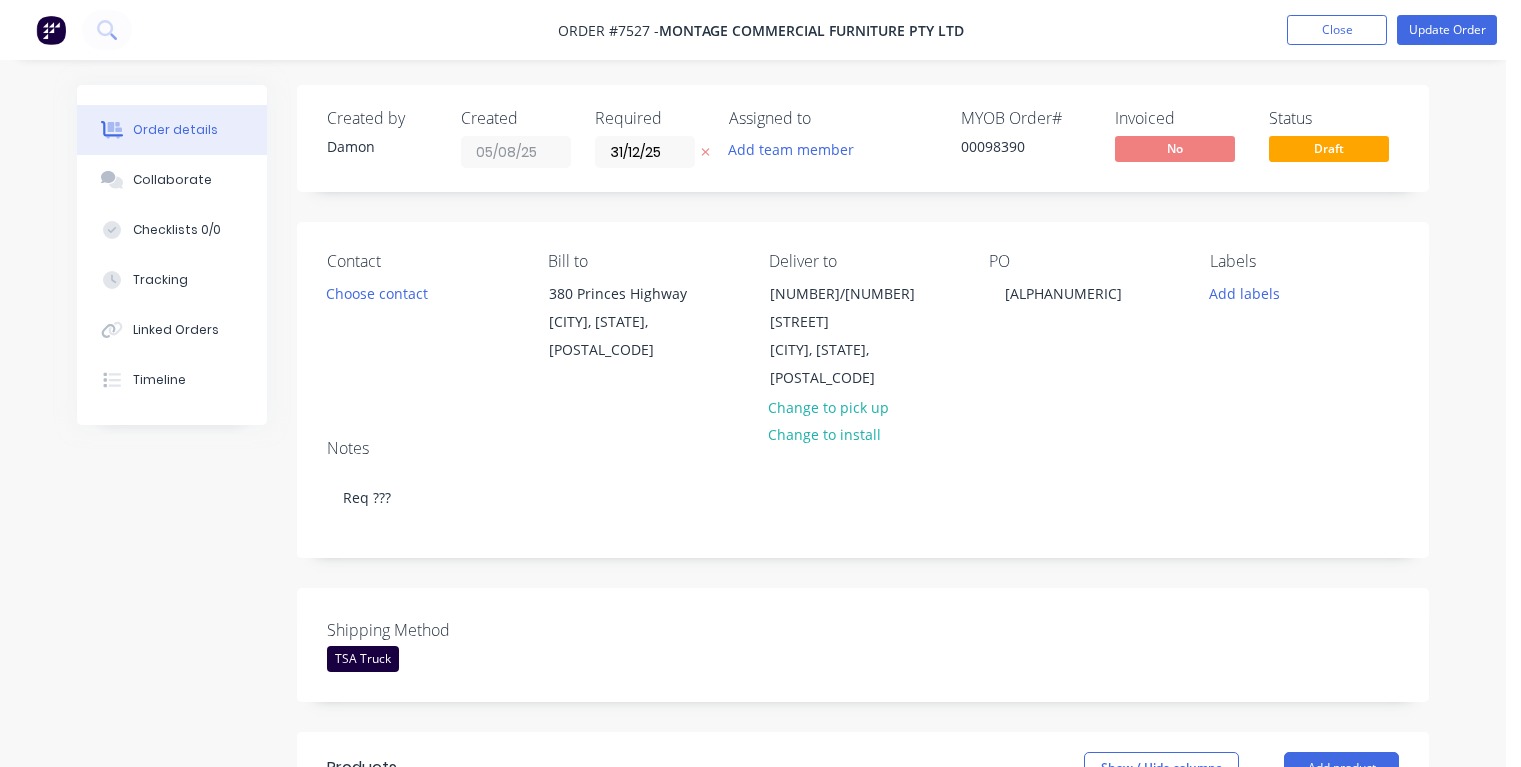 scroll, scrollTop: 0, scrollLeft: 0, axis: both 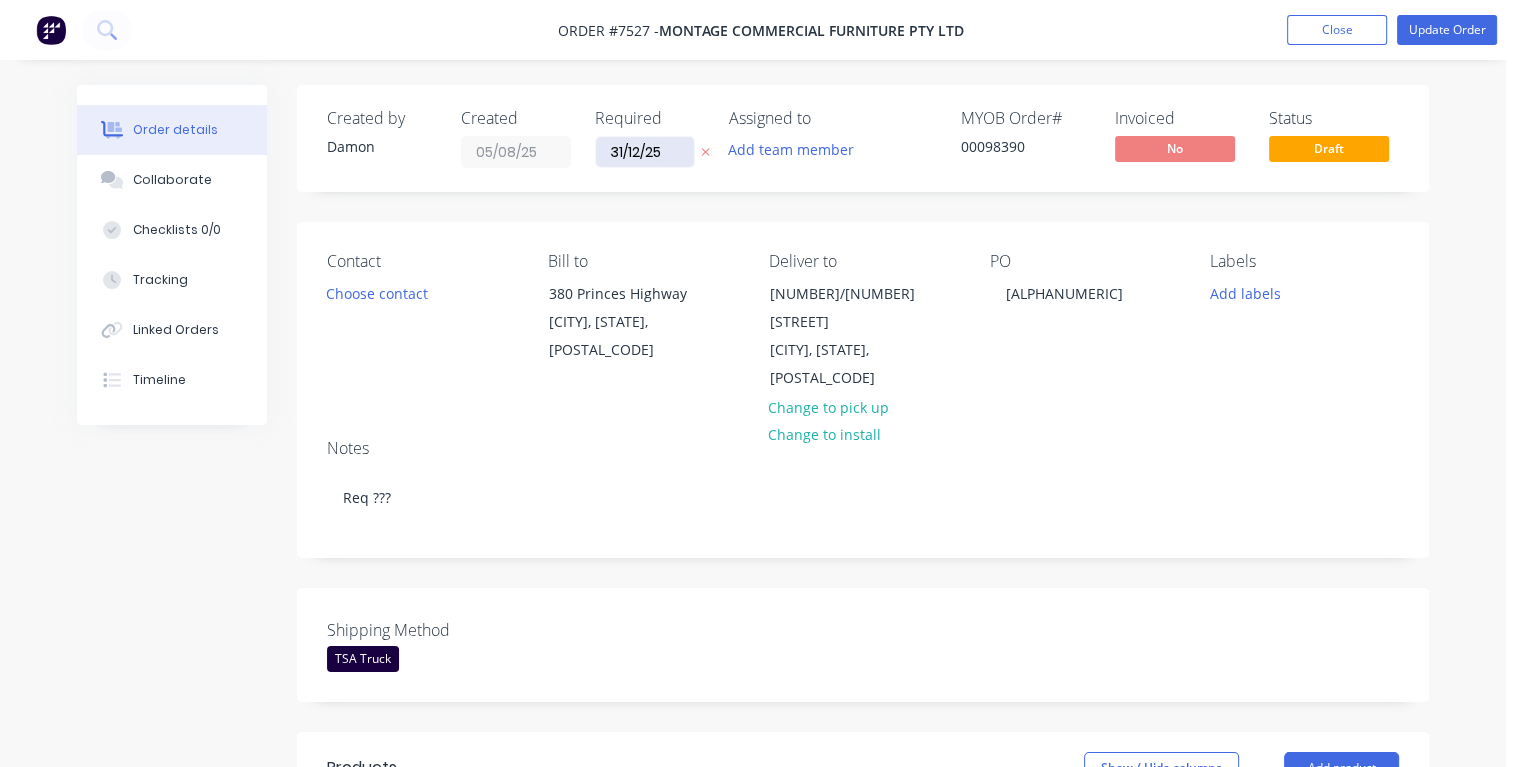 drag, startPoint x: 677, startPoint y: 148, endPoint x: 602, endPoint y: 155, distance: 75.32596 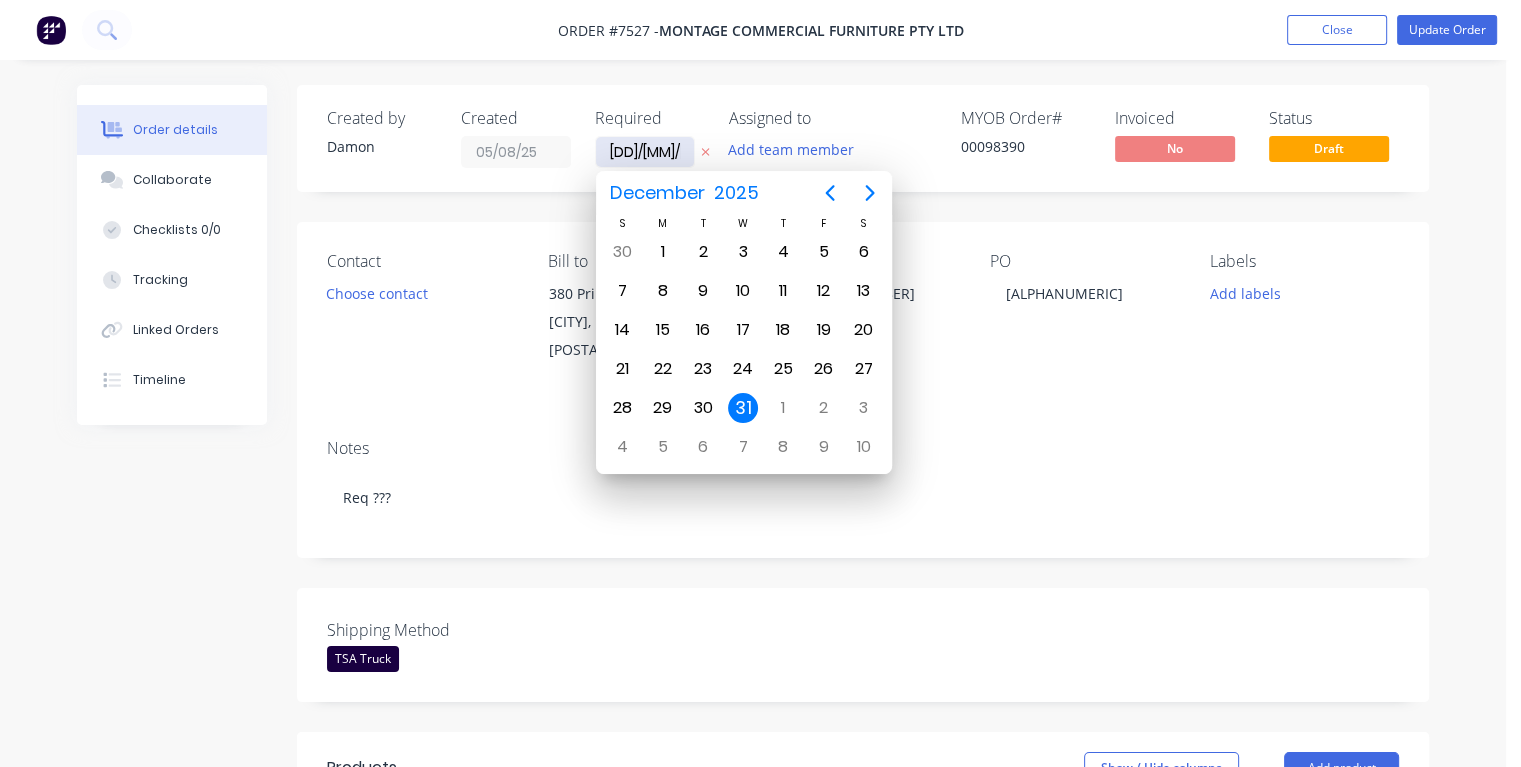 type on "22/08/25" 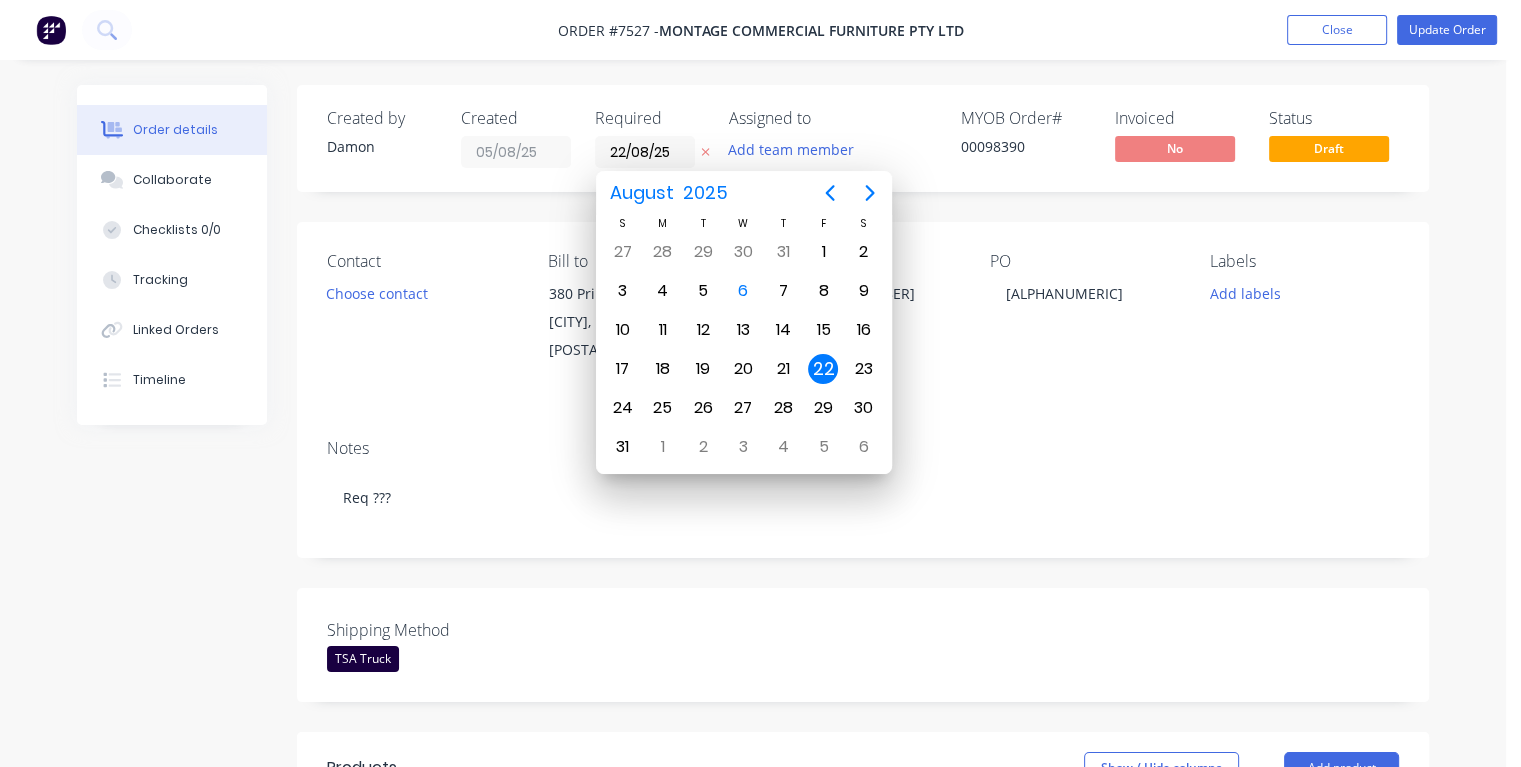 click on "22" at bounding box center [823, 369] 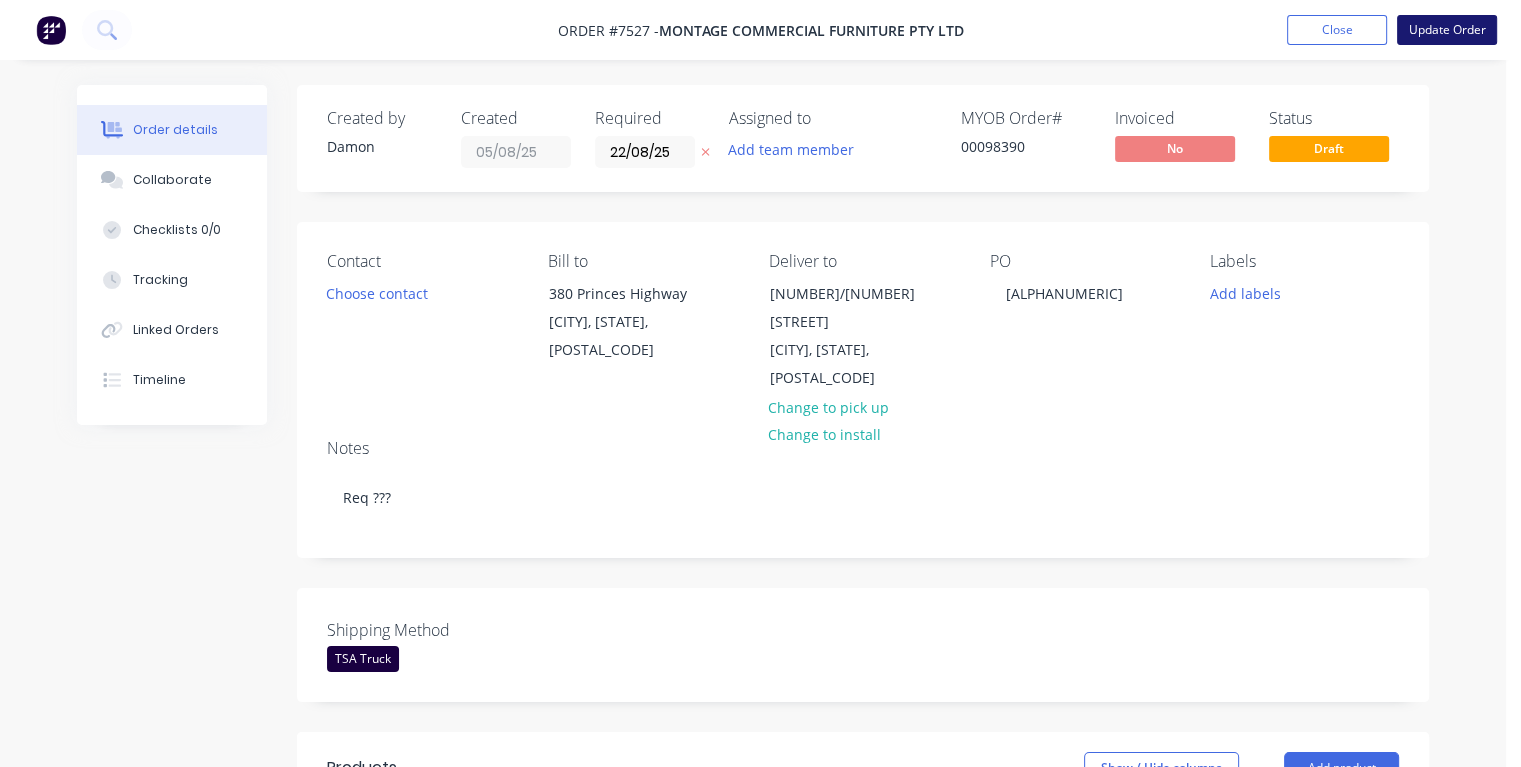 click on "Update Order" at bounding box center [1447, 30] 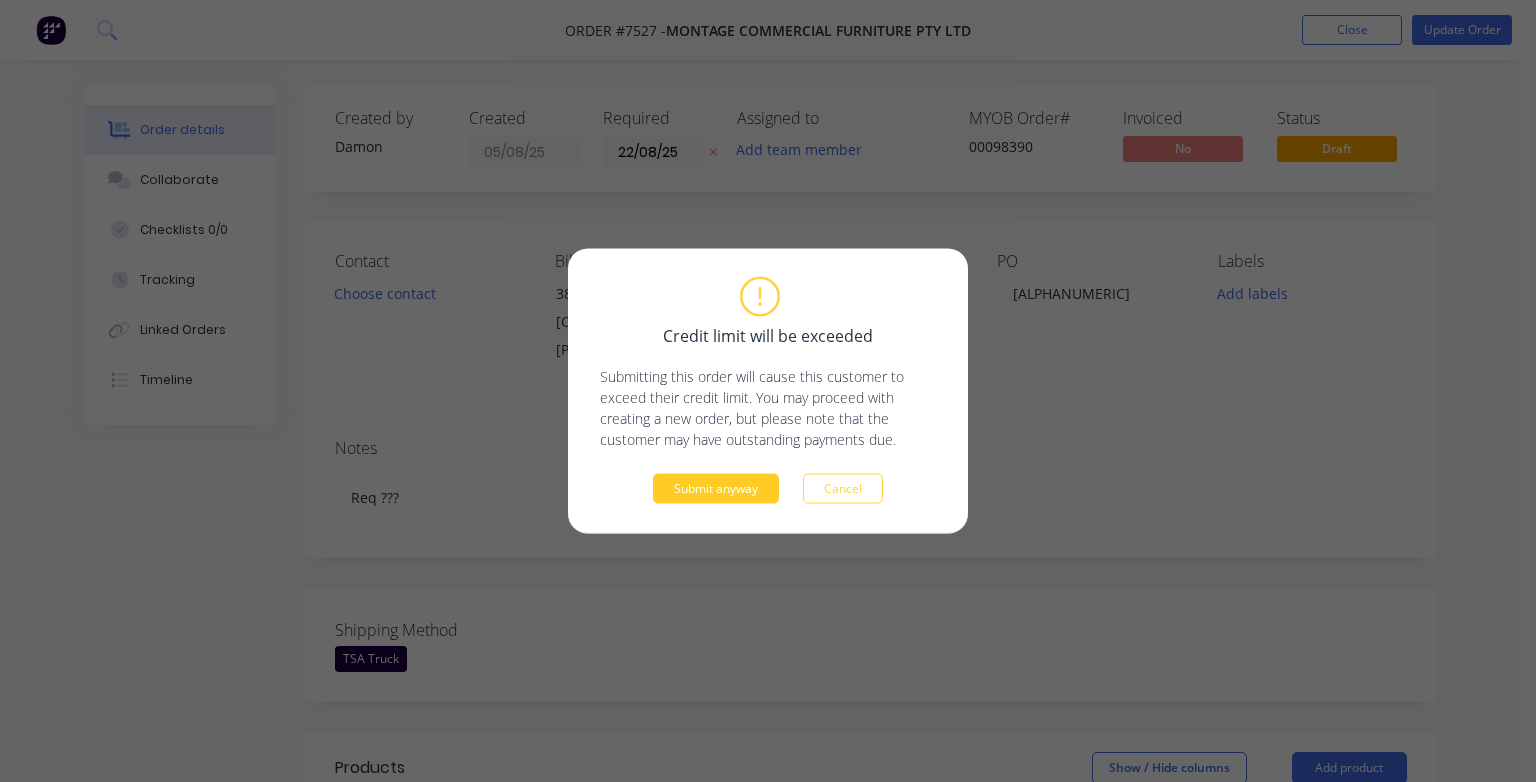 click on "Submit anyway" at bounding box center [716, 489] 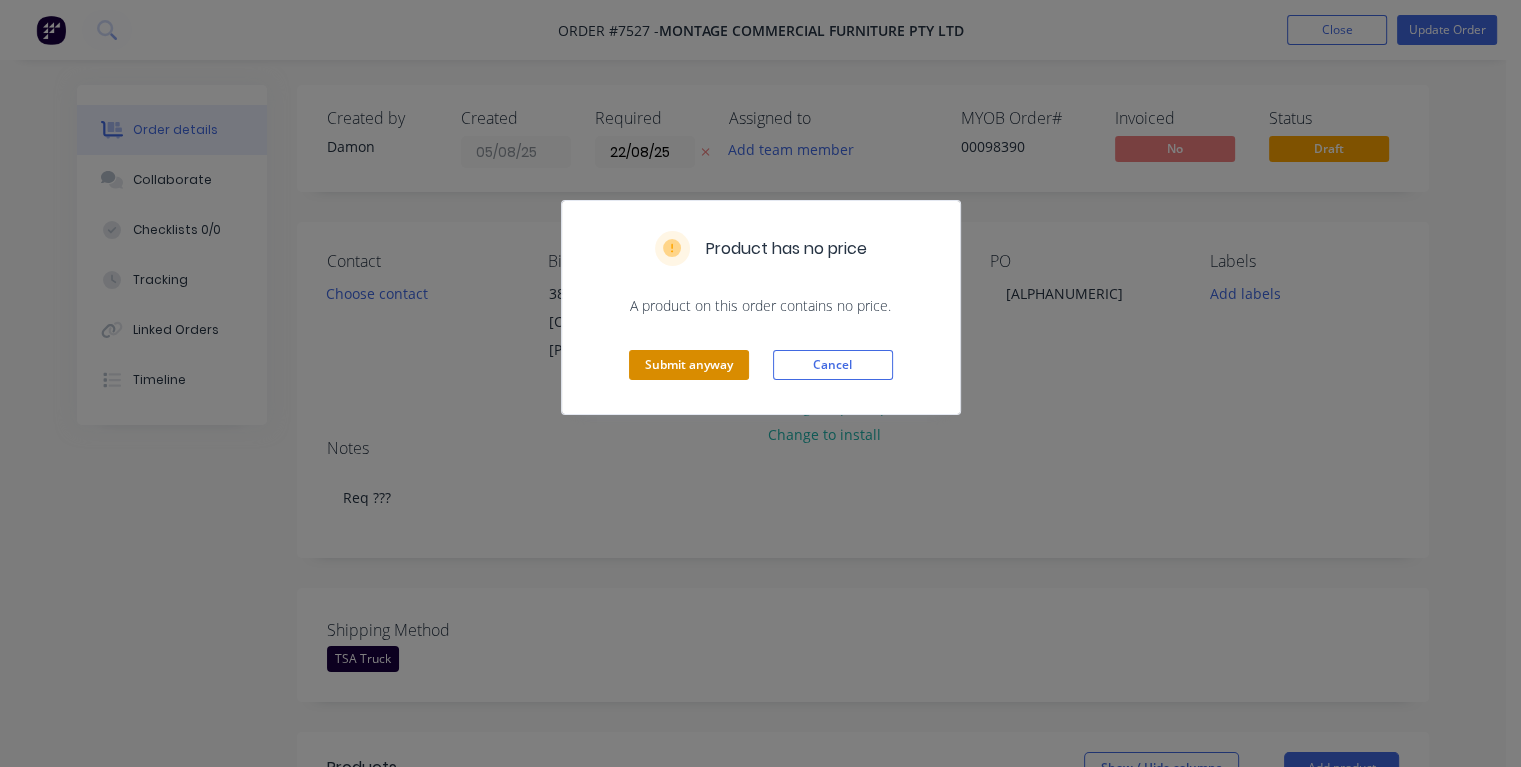 click on "Submit anyway" at bounding box center [689, 365] 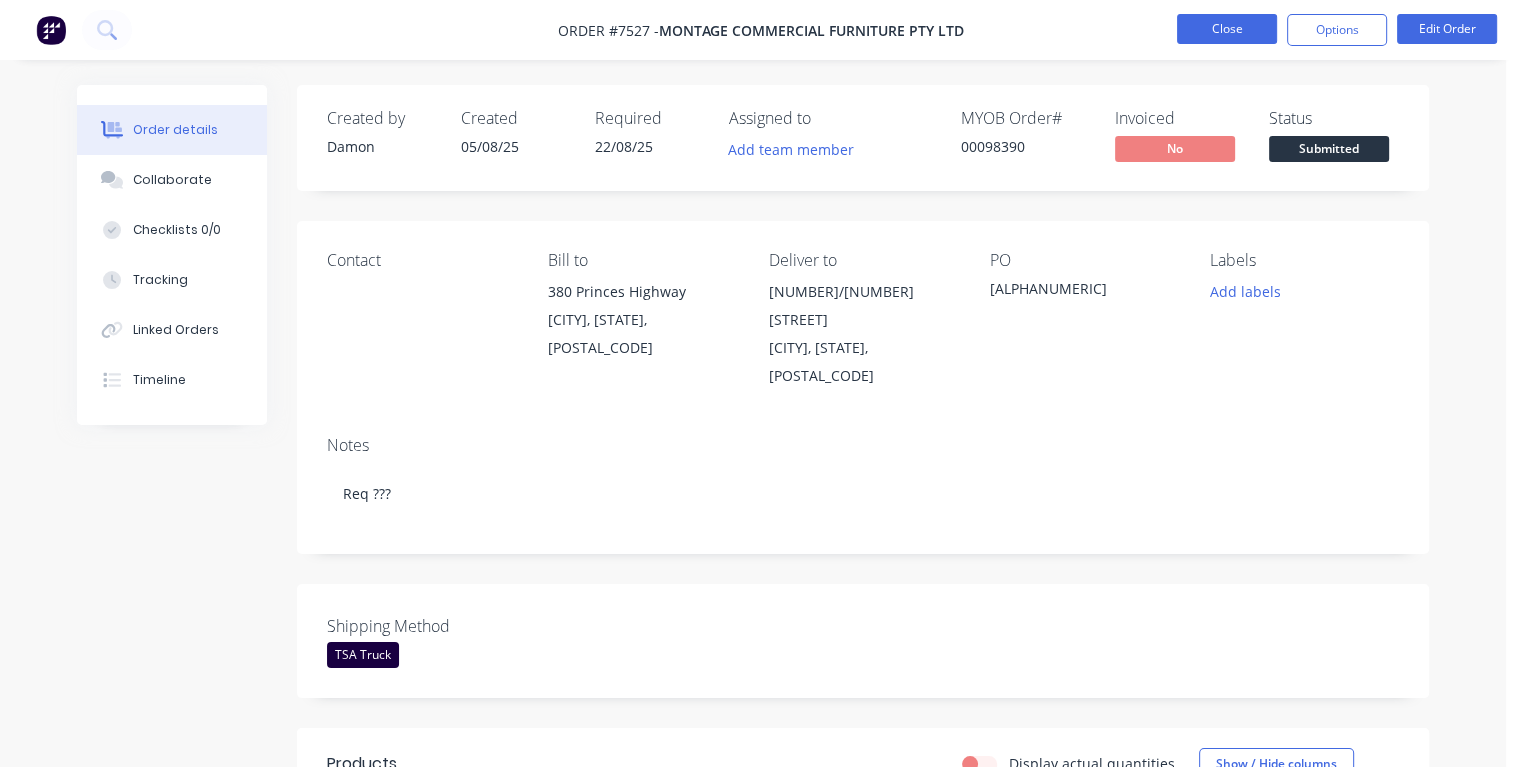 click on "Close" at bounding box center [1227, 29] 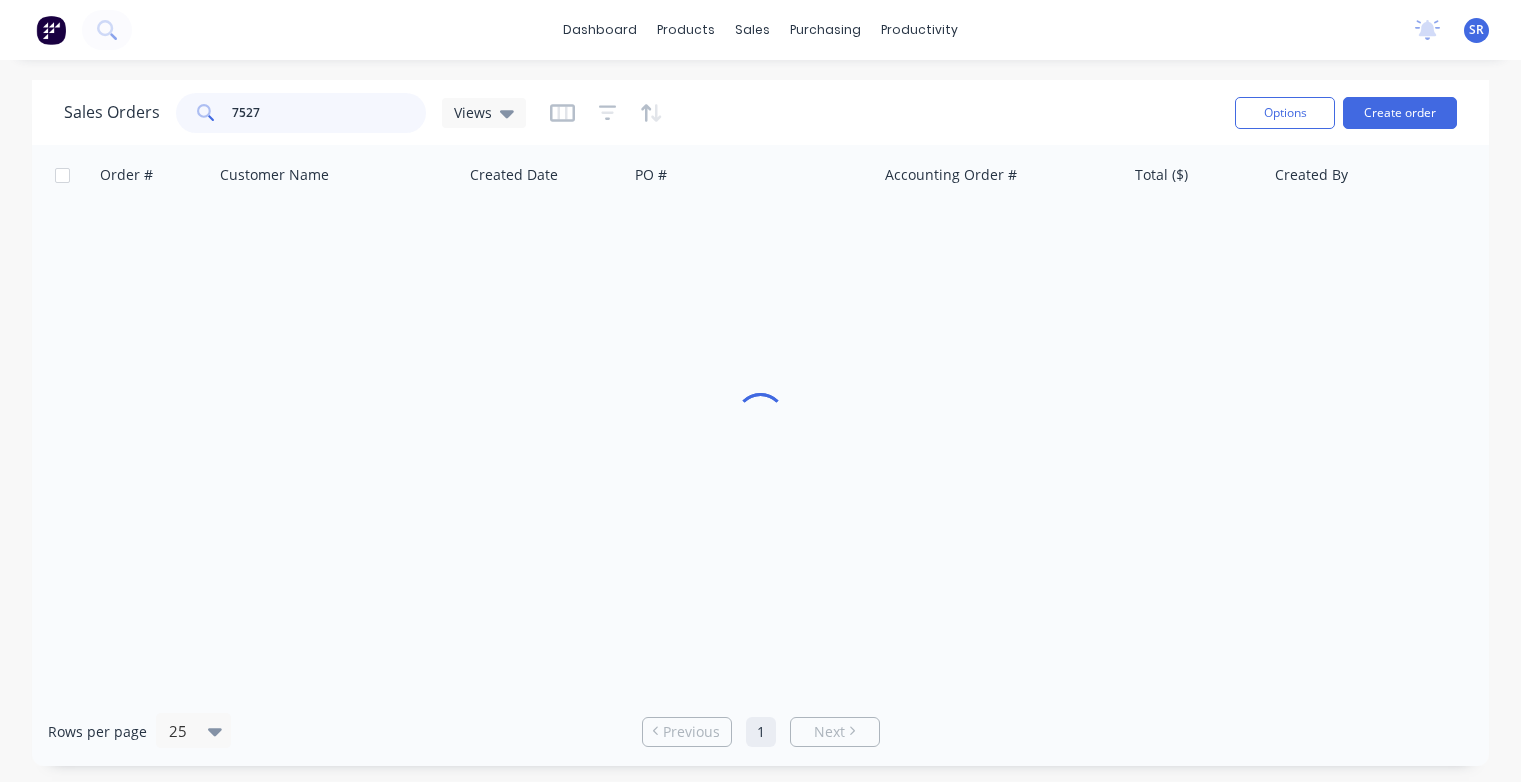 click on "7527" at bounding box center (329, 113) 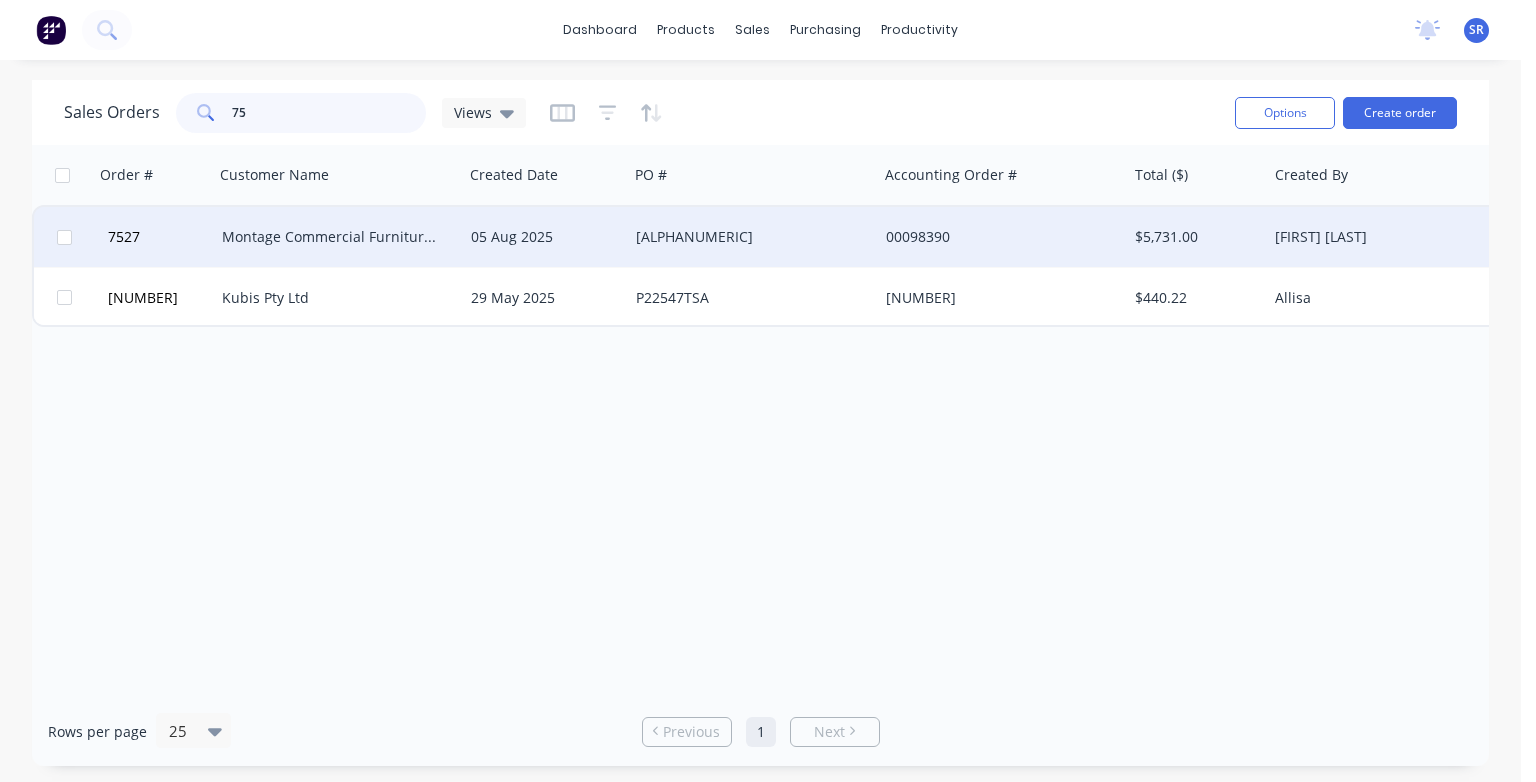 type on "7" 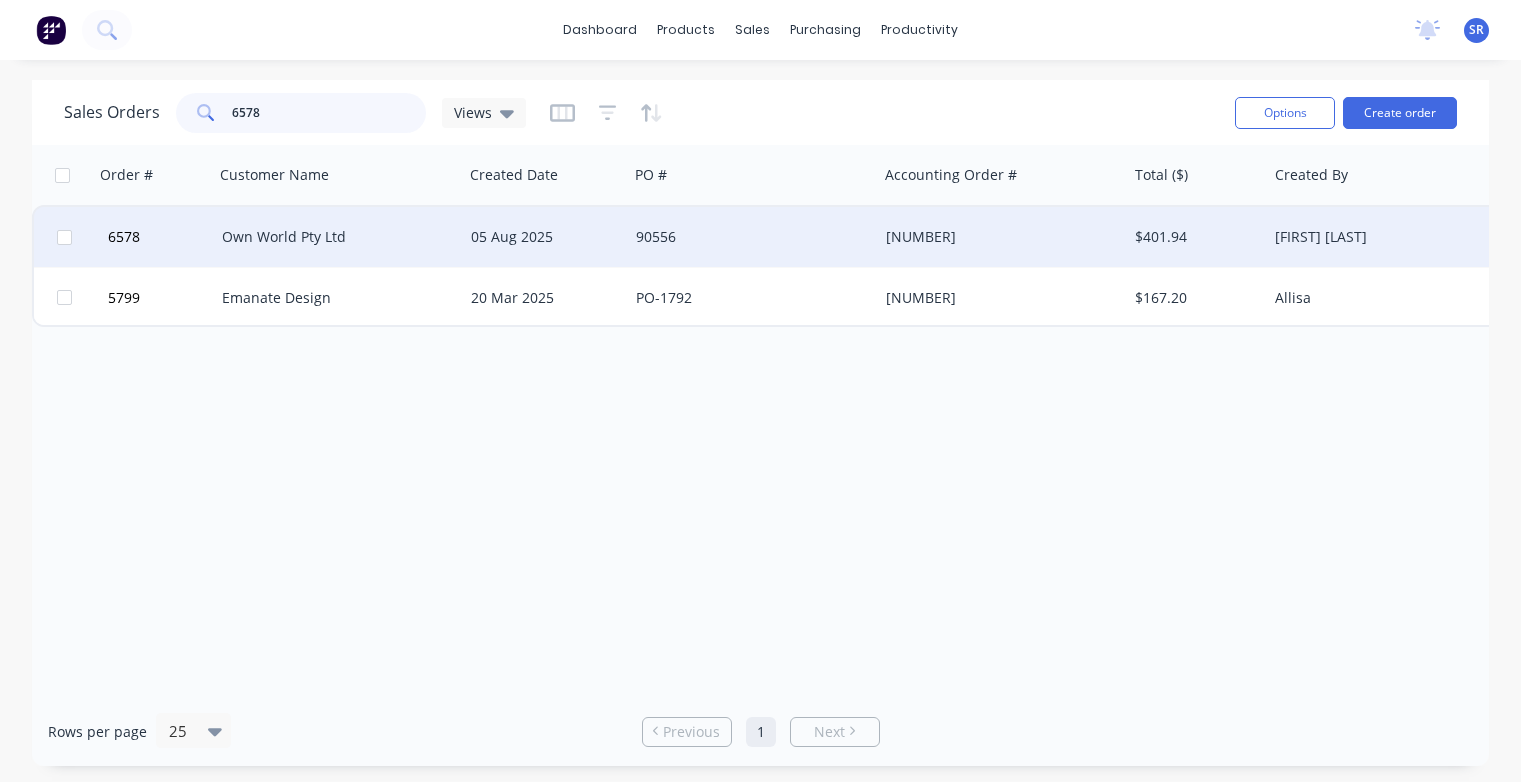 type on "6578" 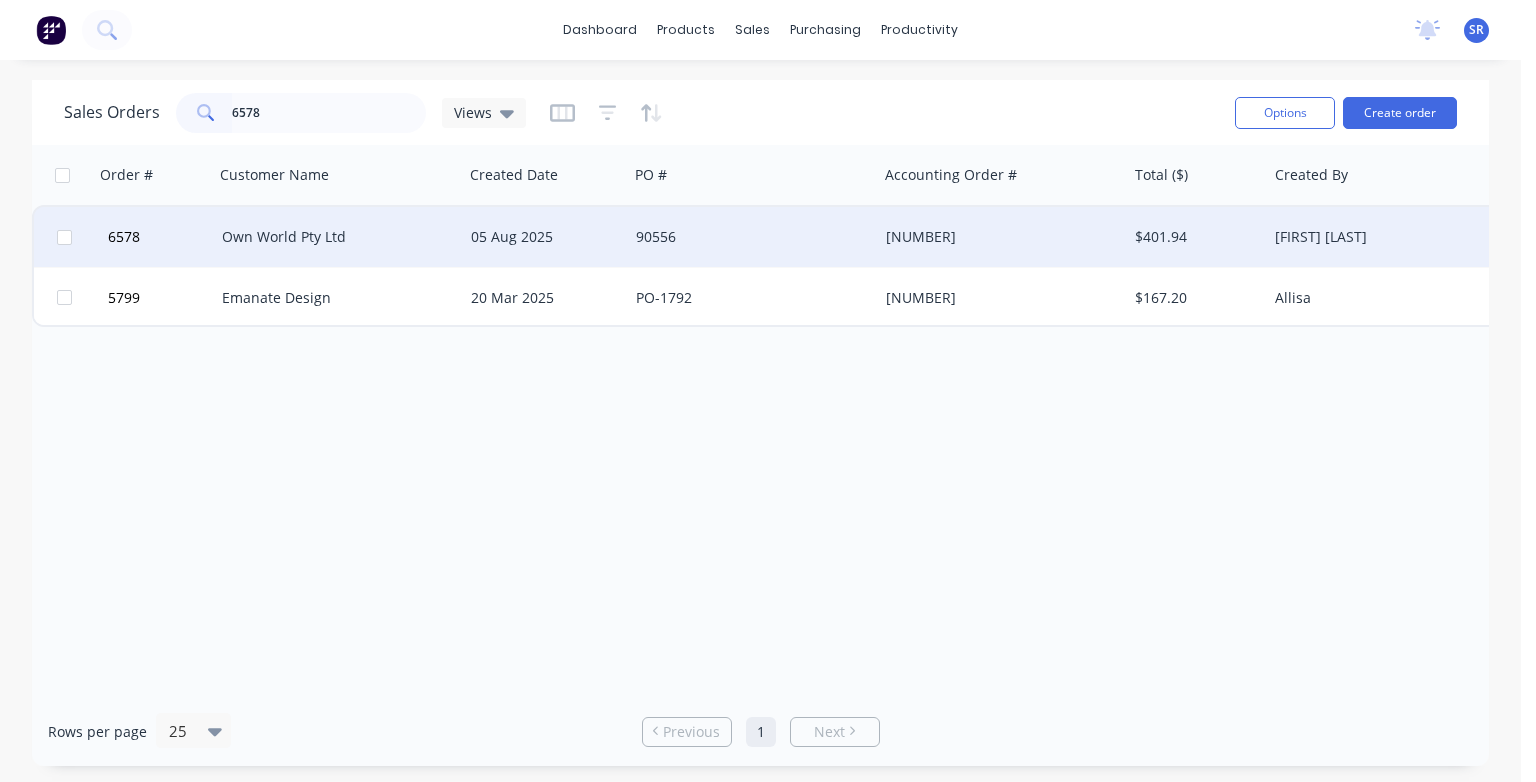 click on "Own World Pty Ltd" at bounding box center (338, 237) 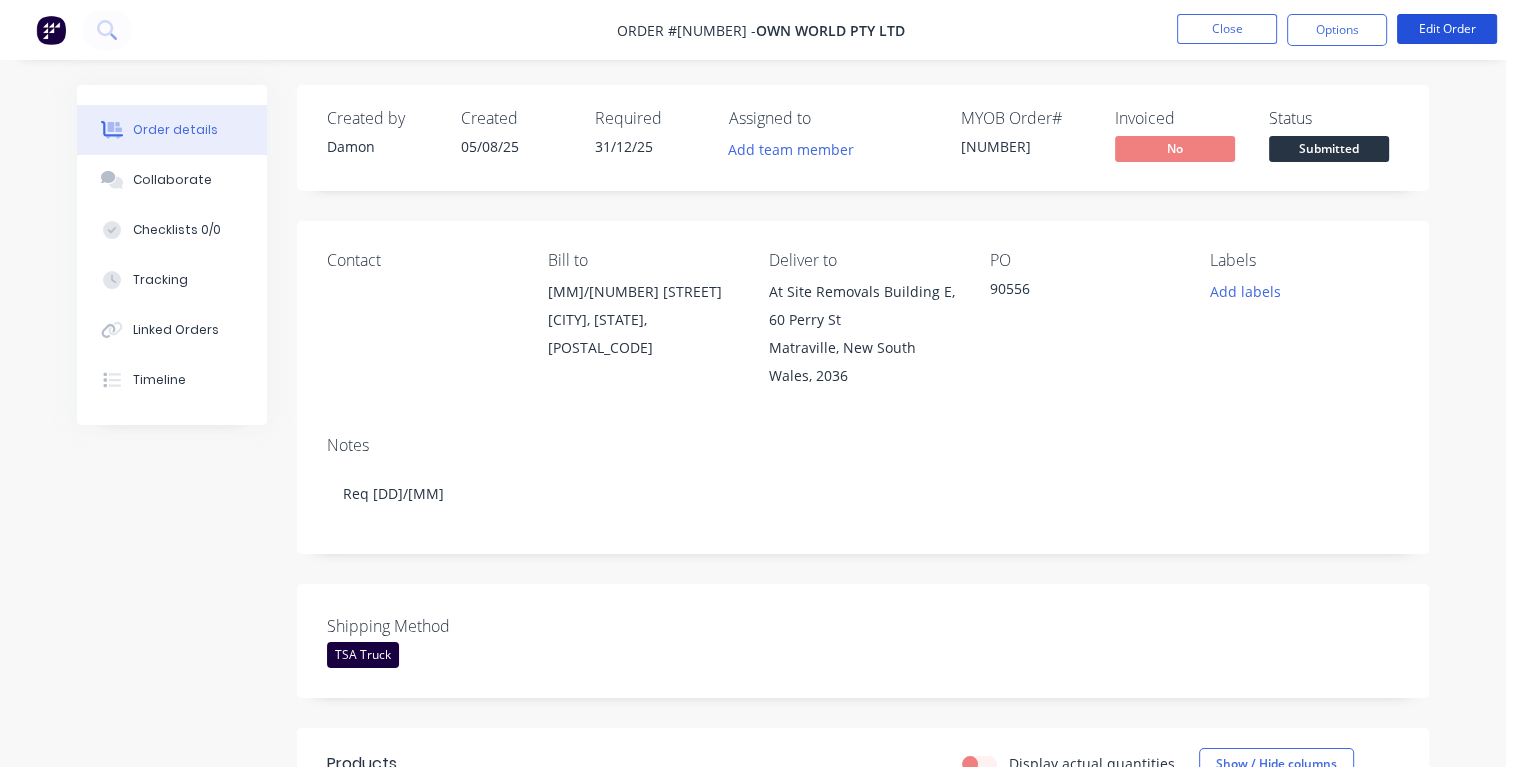 click on "Edit Order" at bounding box center (1447, 29) 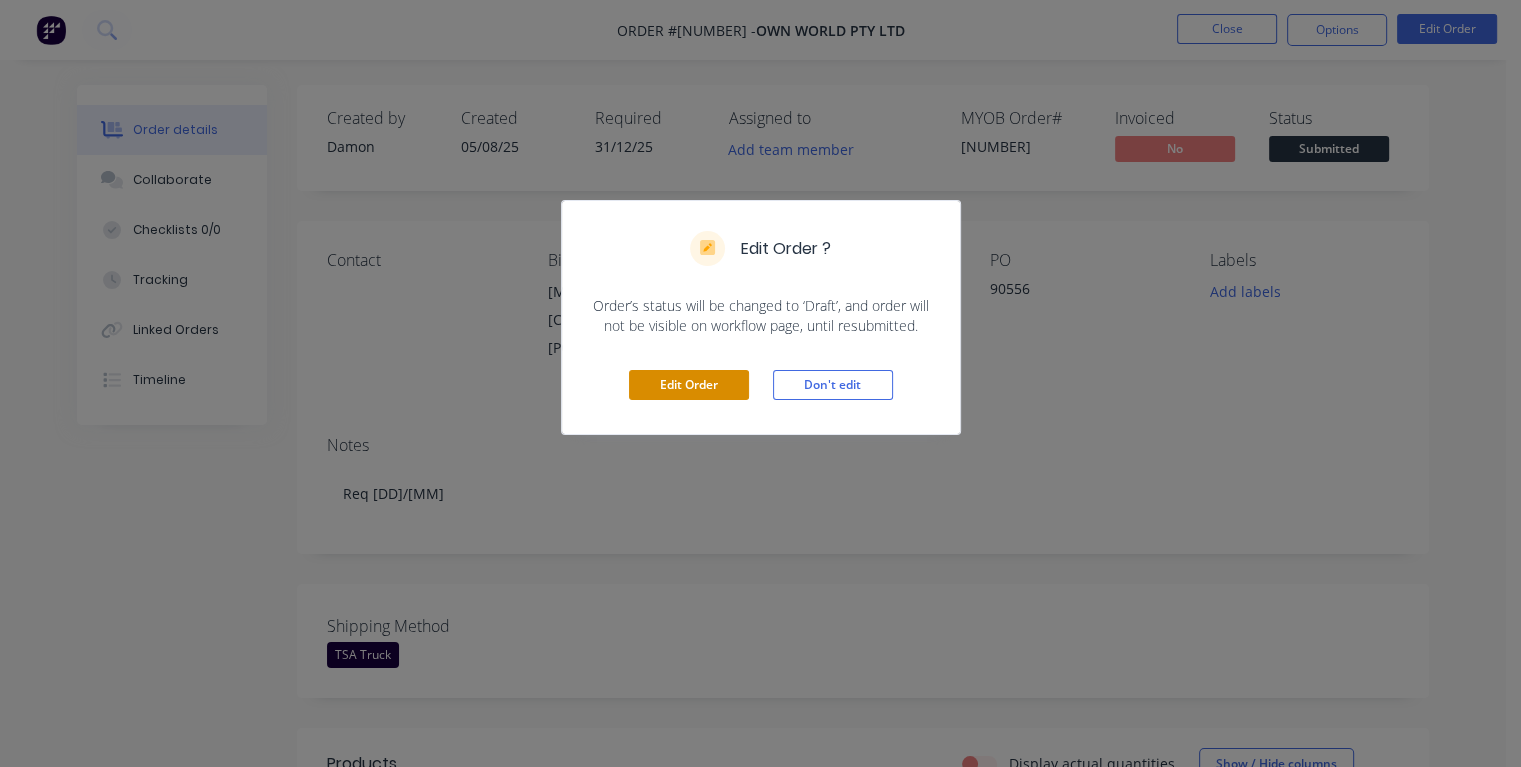 click on "Edit Order" at bounding box center (689, 385) 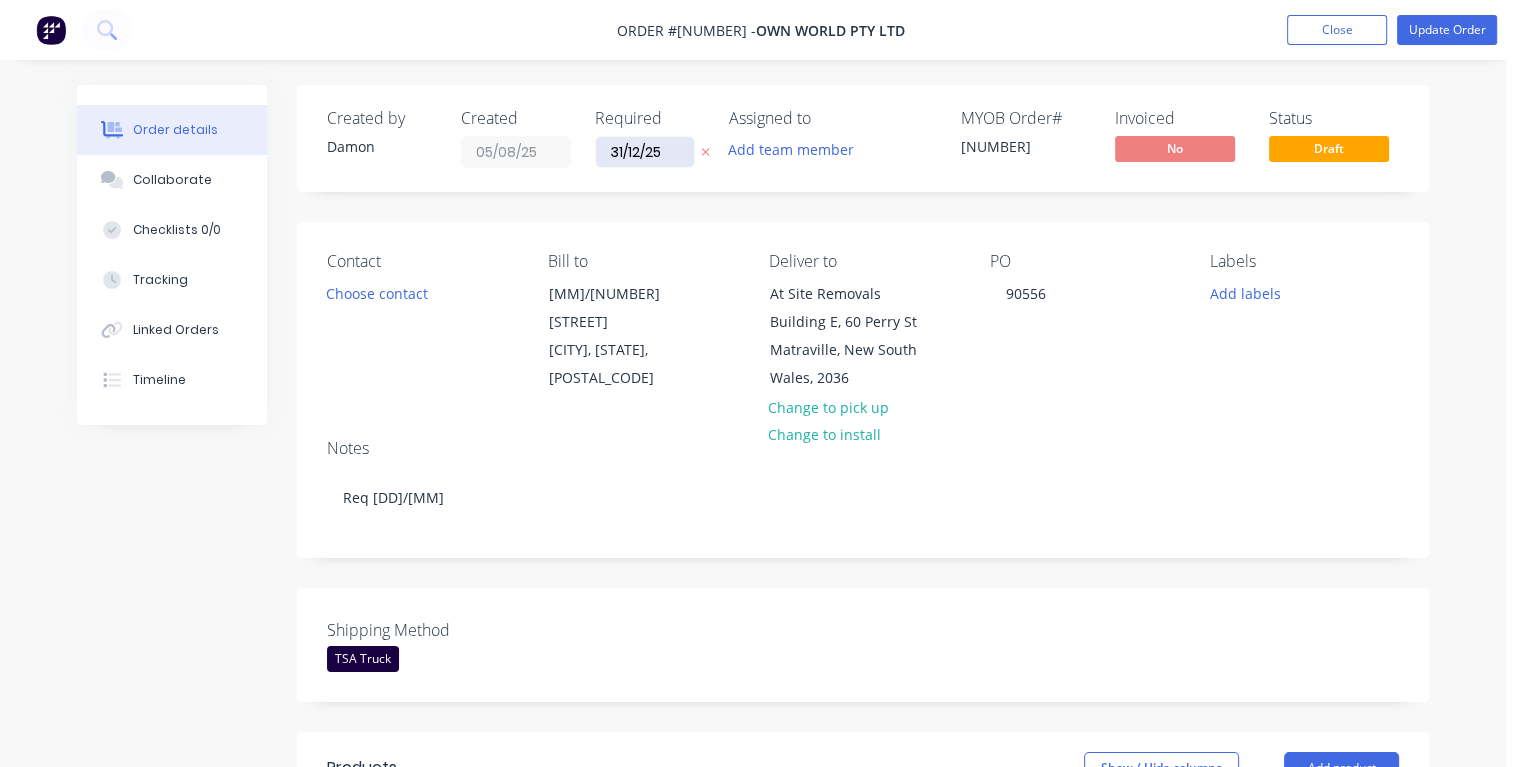 drag, startPoint x: 663, startPoint y: 146, endPoint x: 606, endPoint y: 154, distance: 57.558666 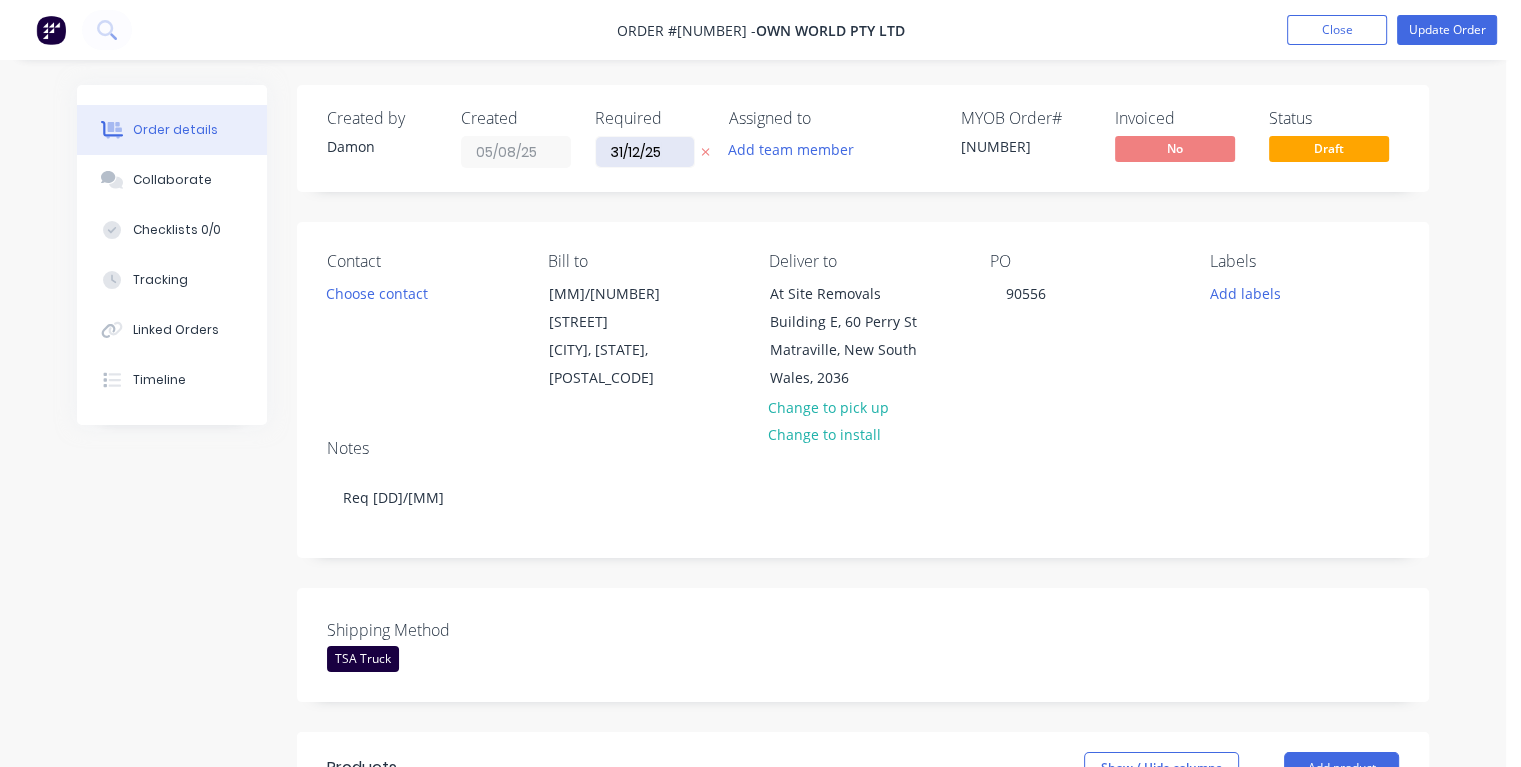 click on "31/12/25" at bounding box center (645, 152) 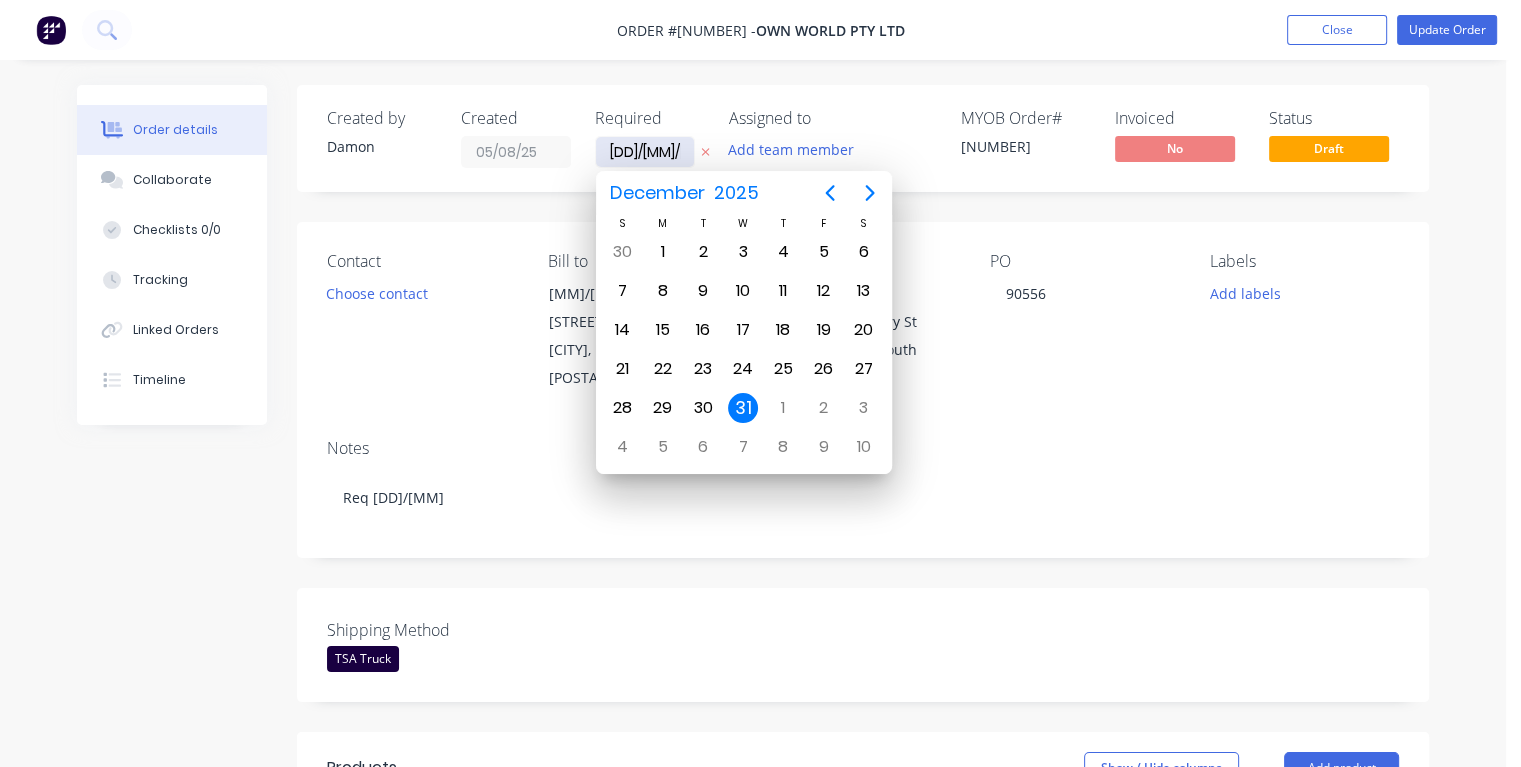 type on "21/08/25" 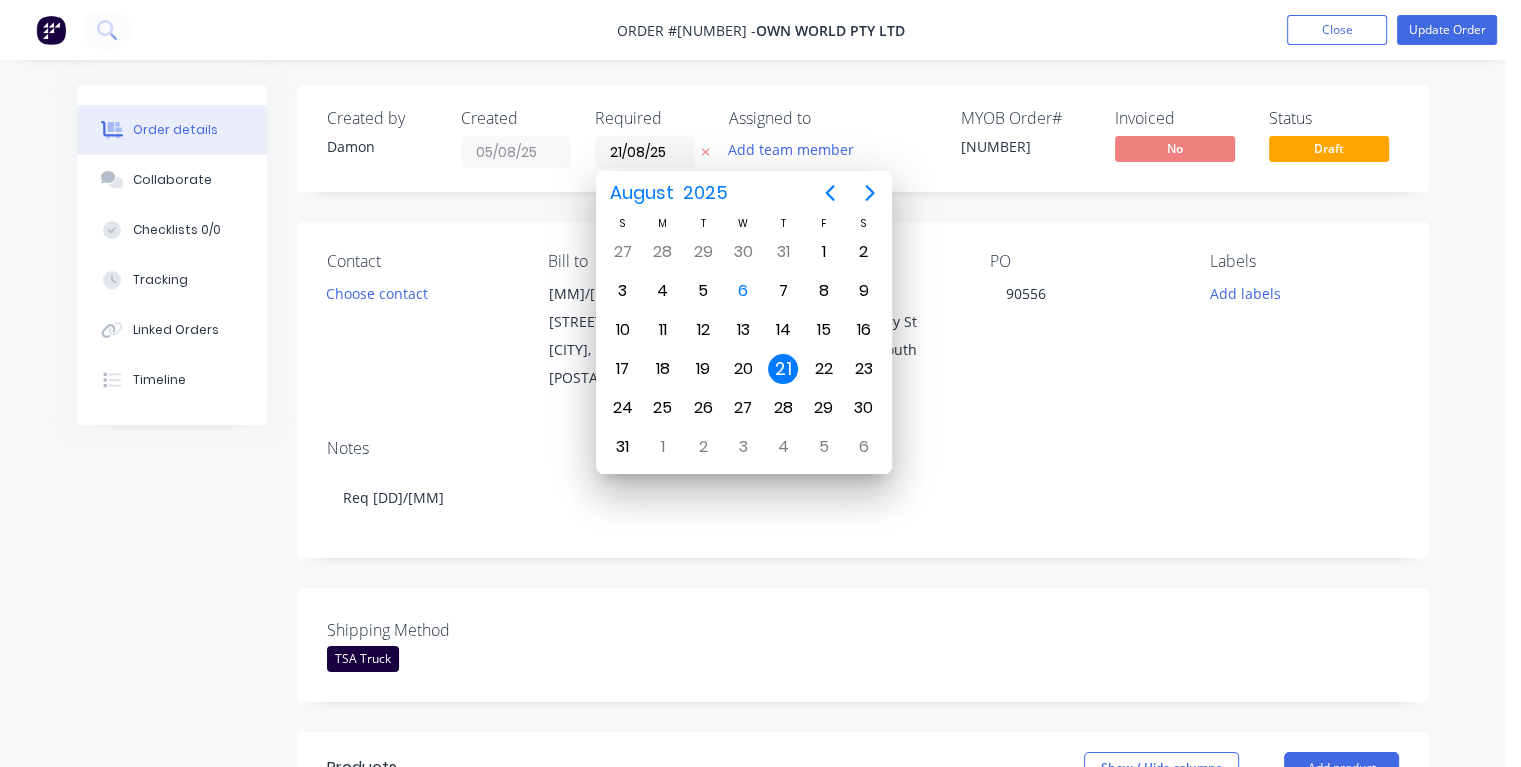 click on "21" at bounding box center [783, 369] 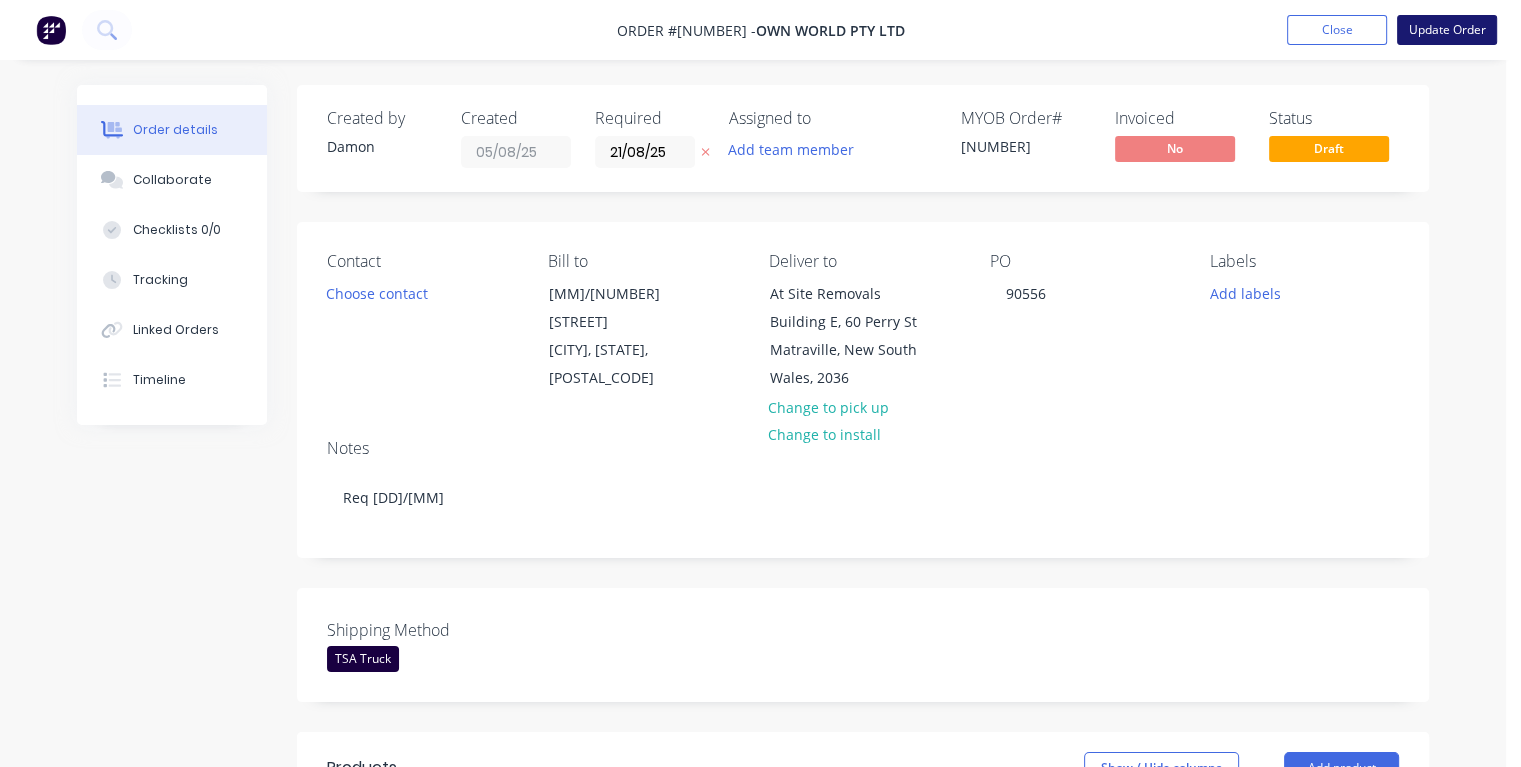 click on "Update Order" at bounding box center (1447, 30) 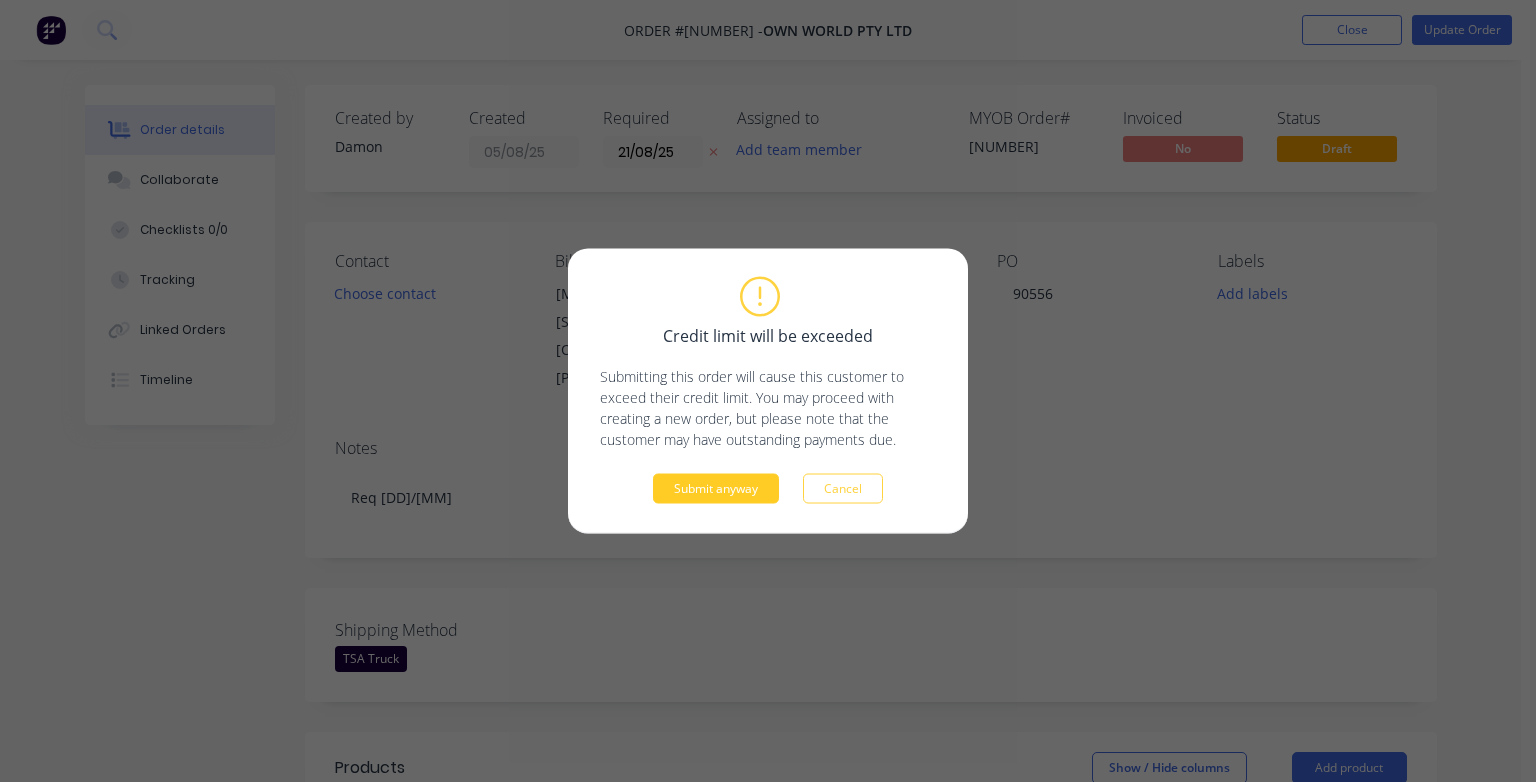 click on "Submit anyway" at bounding box center (716, 489) 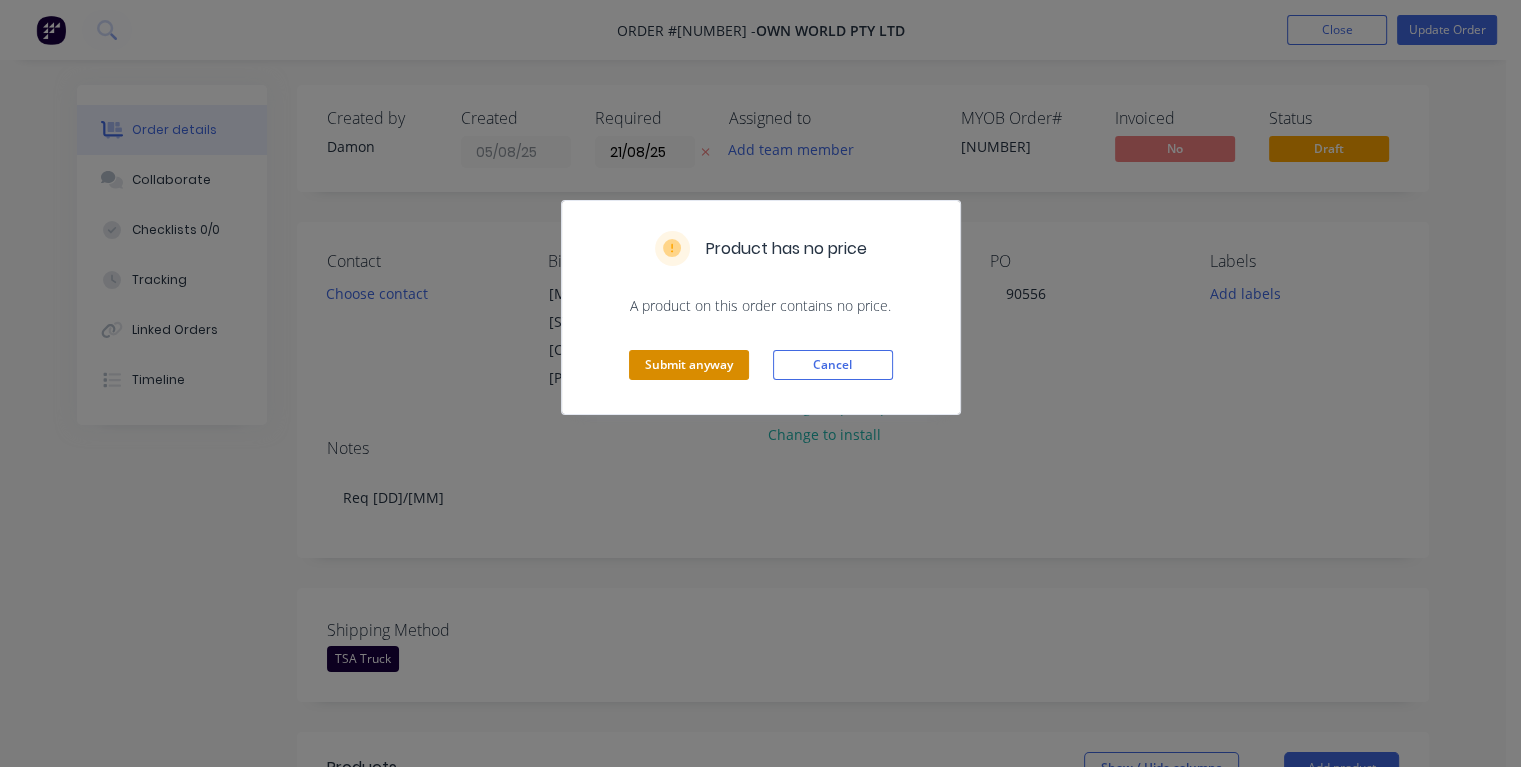 click on "Submit anyway" at bounding box center (689, 365) 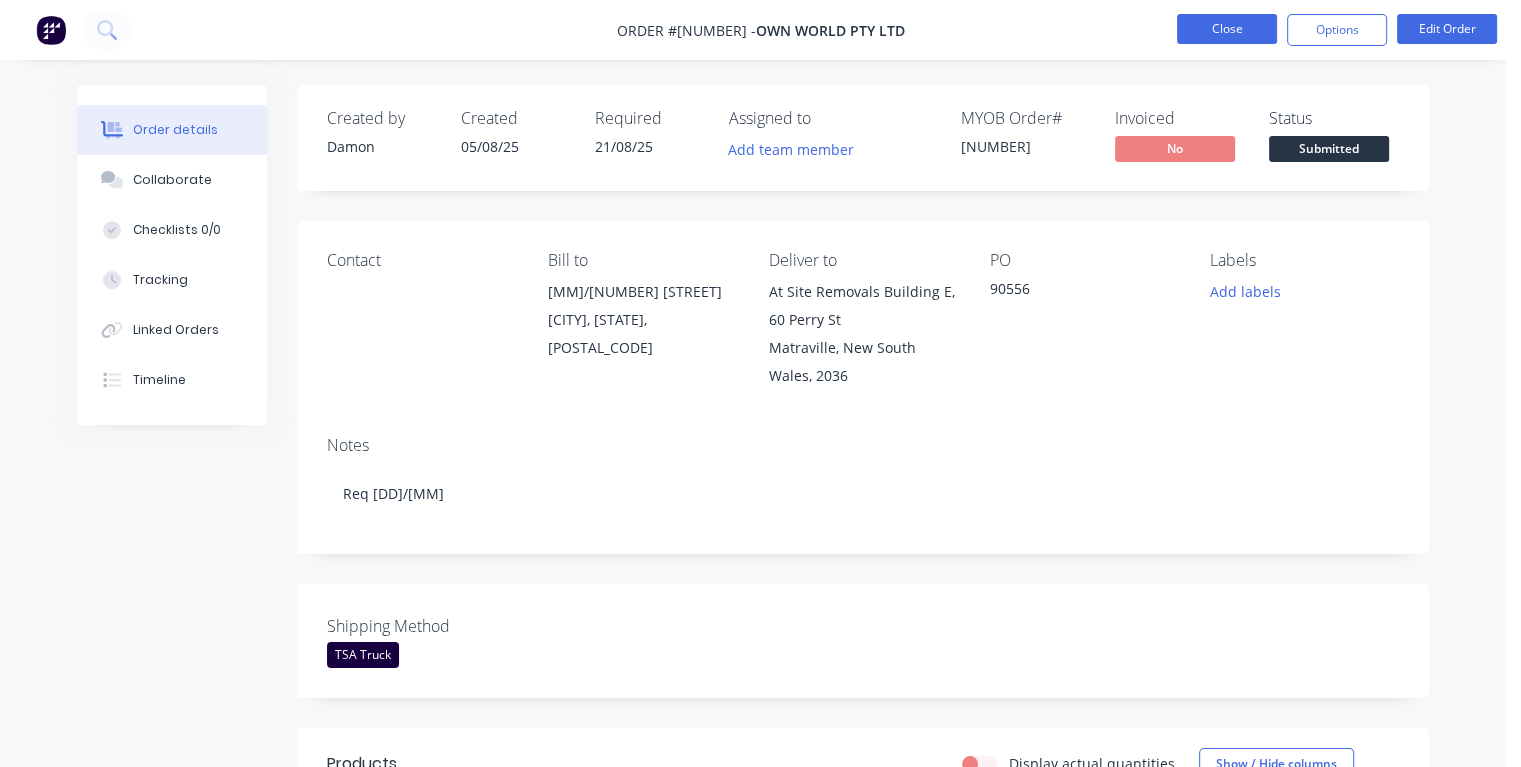 click on "Close" at bounding box center (1227, 29) 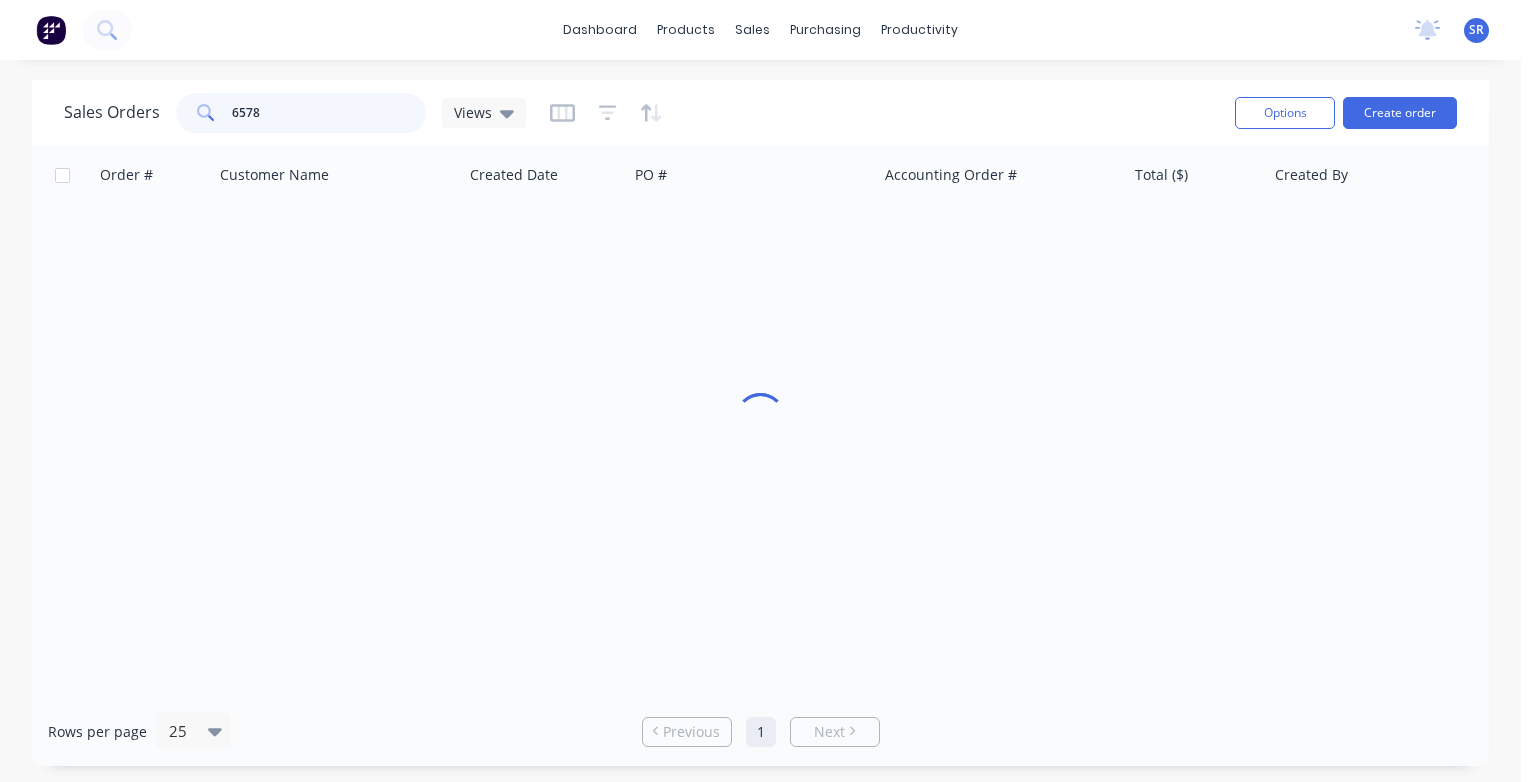 click on "6578" at bounding box center [329, 113] 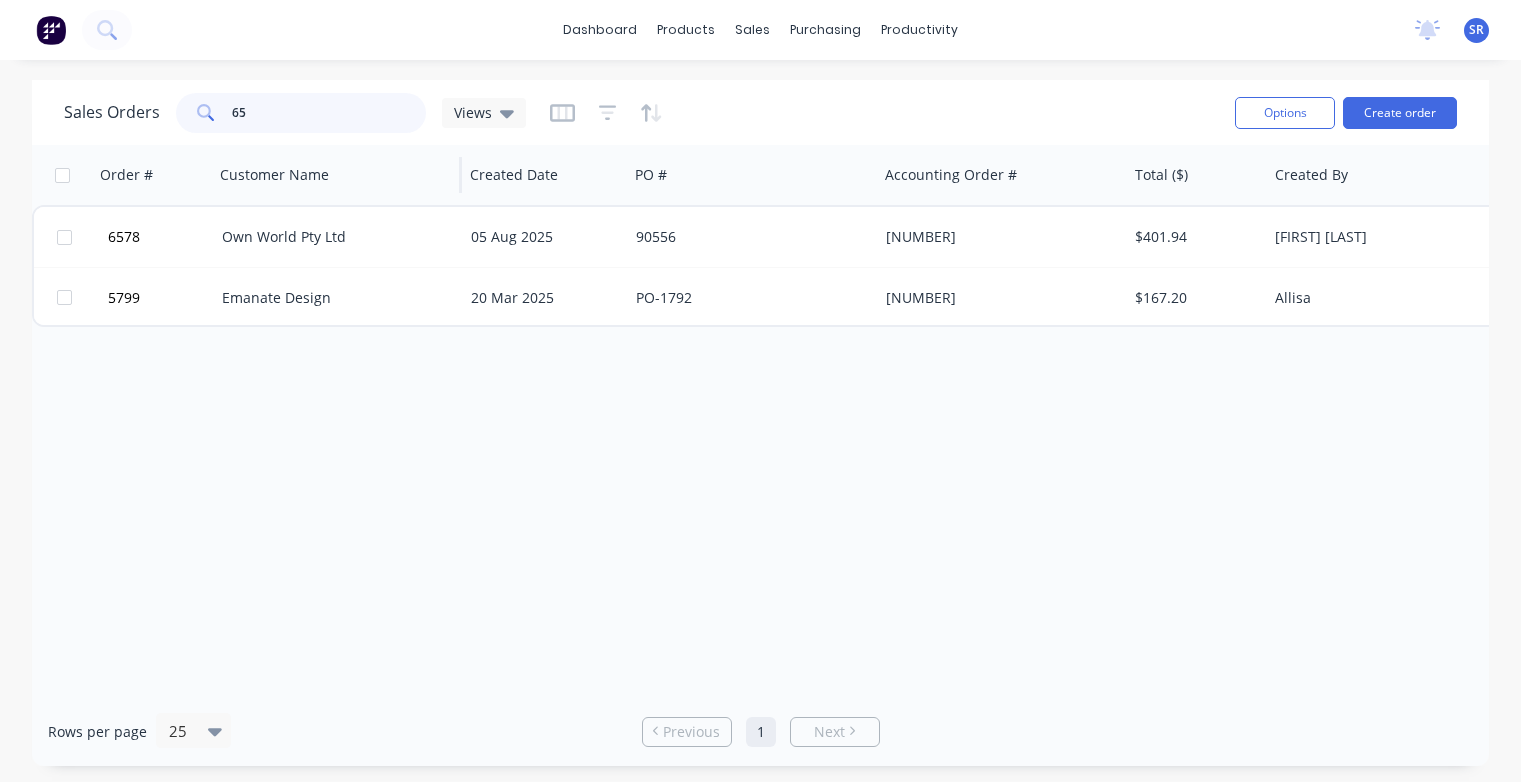 type on "6" 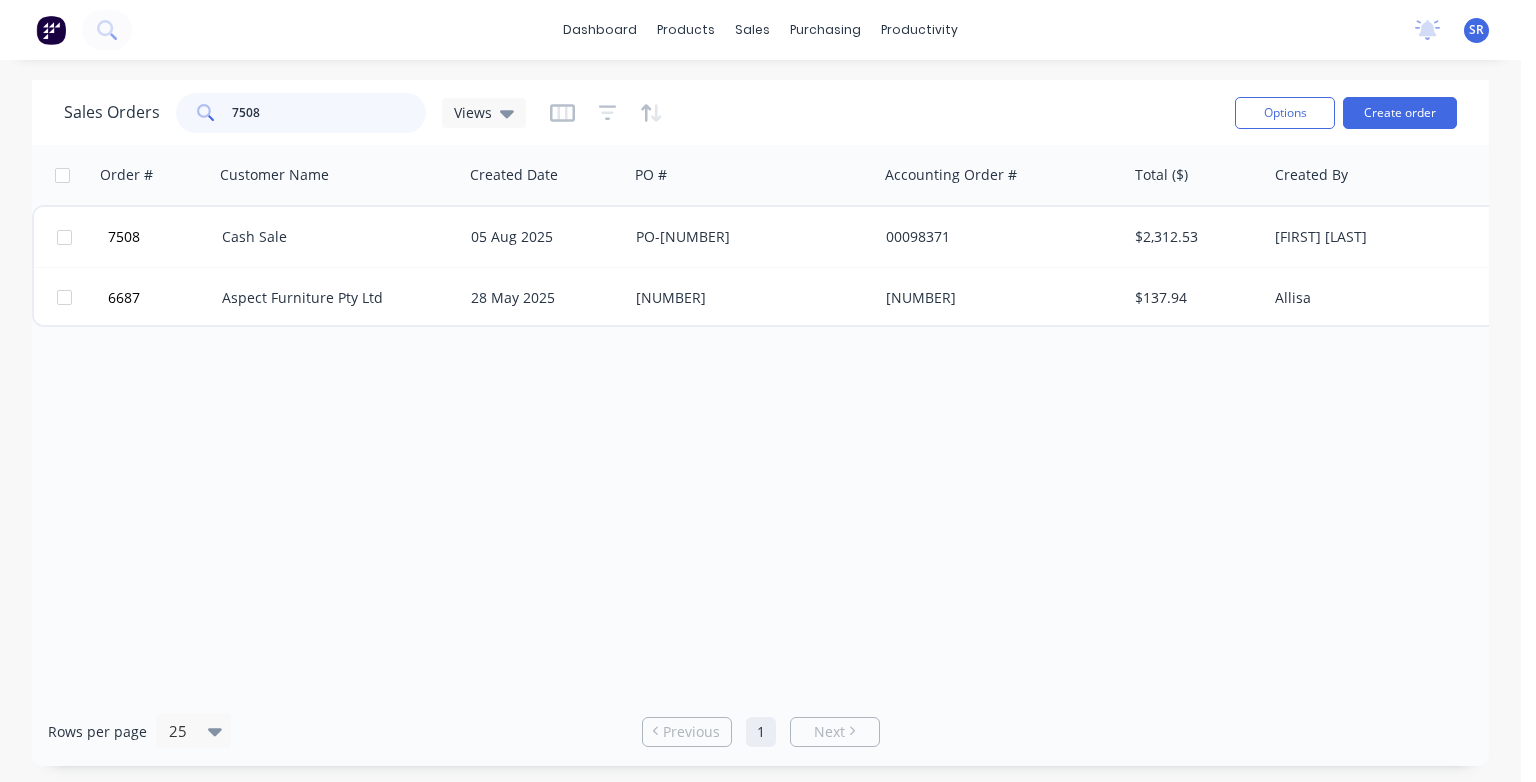 type on "7508" 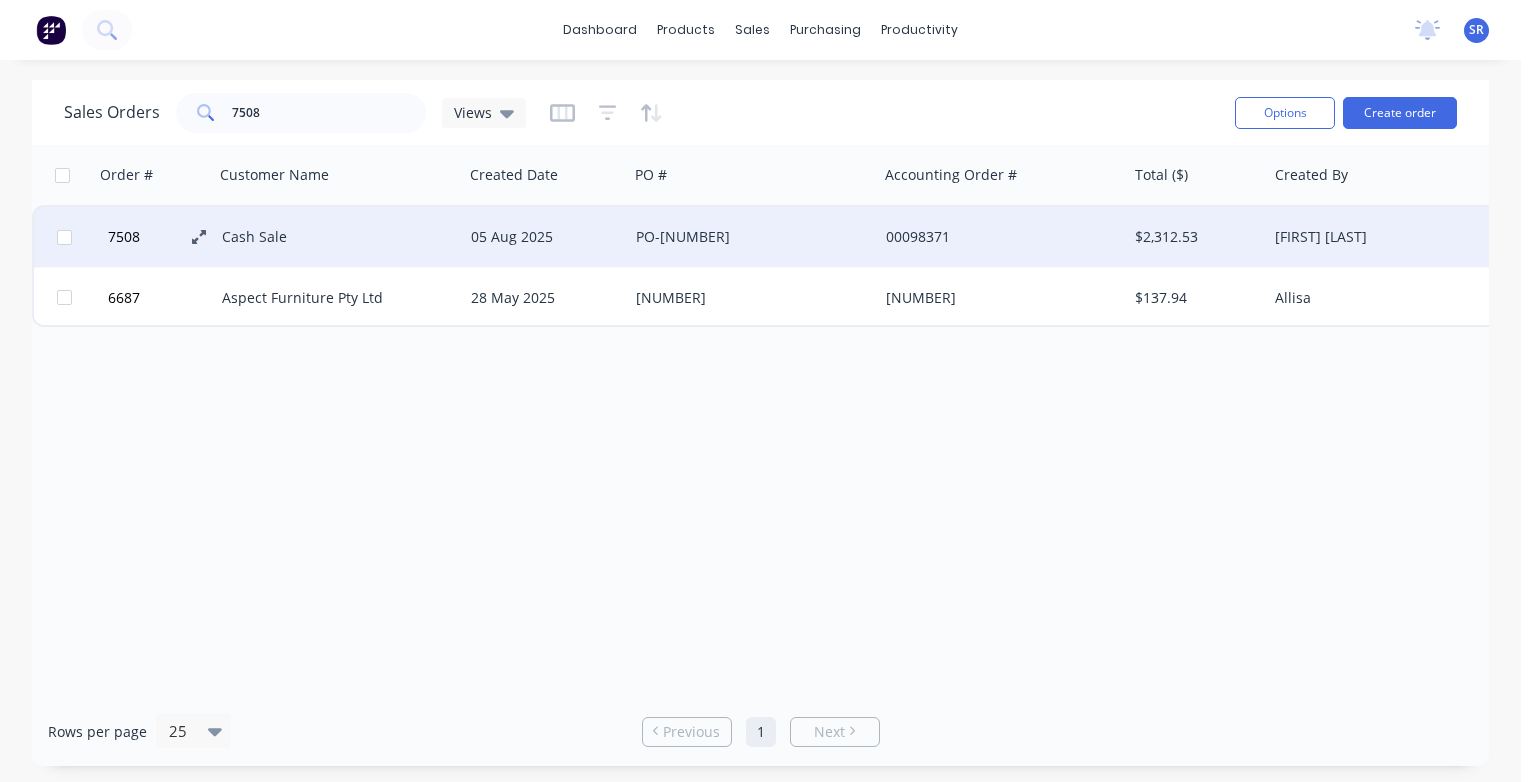 click 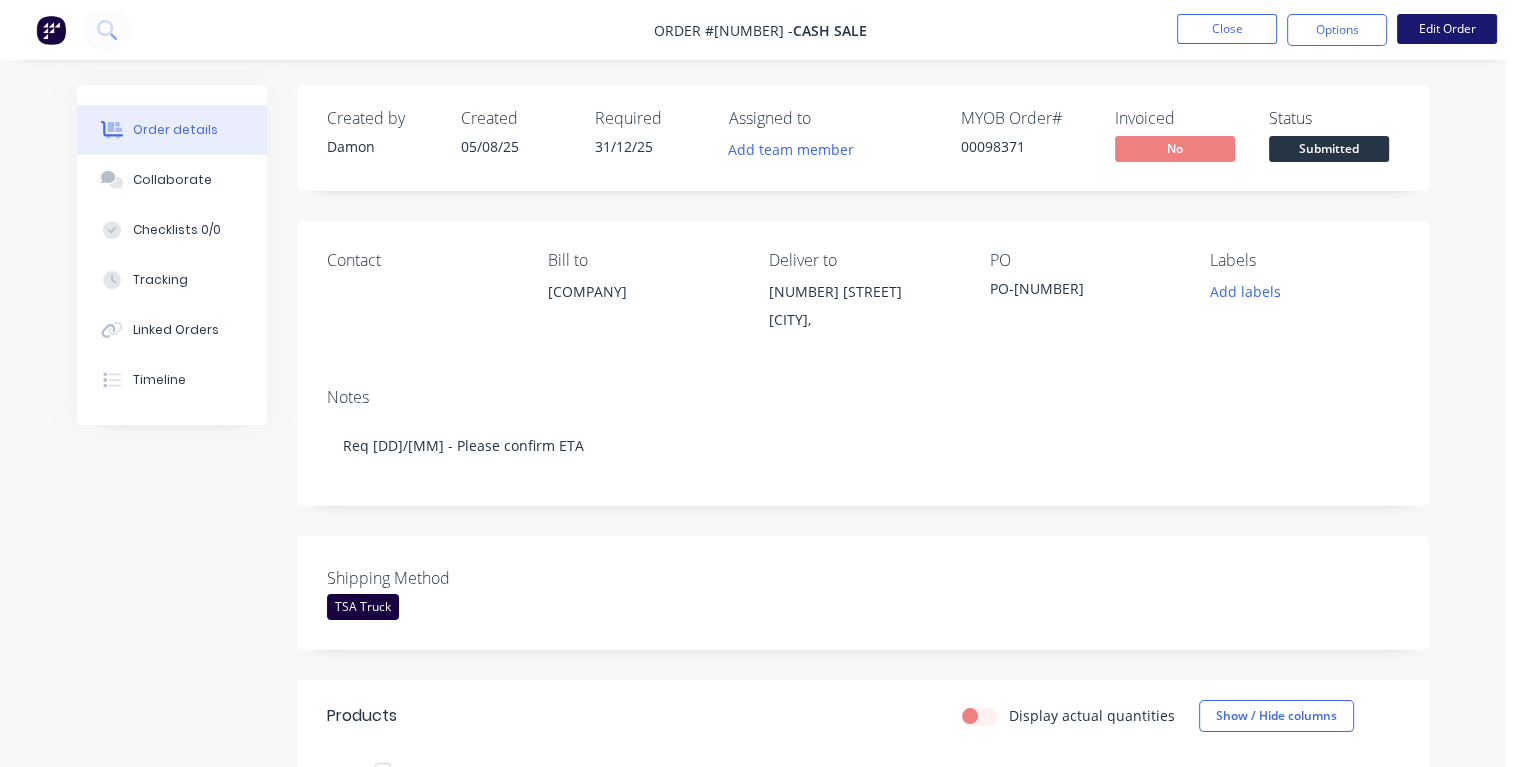 click on "Edit Order" at bounding box center (1447, 29) 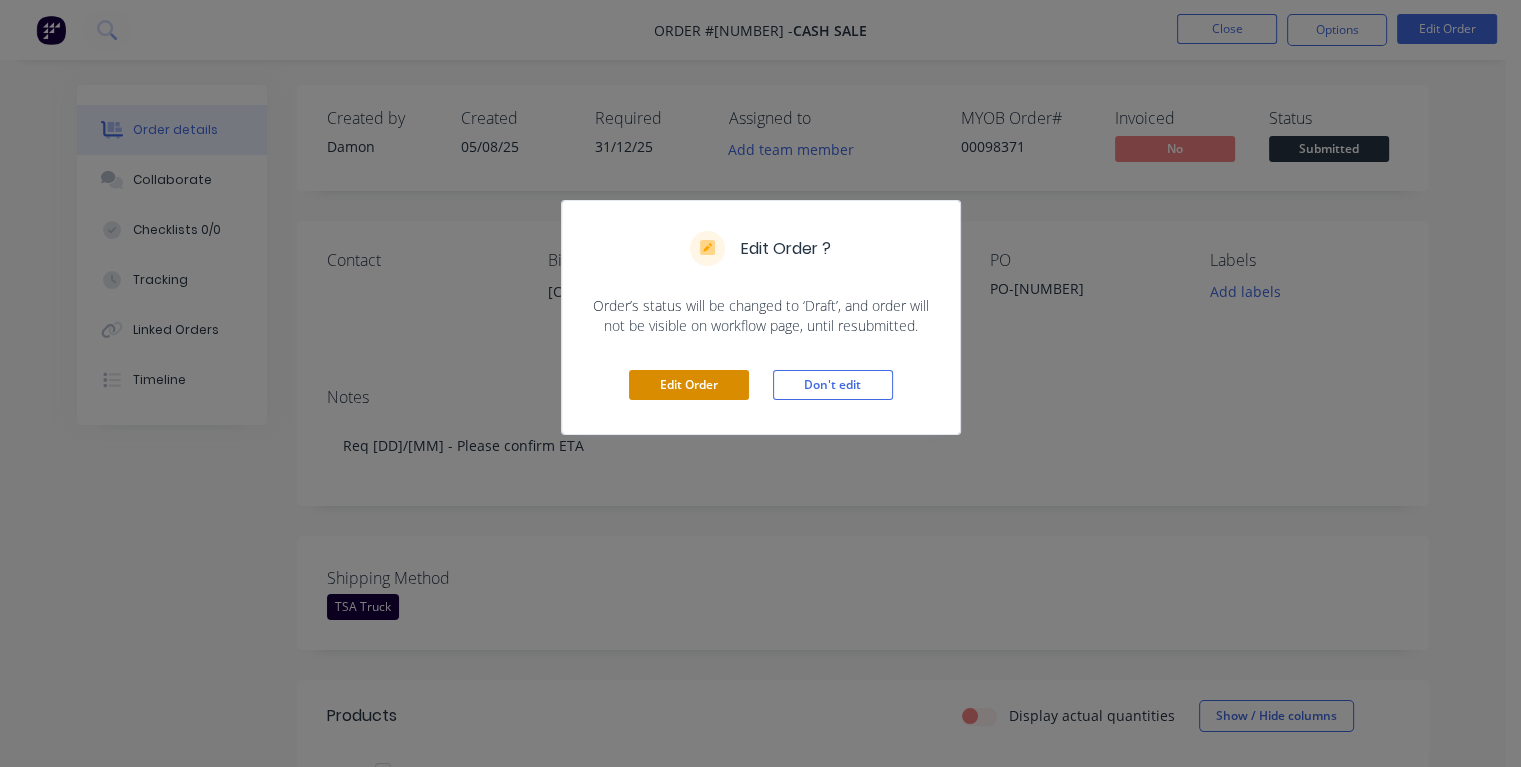 click on "Edit Order" at bounding box center [689, 385] 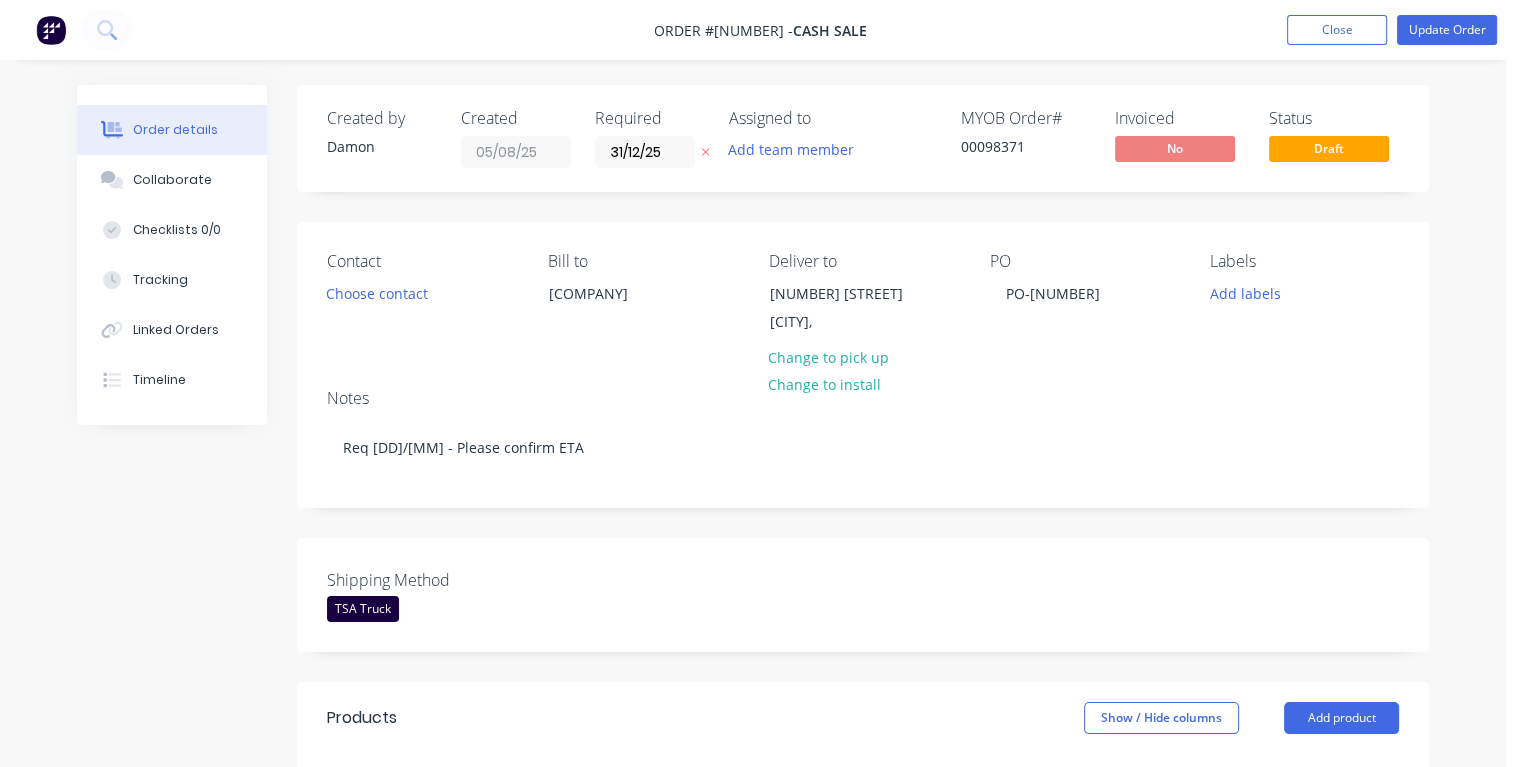 drag, startPoint x: 679, startPoint y: 142, endPoint x: 570, endPoint y: 147, distance: 109.11462 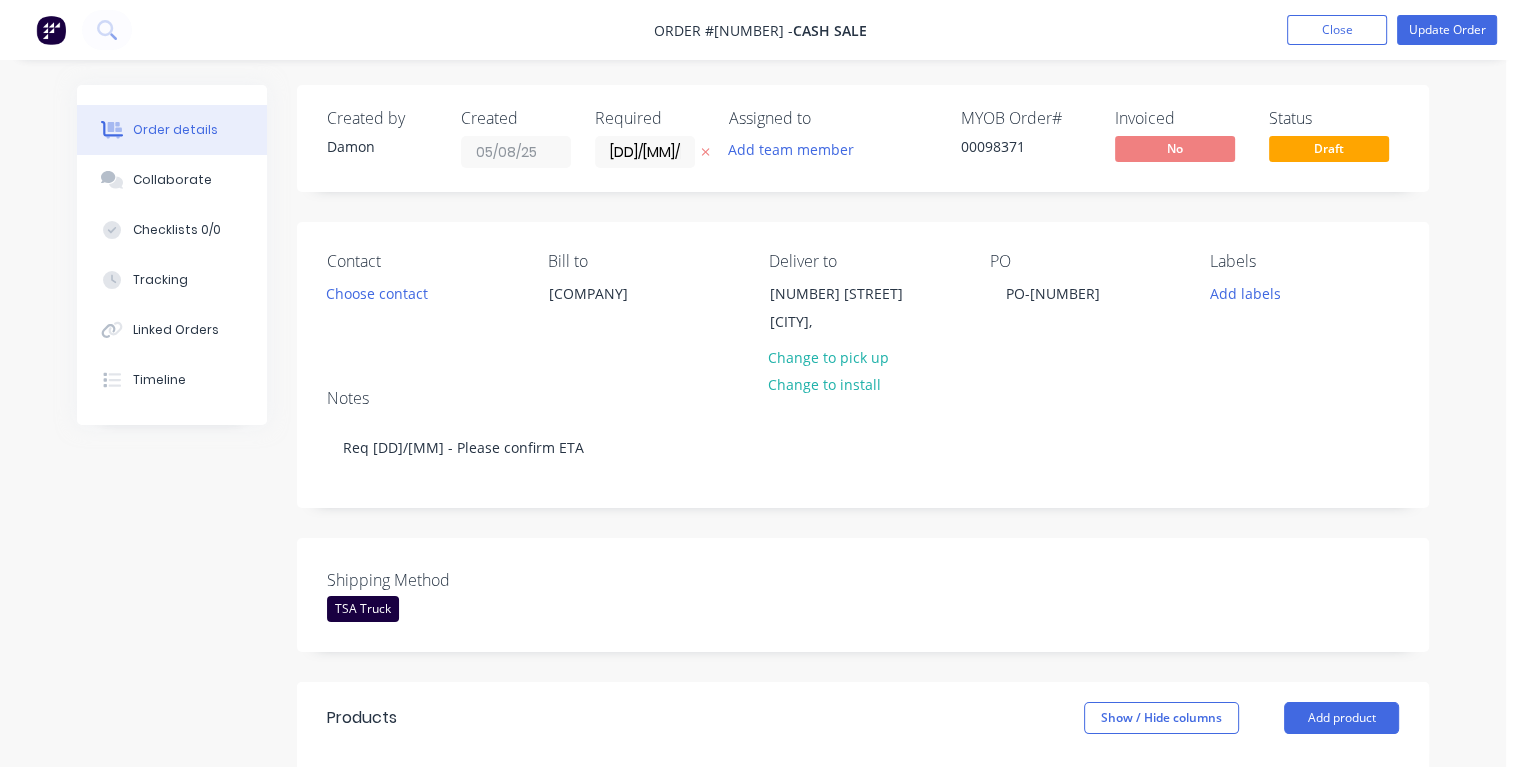 type on "25/08/25" 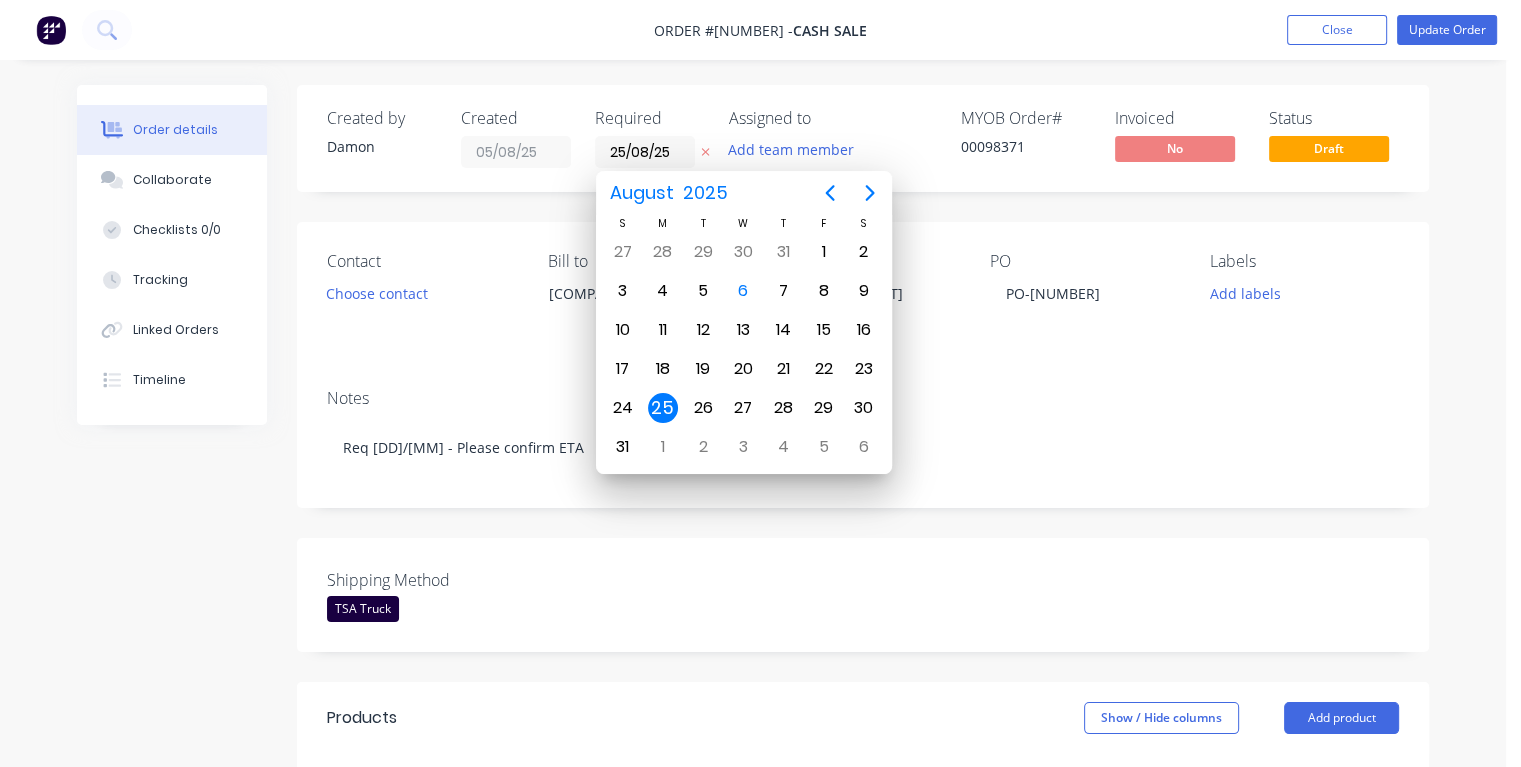 click on "25" at bounding box center (663, 408) 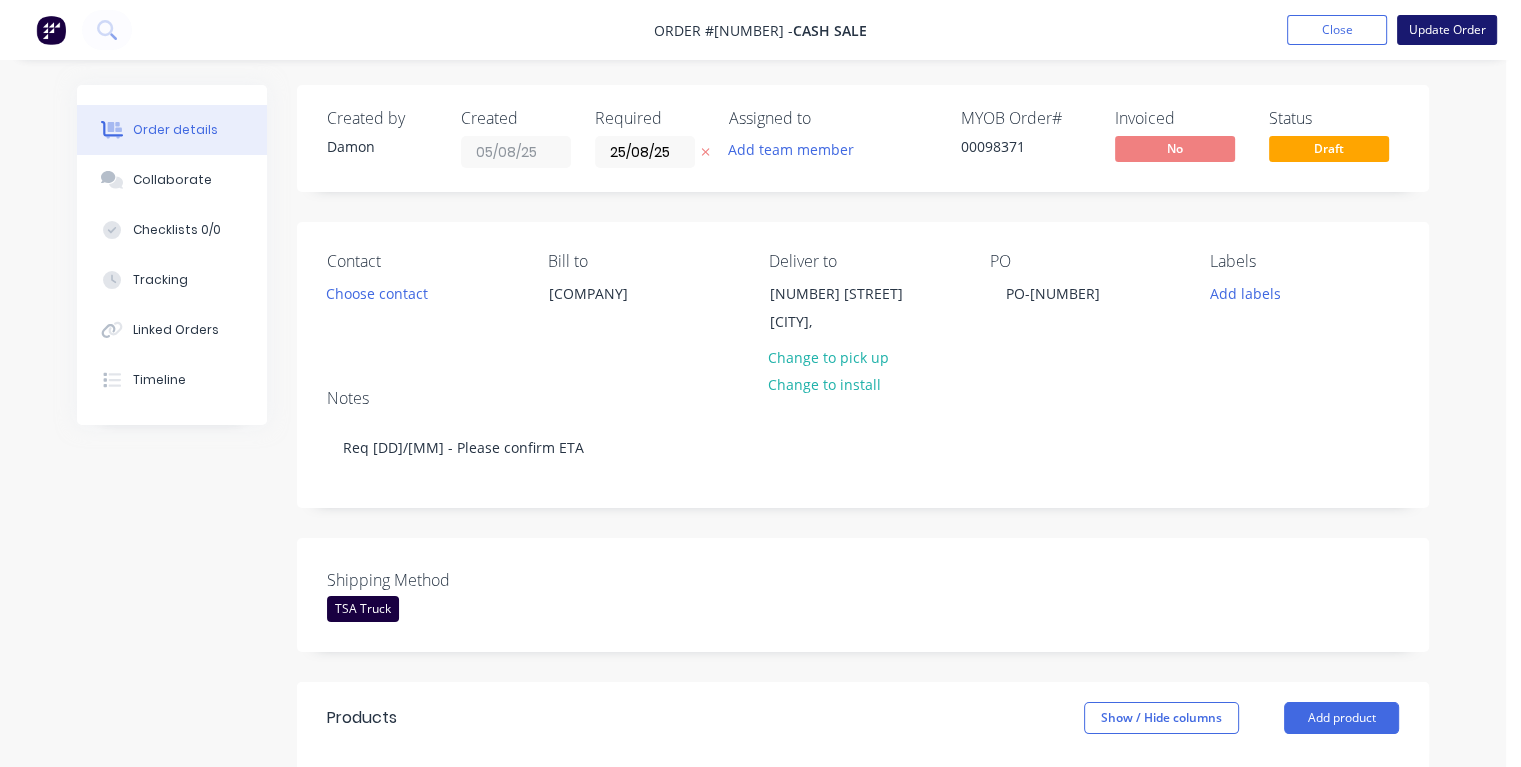 click on "Update Order" at bounding box center [1447, 30] 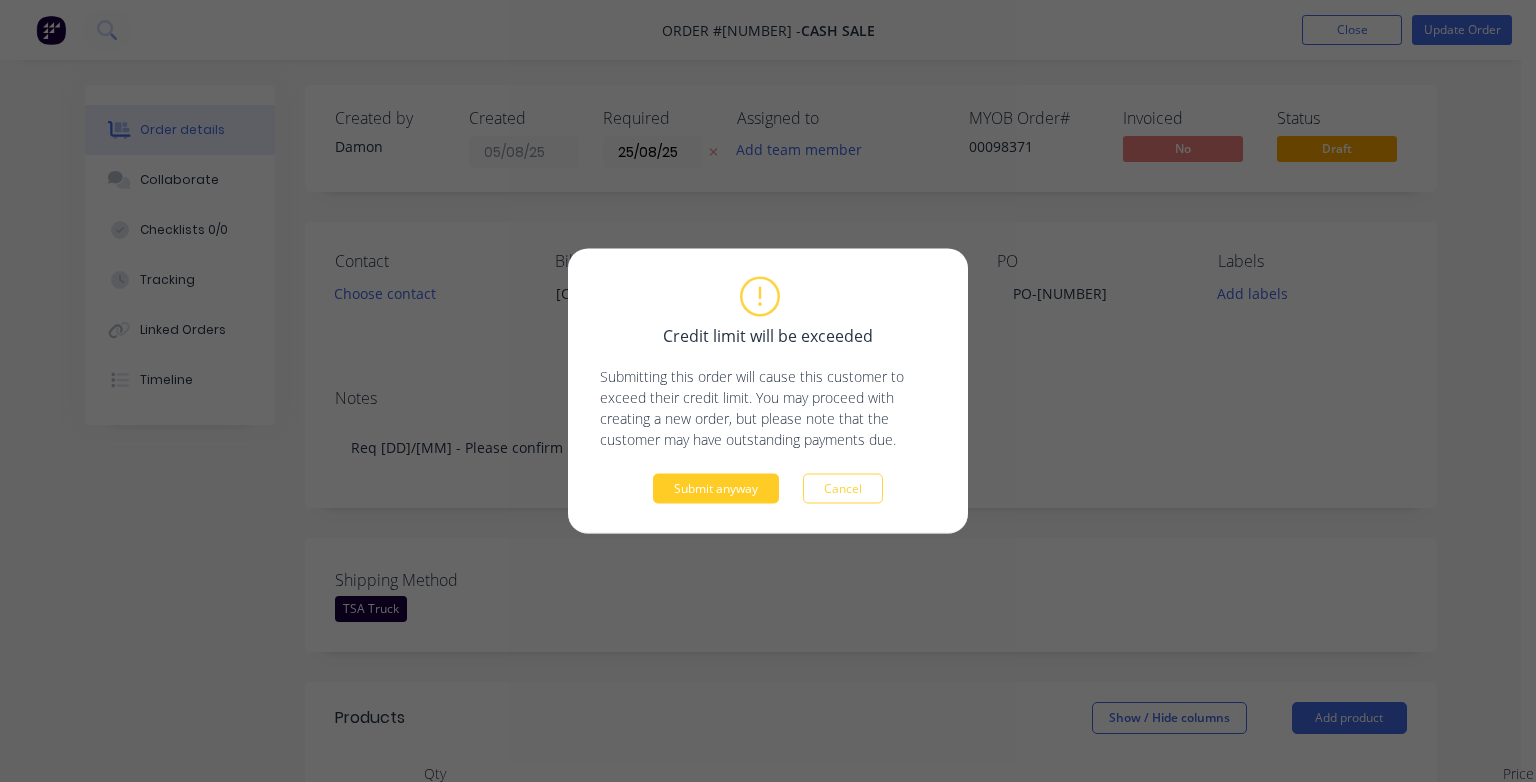 click on "Submit anyway" at bounding box center [716, 489] 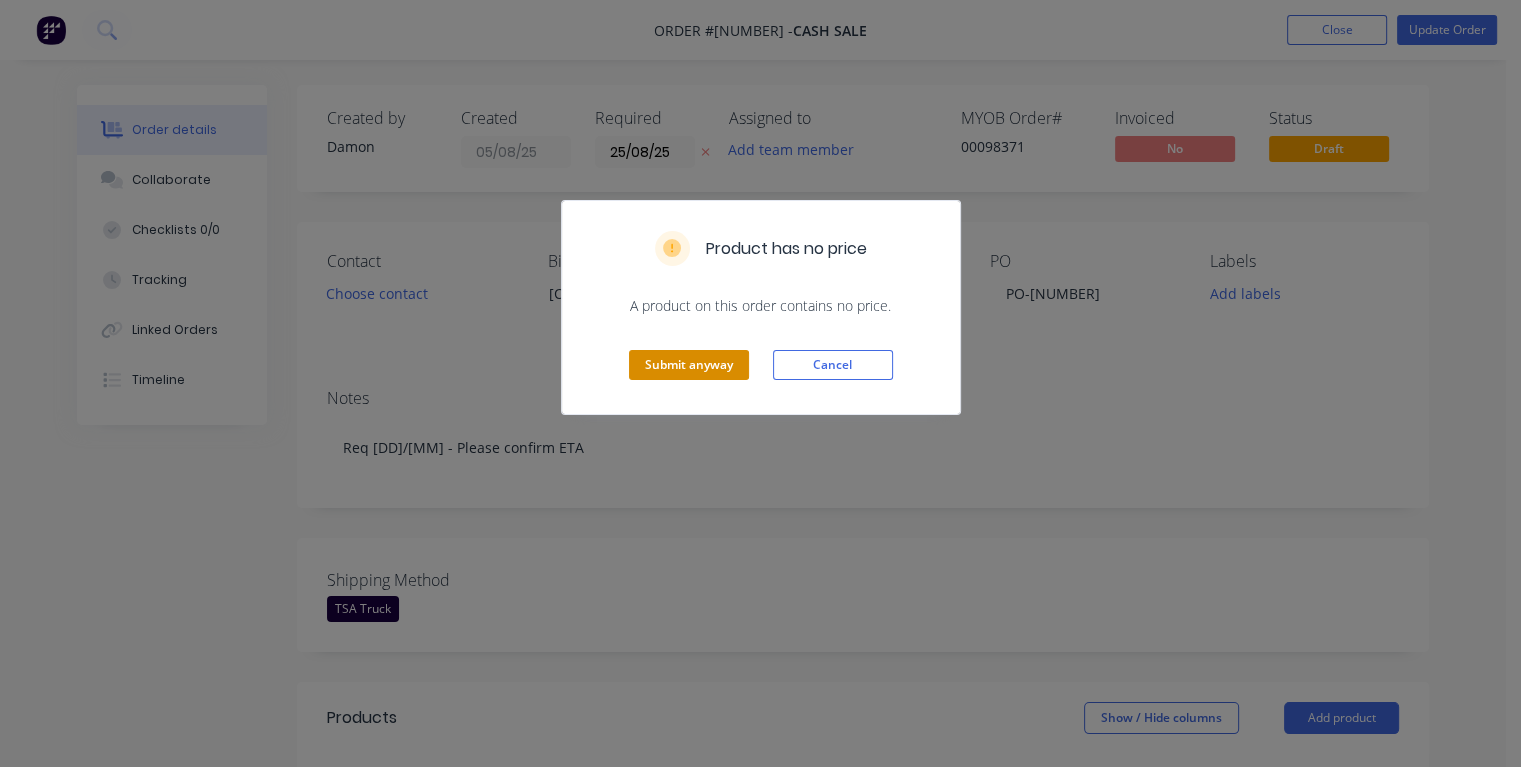 click on "Submit anyway" at bounding box center (689, 365) 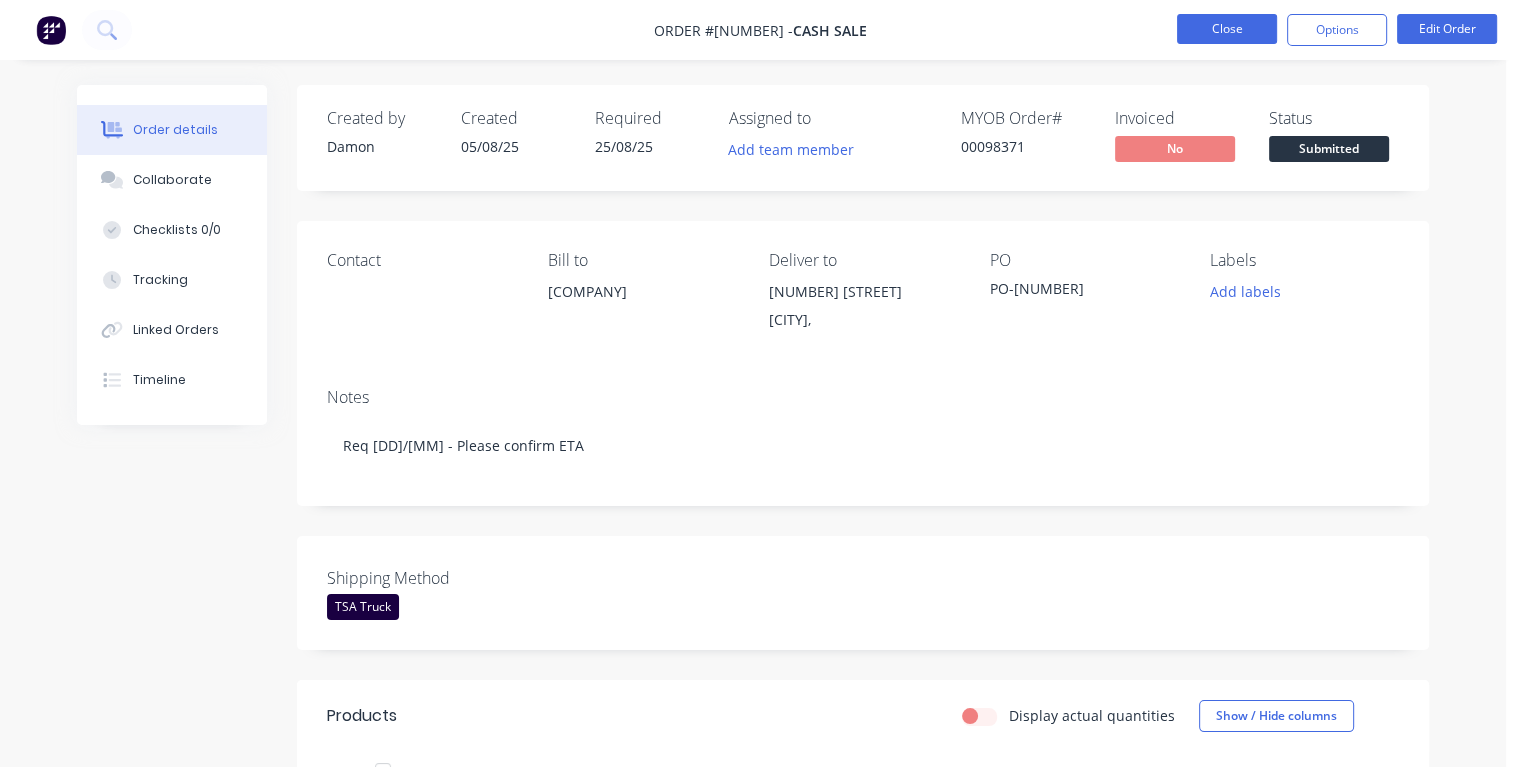 click on "Close" at bounding box center [1227, 29] 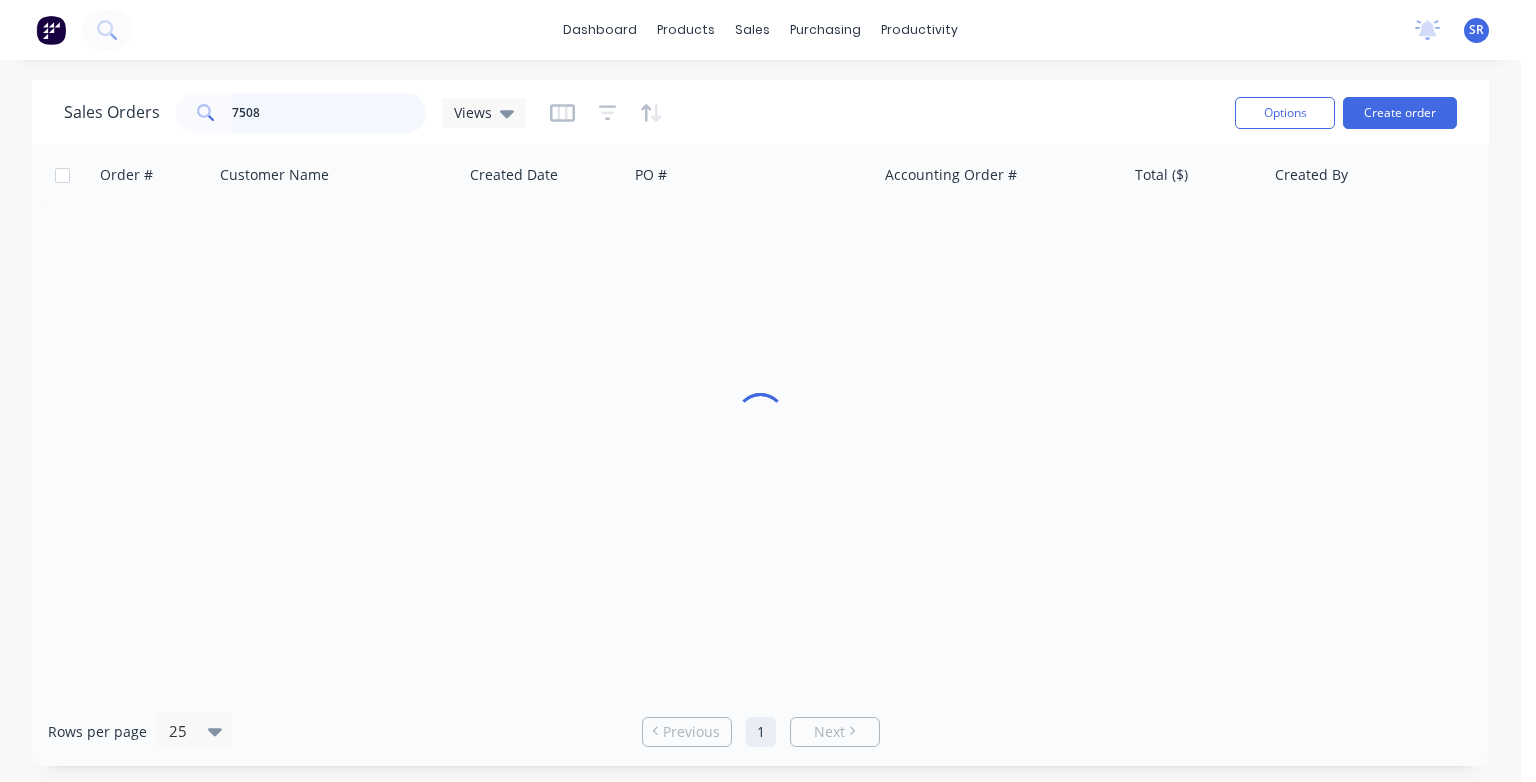 click on "7508" at bounding box center (329, 113) 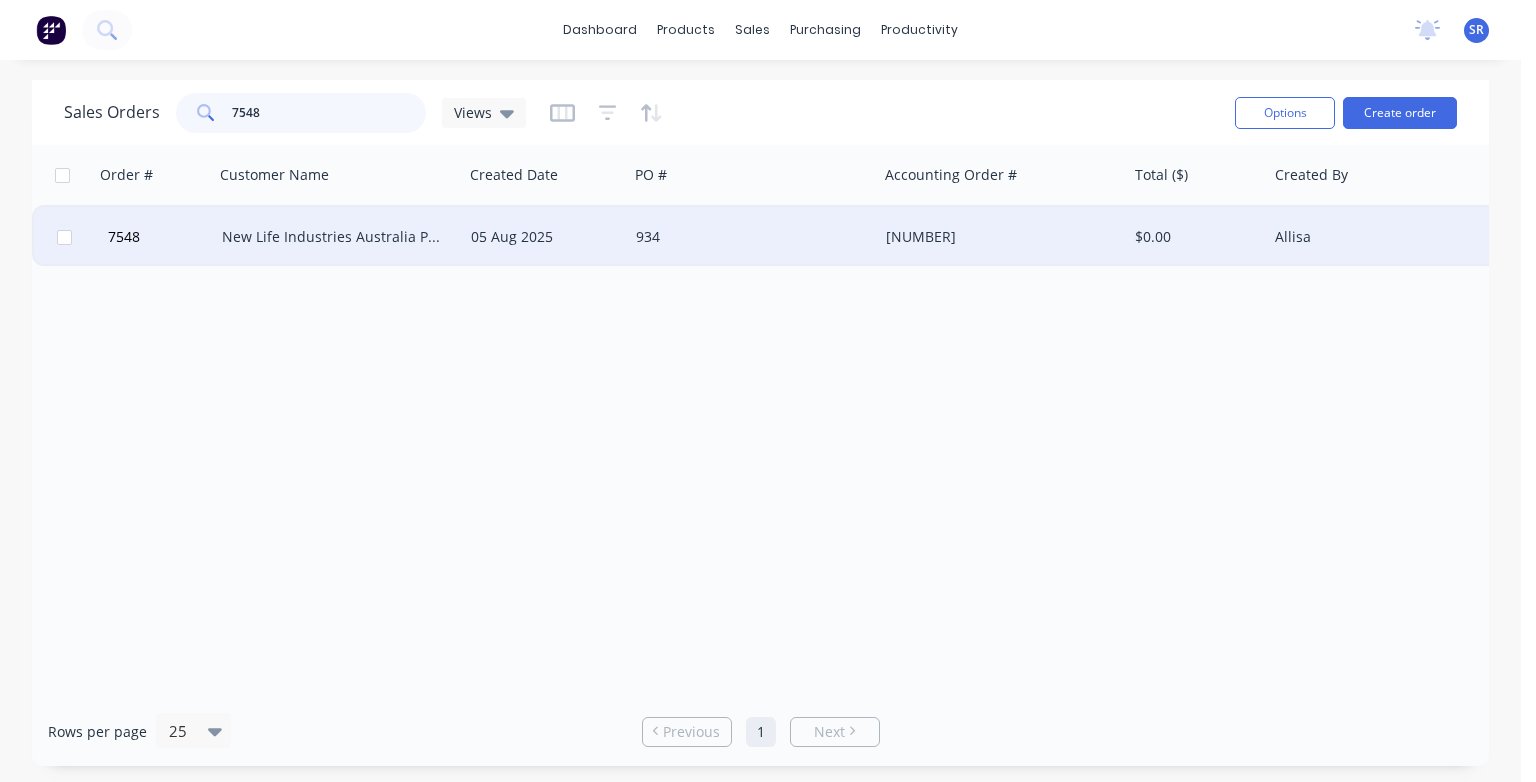 type on "7548" 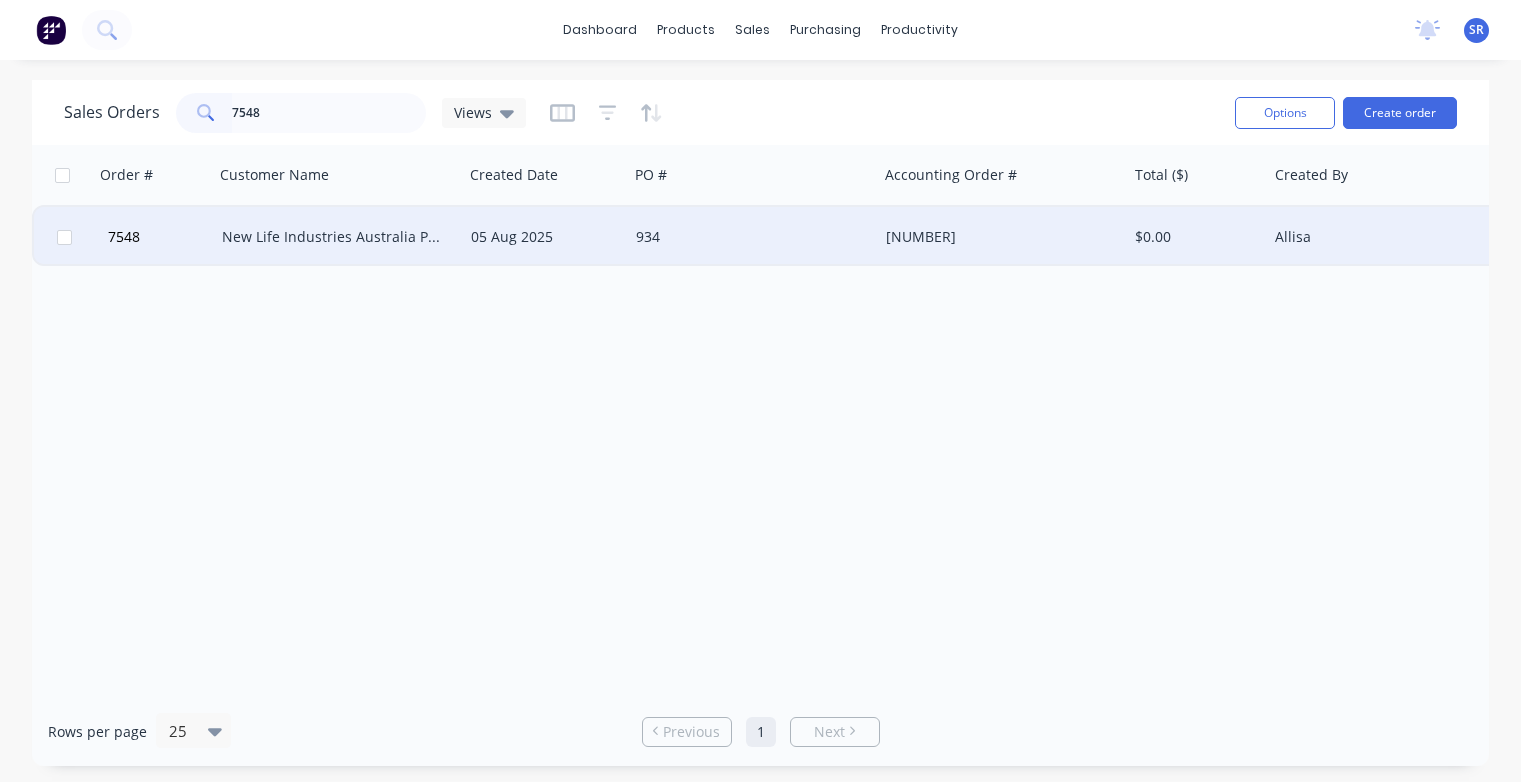 click on "New Life Industries Australia Pty Ltd" at bounding box center [333, 237] 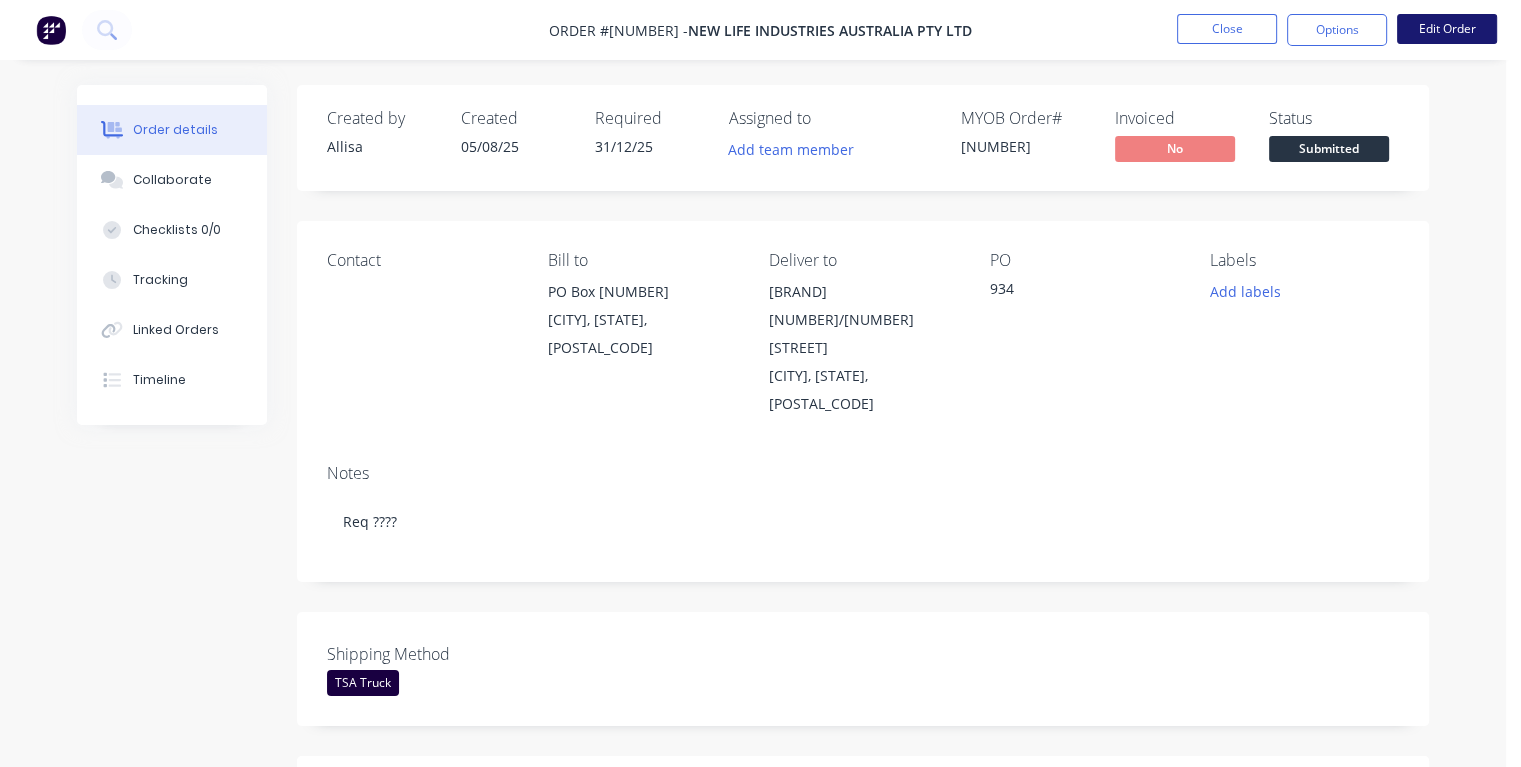 click on "Edit Order" at bounding box center (1447, 29) 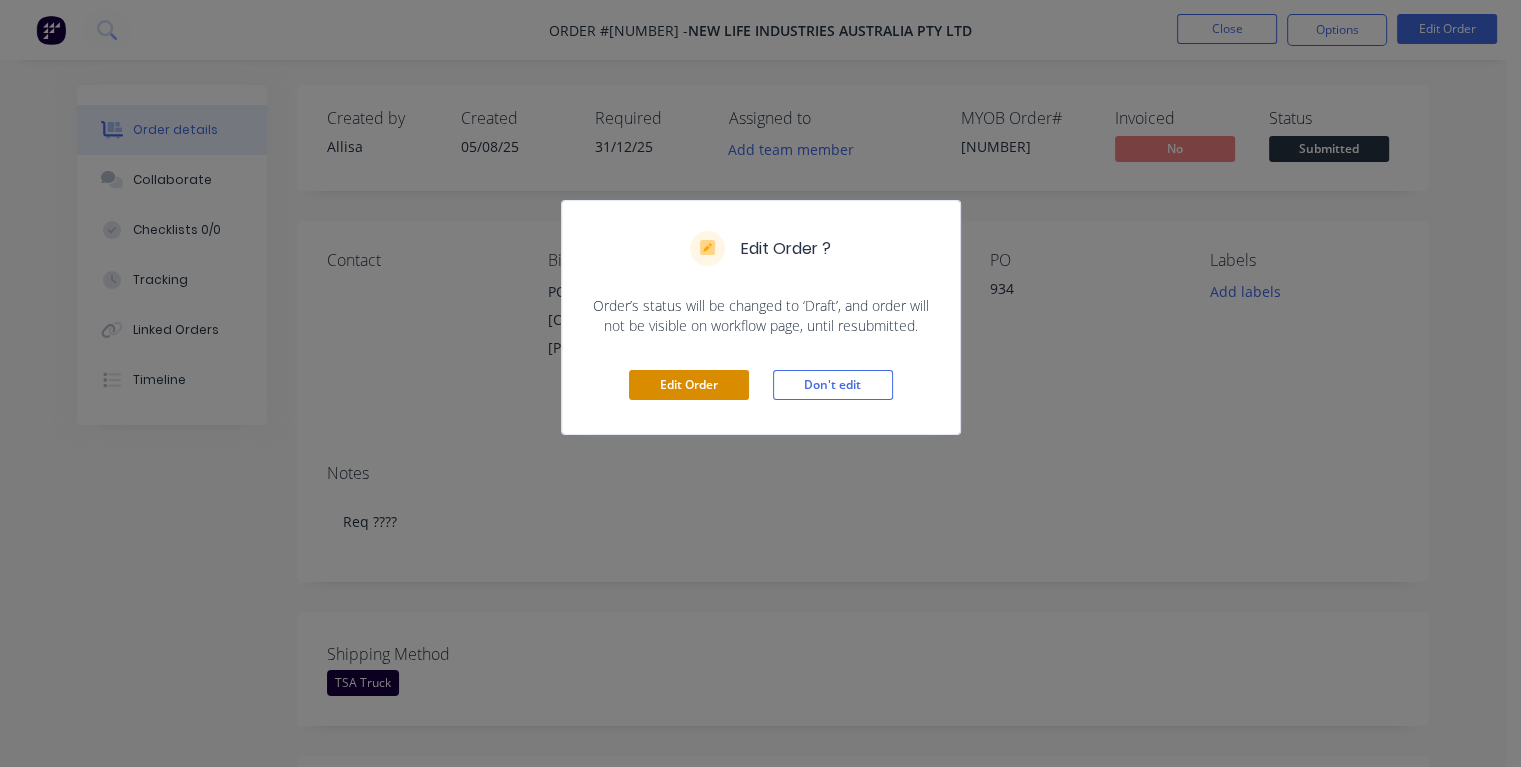 click on "Edit Order" at bounding box center [689, 385] 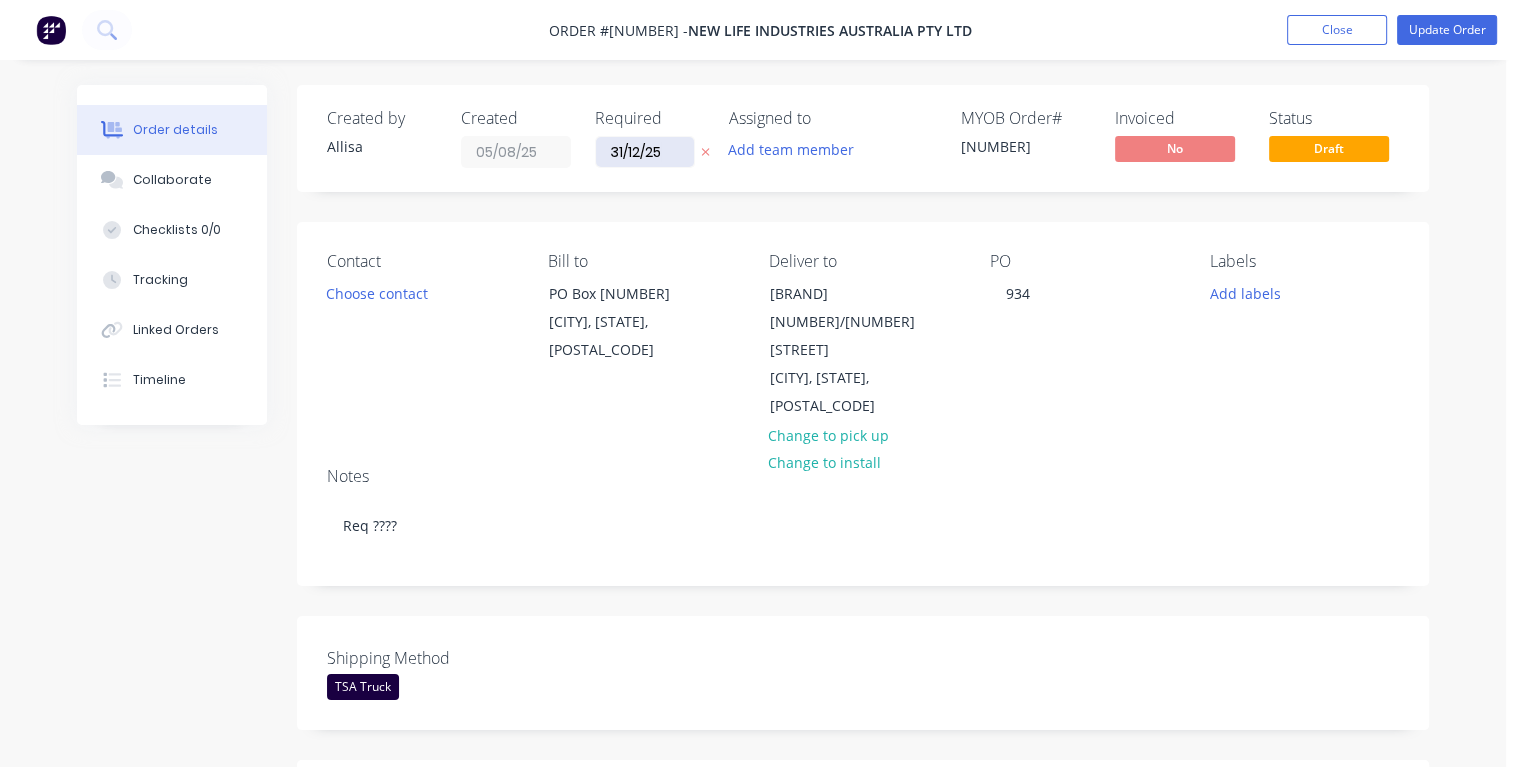 drag, startPoint x: 670, startPoint y: 142, endPoint x: 597, endPoint y: 154, distance: 73.97973 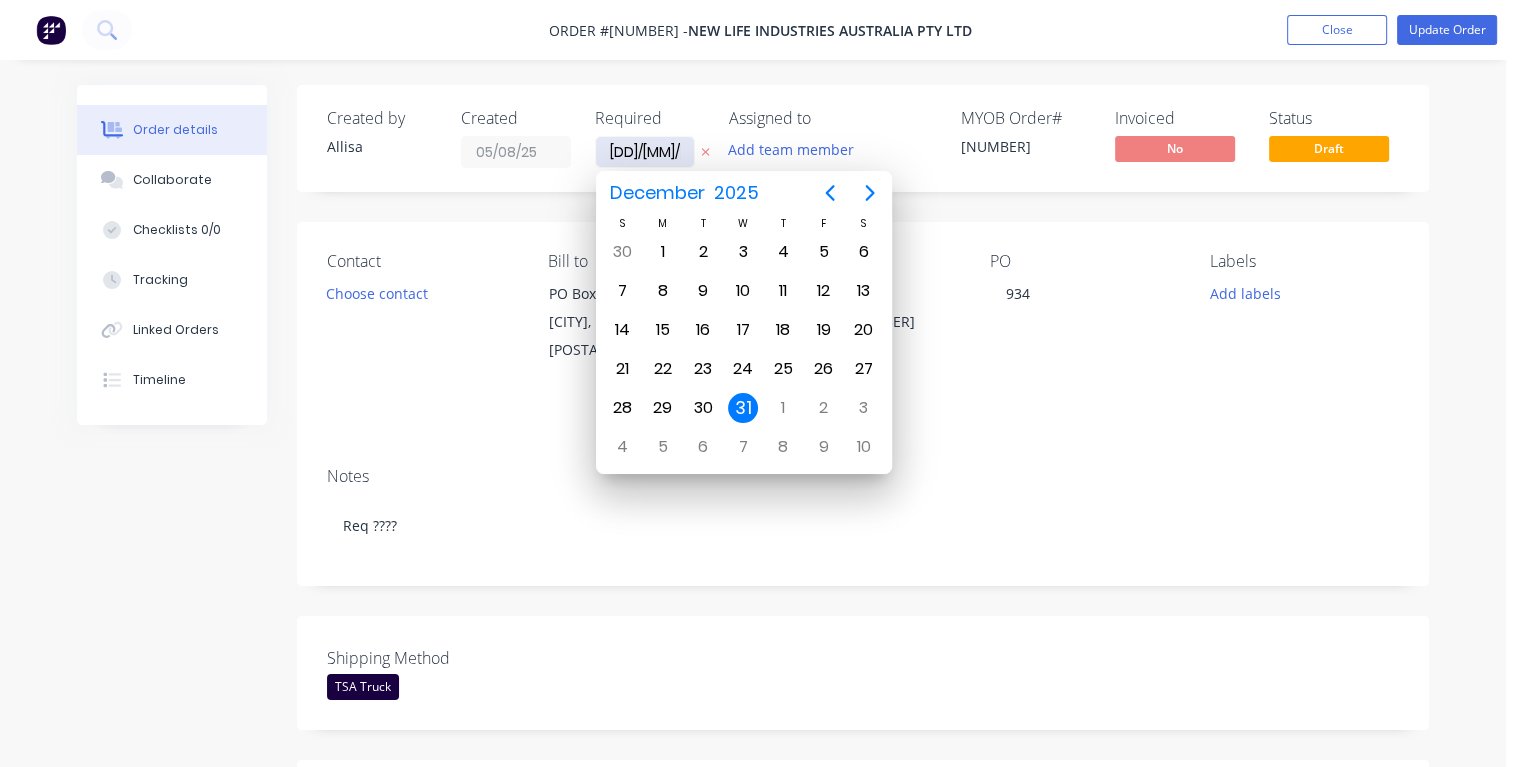 type on "18/08/25" 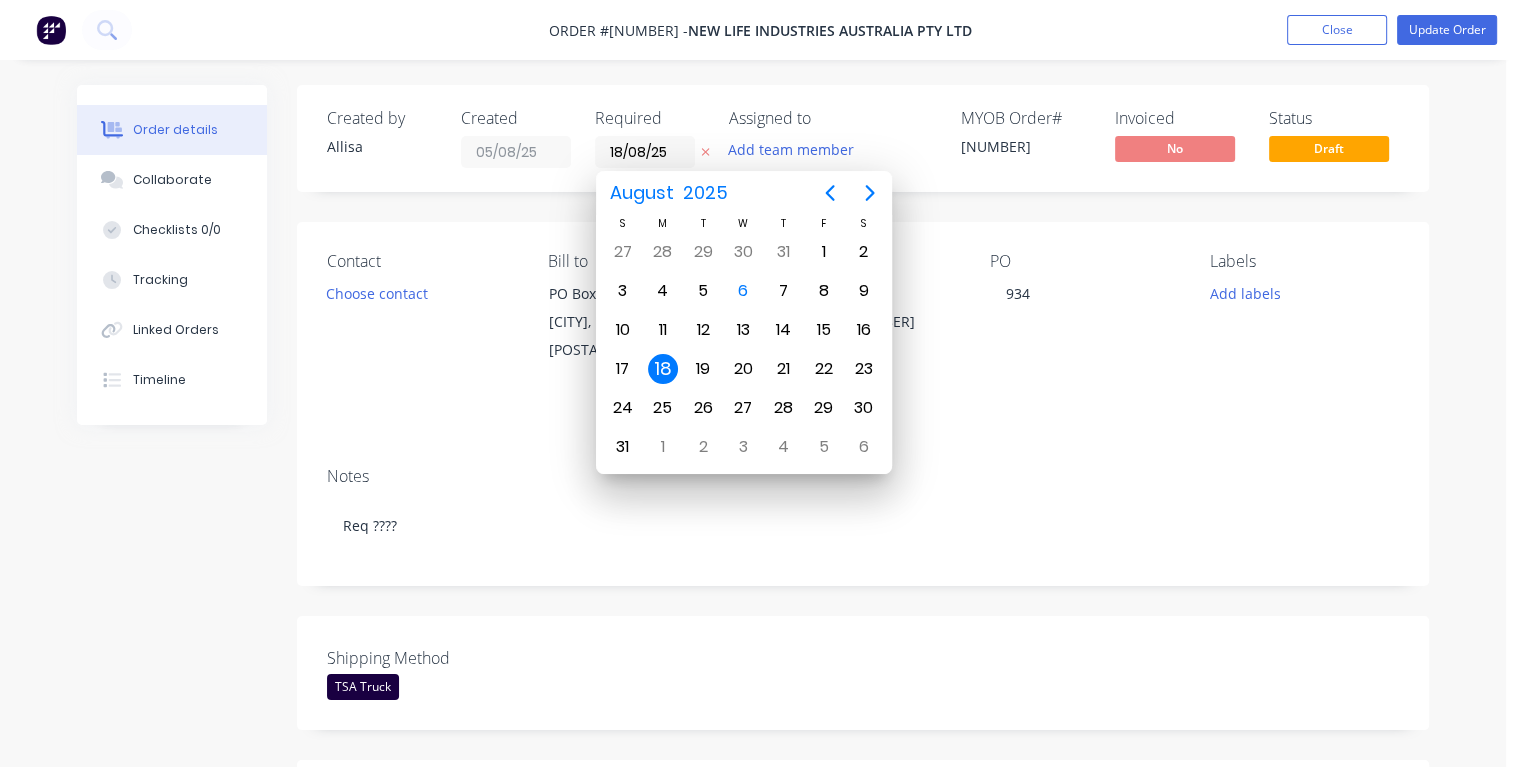 click on "18" at bounding box center (663, 369) 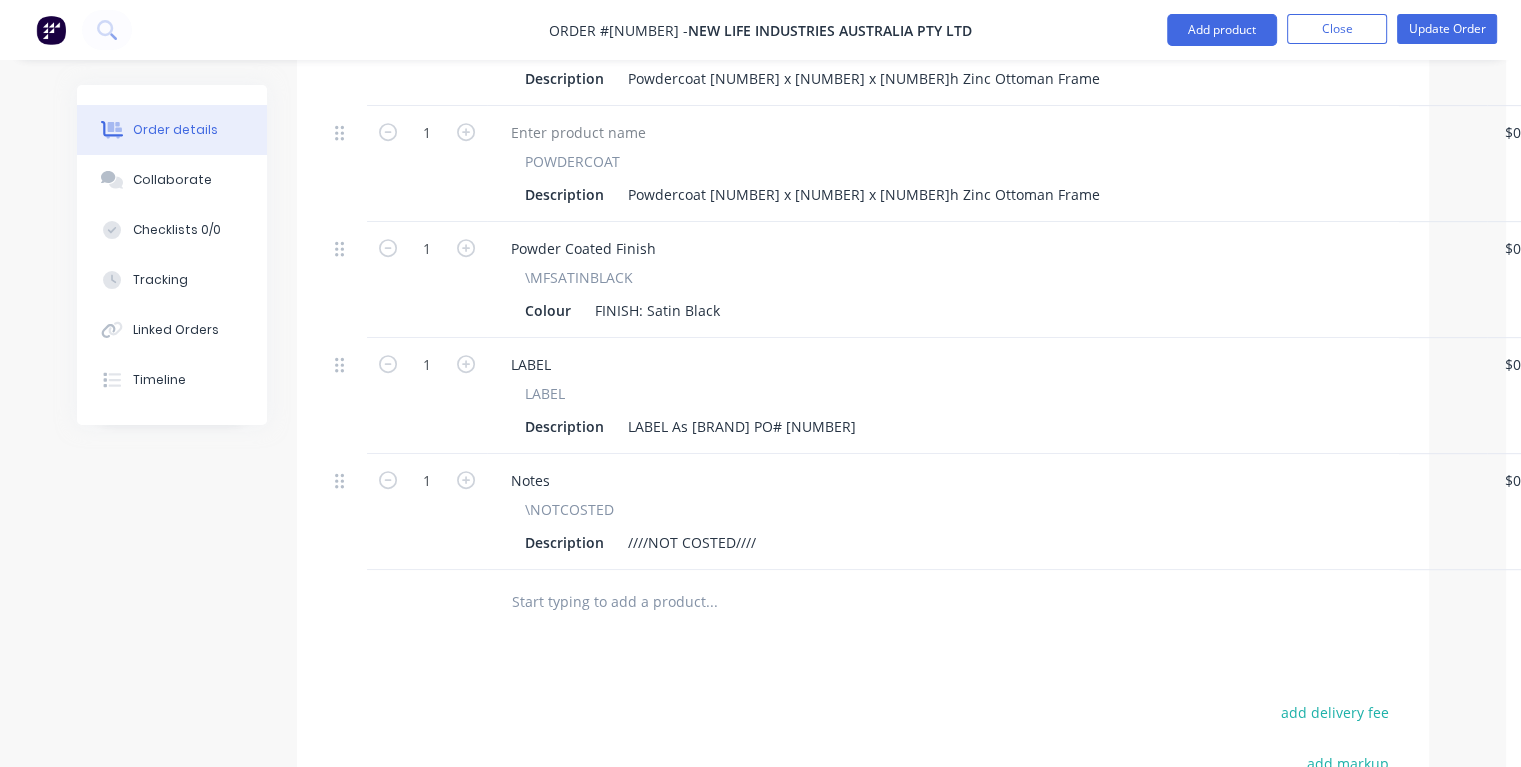 scroll, scrollTop: 1000, scrollLeft: 0, axis: vertical 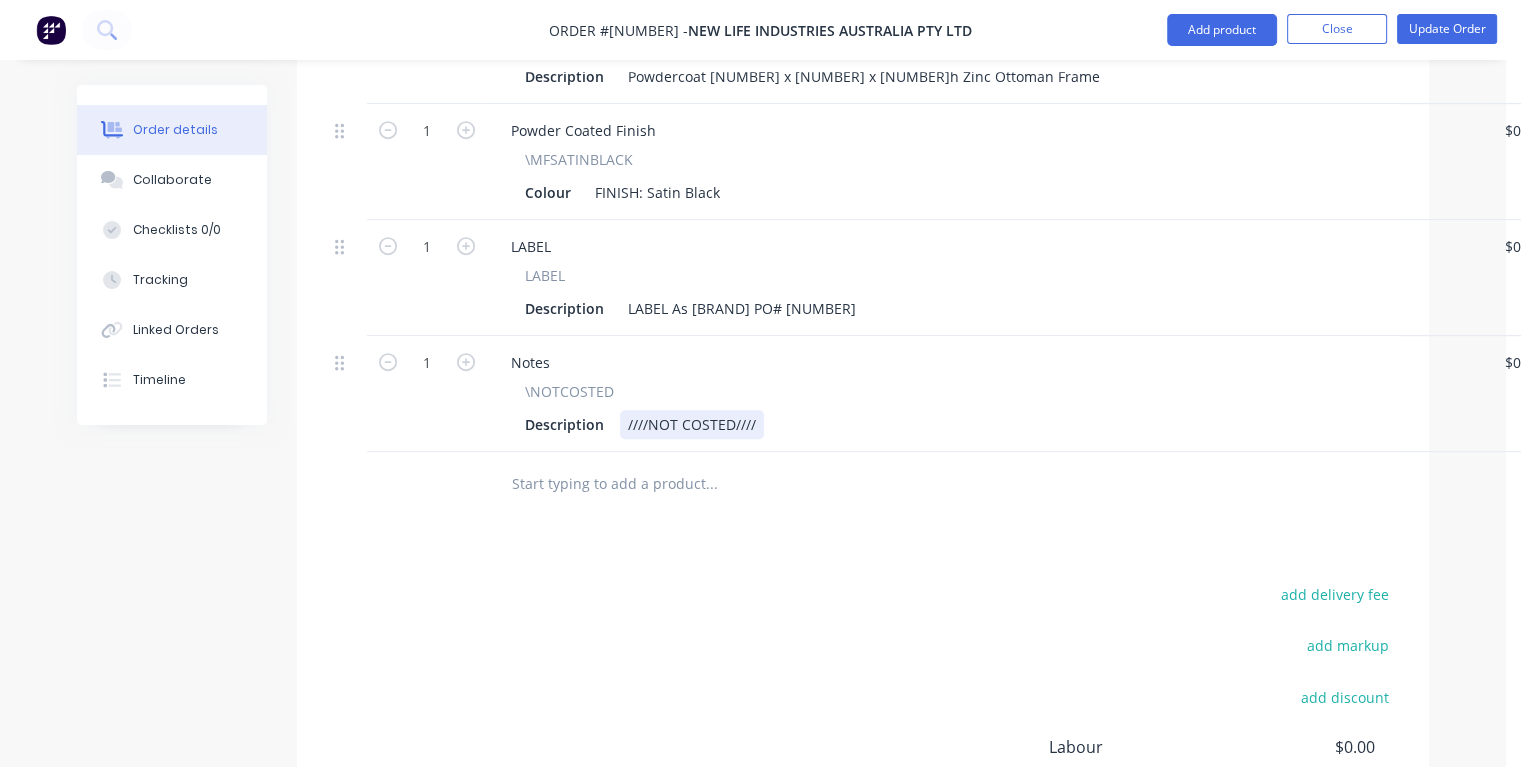 click on "Description ////NOT COSTED////" at bounding box center (983, 424) 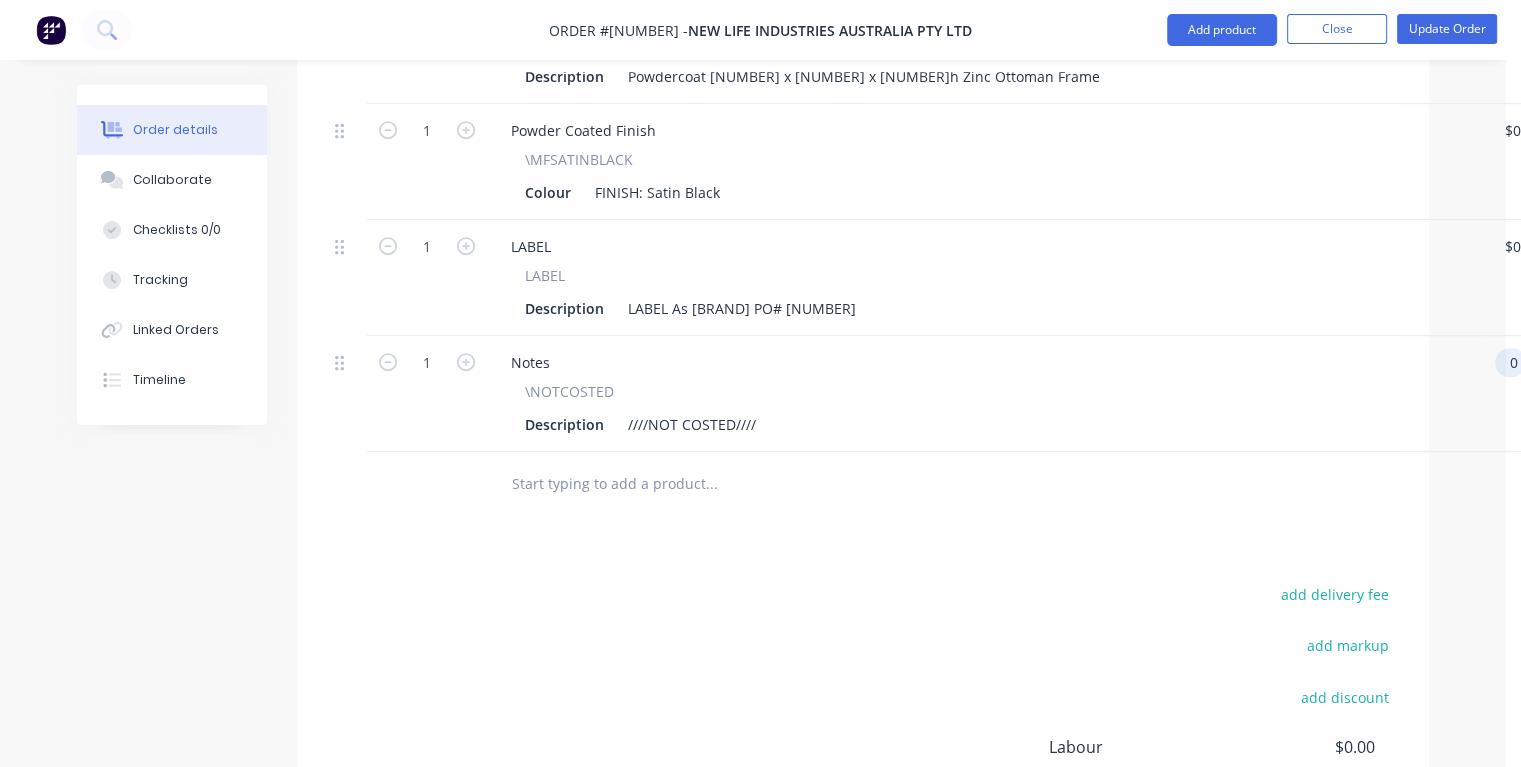 scroll, scrollTop: 1000, scrollLeft: 28, axis: both 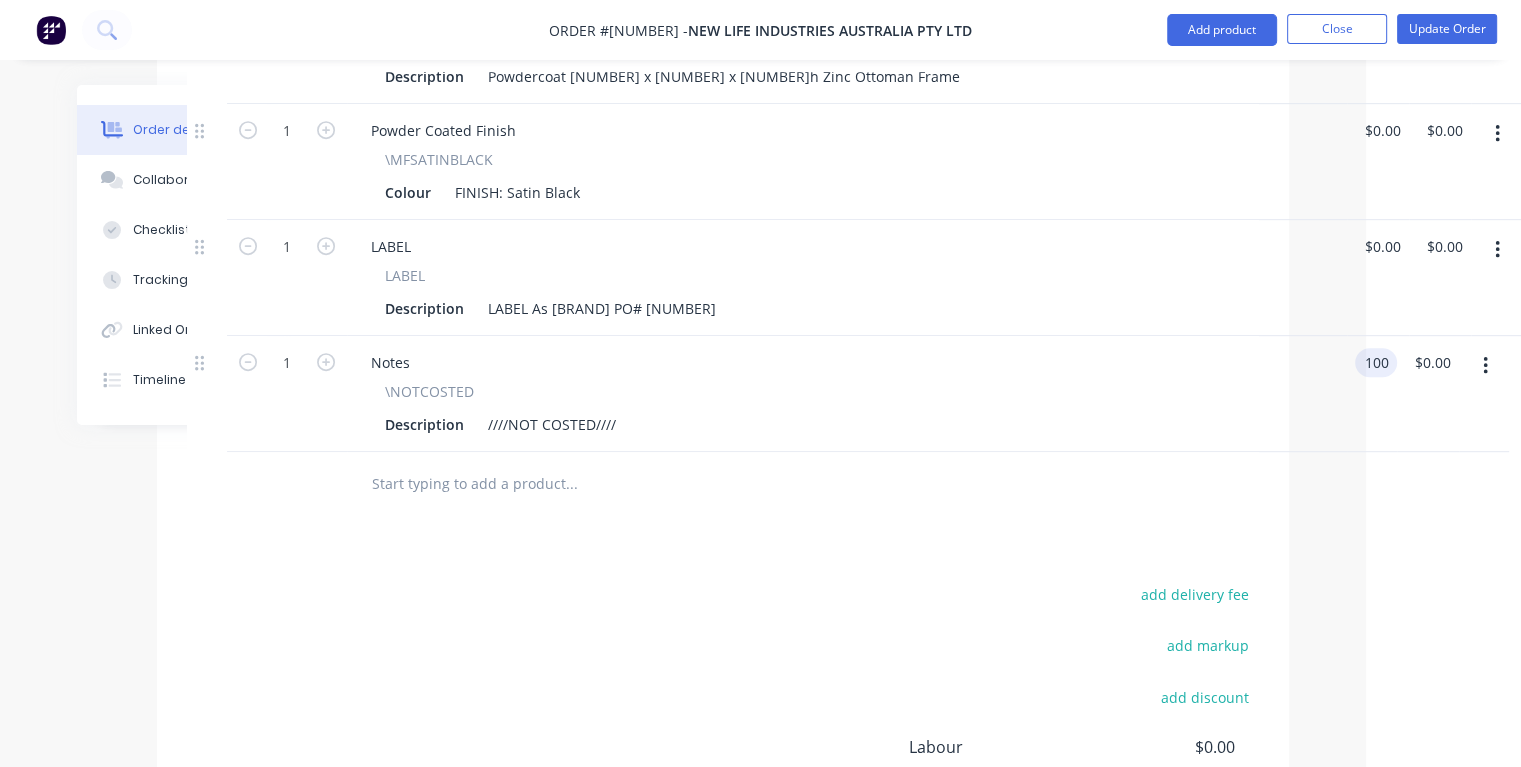 type on "$100.00" 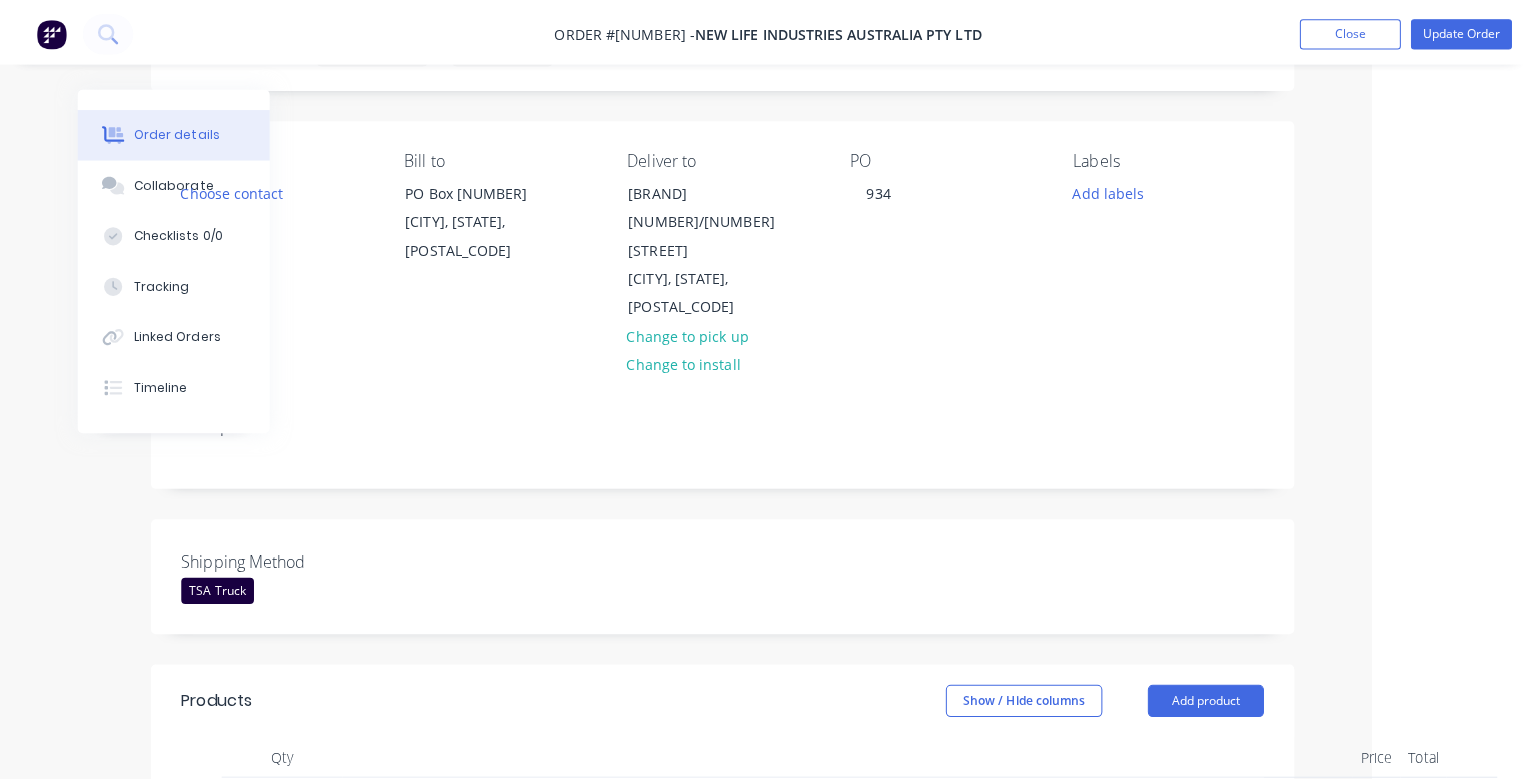 scroll, scrollTop: 0, scrollLeft: 148, axis: horizontal 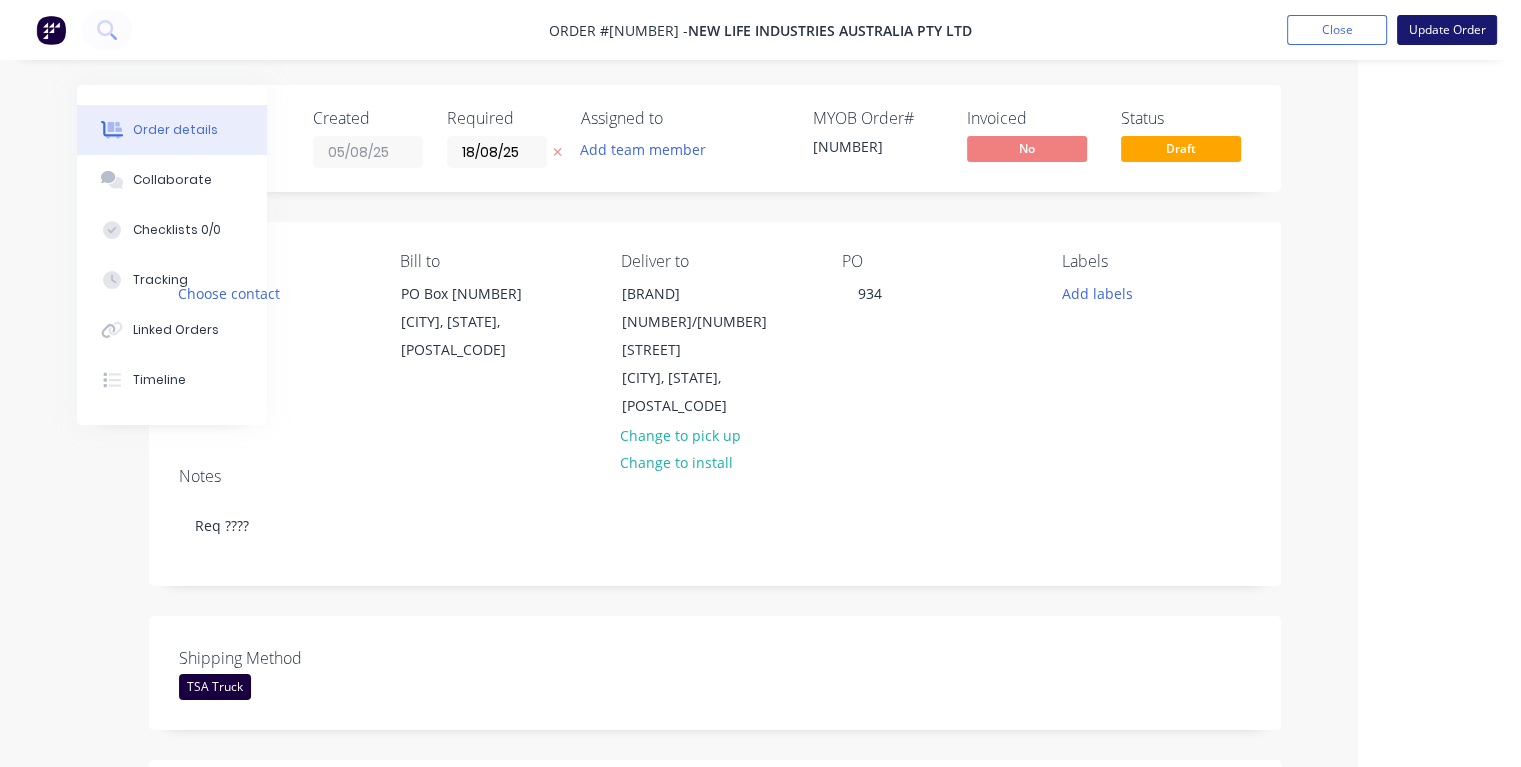 type on "$100.00" 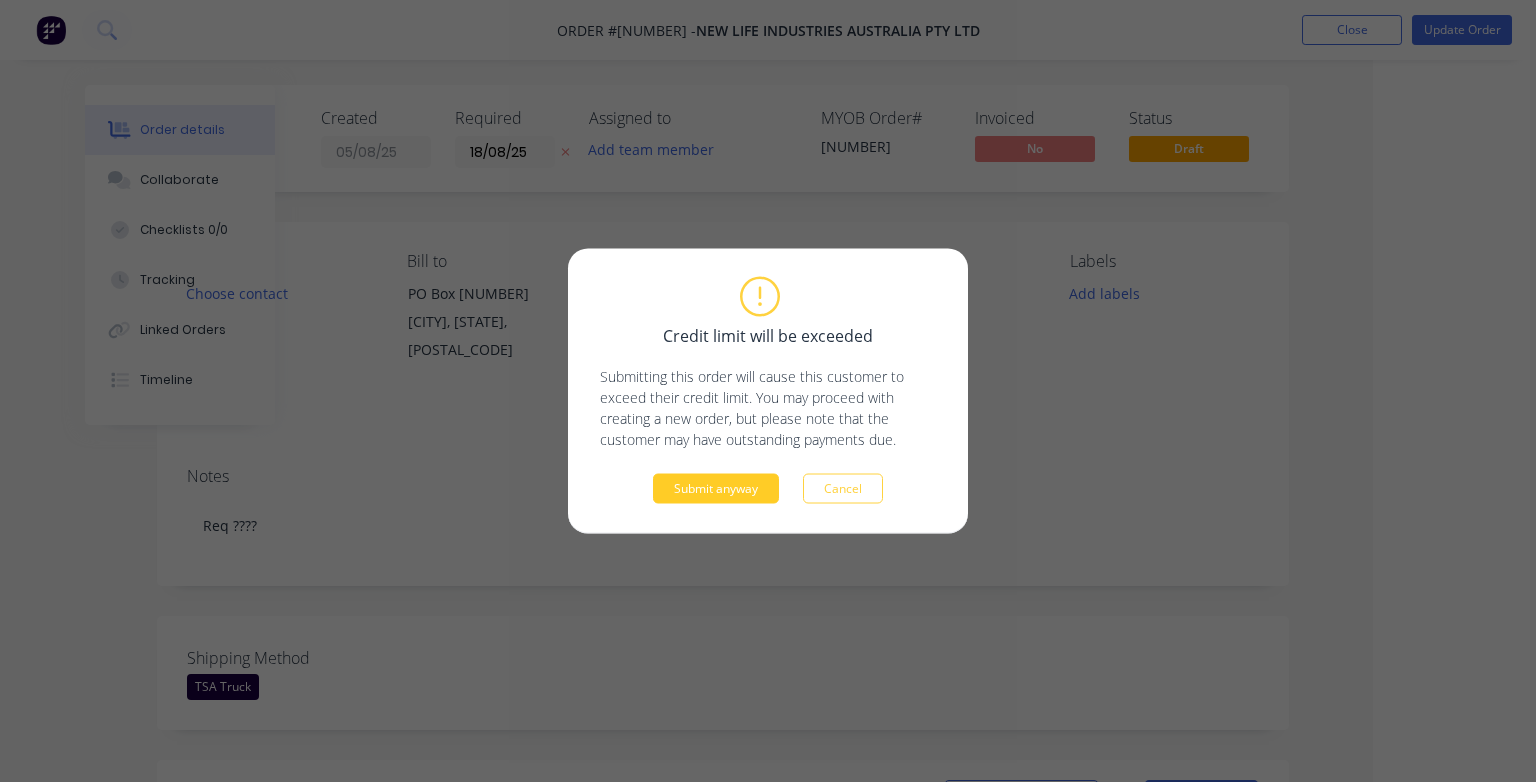 click on "Submit anyway" at bounding box center [716, 489] 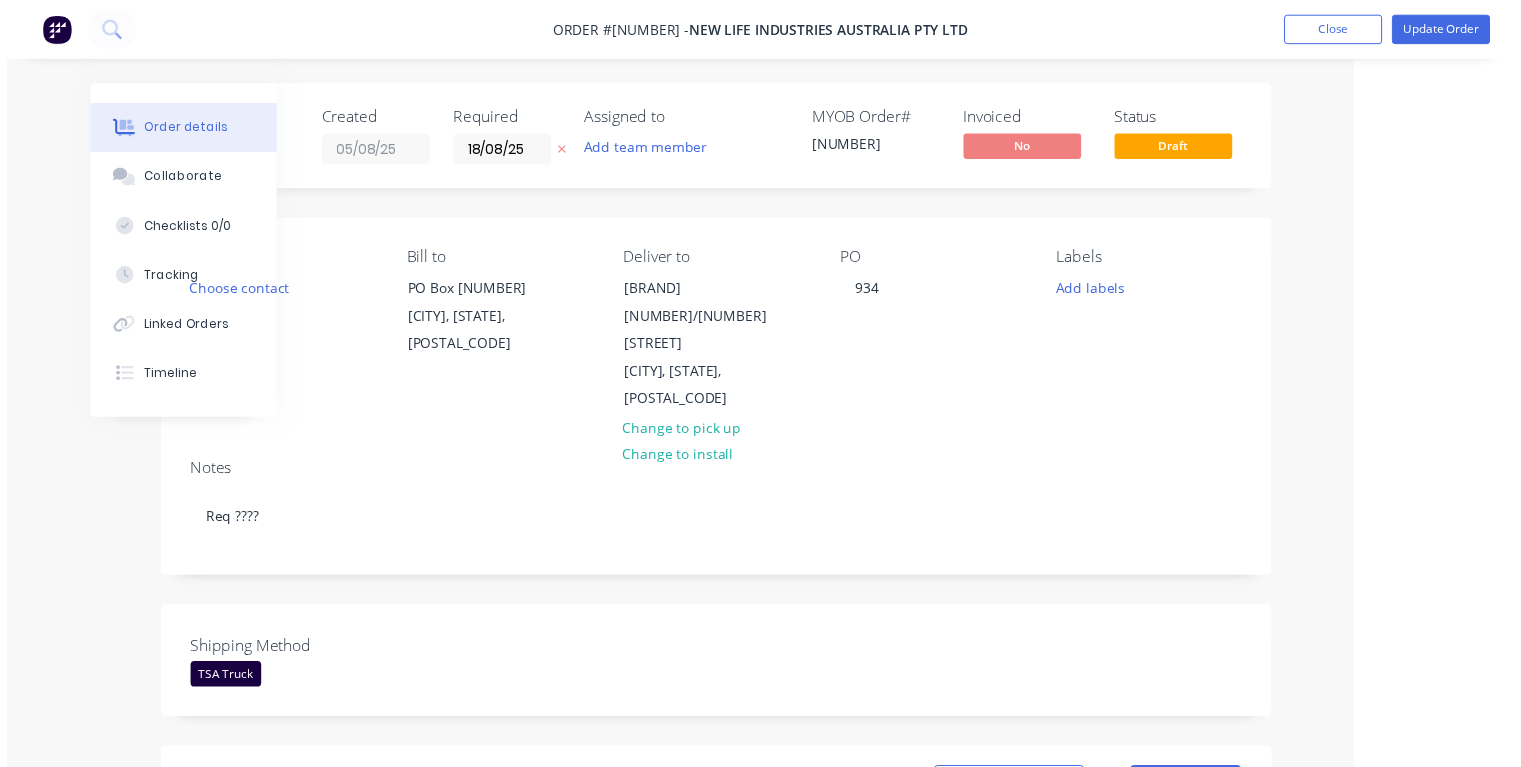scroll, scrollTop: 0, scrollLeft: 108, axis: horizontal 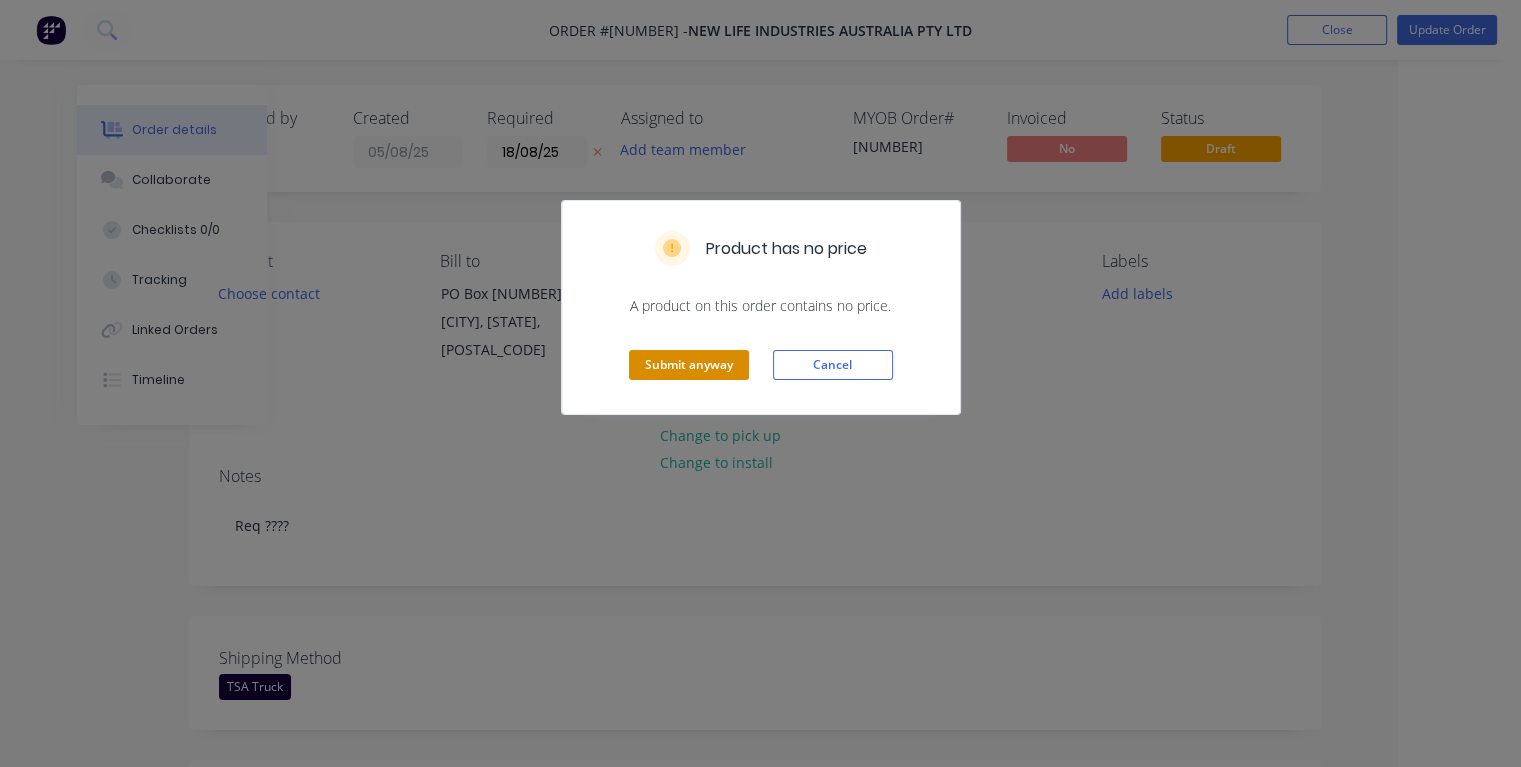 click on "Submit anyway" at bounding box center (689, 365) 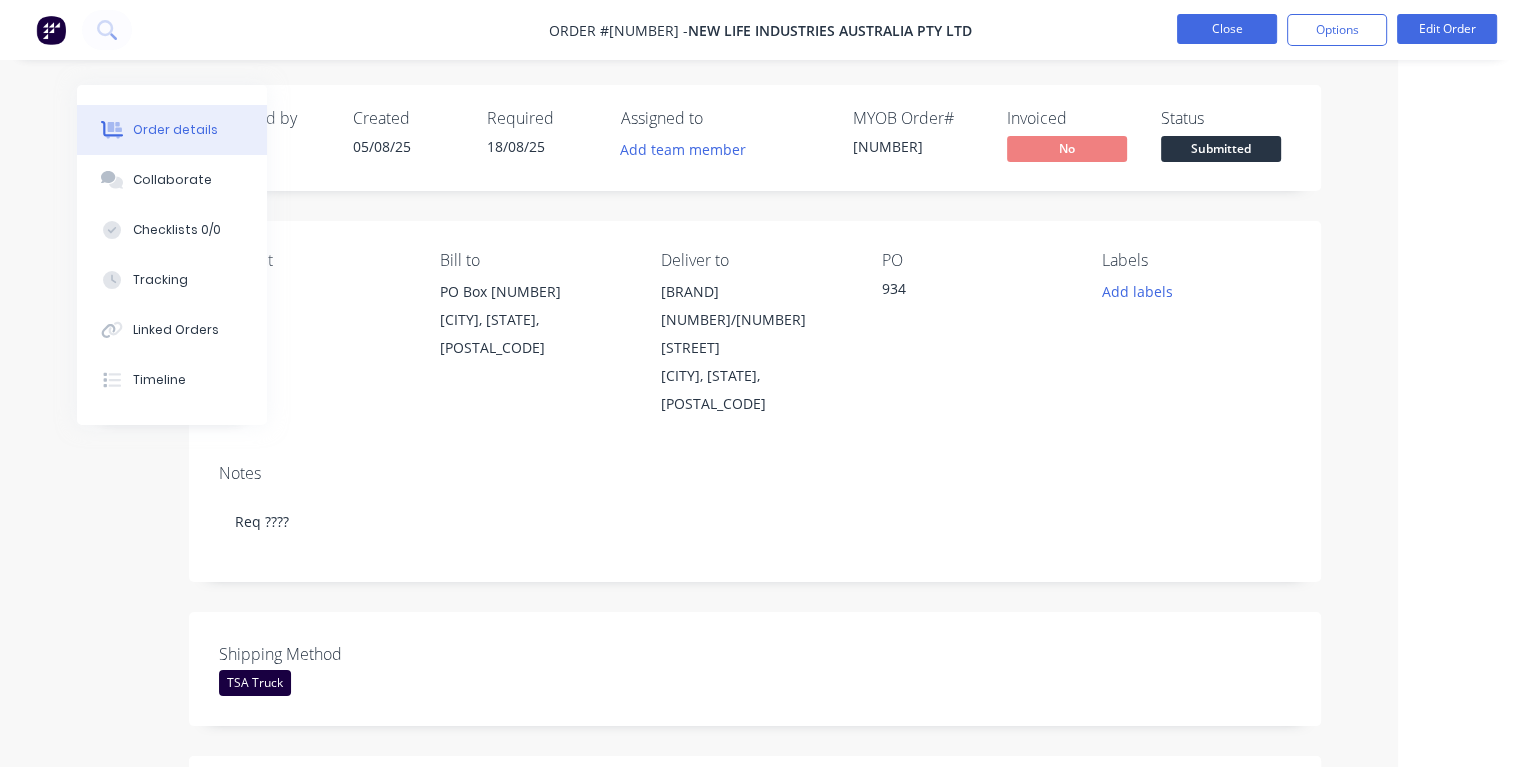 click on "Close" at bounding box center [1227, 29] 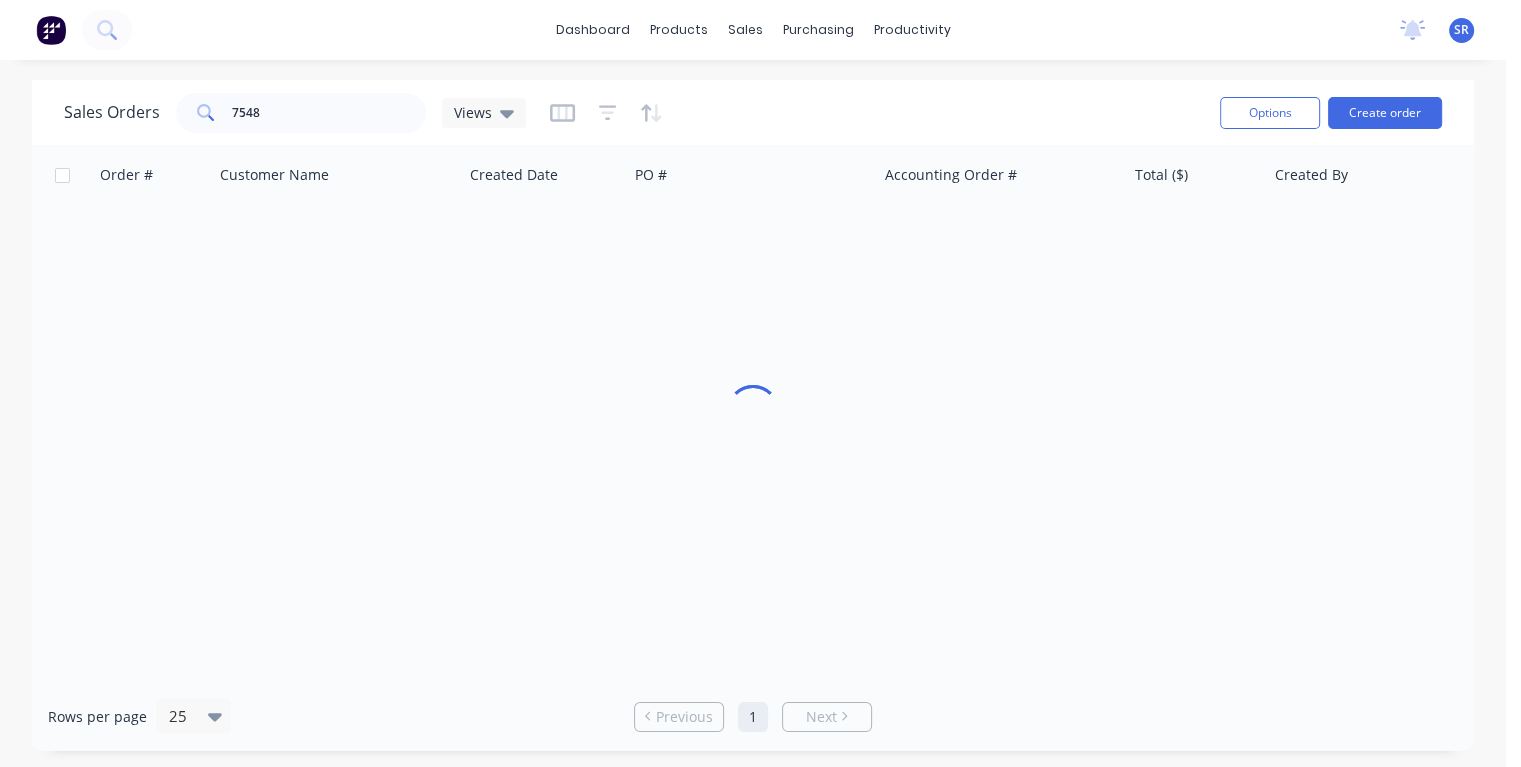 scroll, scrollTop: 0, scrollLeft: 0, axis: both 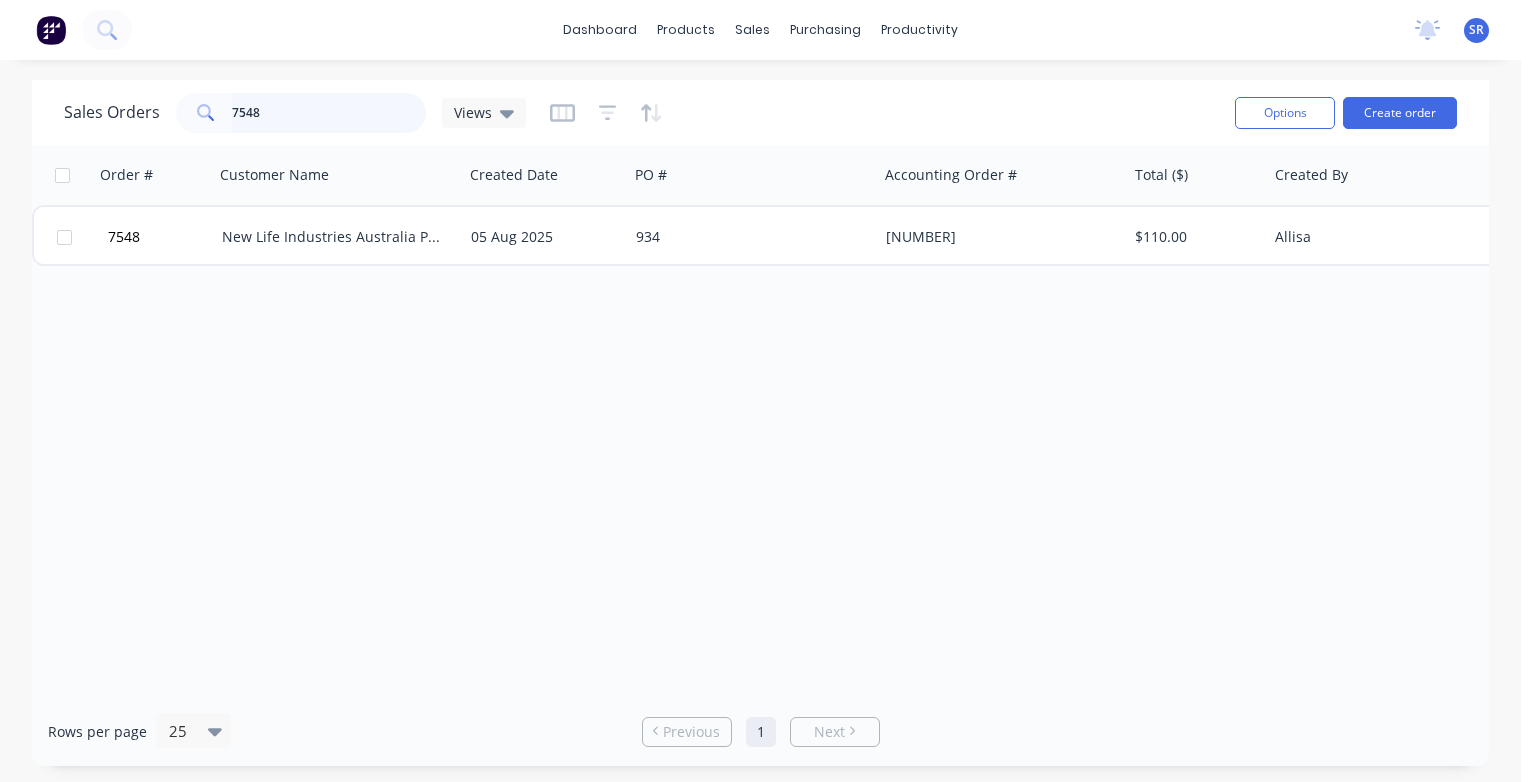 click on "7548" at bounding box center [329, 113] 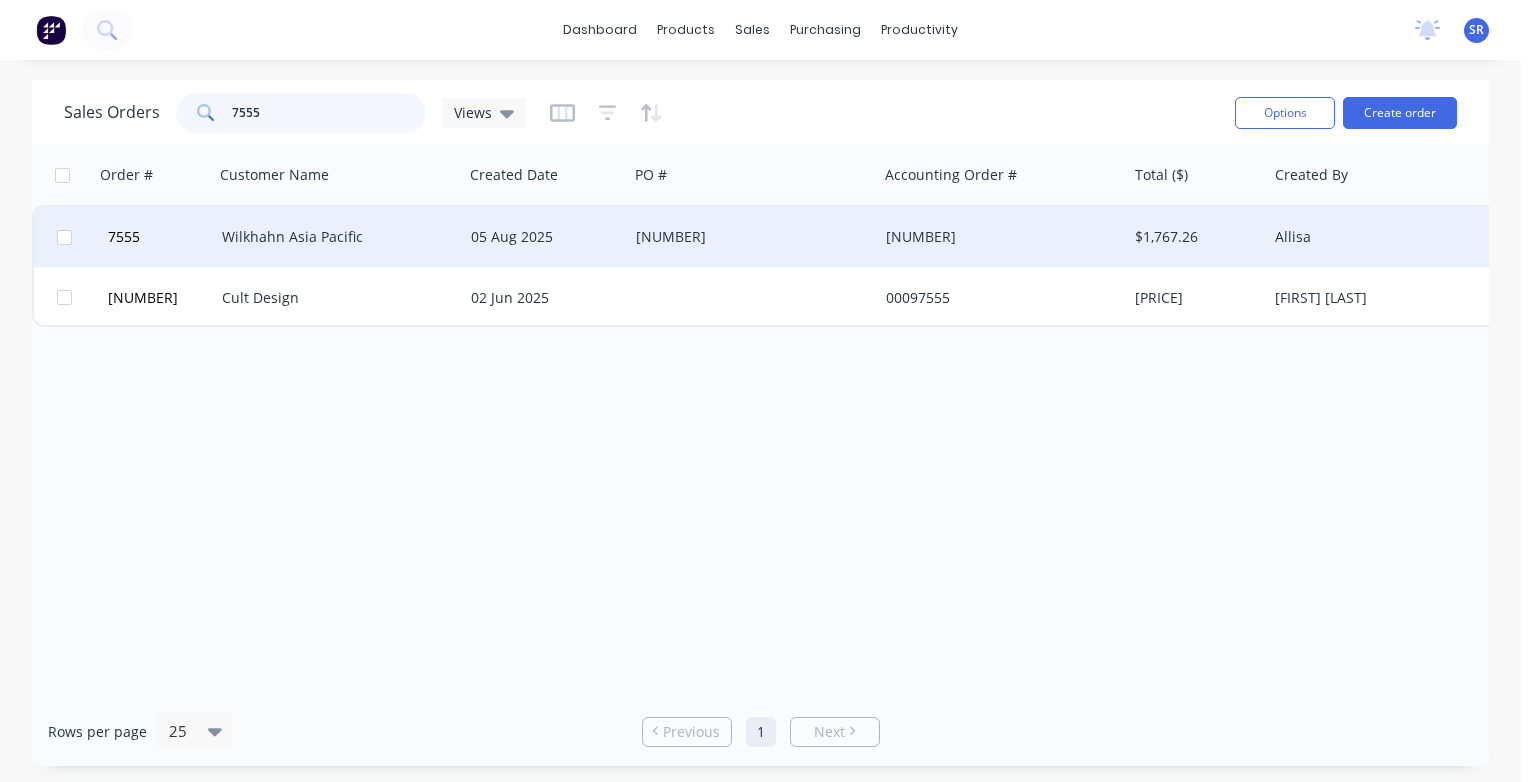 type on "7555" 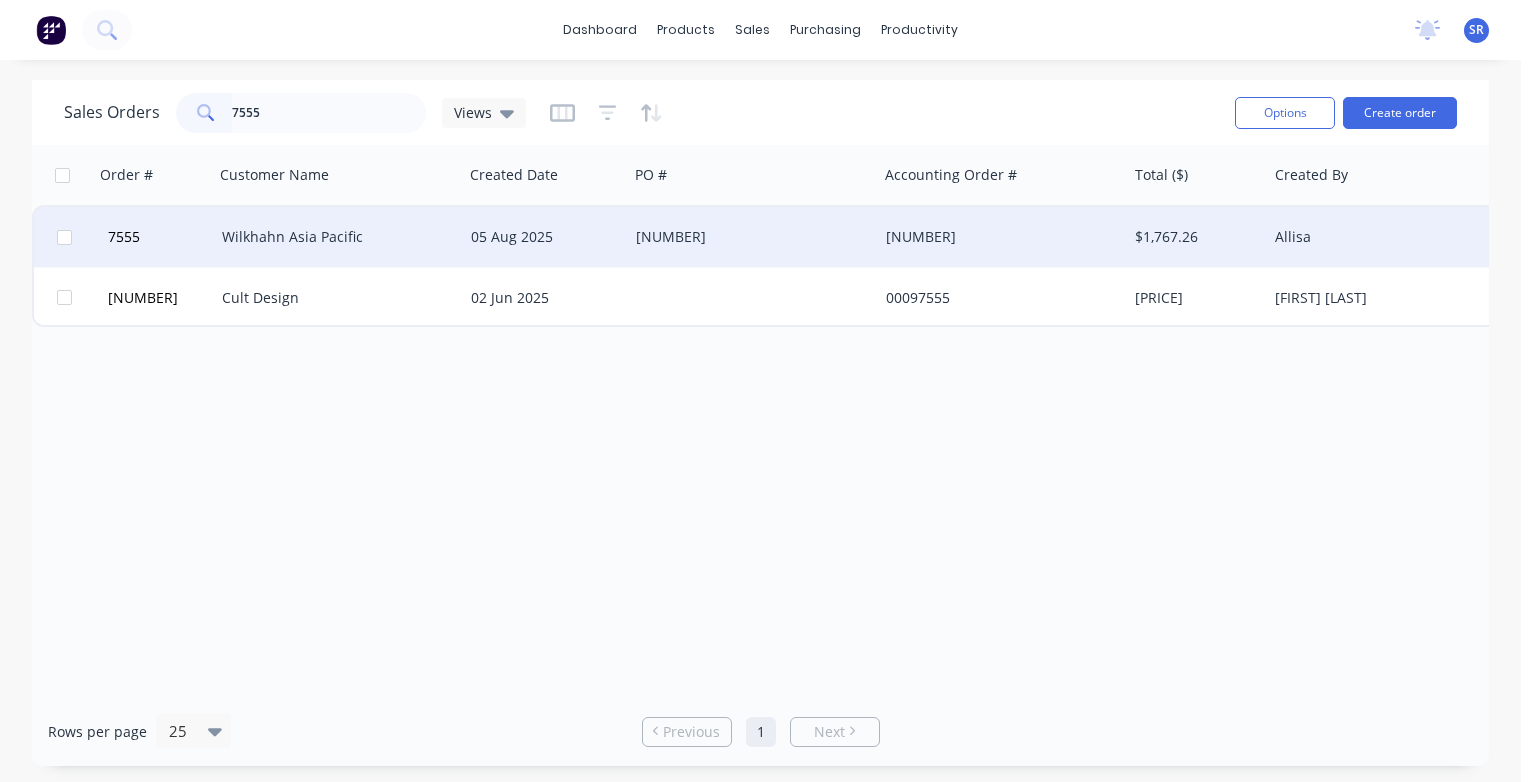 click on "Wilkhahn Asia Pacific" at bounding box center [333, 237] 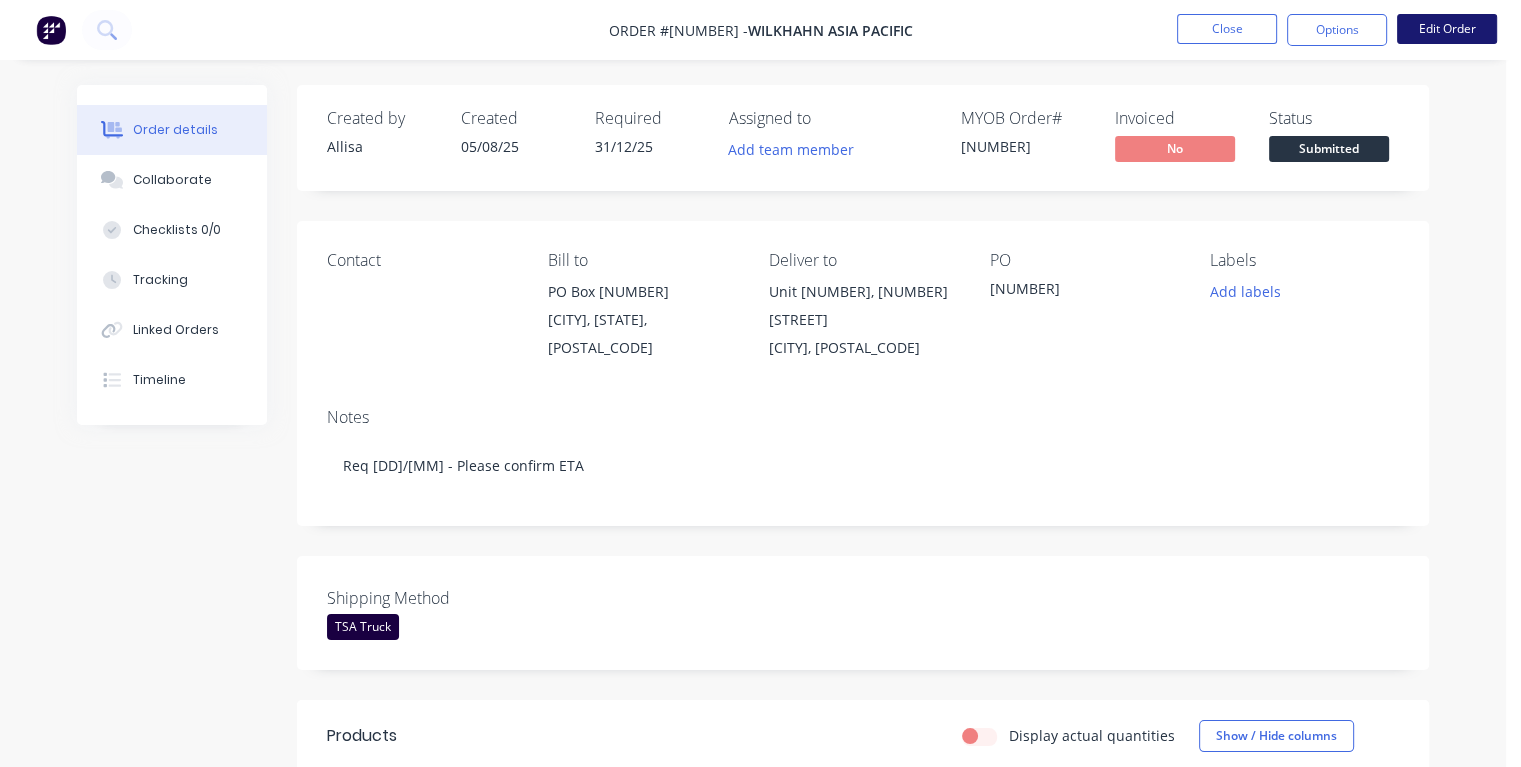 click on "Edit Order" at bounding box center (1447, 29) 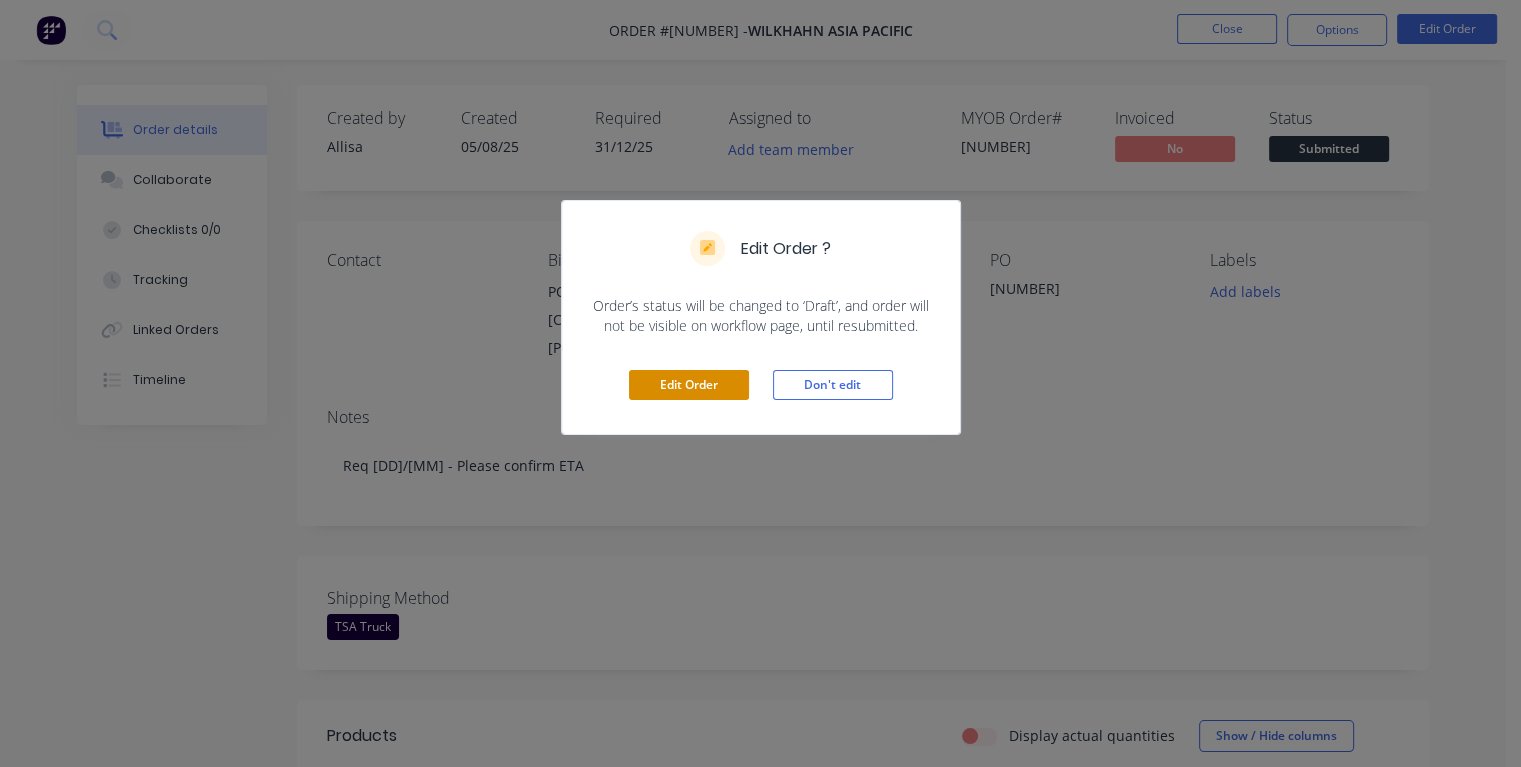 click on "Edit Order" at bounding box center [689, 385] 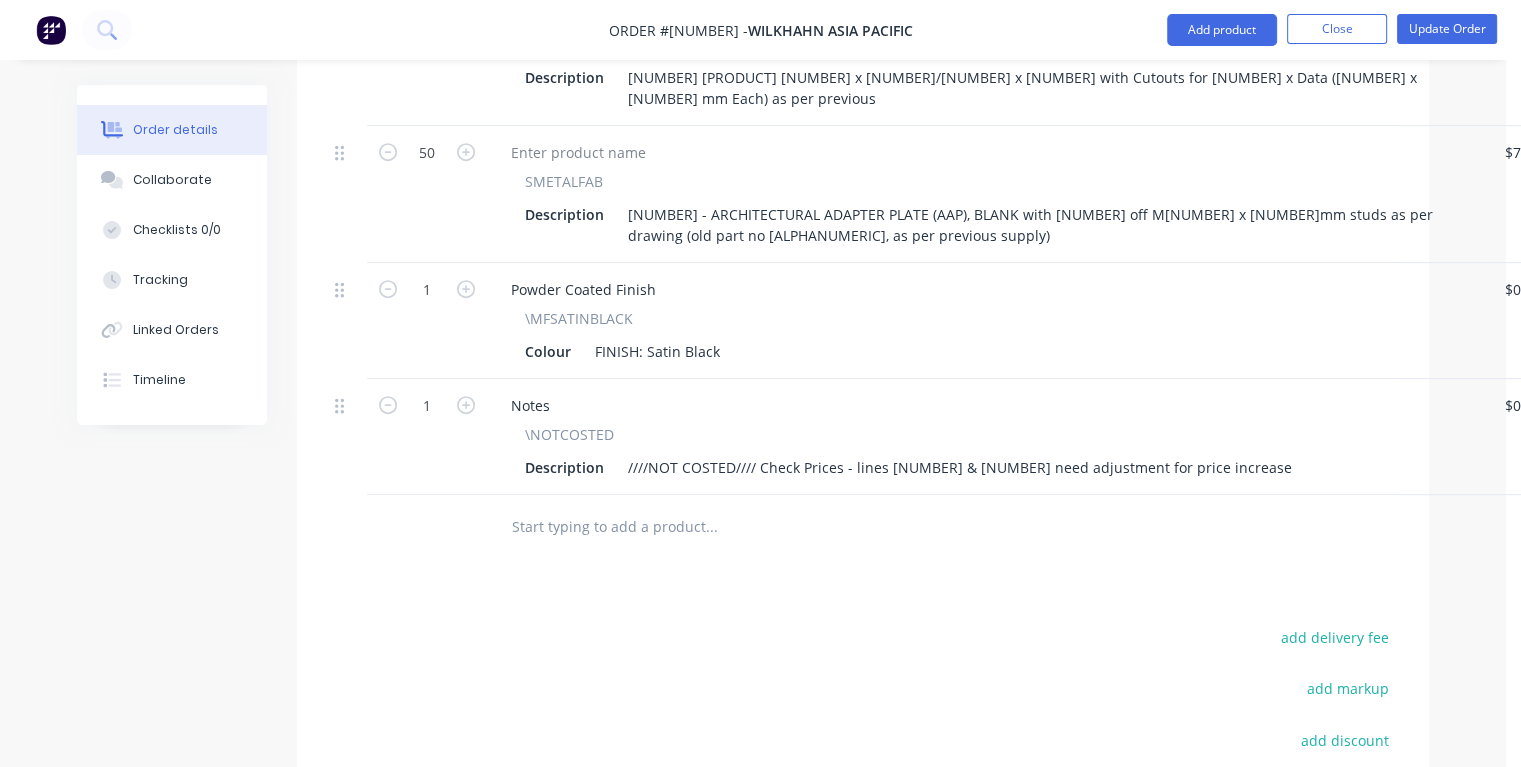 scroll, scrollTop: 1000, scrollLeft: 0, axis: vertical 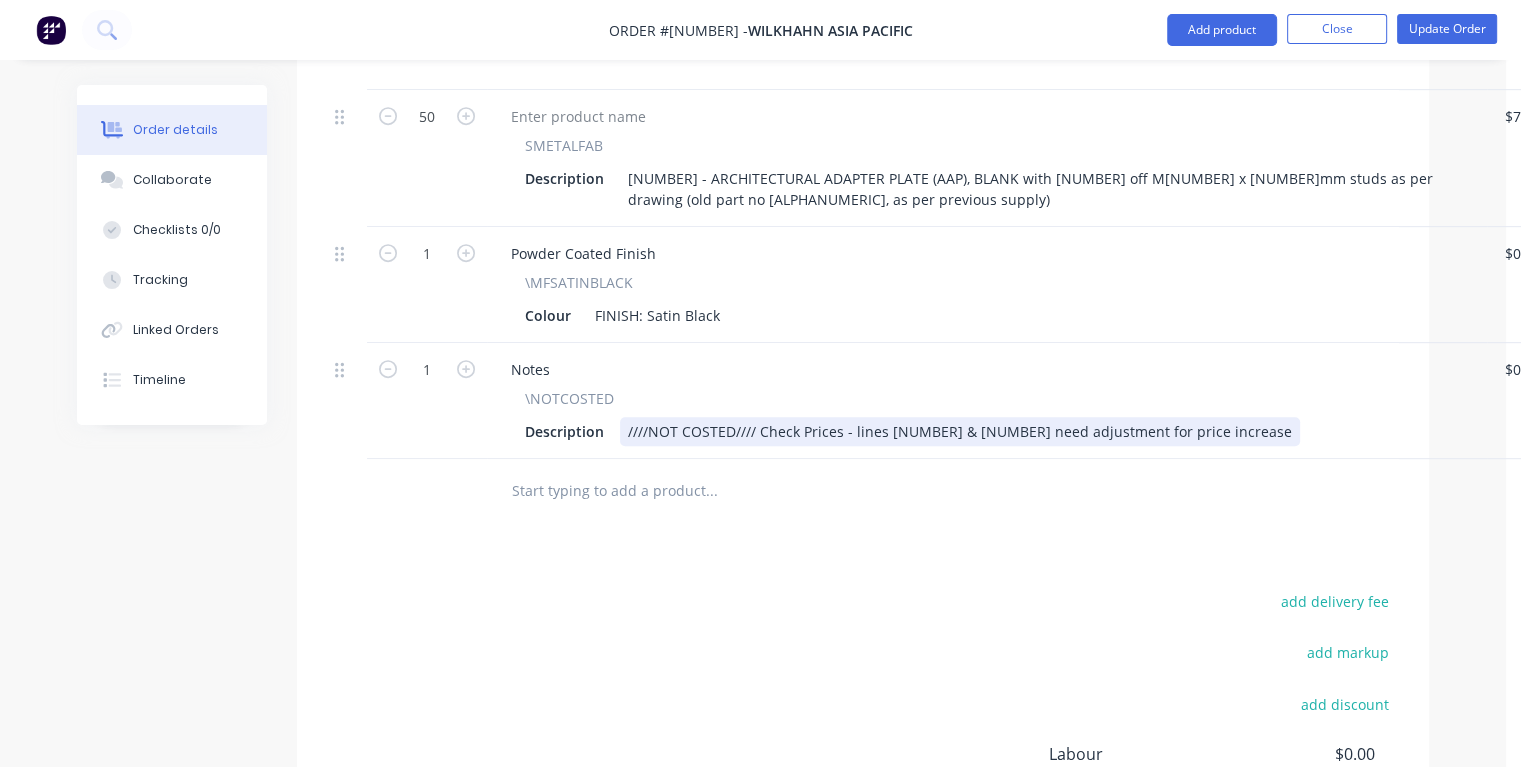 click on "Description ////NOT COSTED//// Check Prices - lines [NUMBER] & [NUMBER] need adjustment for price increase" at bounding box center (983, 431) 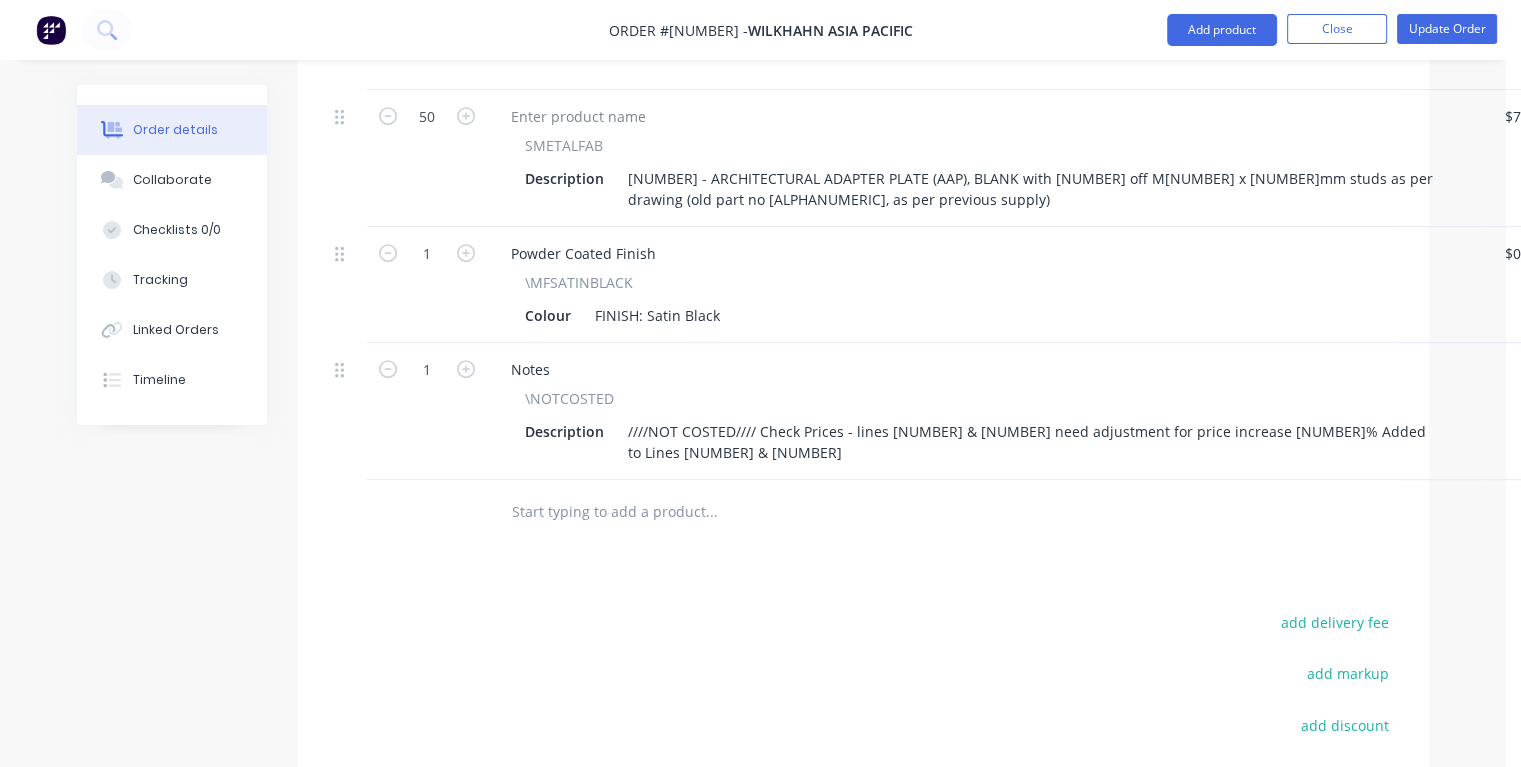 scroll, scrollTop: 1000, scrollLeft: 28, axis: both 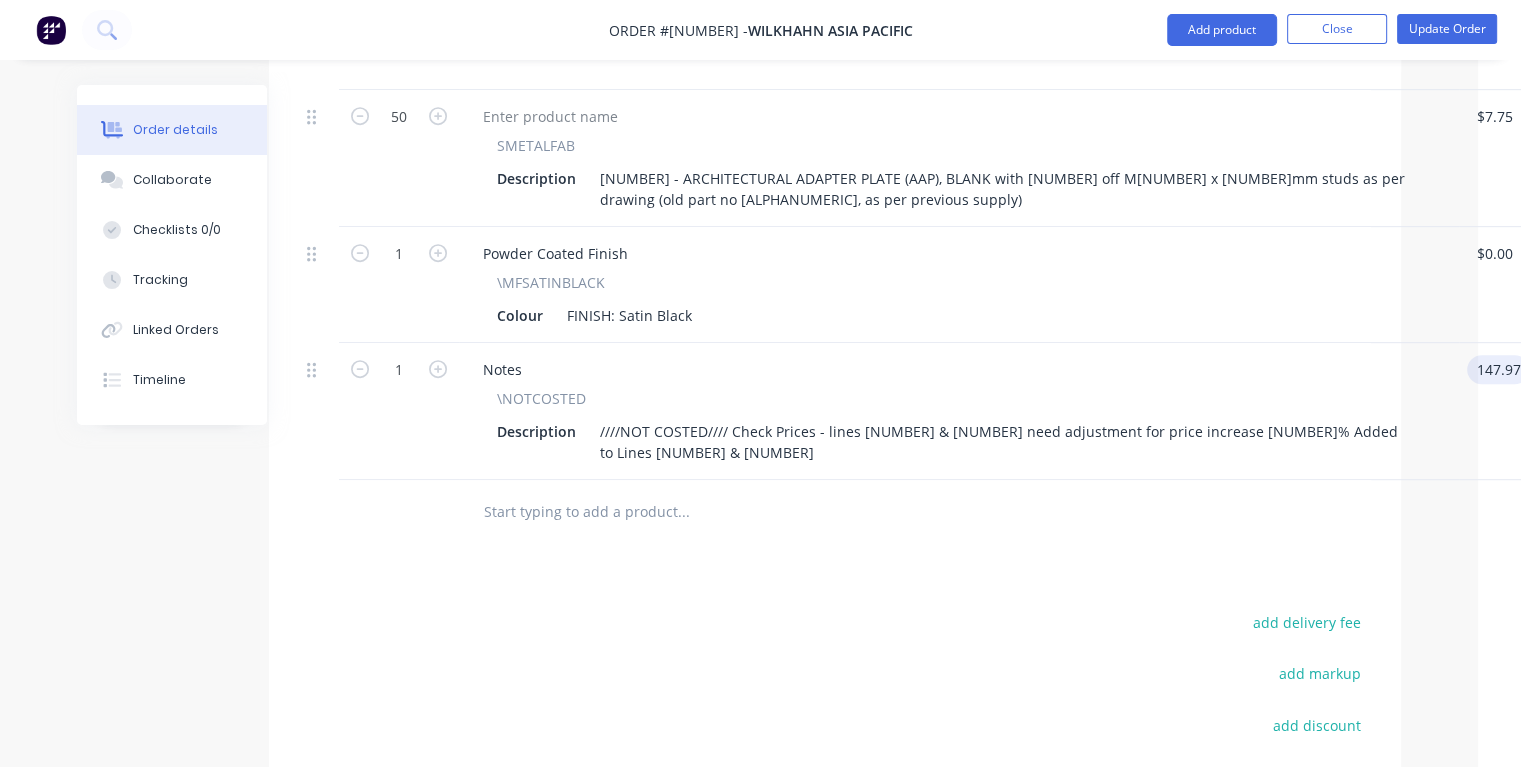 type on "$147.97" 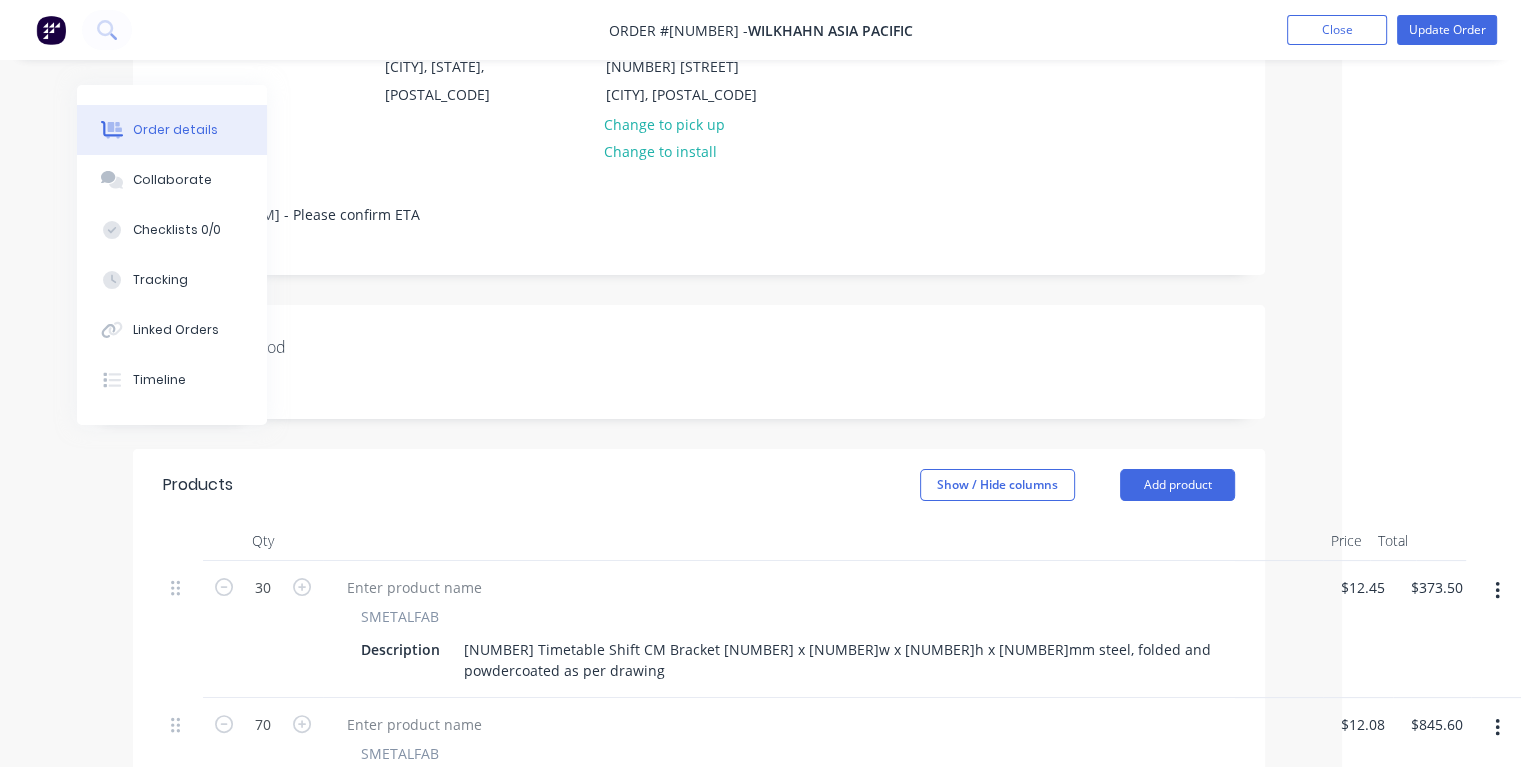 scroll, scrollTop: 0, scrollLeft: 164, axis: horizontal 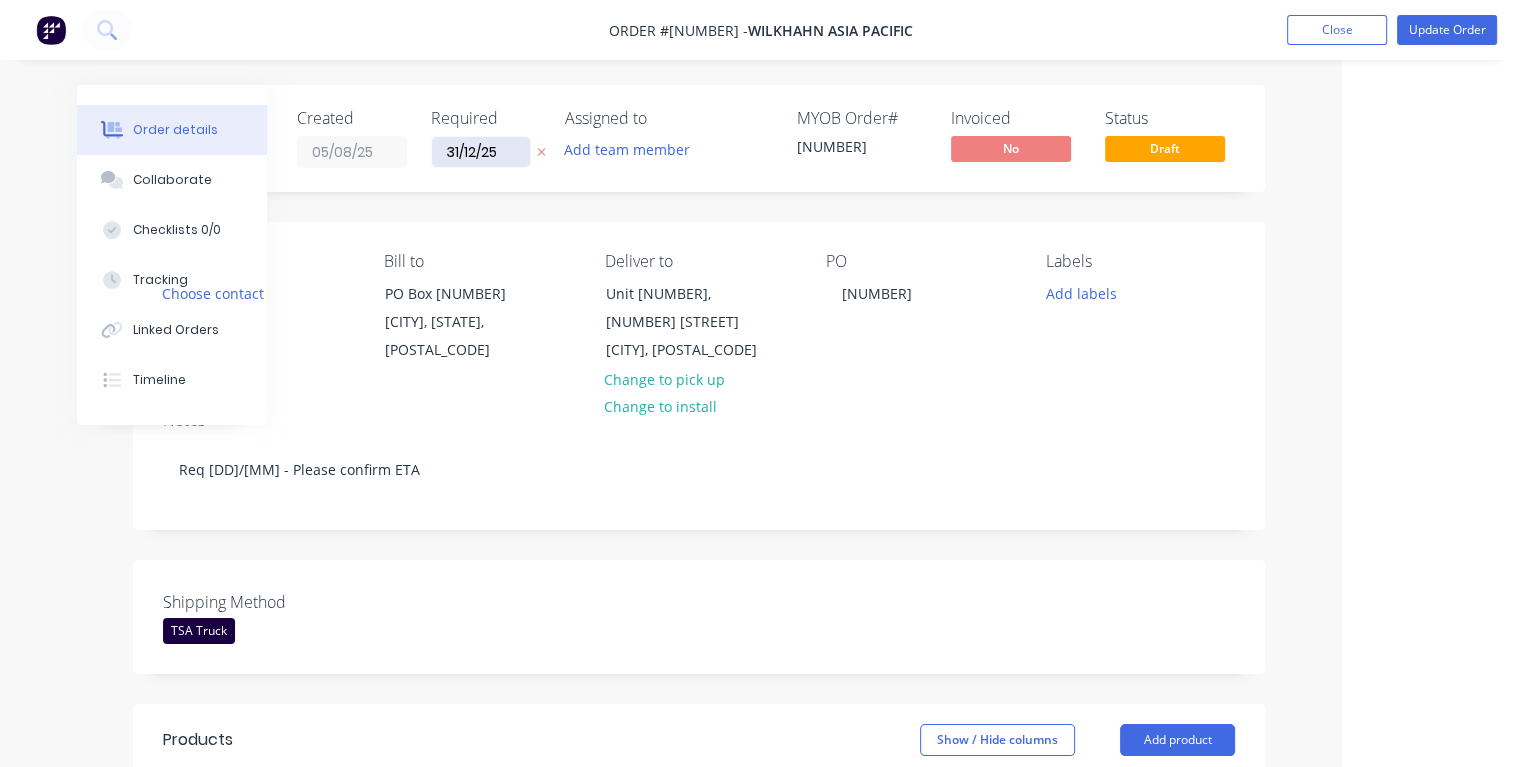 type on "$147.97" 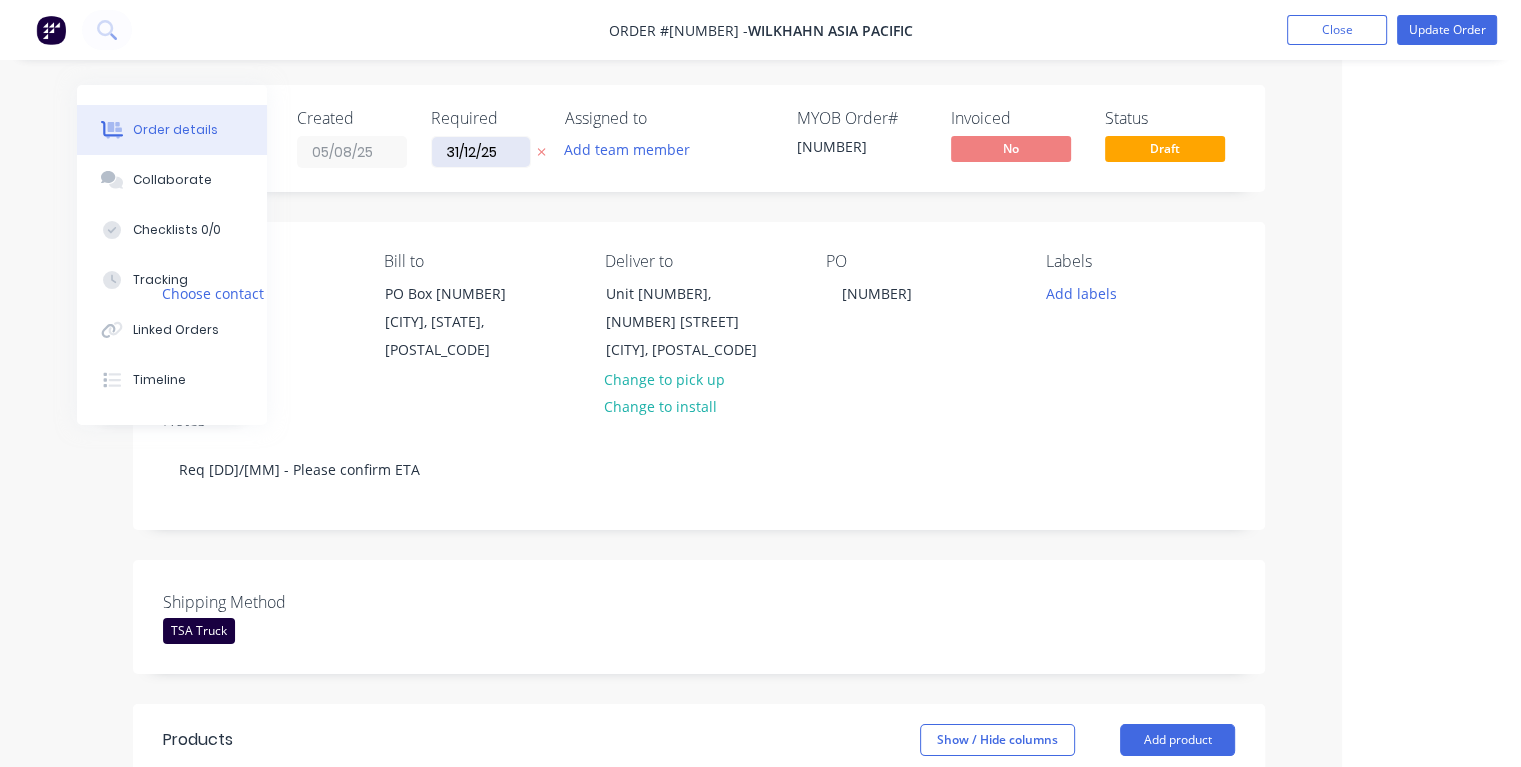 drag, startPoint x: 497, startPoint y: 142, endPoint x: 444, endPoint y: 152, distance: 53.935146 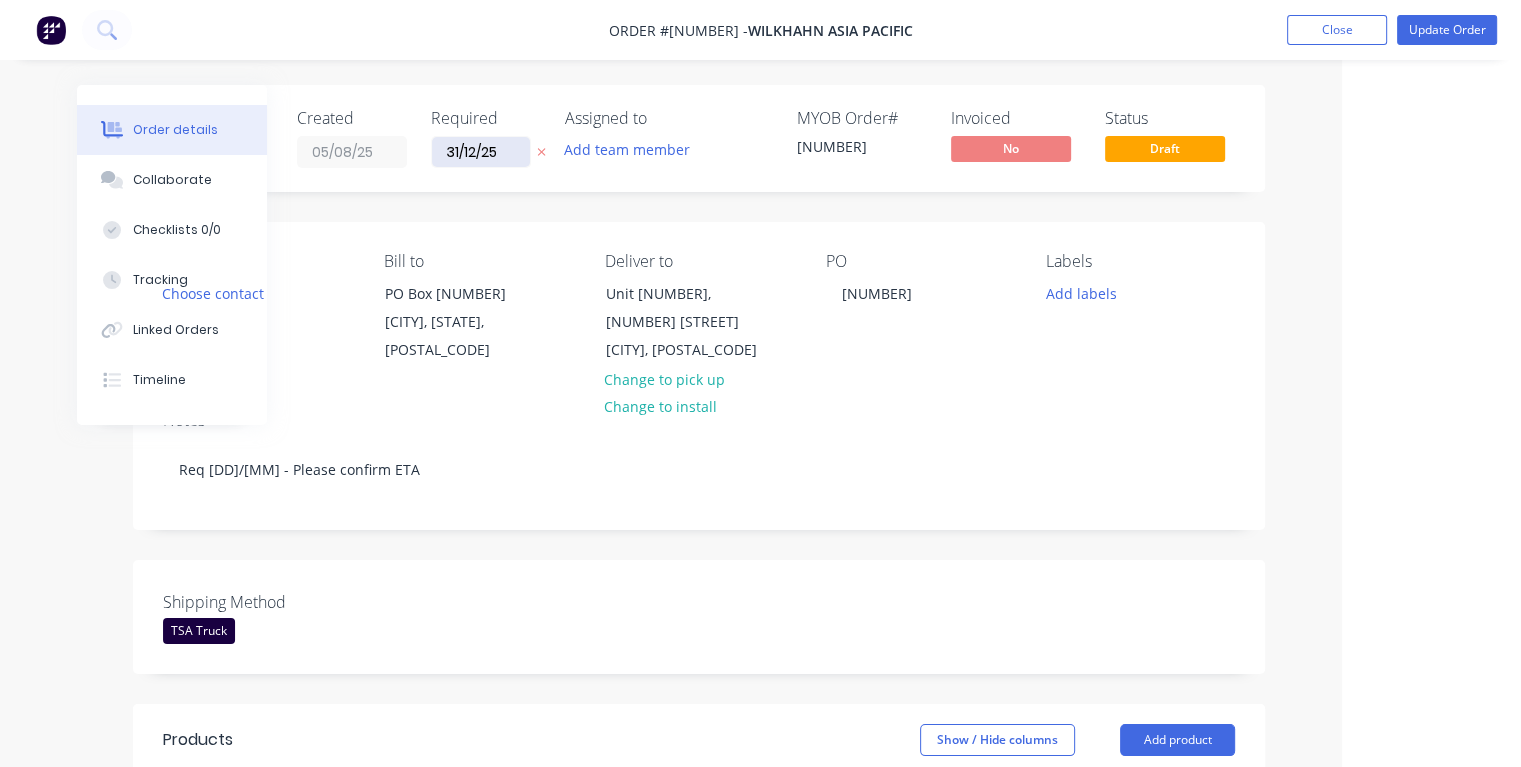 click on "31/12/25" at bounding box center (481, 152) 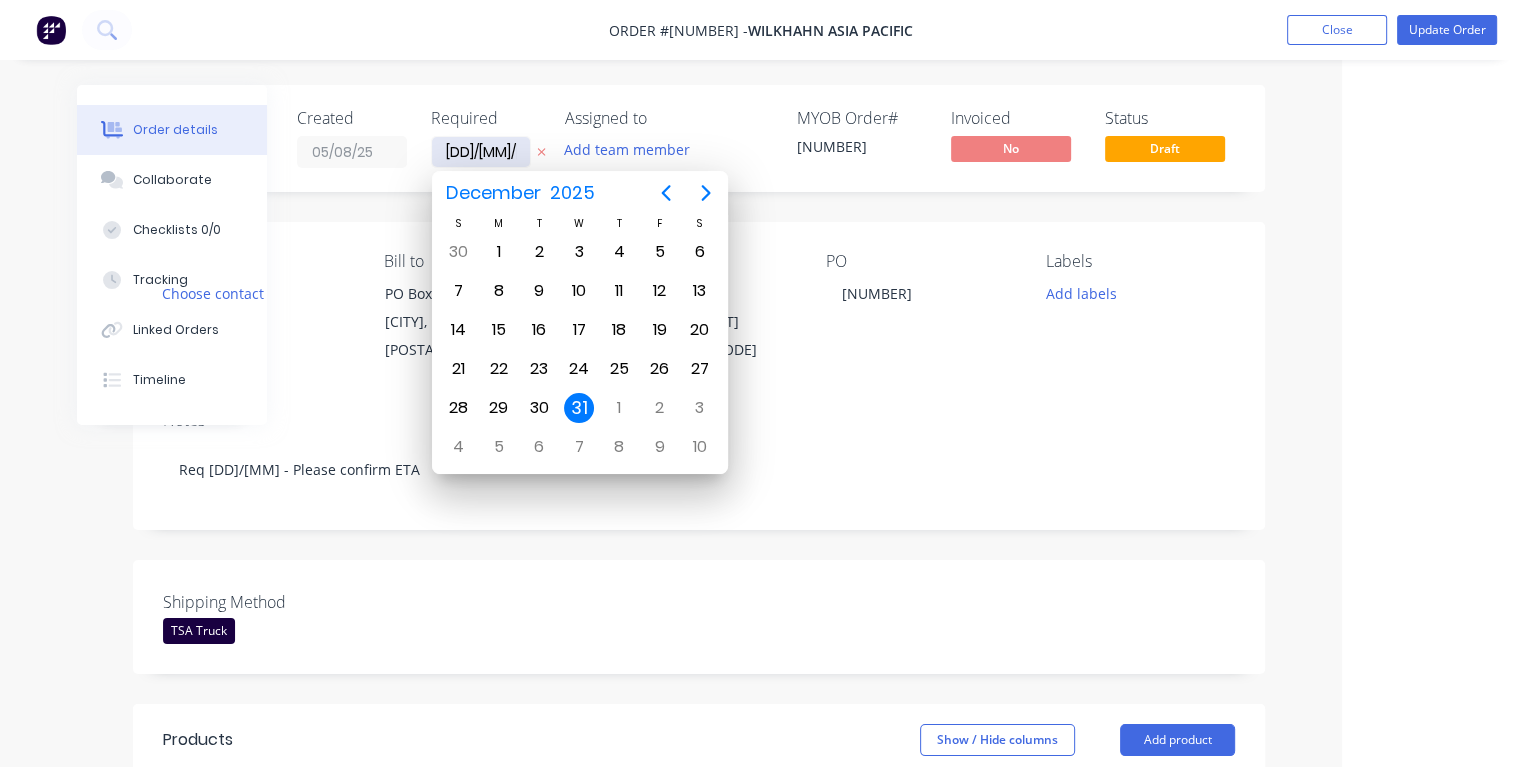 type on "14/08/25" 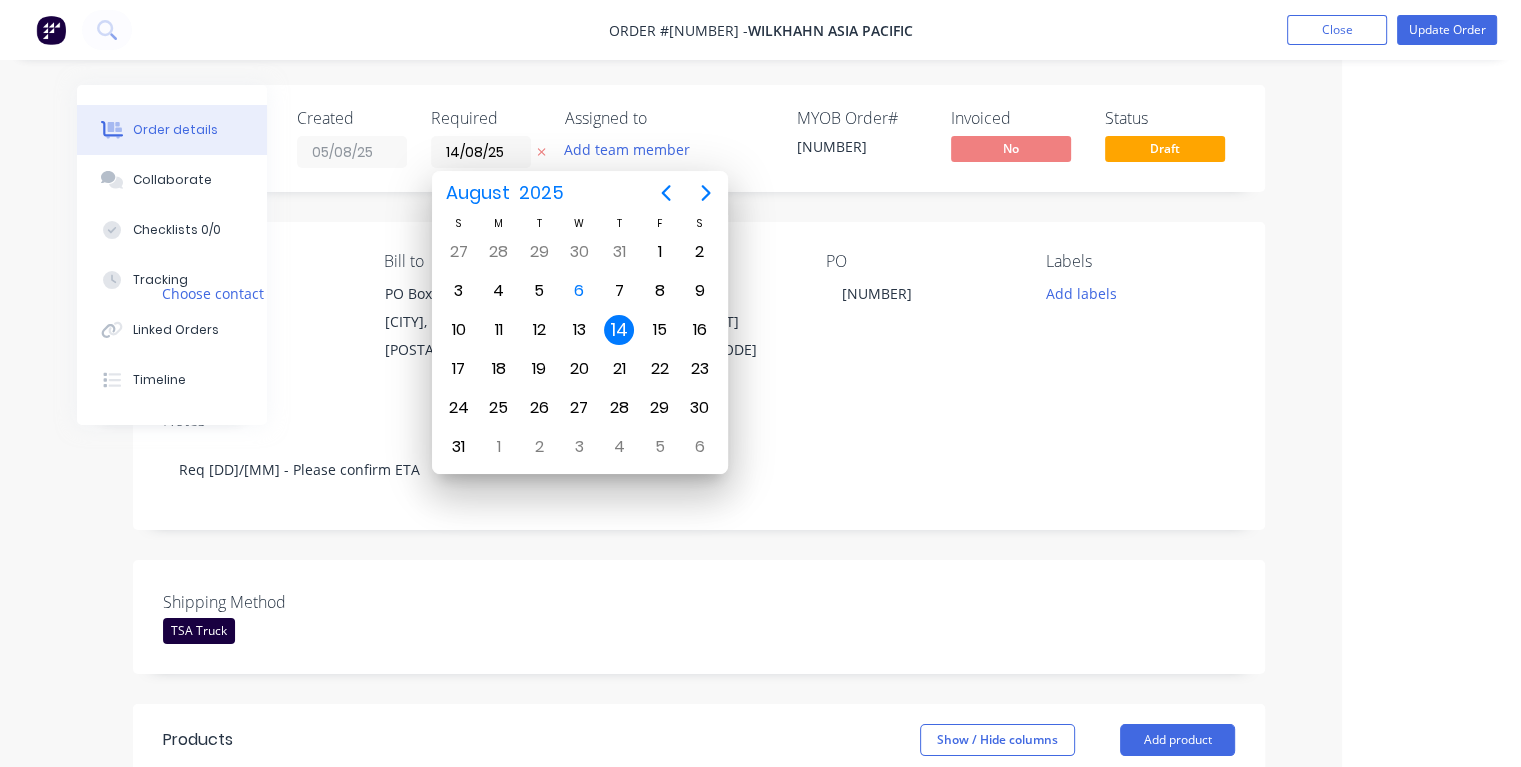 click on "14" at bounding box center [619, 330] 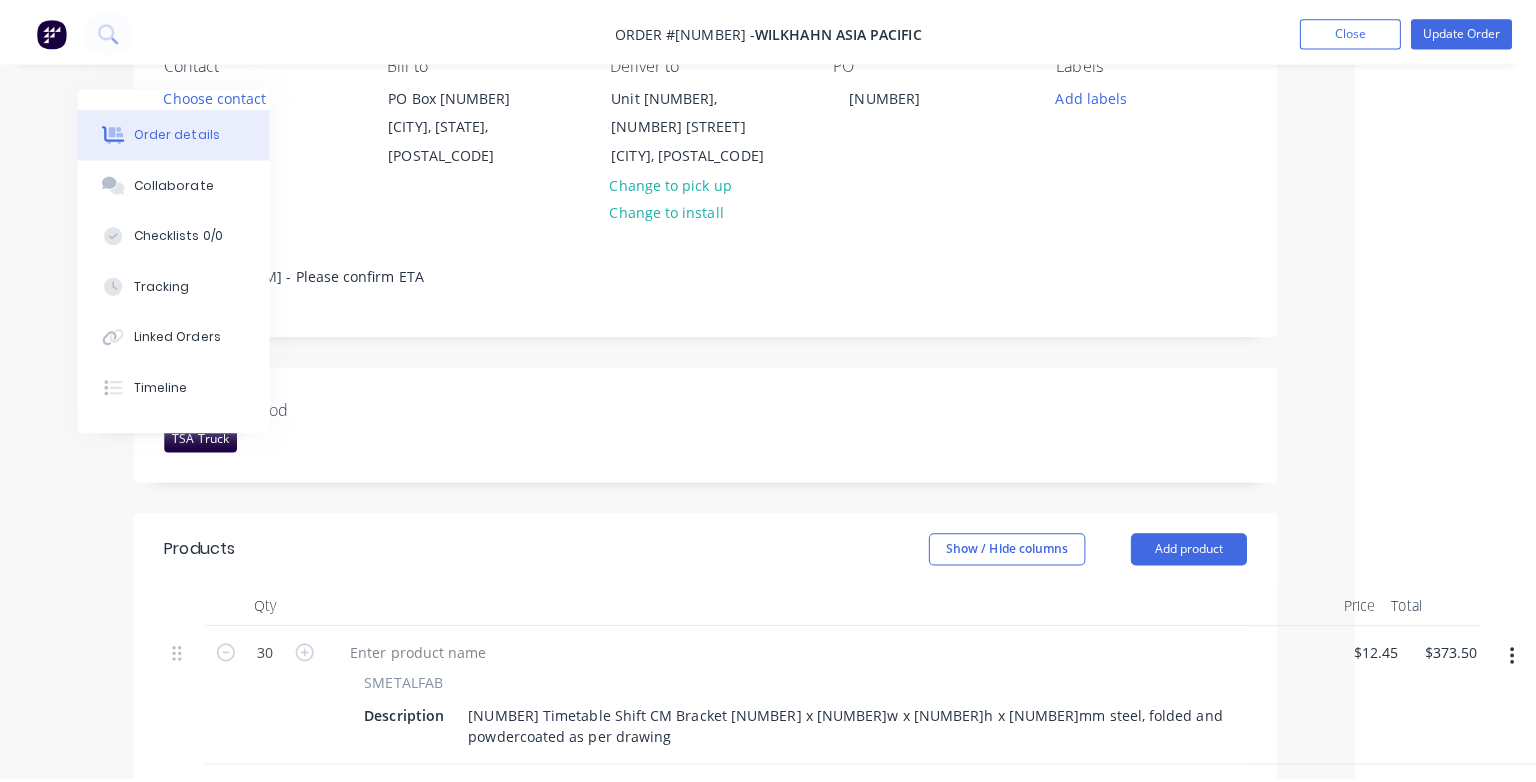 scroll, scrollTop: 0, scrollLeft: 164, axis: horizontal 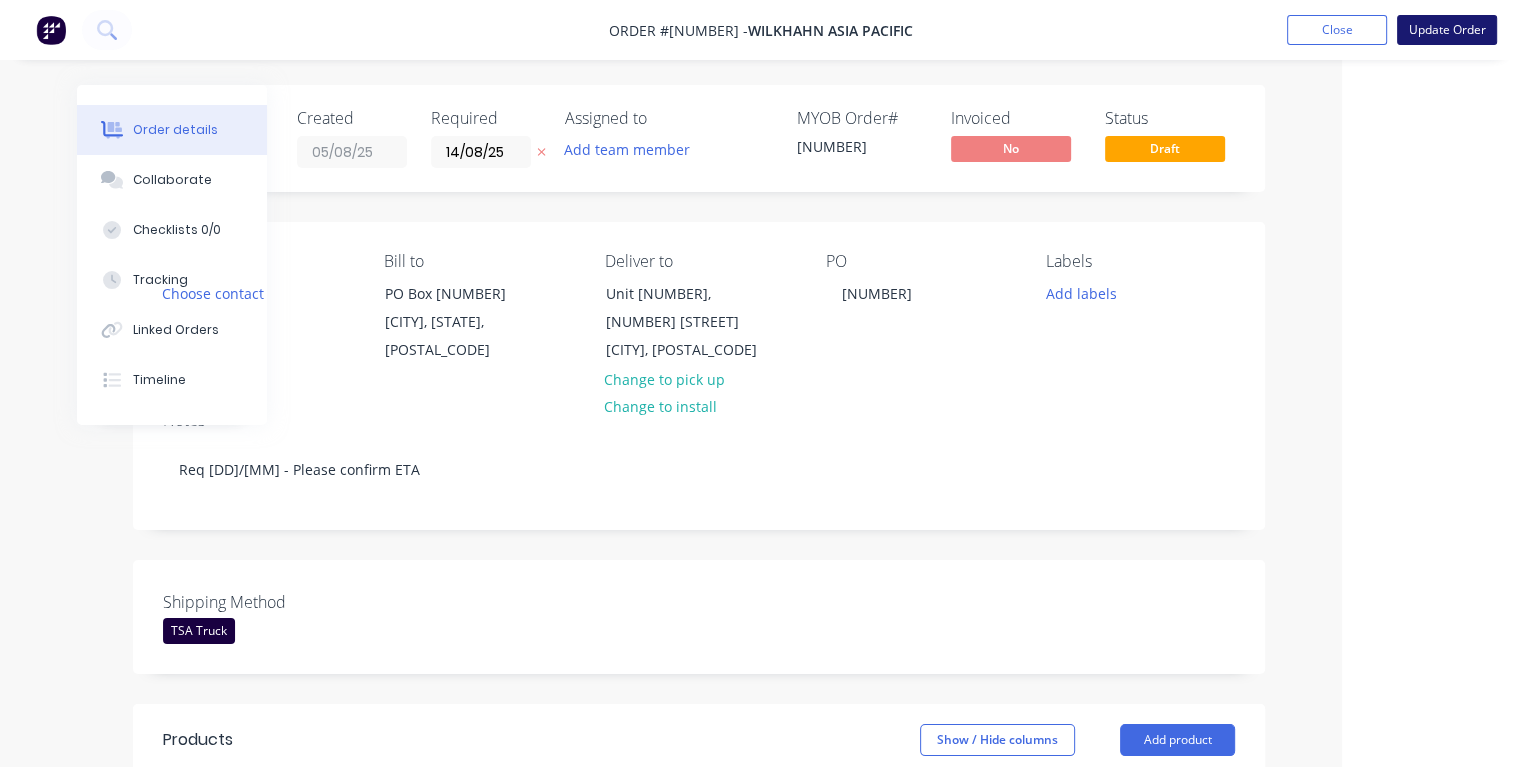 click on "Update Order" at bounding box center (1447, 30) 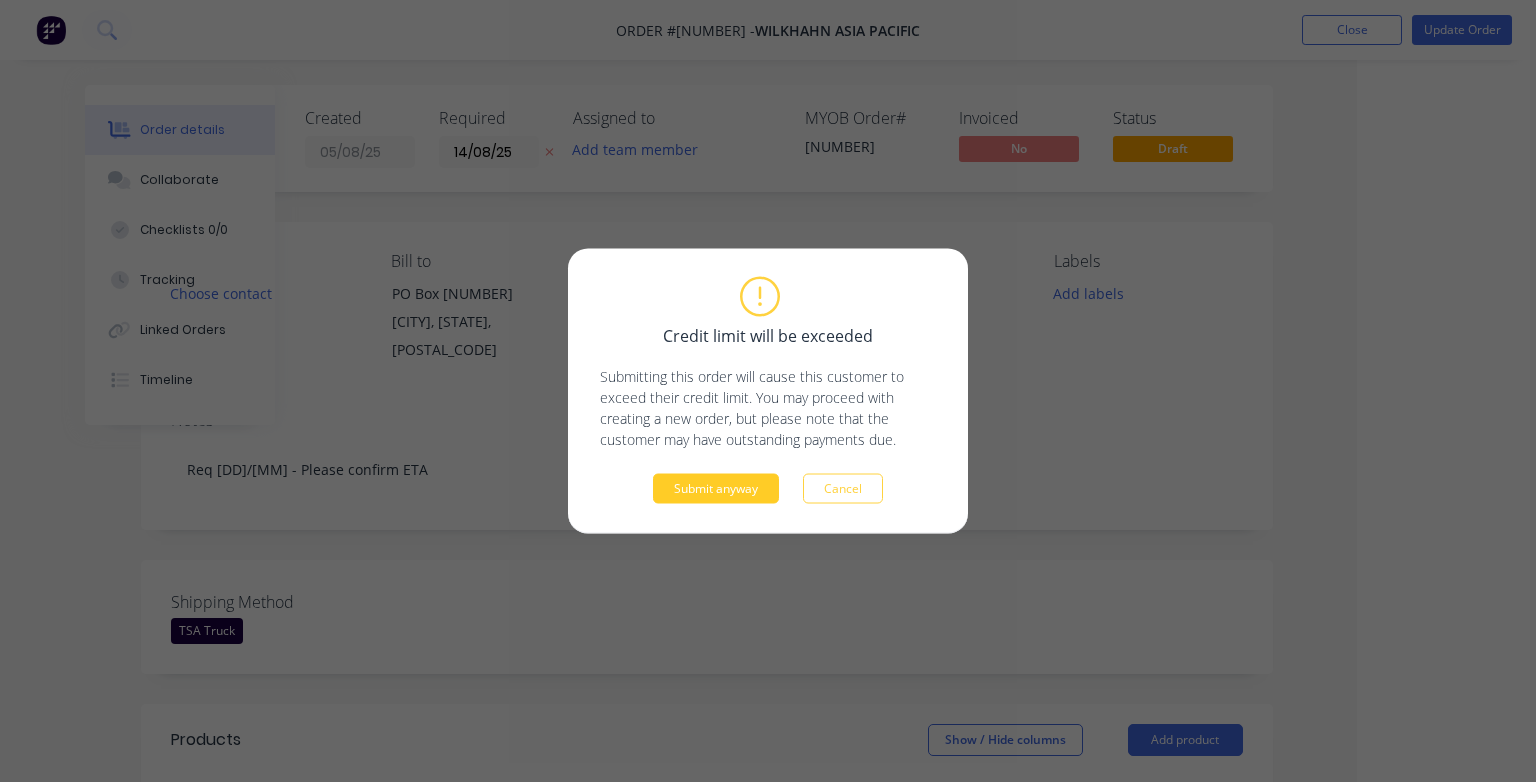 click on "Submit anyway" at bounding box center (716, 489) 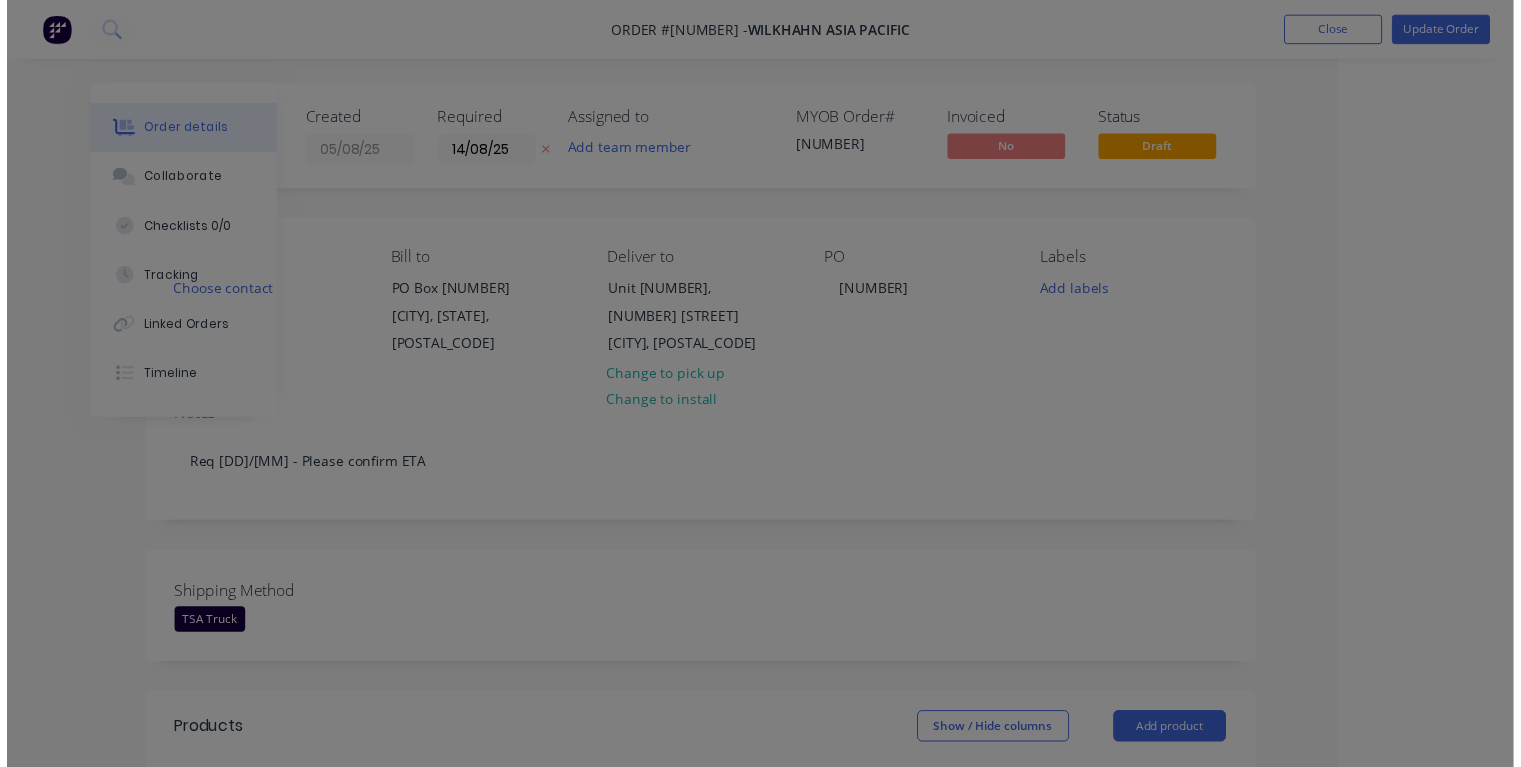 scroll, scrollTop: 0, scrollLeft: 108, axis: horizontal 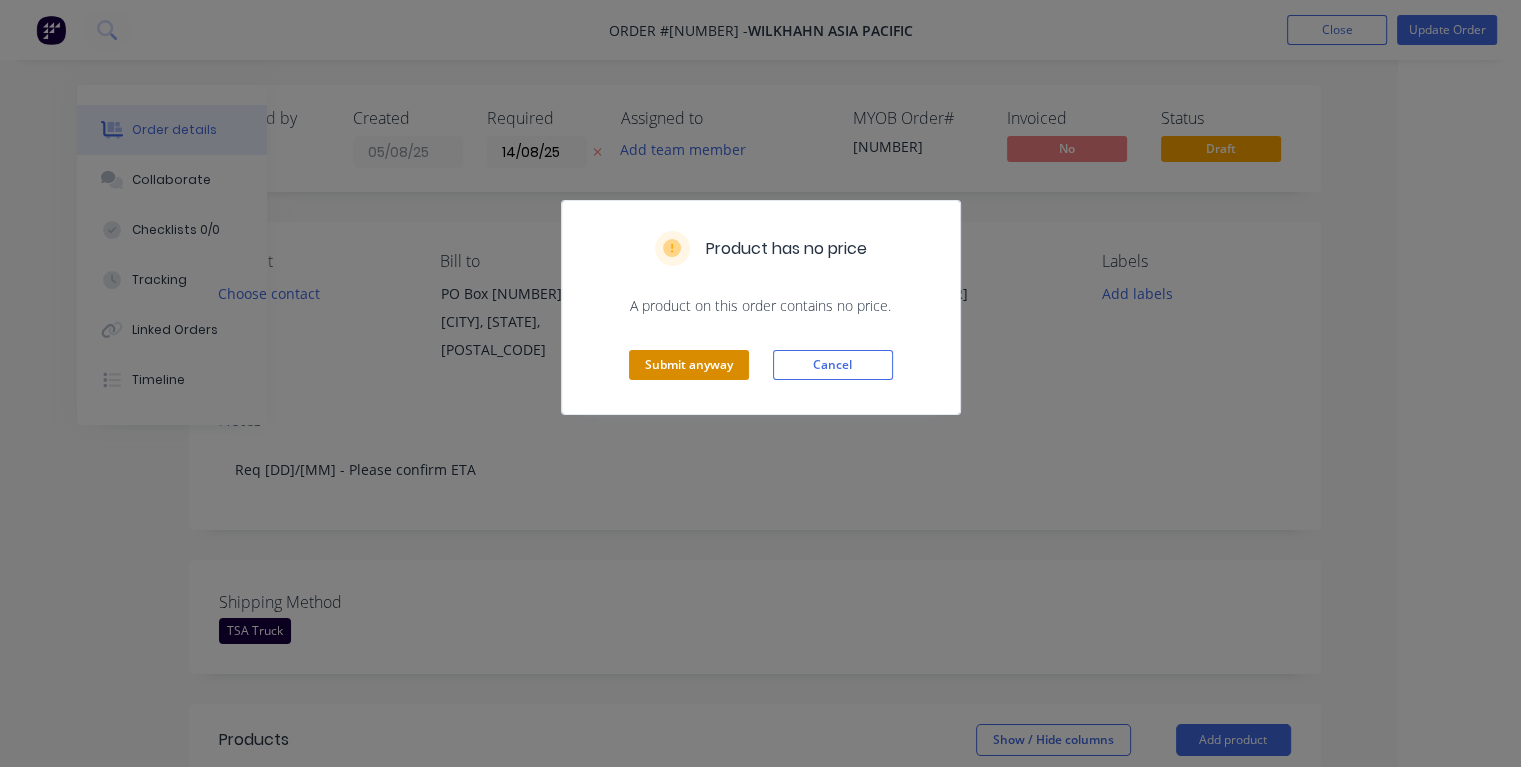 click on "Submit anyway" at bounding box center (689, 365) 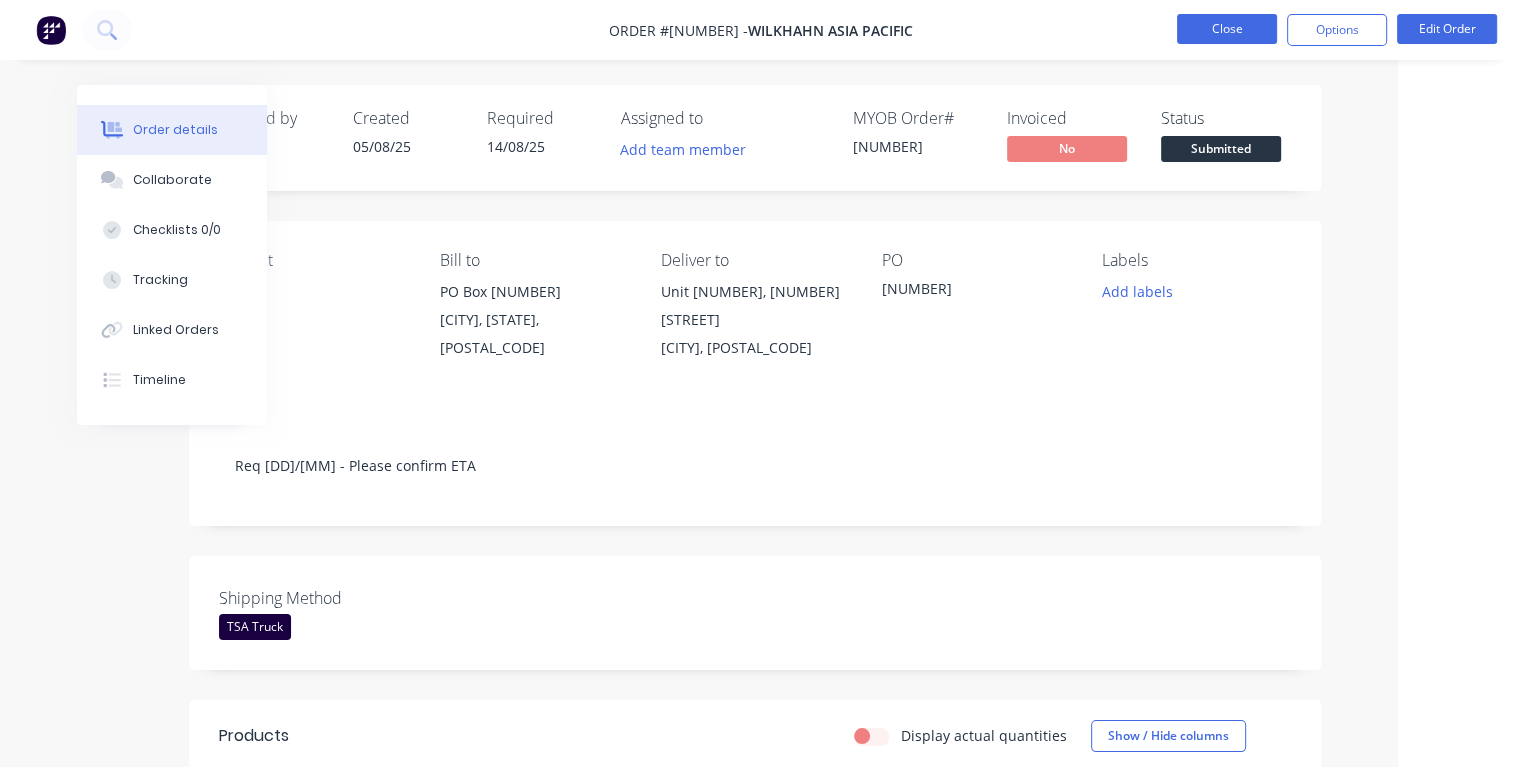 click on "Close" at bounding box center (1227, 29) 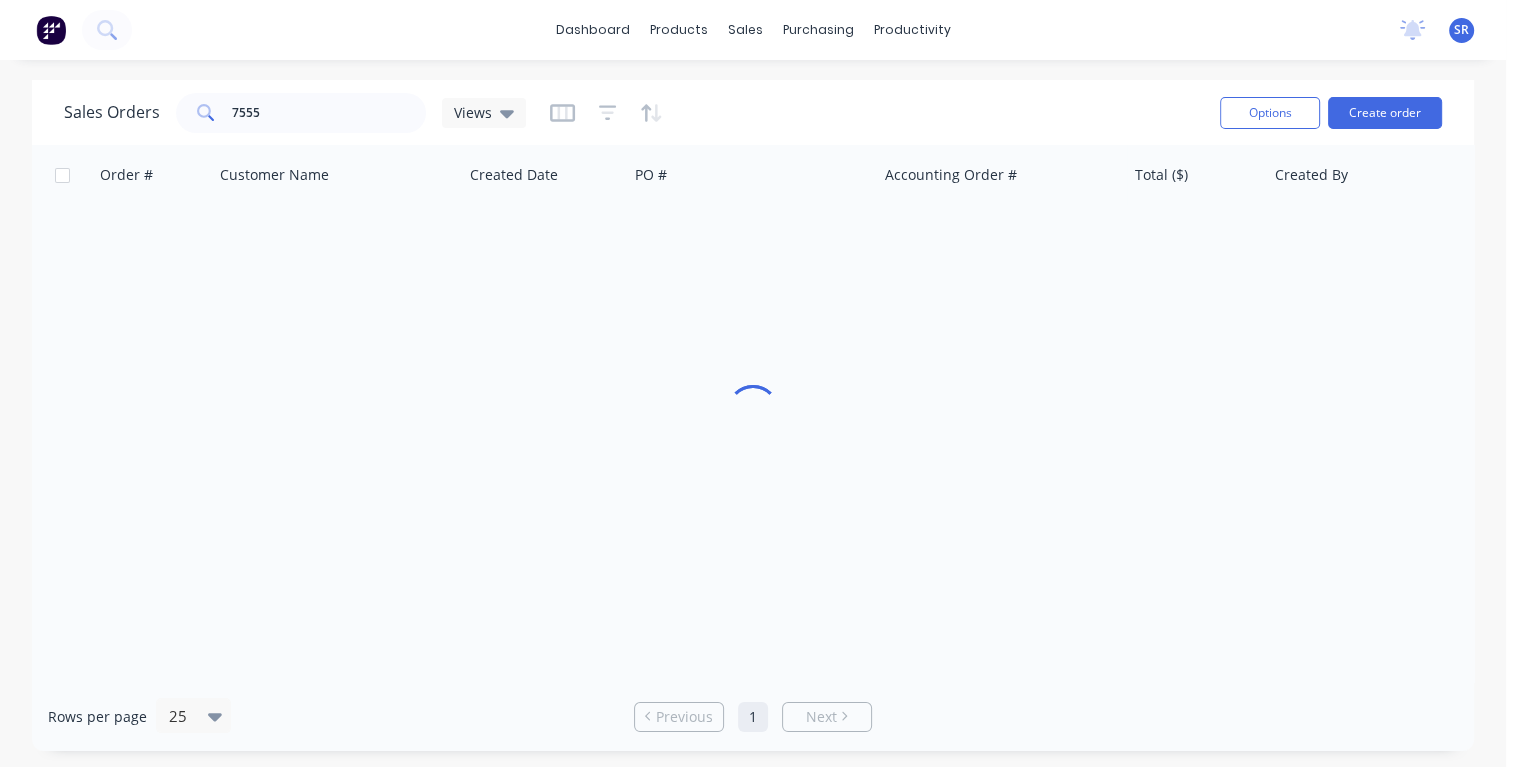 scroll, scrollTop: 0, scrollLeft: 0, axis: both 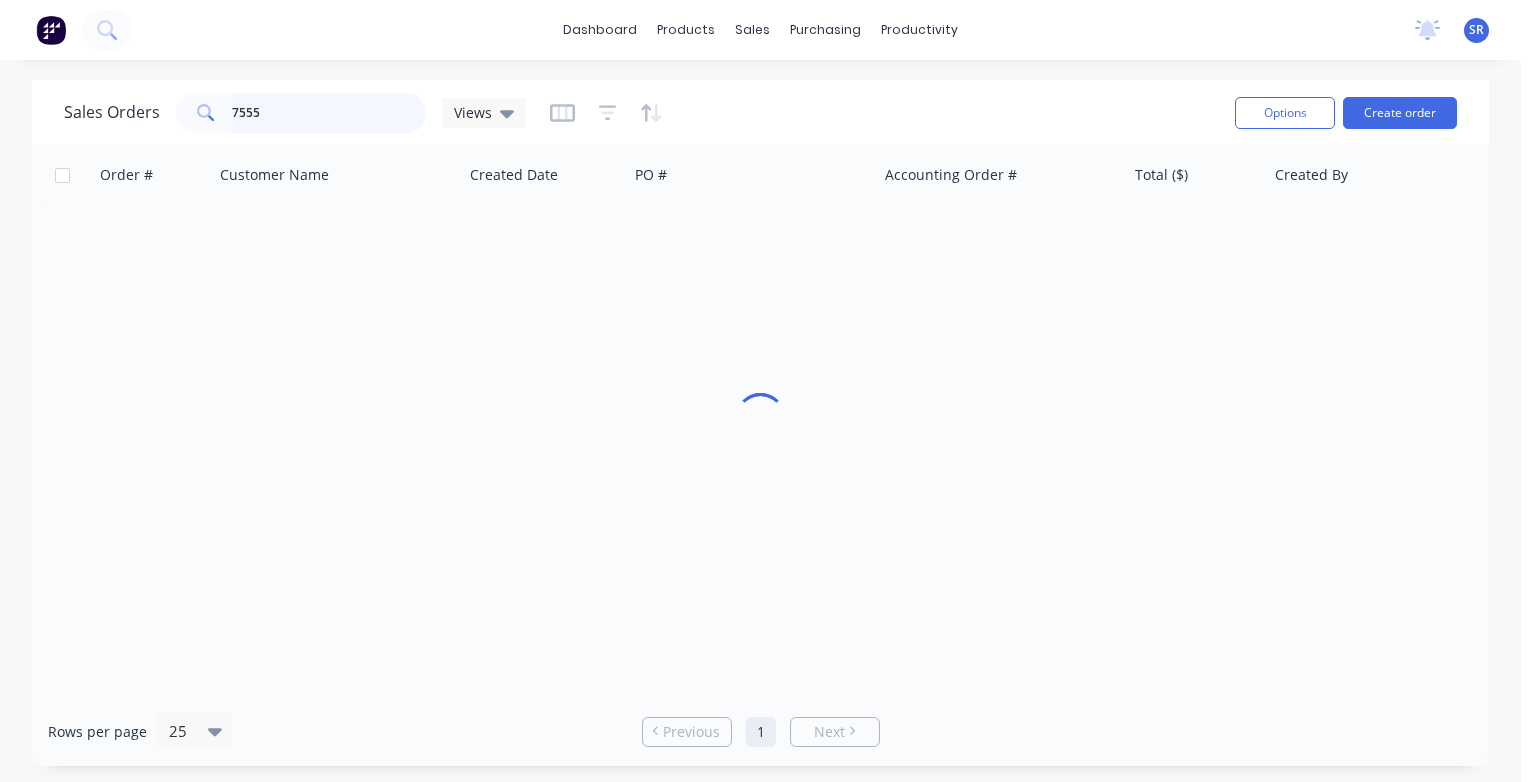 click on "7555" at bounding box center (329, 113) 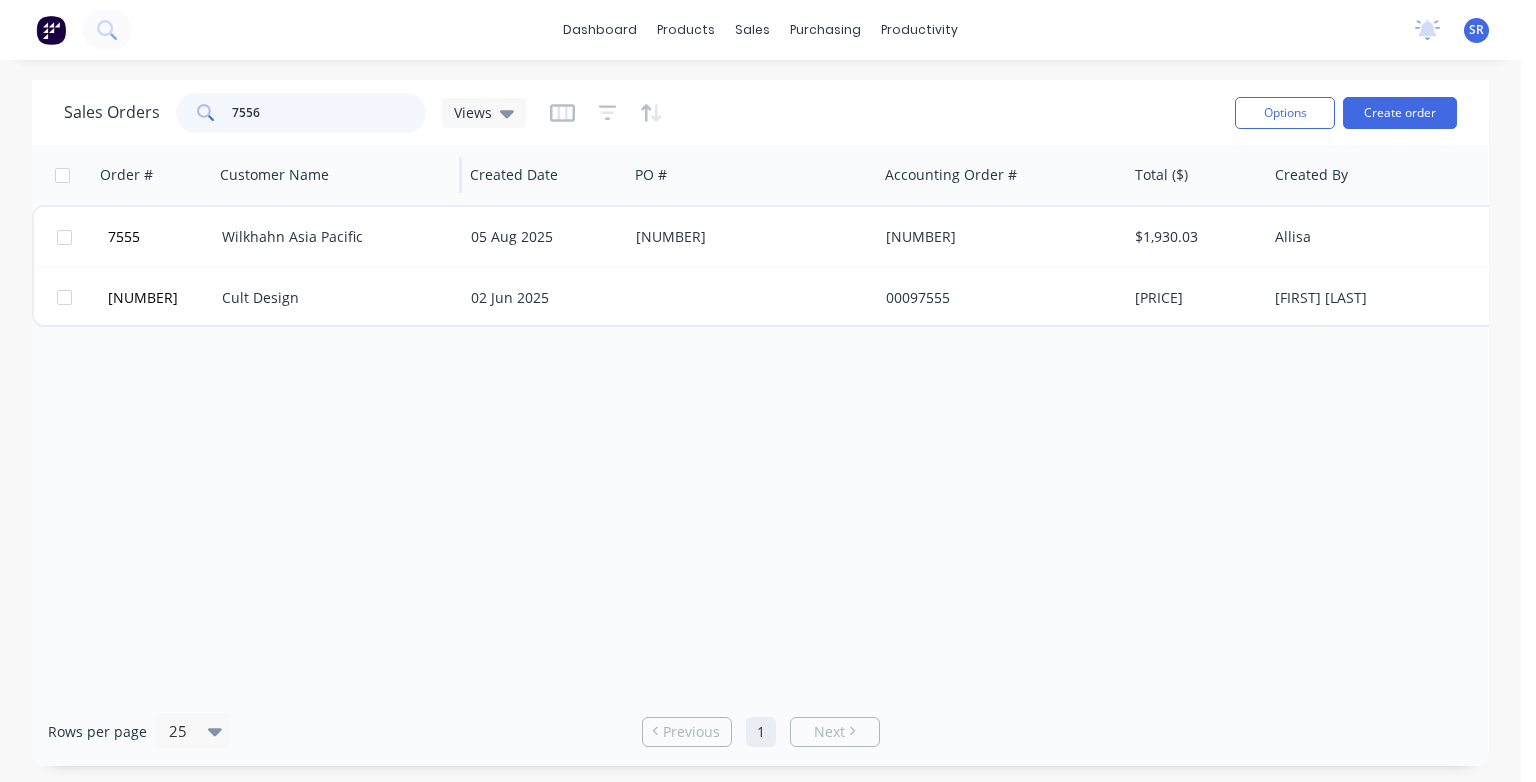 type on "7556" 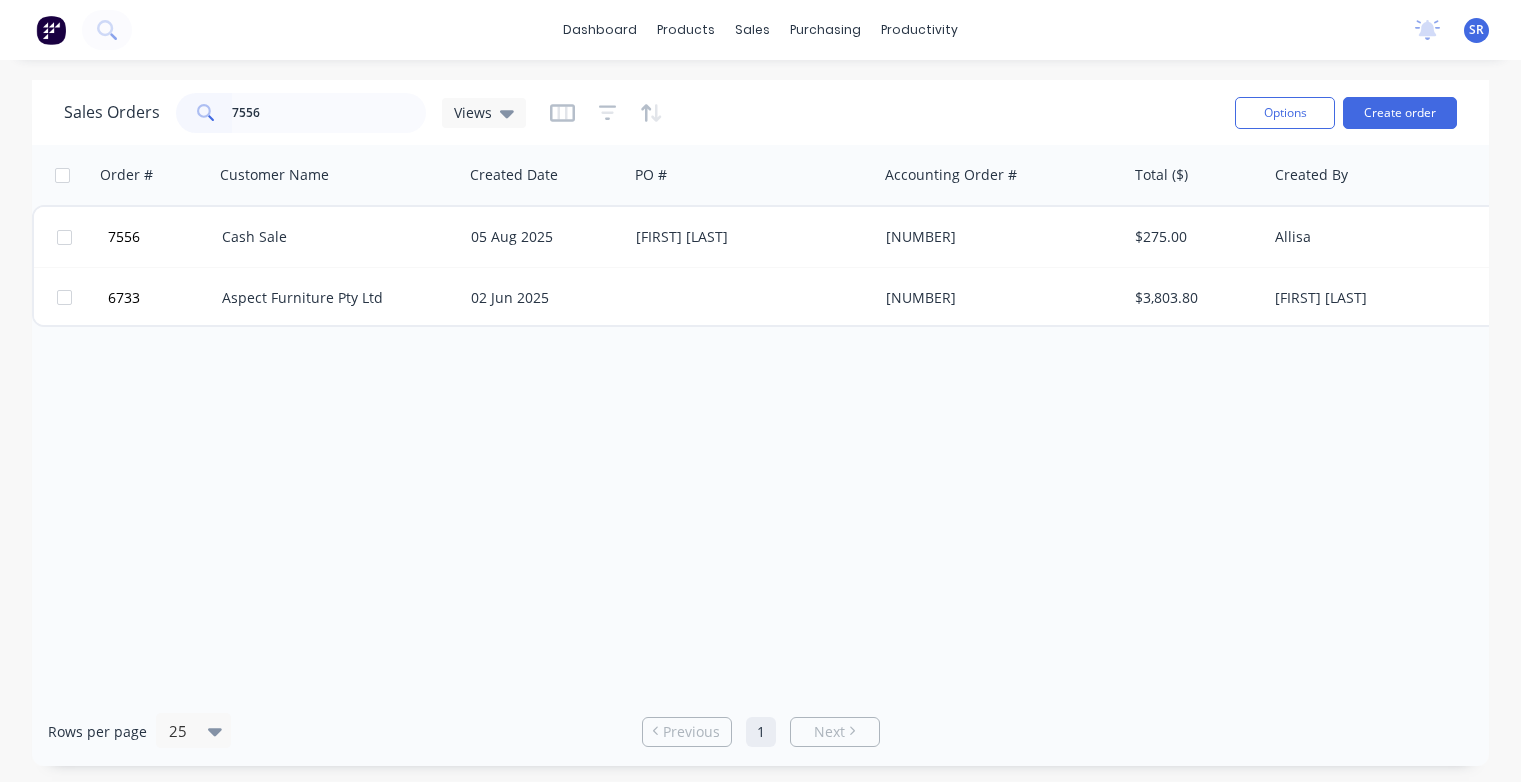 click on "Cash Sale" at bounding box center (333, 237) 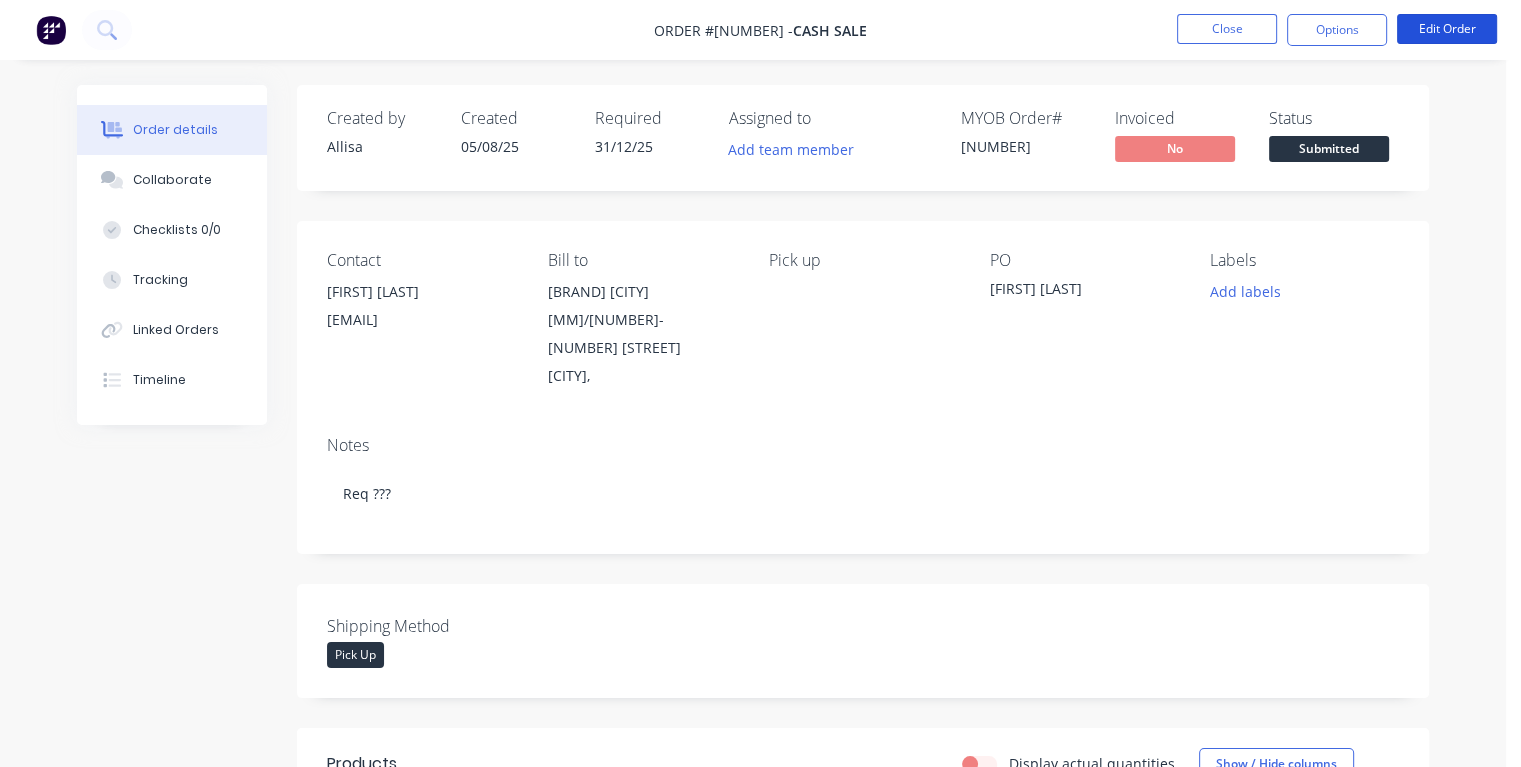 click on "Edit Order" at bounding box center [1447, 29] 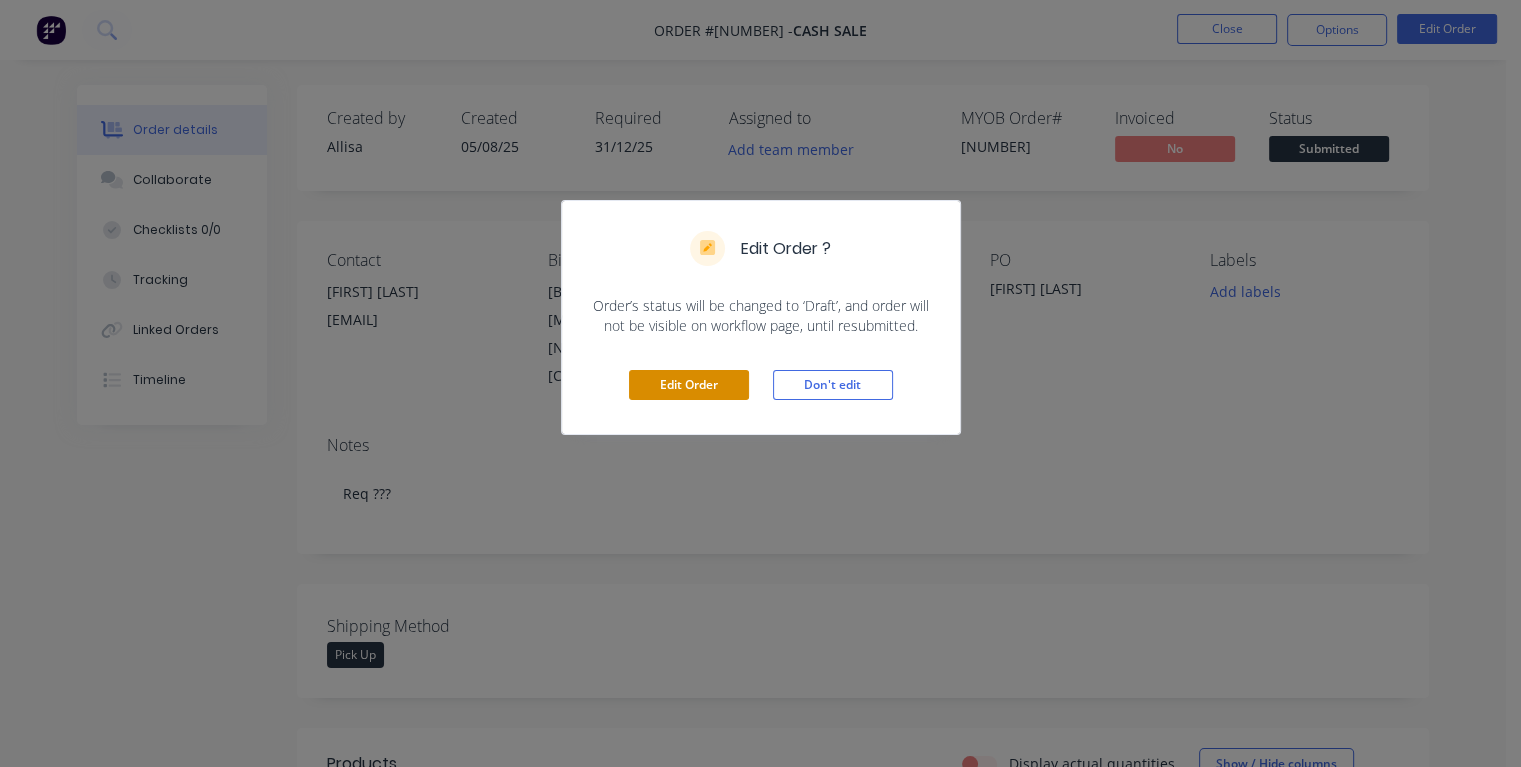 click on "Edit Order" at bounding box center (689, 385) 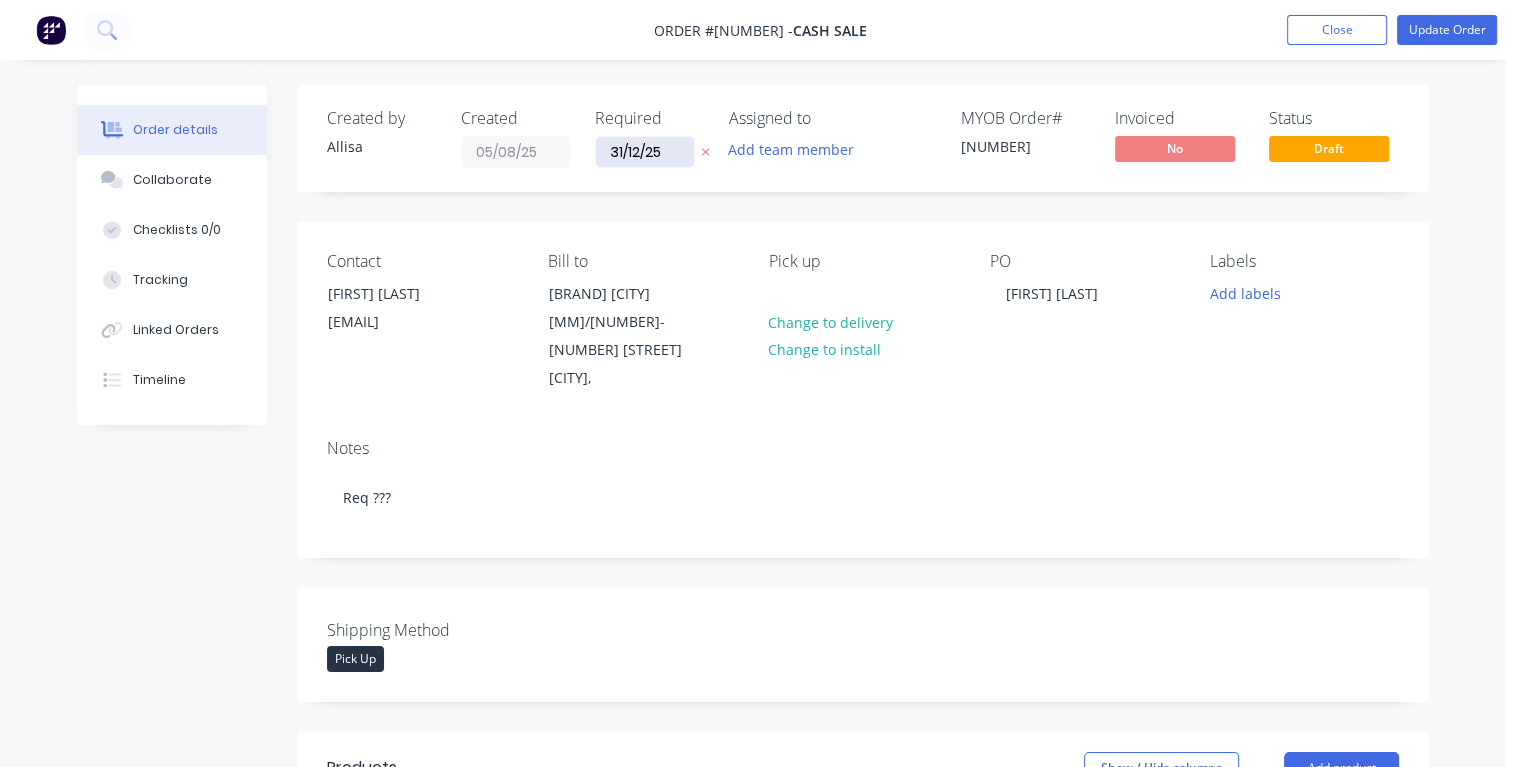 drag, startPoint x: 660, startPoint y: 148, endPoint x: 608, endPoint y: 150, distance: 52.03845 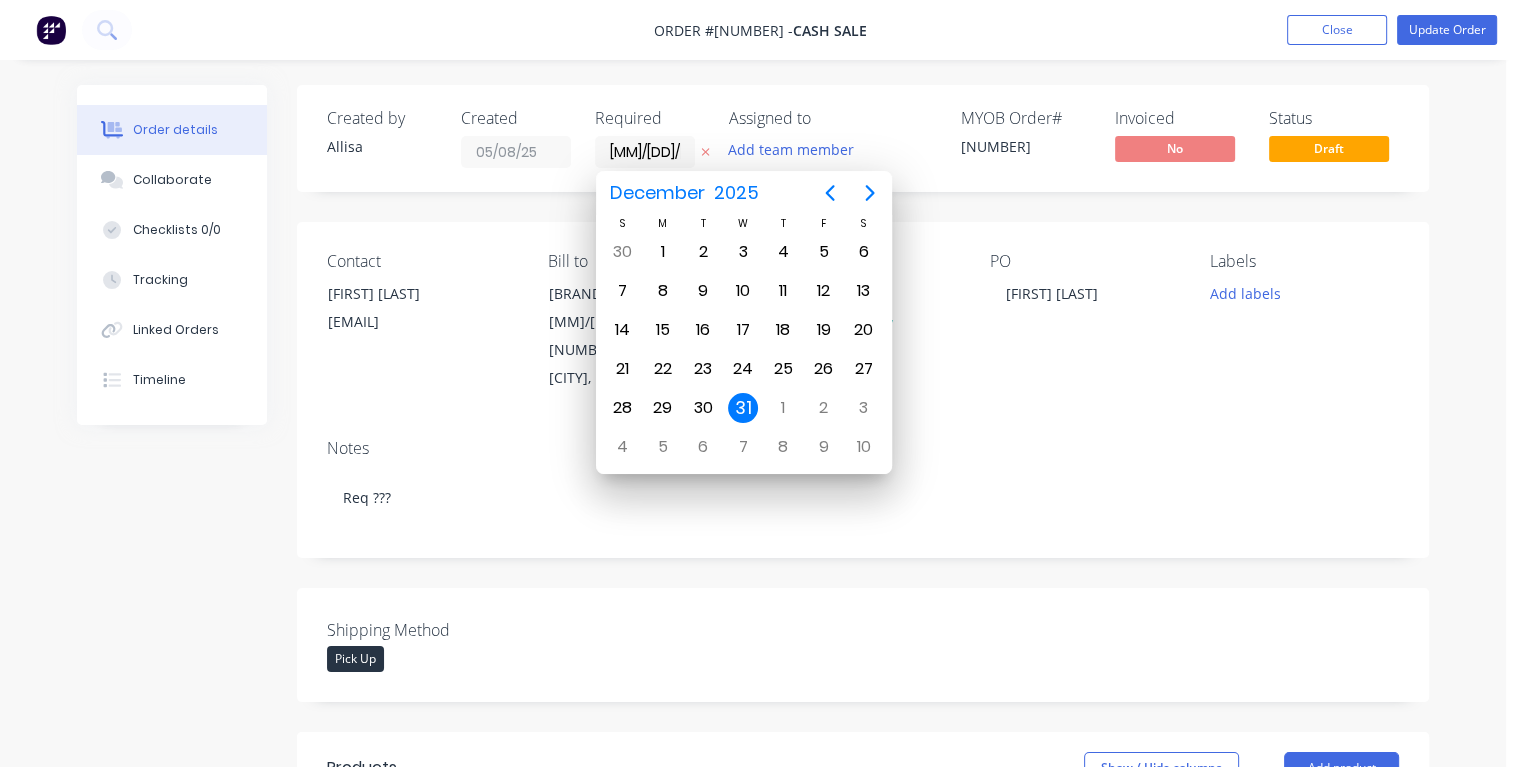 type on "11/08/25" 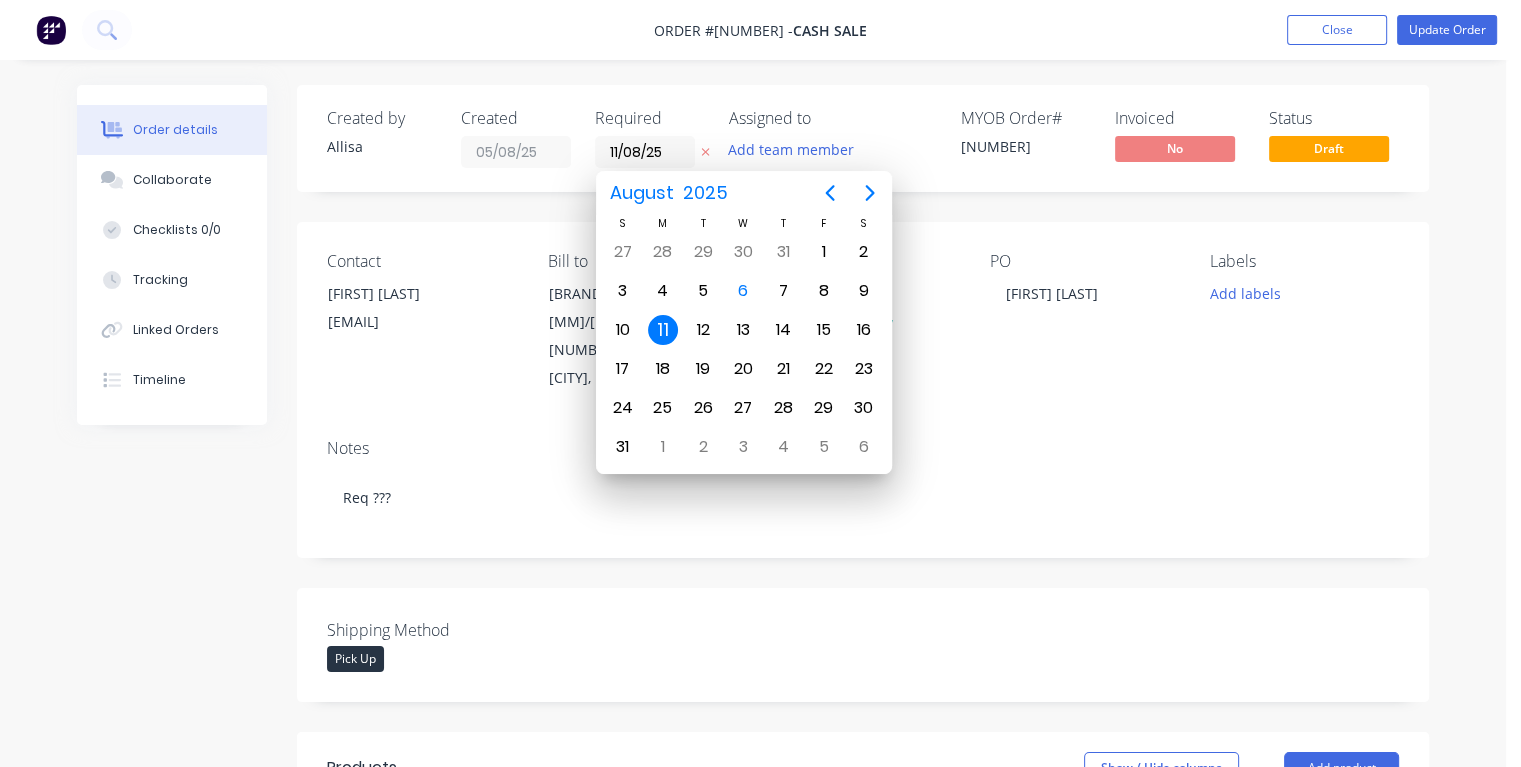 click on "11" at bounding box center [663, 330] 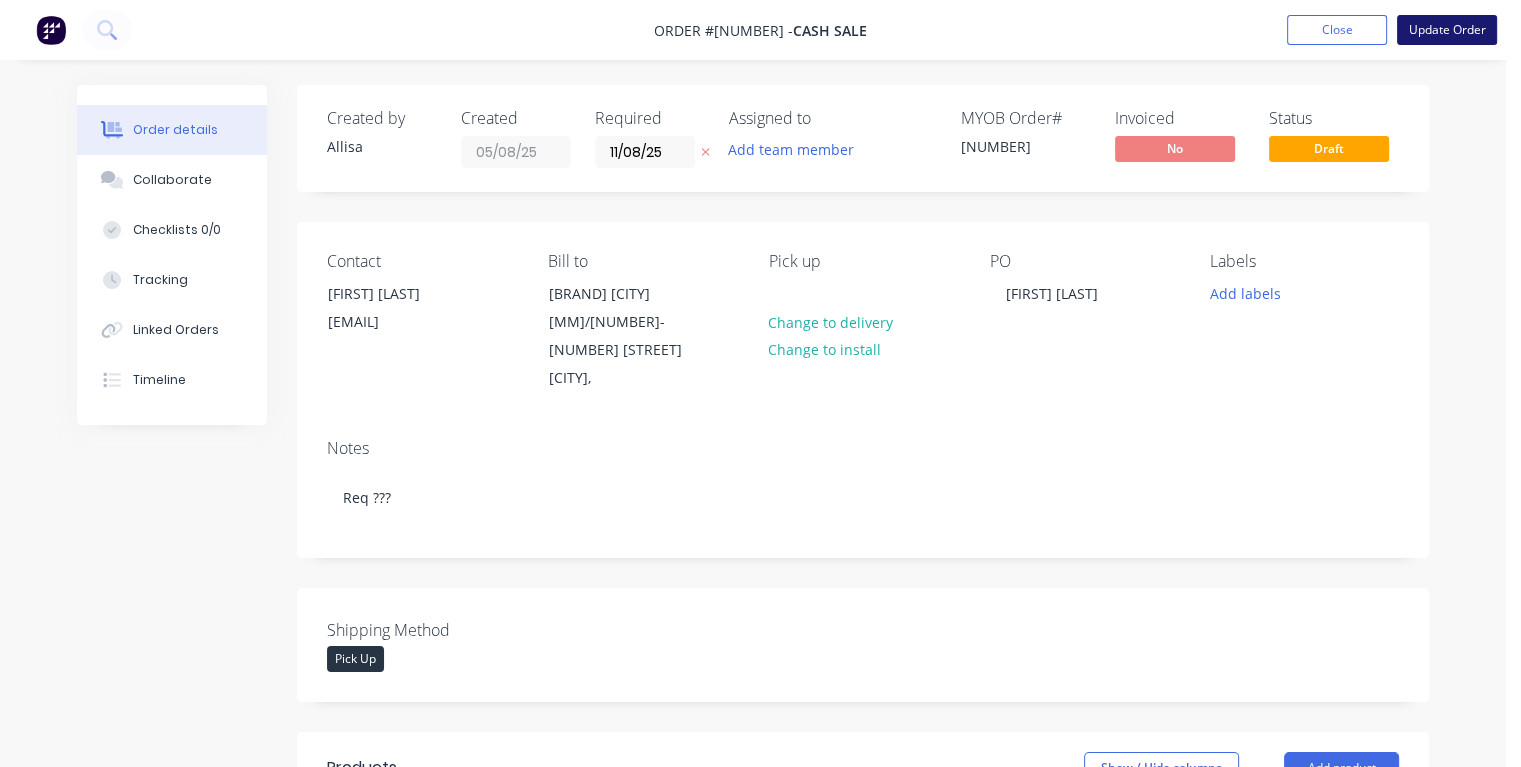 click on "Update Order" at bounding box center (1447, 30) 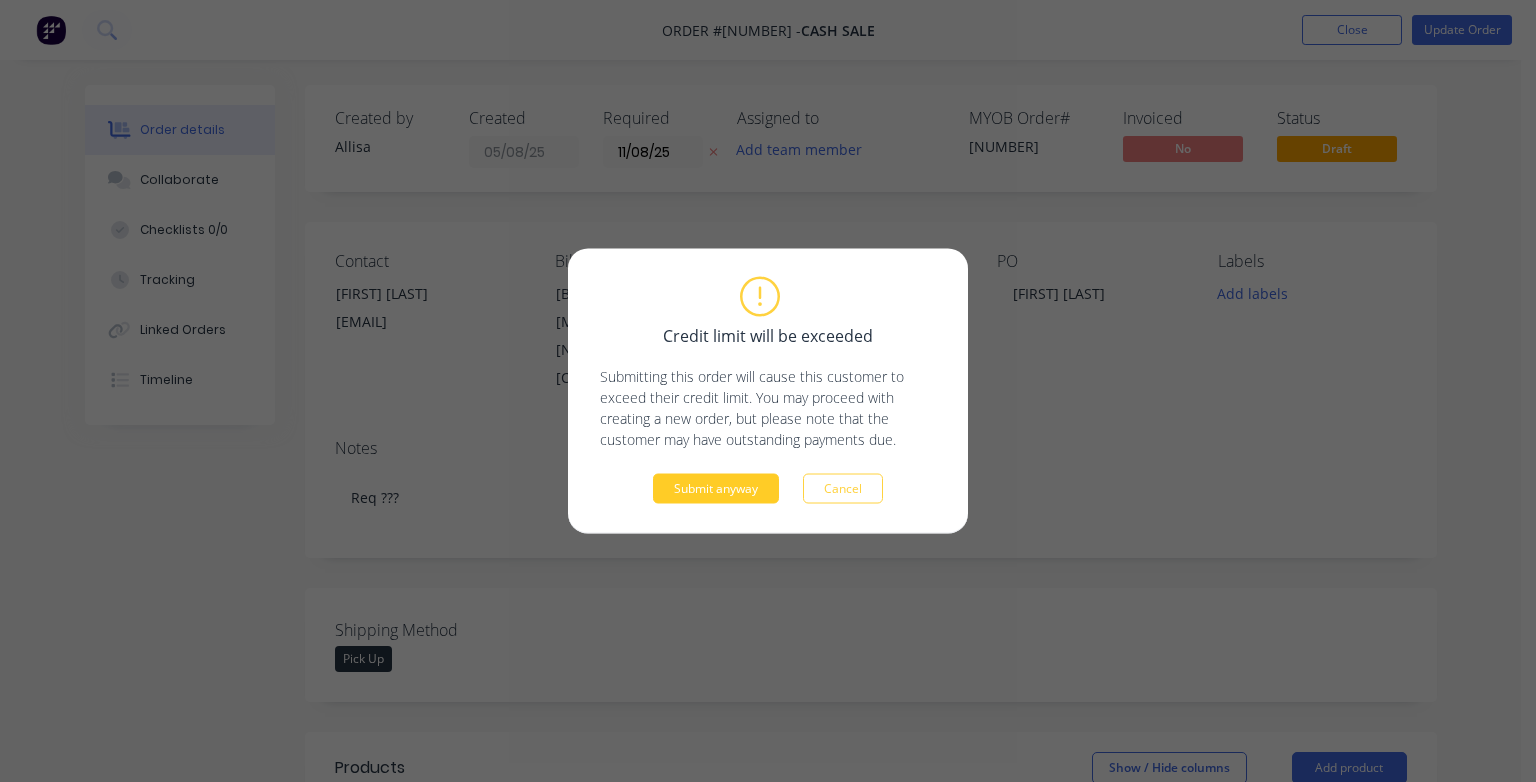 click on "Submit anyway" at bounding box center (716, 489) 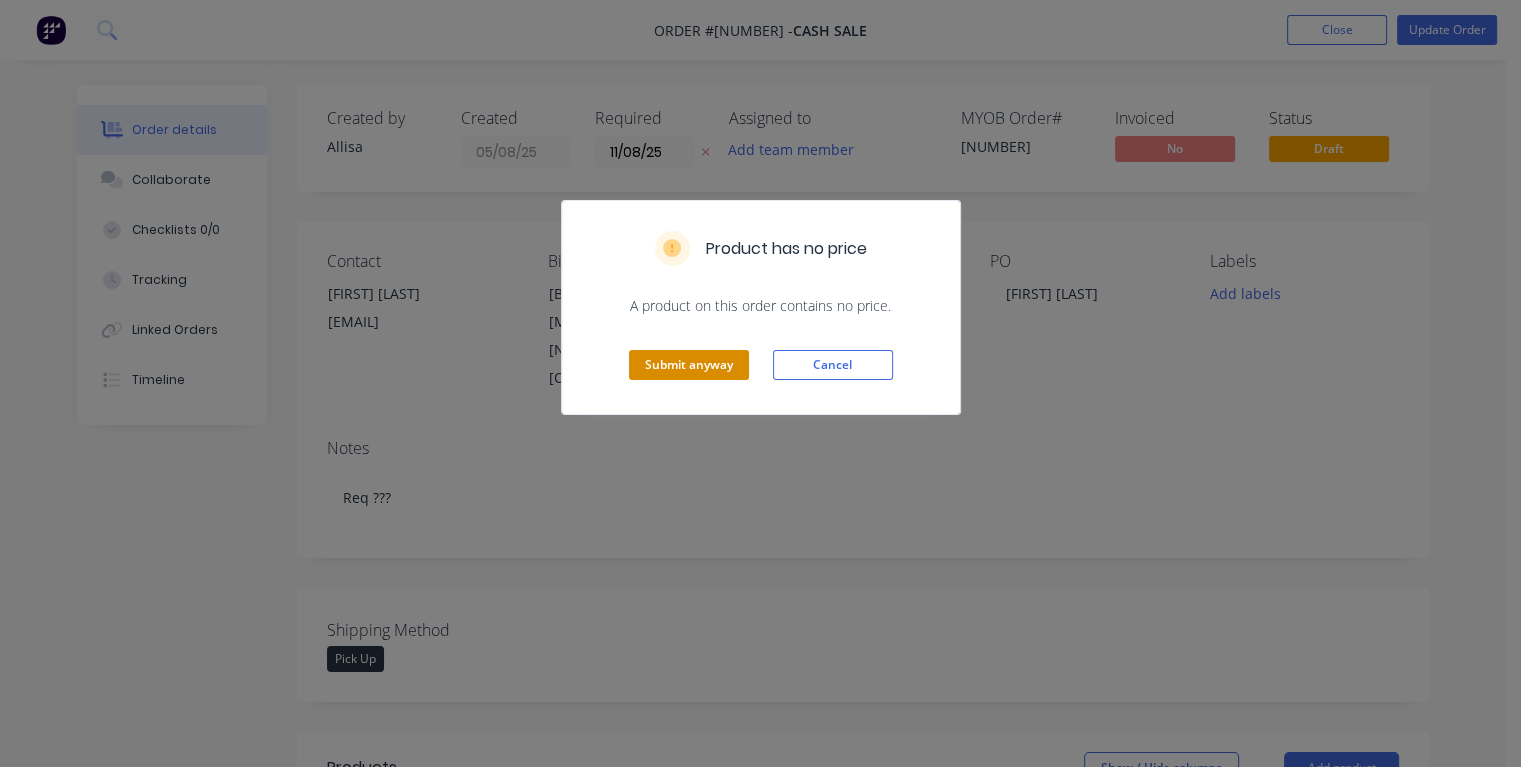 click on "Submit anyway" at bounding box center [689, 365] 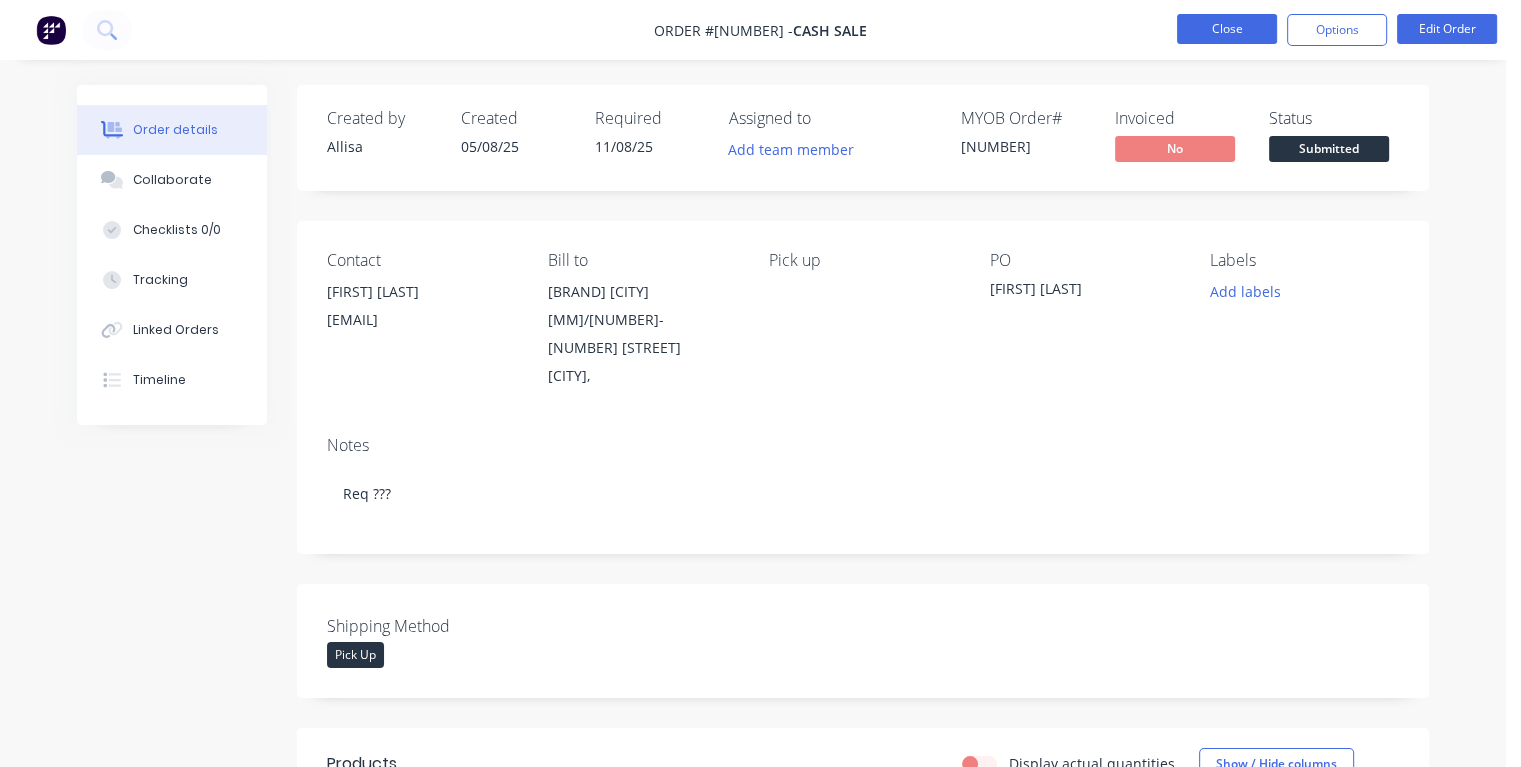 click on "Close" at bounding box center [1227, 29] 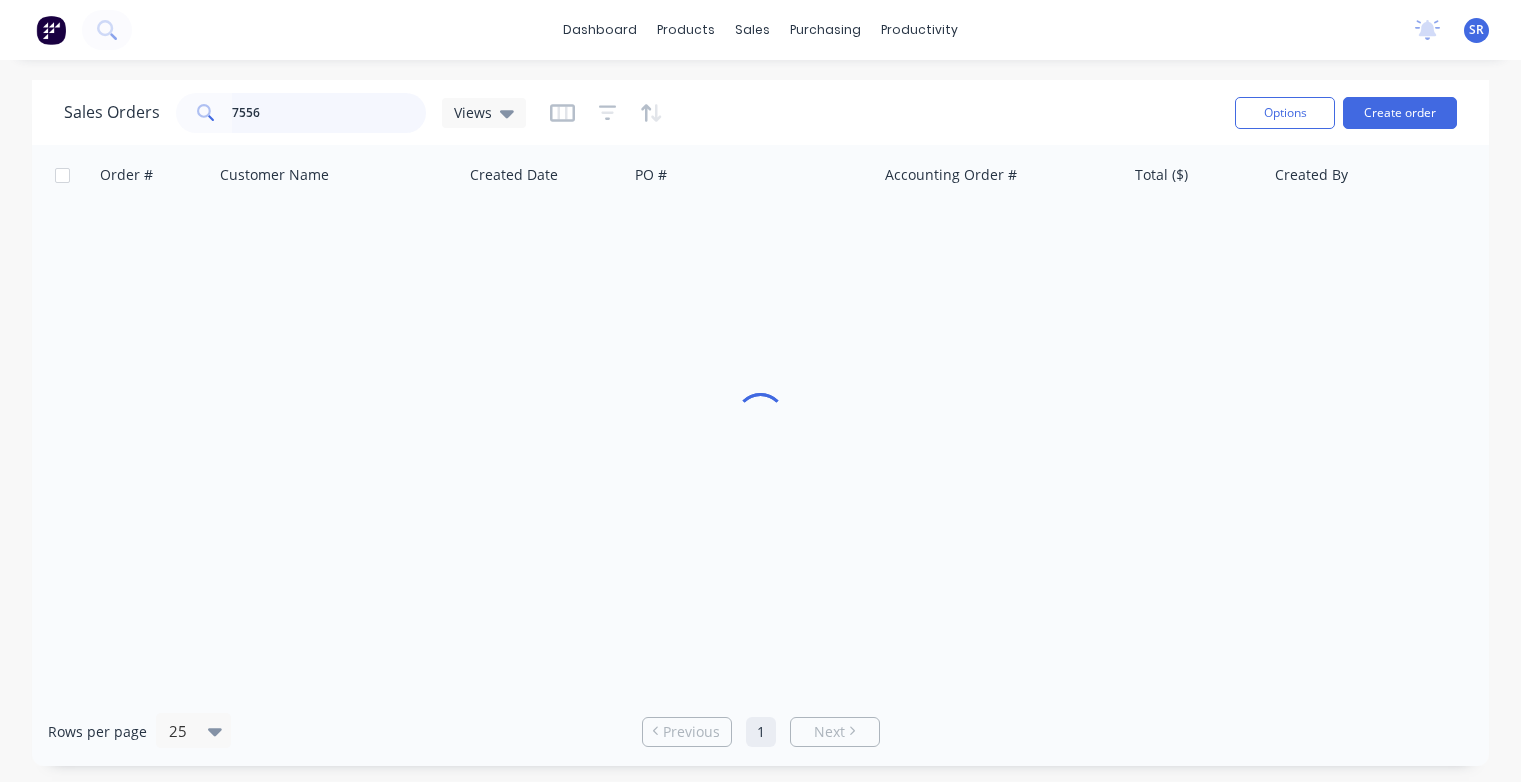 click on "7556" at bounding box center (329, 113) 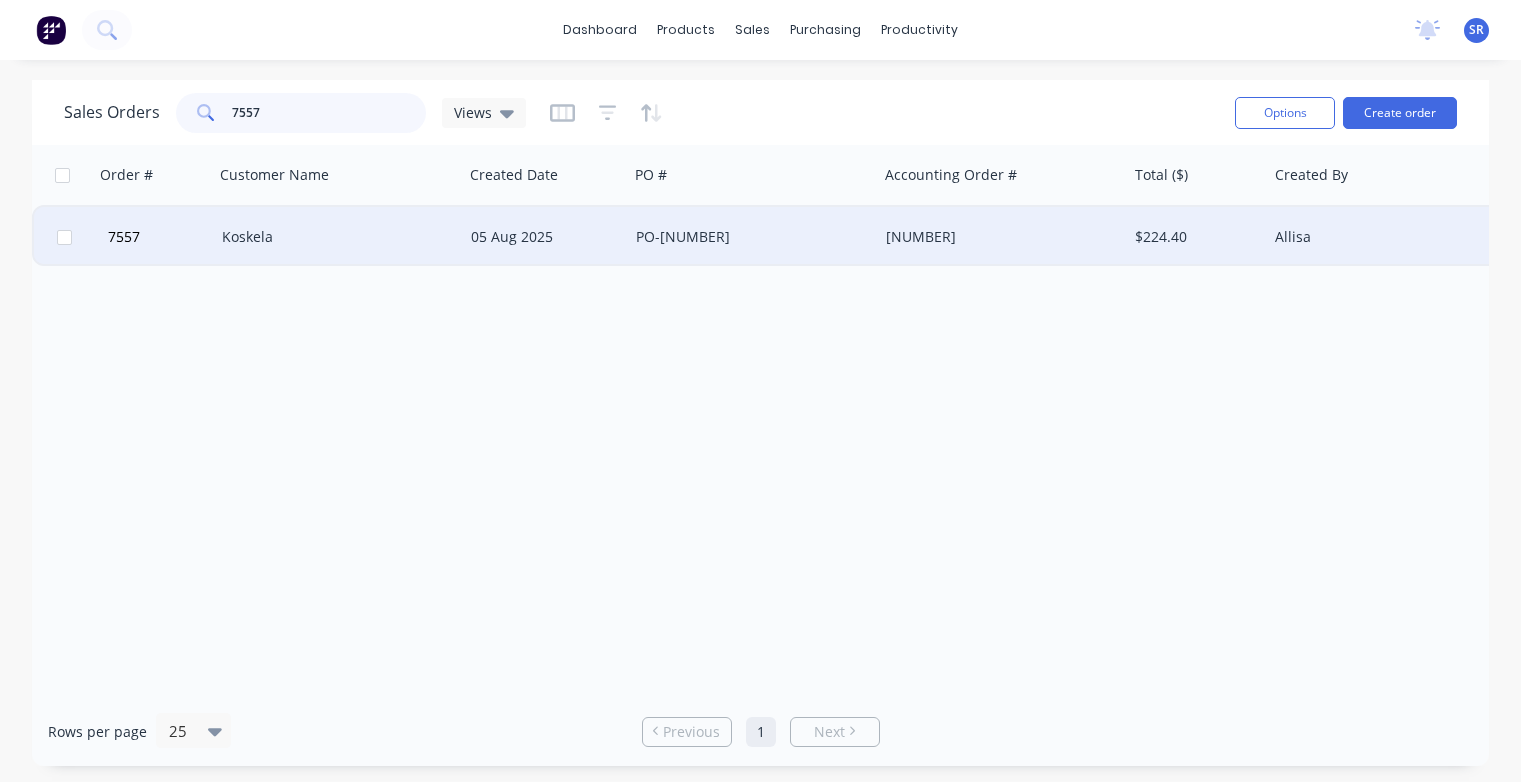 type on "7557" 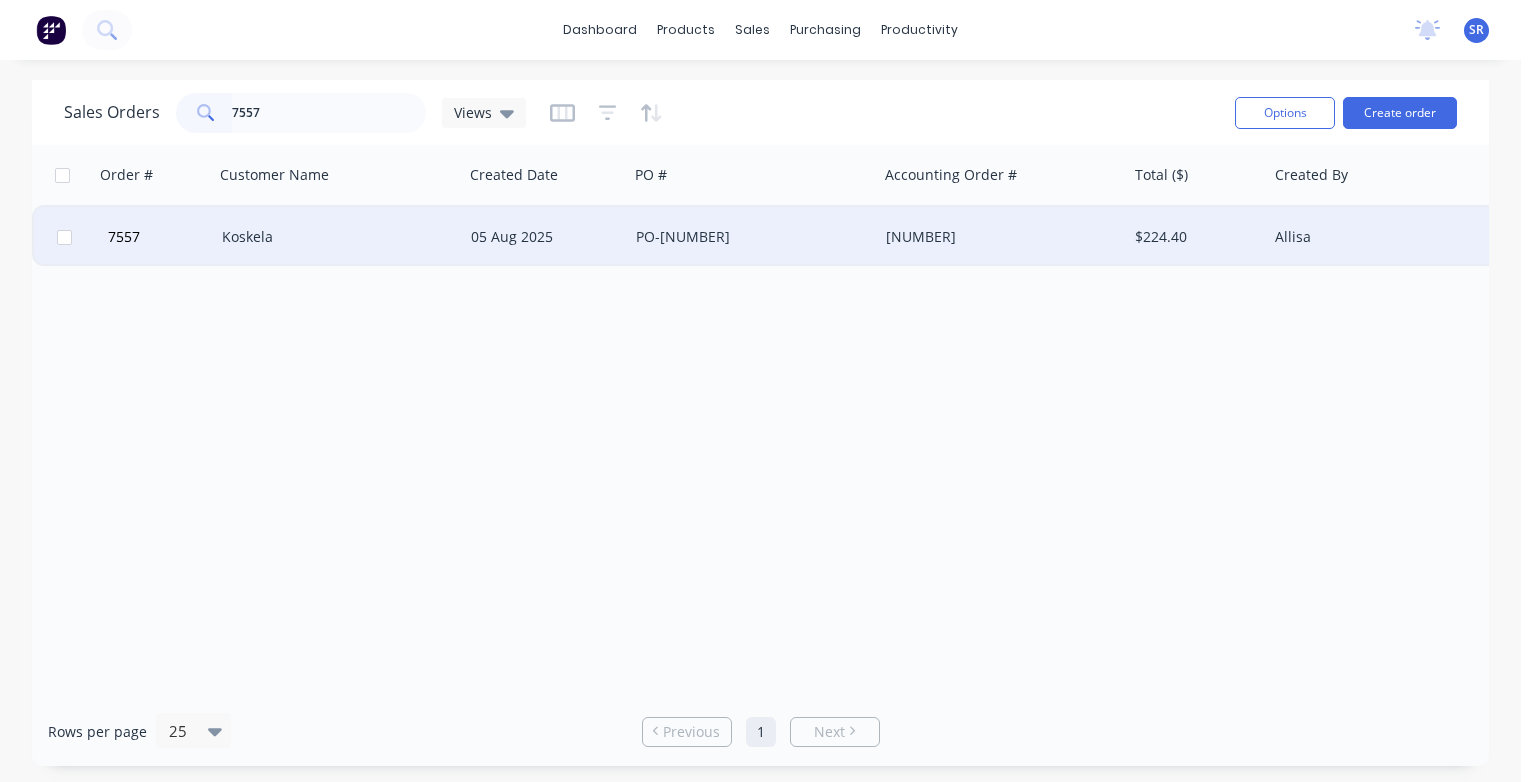 click on "Koskela" at bounding box center (333, 237) 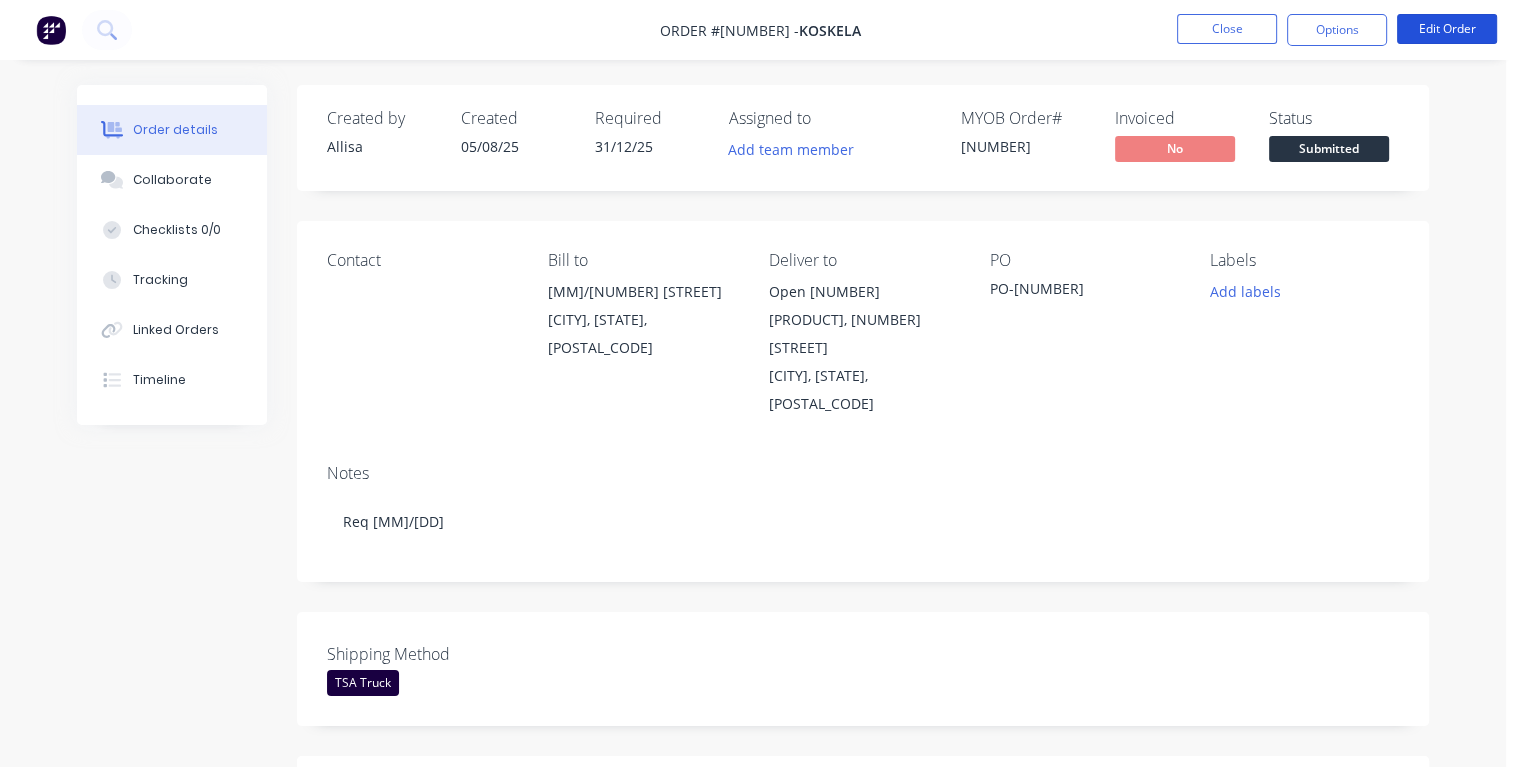 click on "Edit Order" at bounding box center [1447, 29] 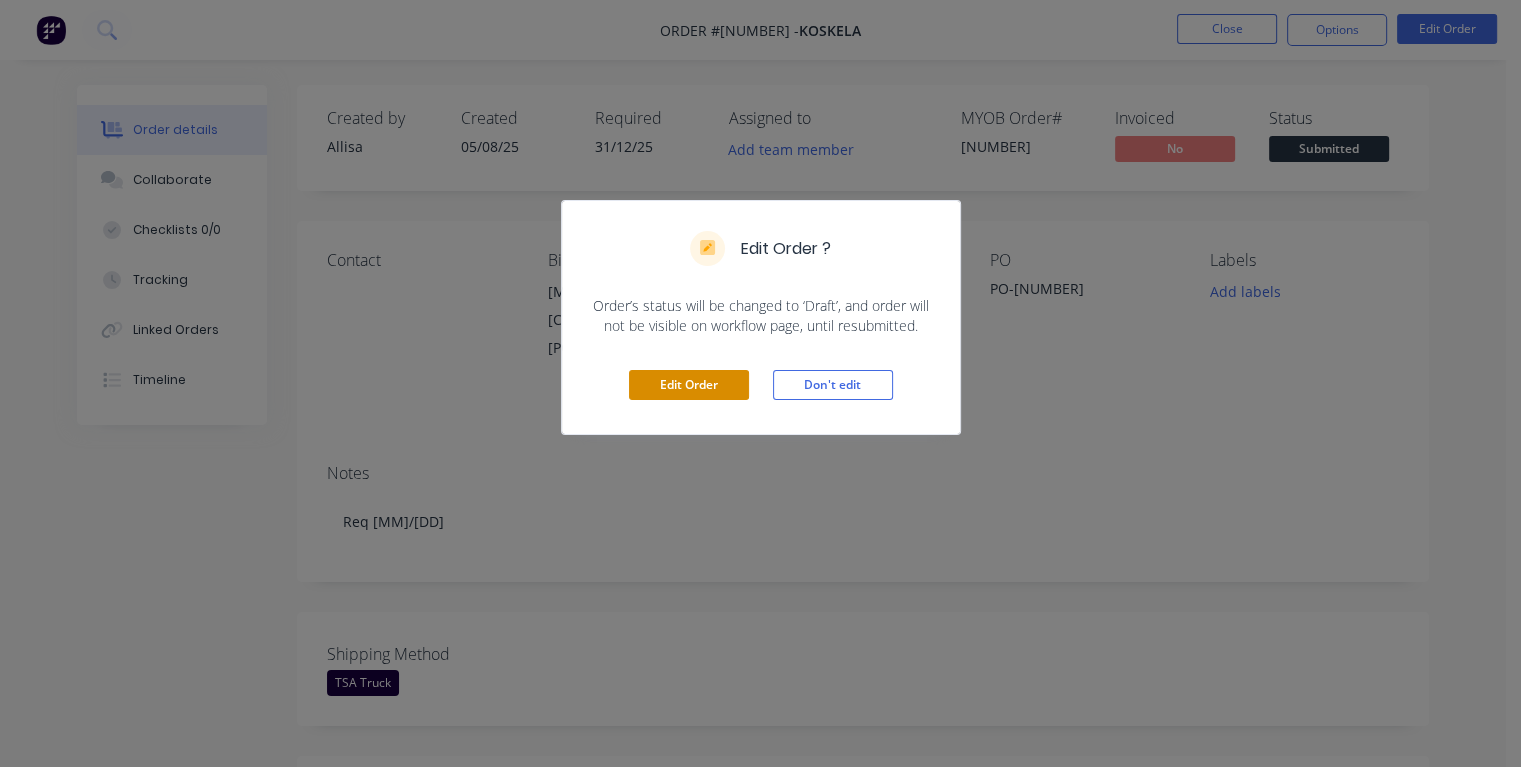 click on "Edit Order" at bounding box center (689, 385) 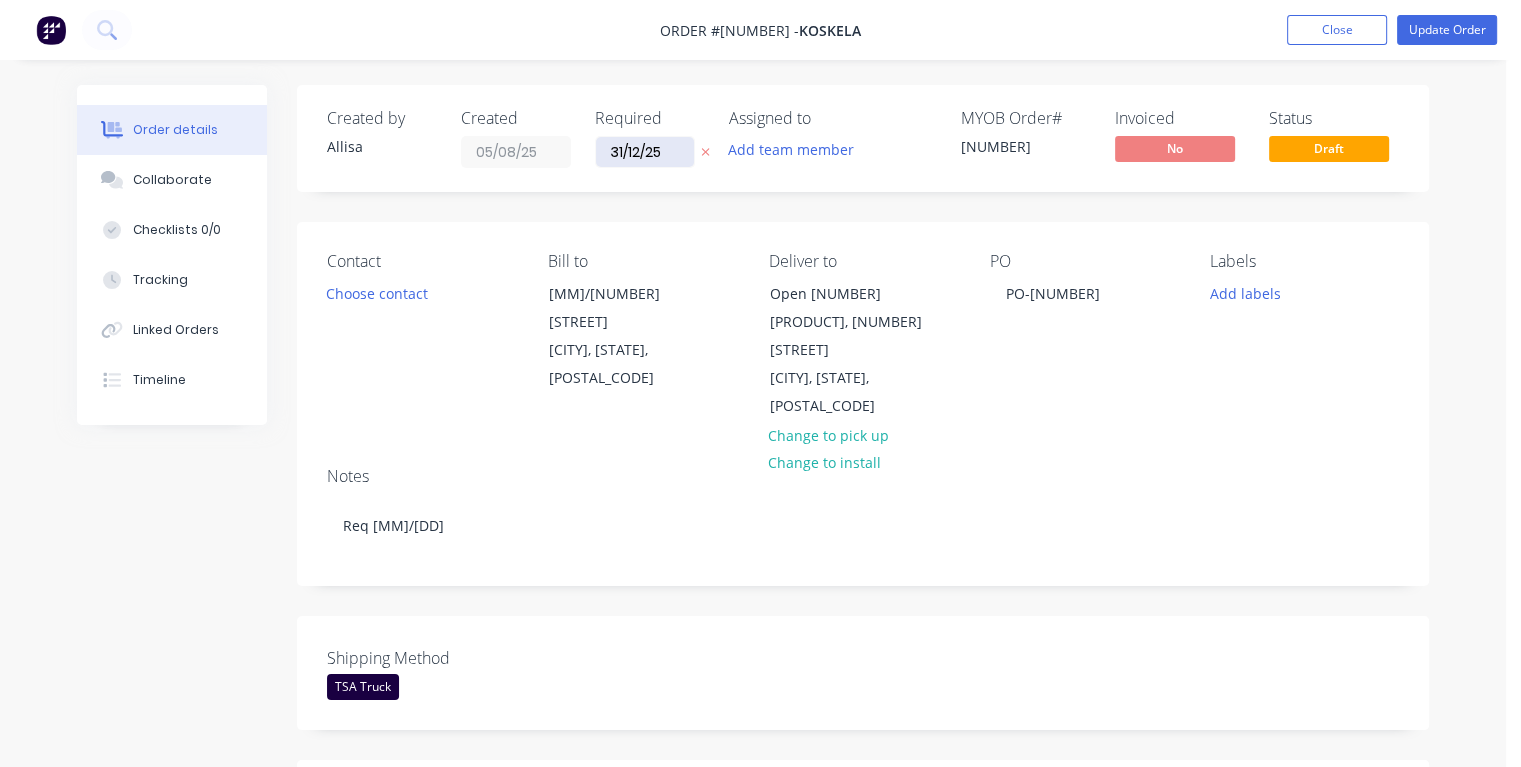 drag, startPoint x: 667, startPoint y: 149, endPoint x: 606, endPoint y: 151, distance: 61.03278 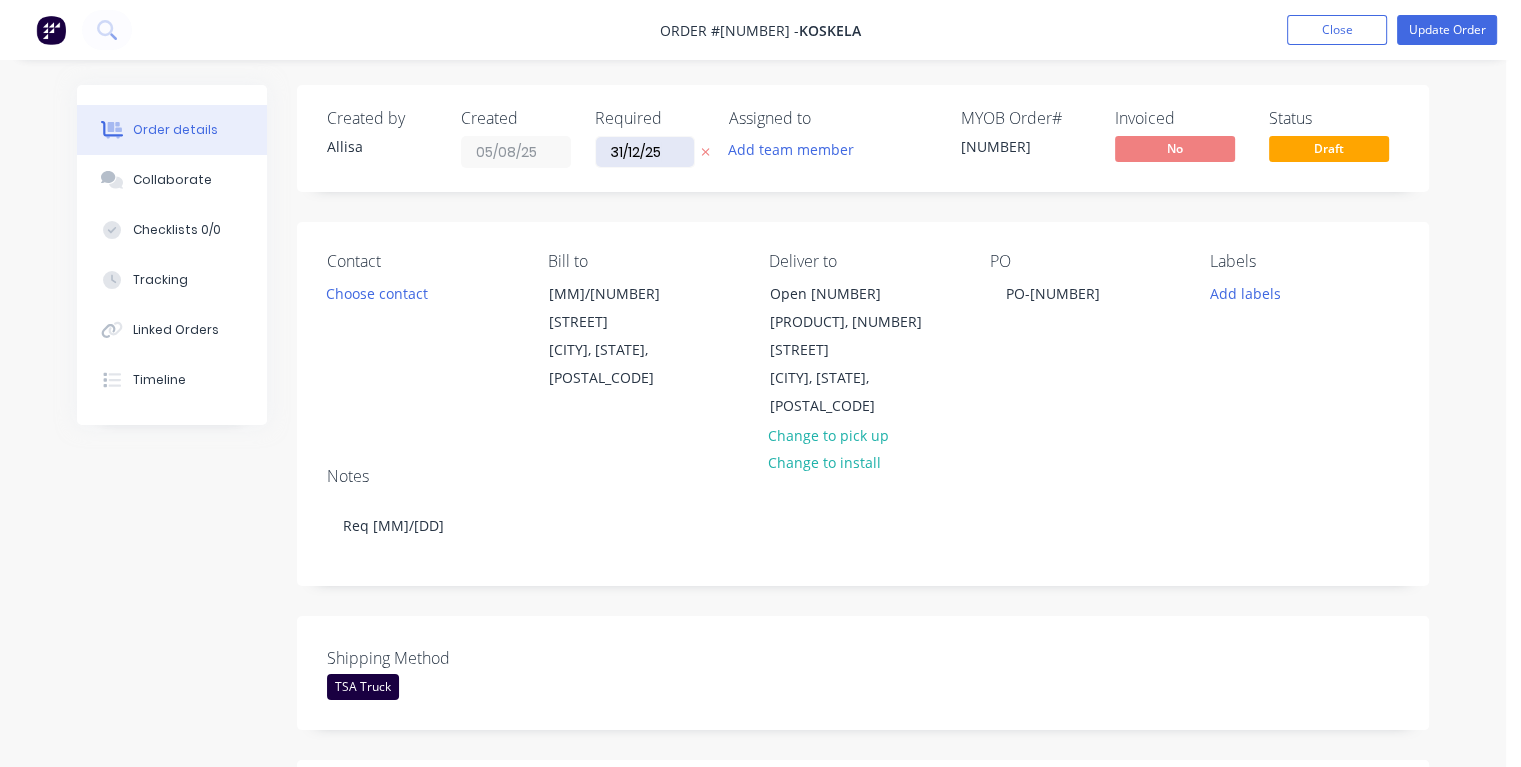 click on "31/12/25" at bounding box center [645, 152] 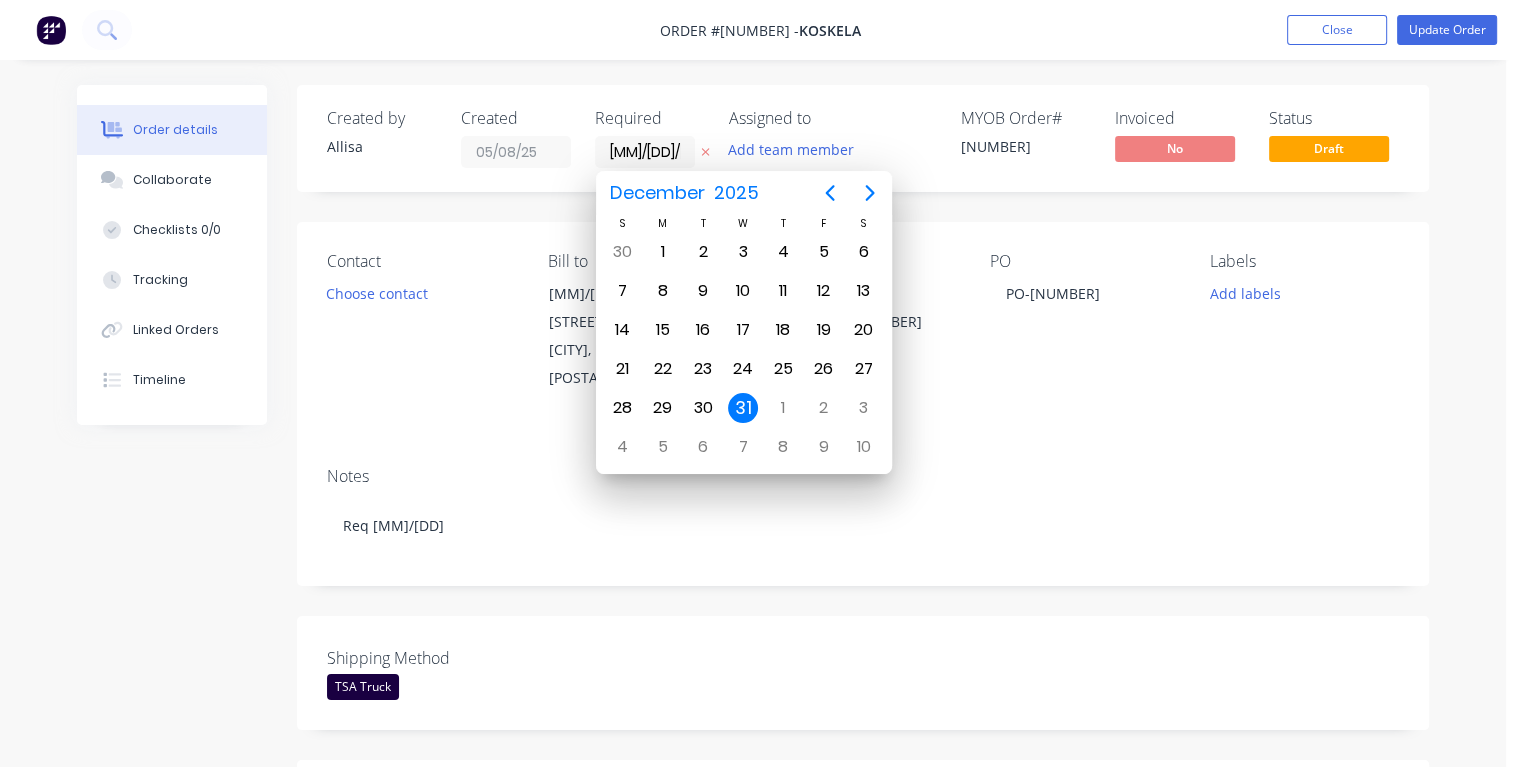 type on "[MM]/[DD]/[YY]" 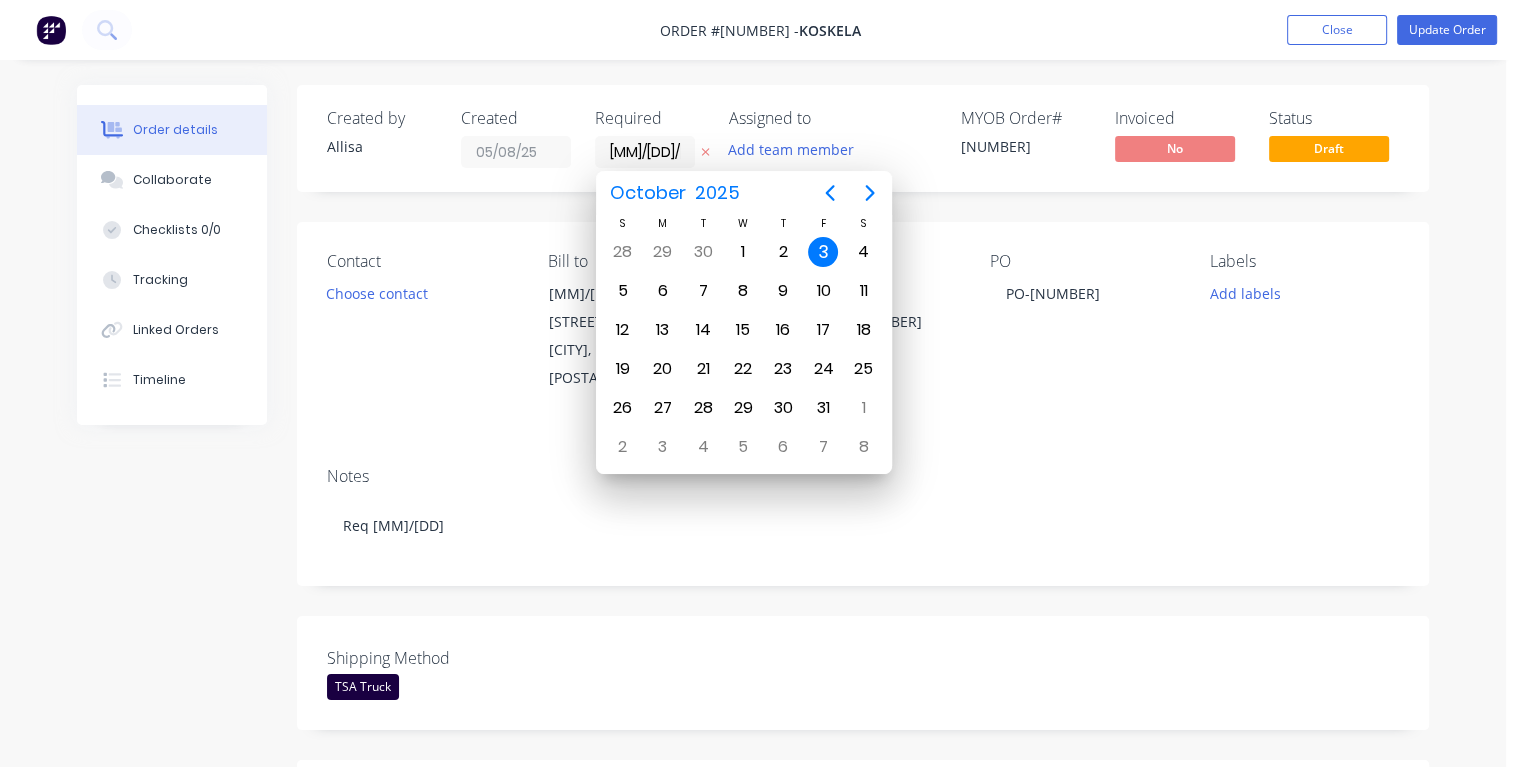 click on "3" at bounding box center (823, 252) 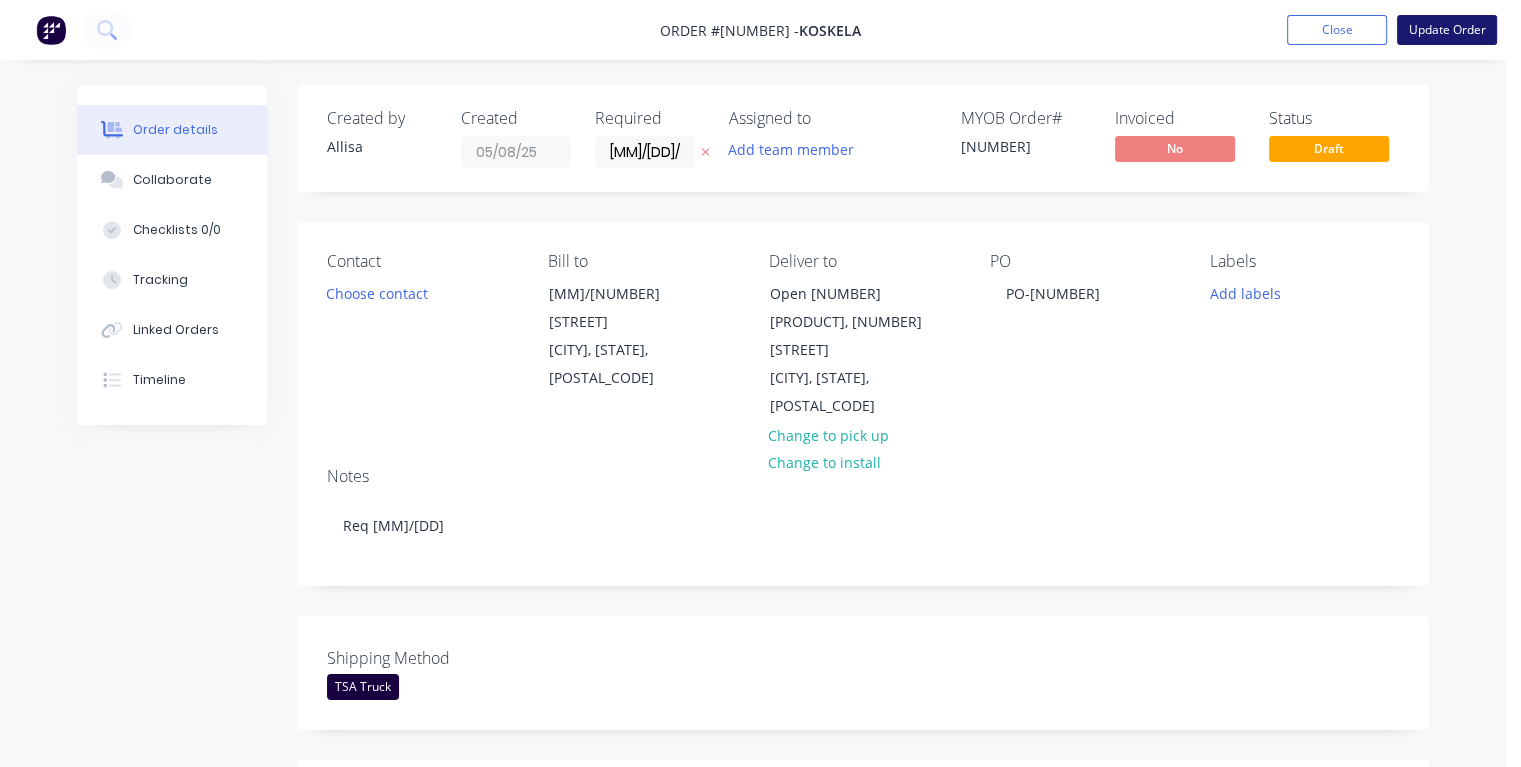 click on "Update Order" at bounding box center (1447, 30) 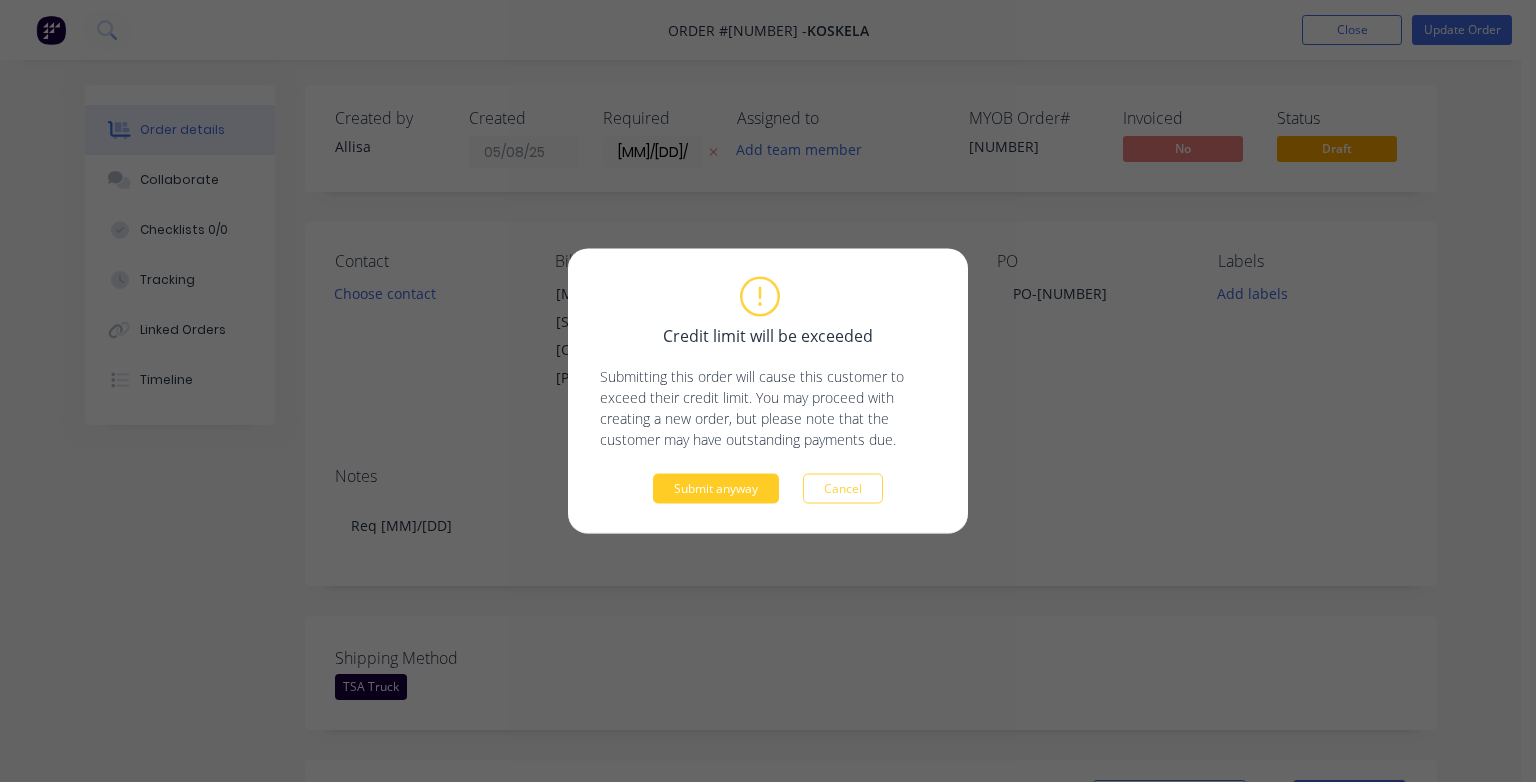 click on "Submit anyway" at bounding box center [716, 489] 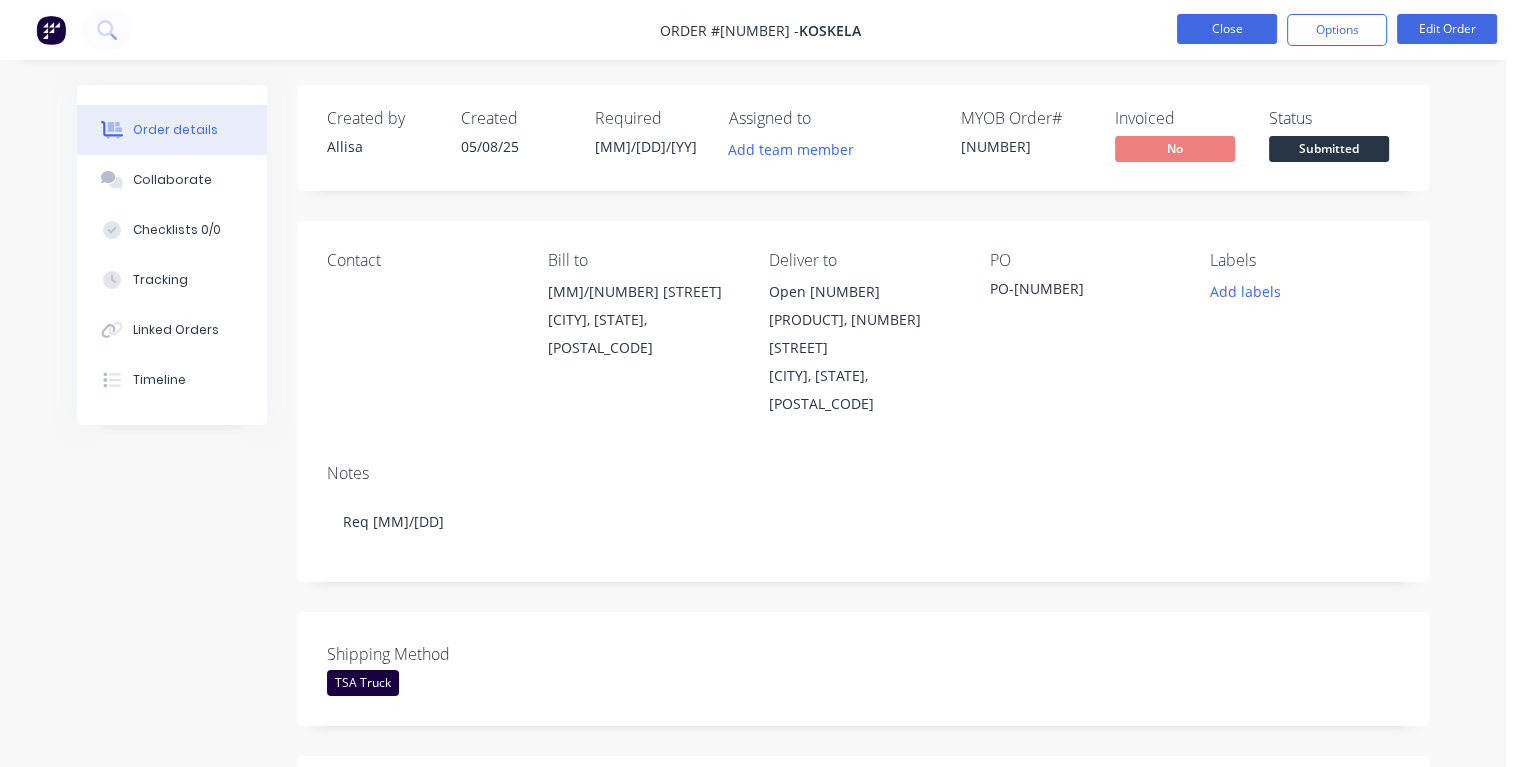 click on "Close" at bounding box center (1227, 29) 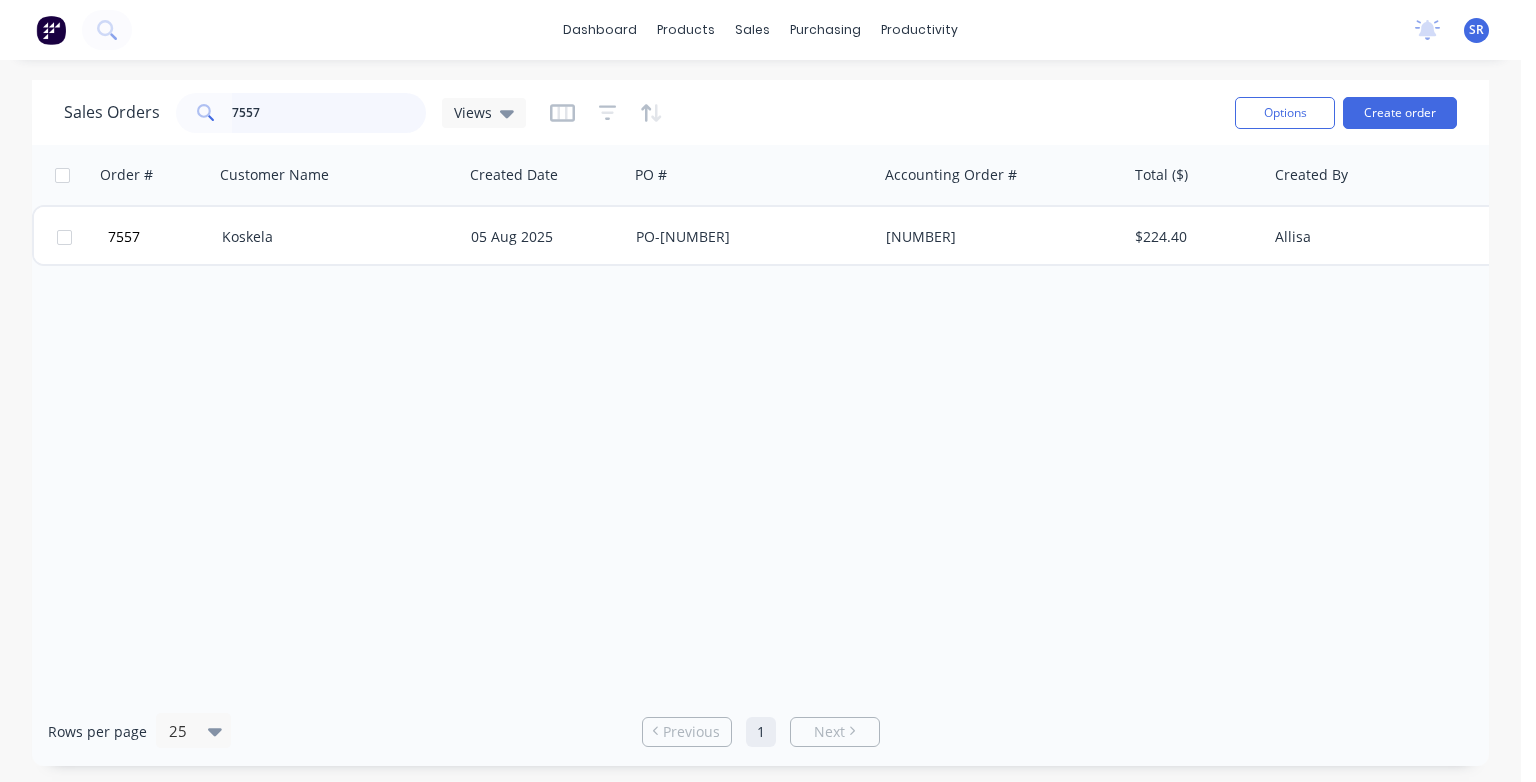 click on "7557" at bounding box center (329, 113) 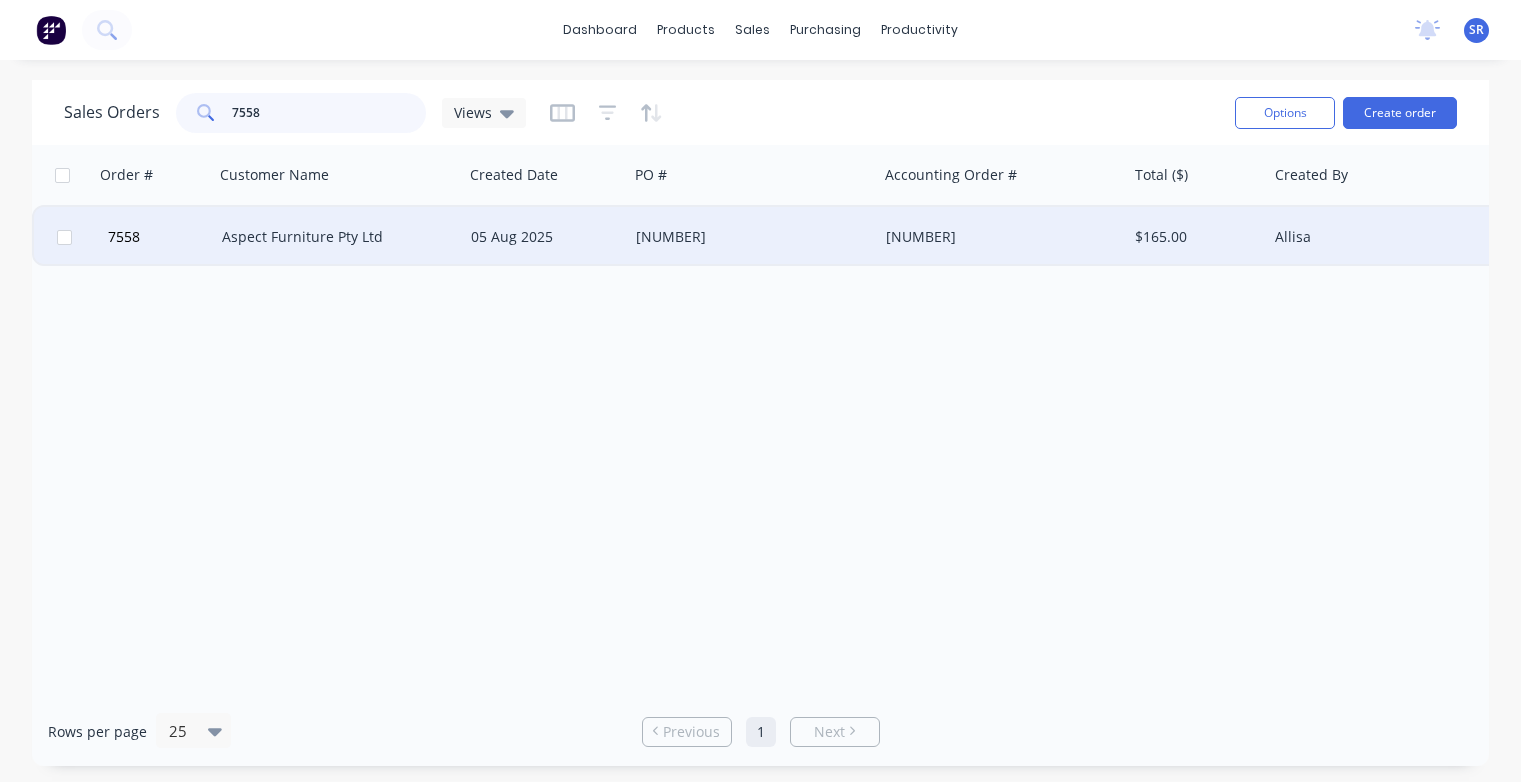type on "7558" 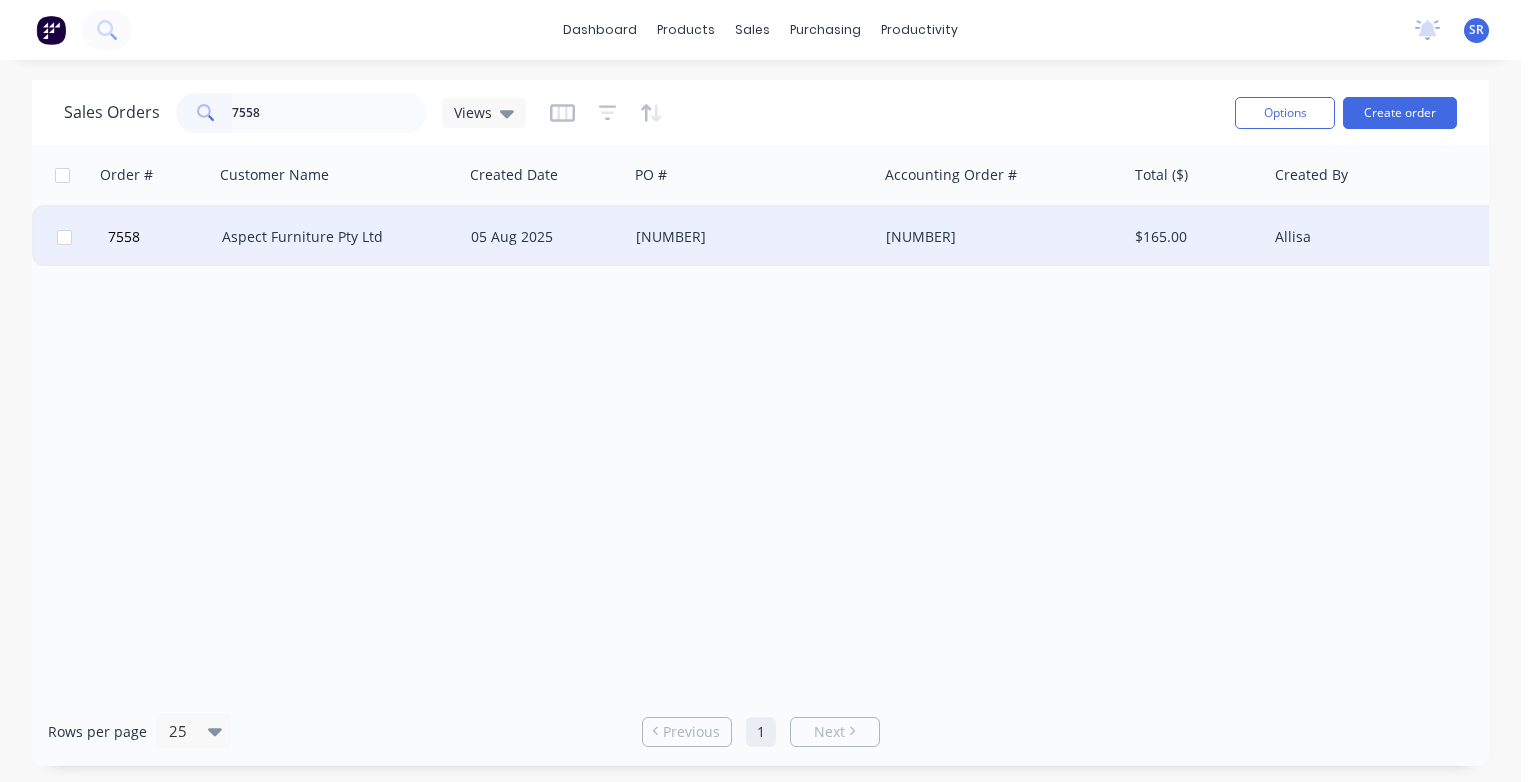 click on "Aspect Furniture Pty Ltd" at bounding box center [338, 237] 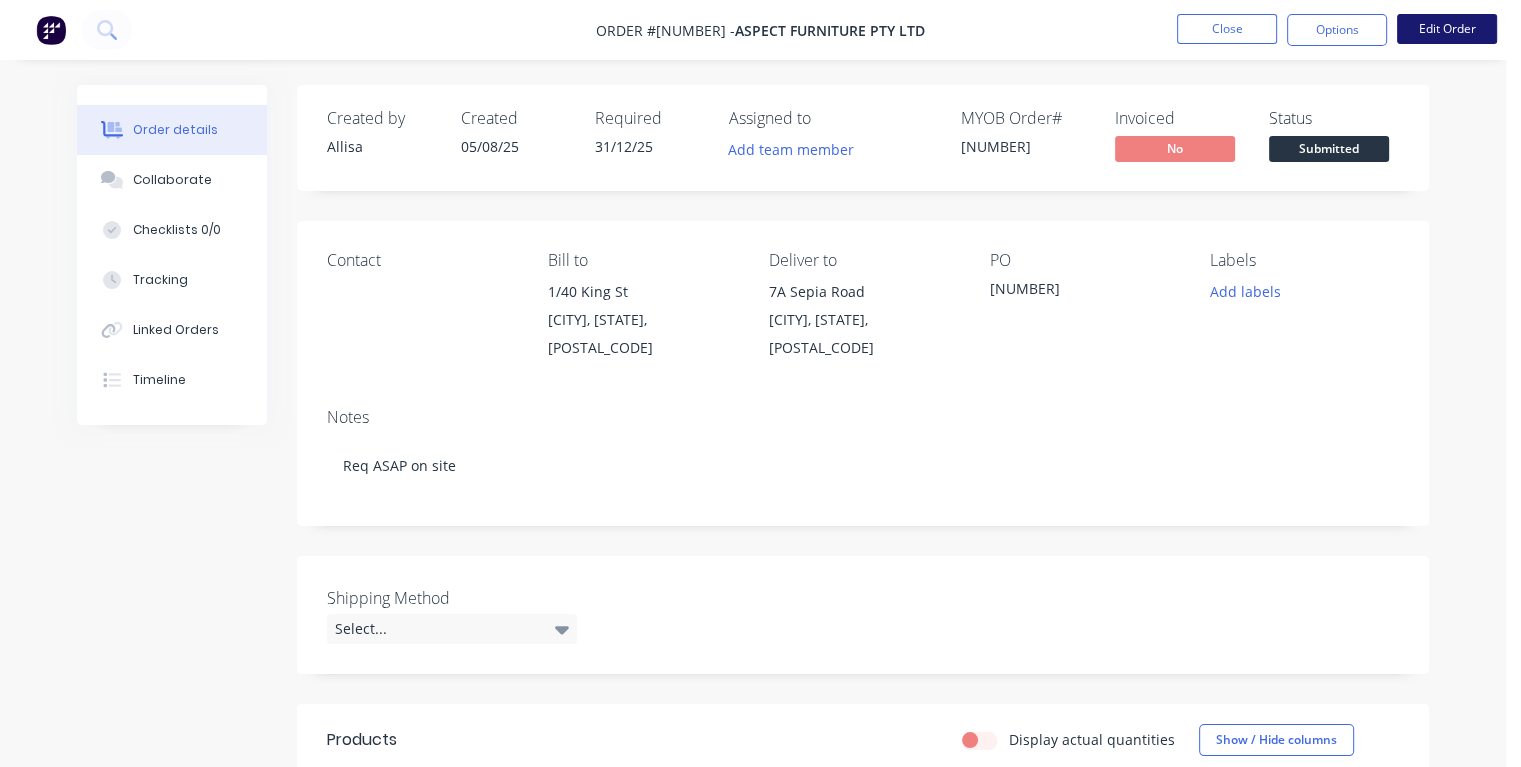 click on "Edit Order" at bounding box center (1447, 29) 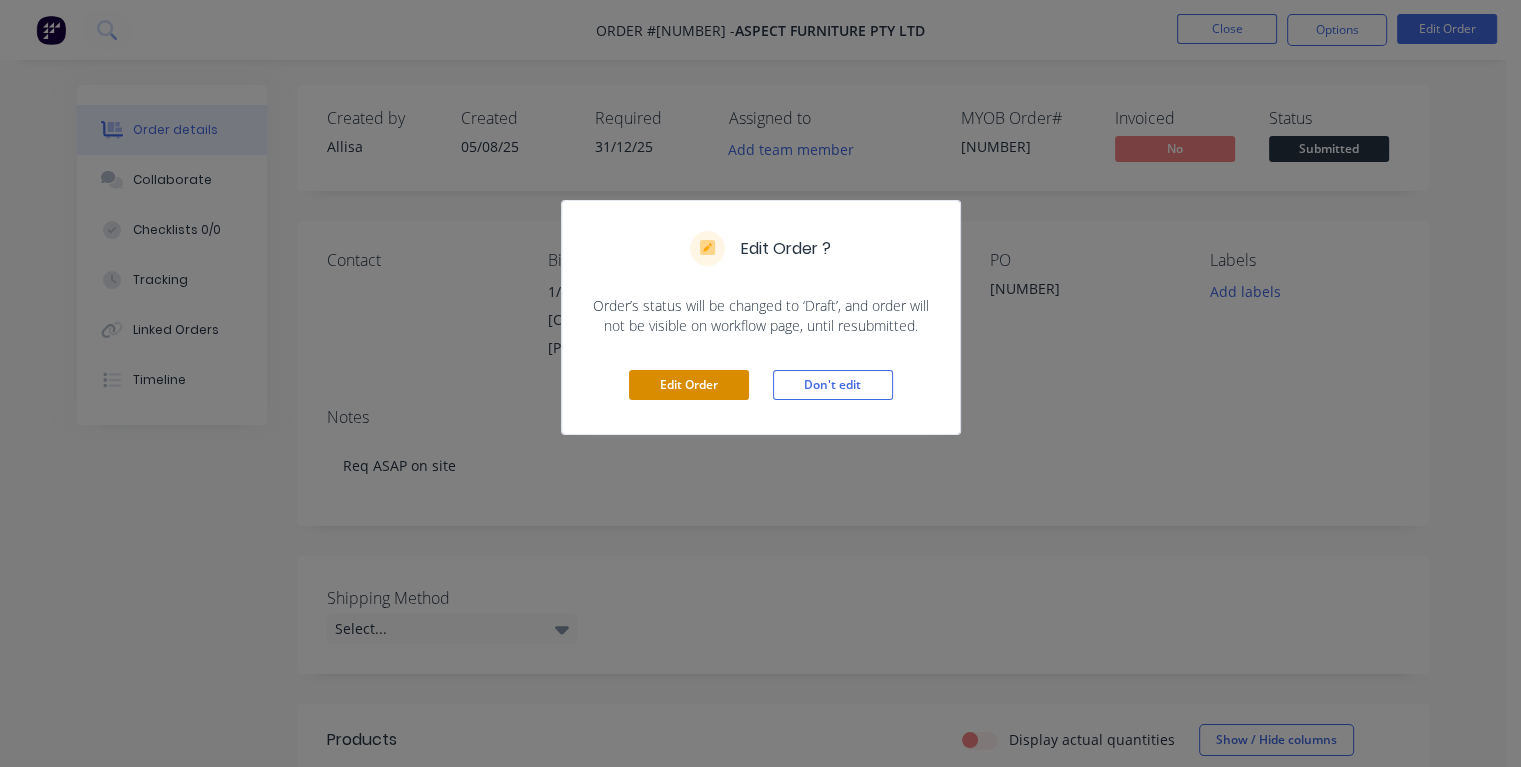 click on "Edit Order" at bounding box center (689, 385) 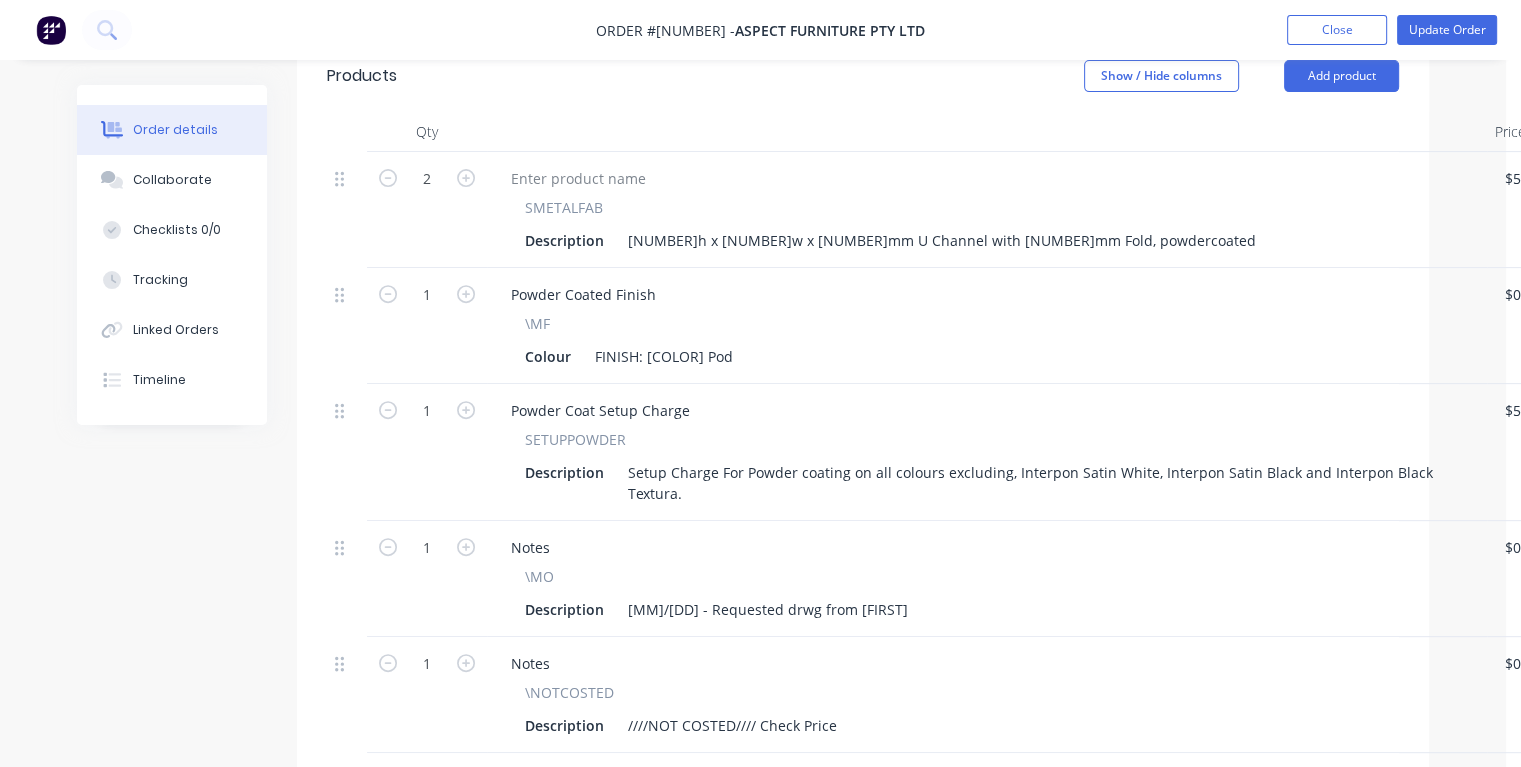 scroll, scrollTop: 900, scrollLeft: 0, axis: vertical 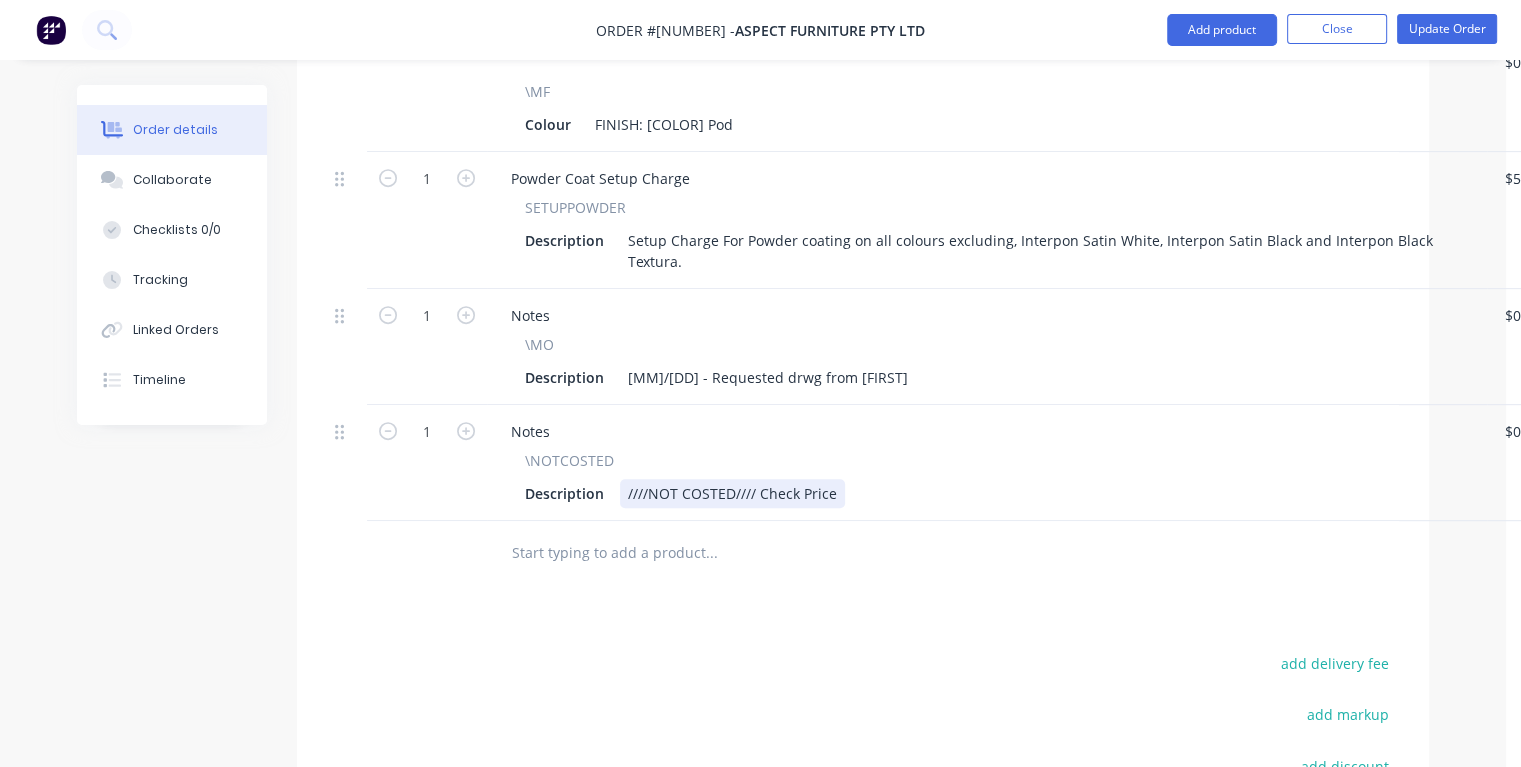 drag, startPoint x: 866, startPoint y: 478, endPoint x: 863, endPoint y: 502, distance: 24.186773 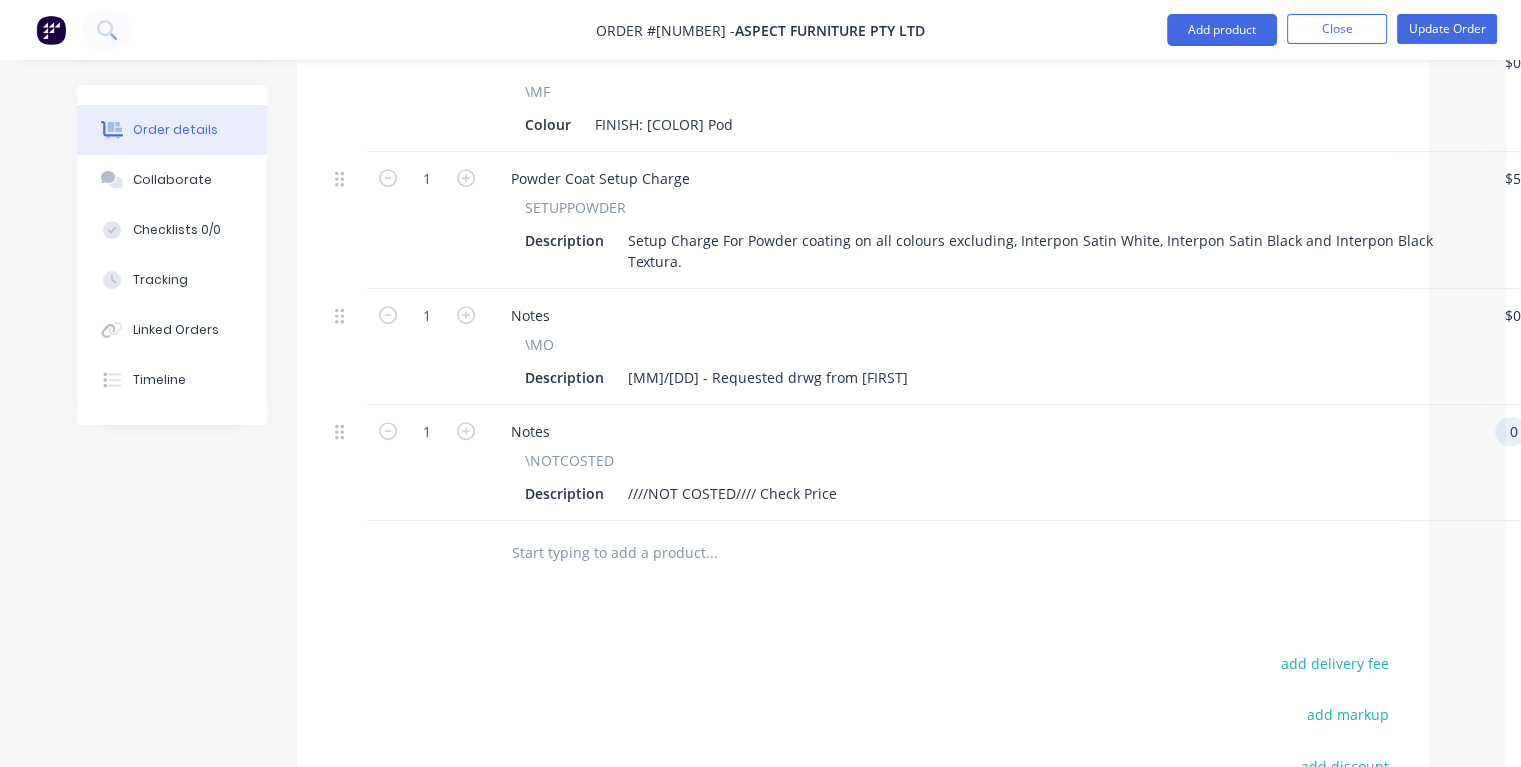 scroll, scrollTop: 900, scrollLeft: 28, axis: both 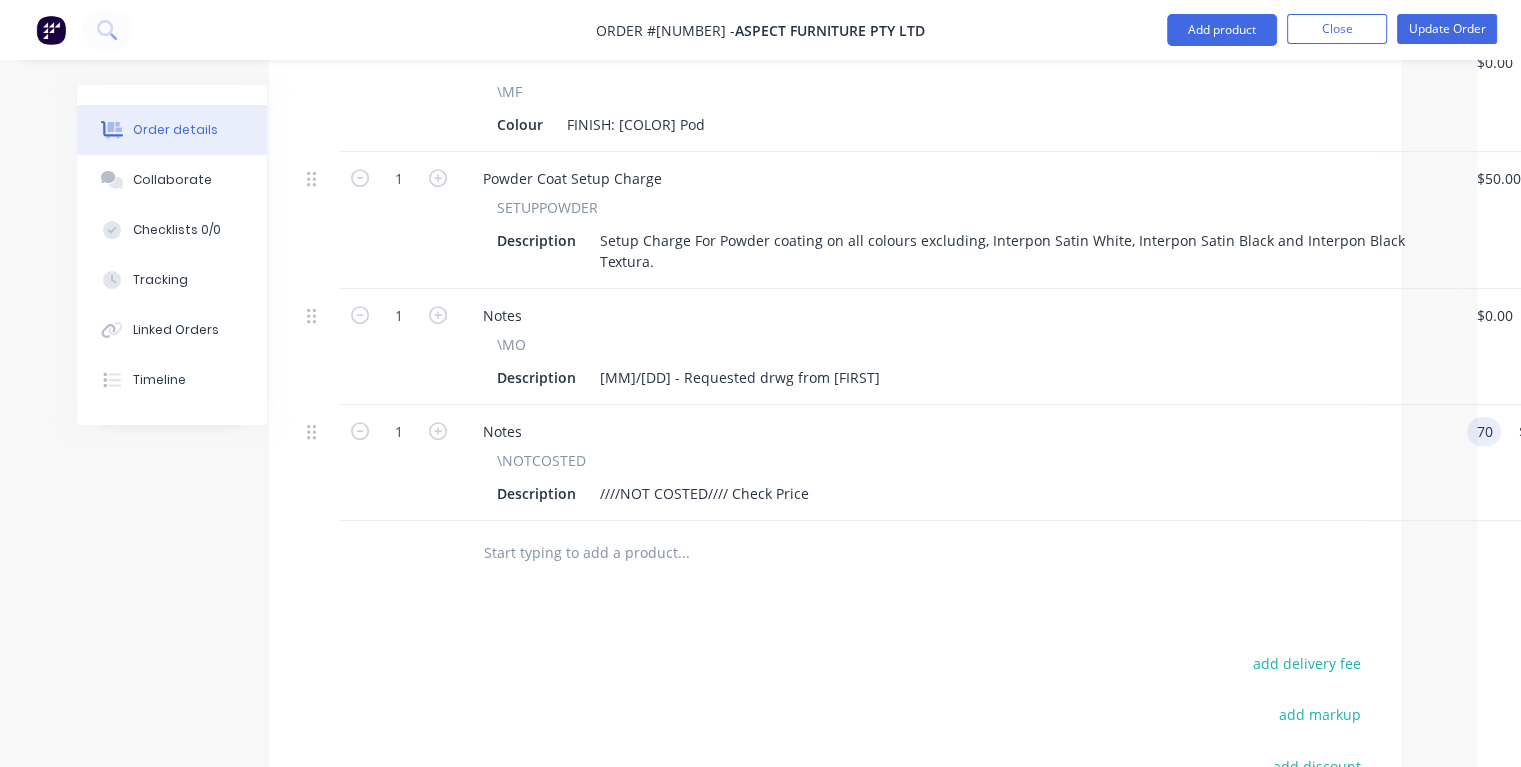 type on "$70.00" 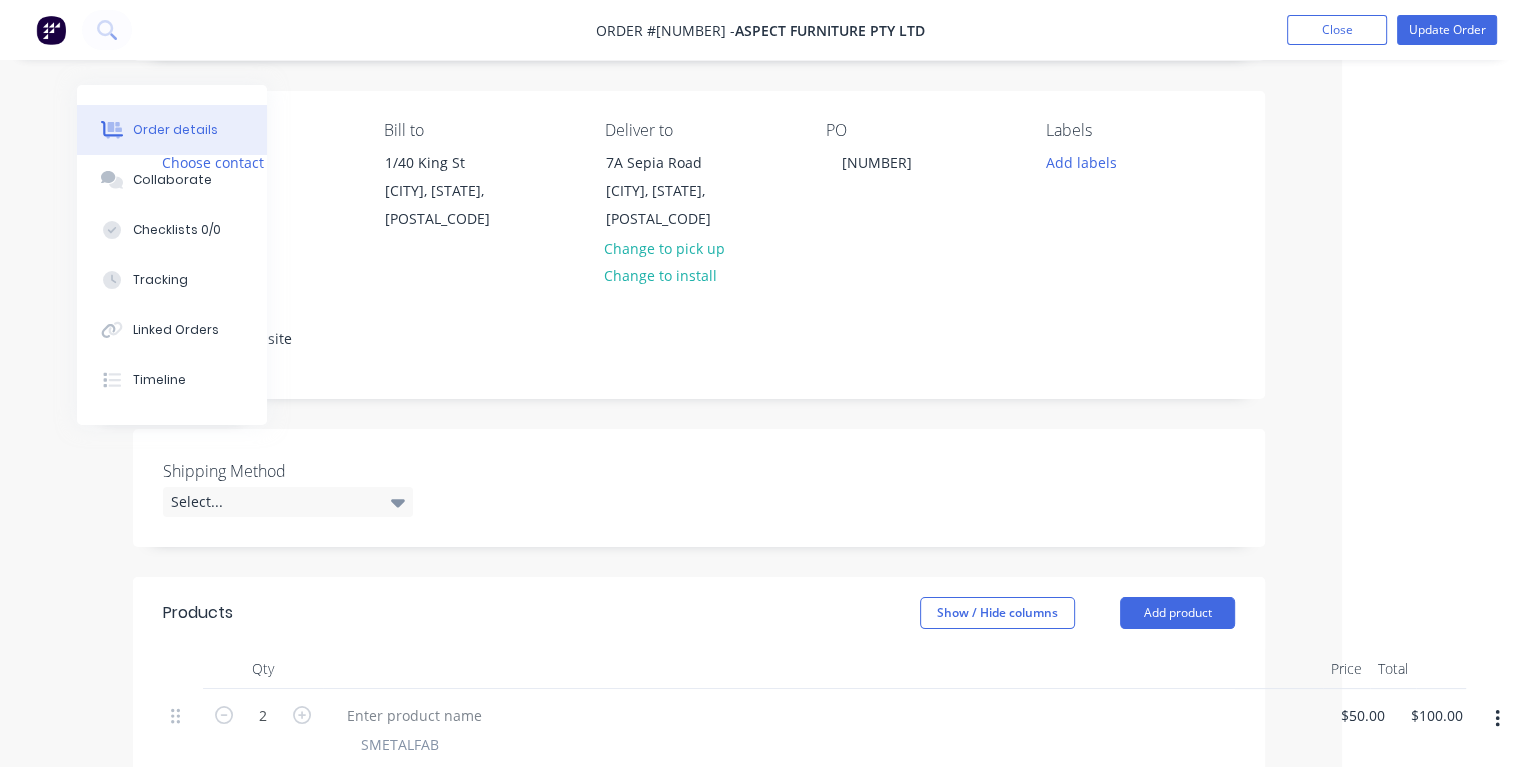 scroll, scrollTop: 0, scrollLeft: 164, axis: horizontal 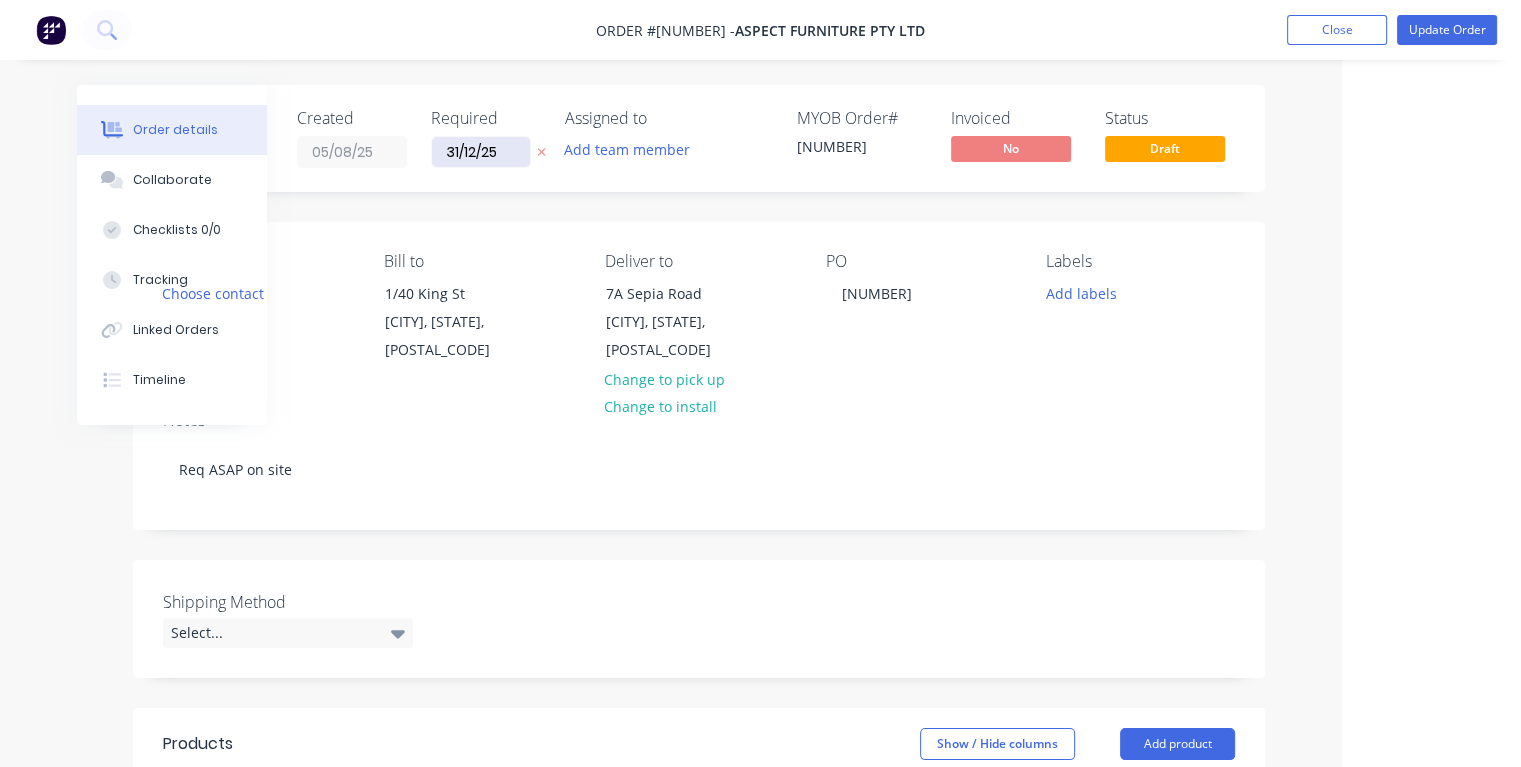 type on "$70.00" 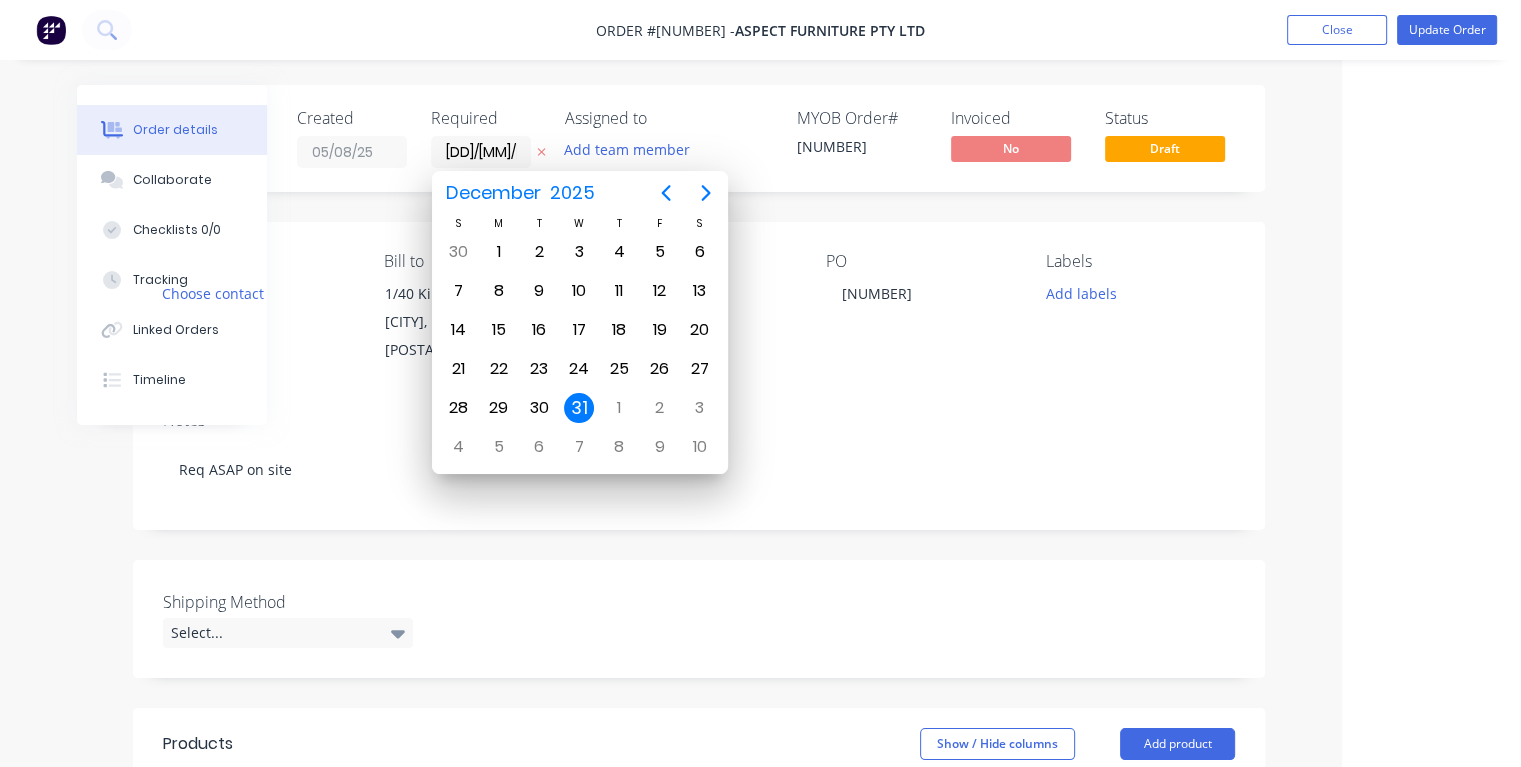 type on "13/08/25" 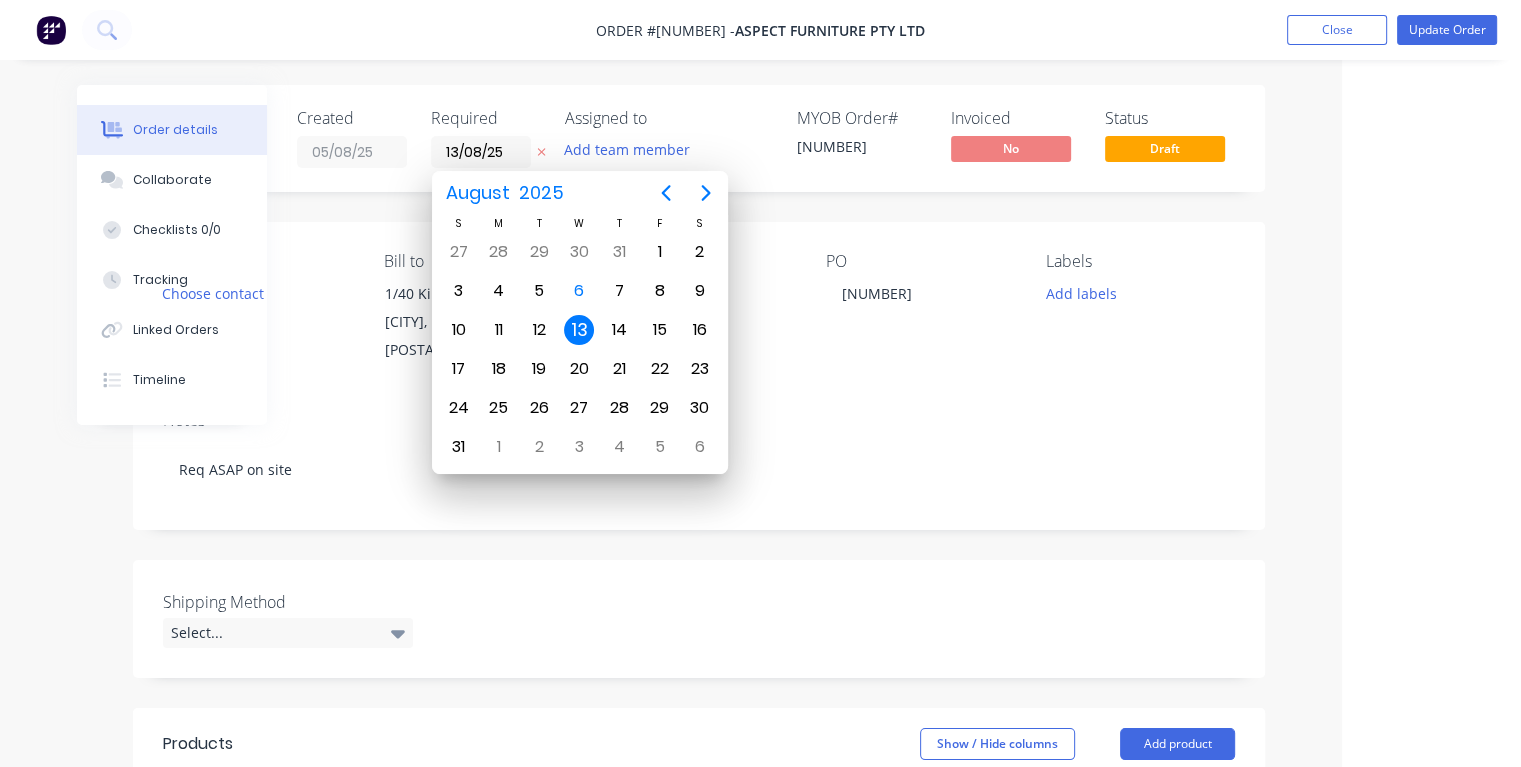 click on "13" at bounding box center [579, 330] 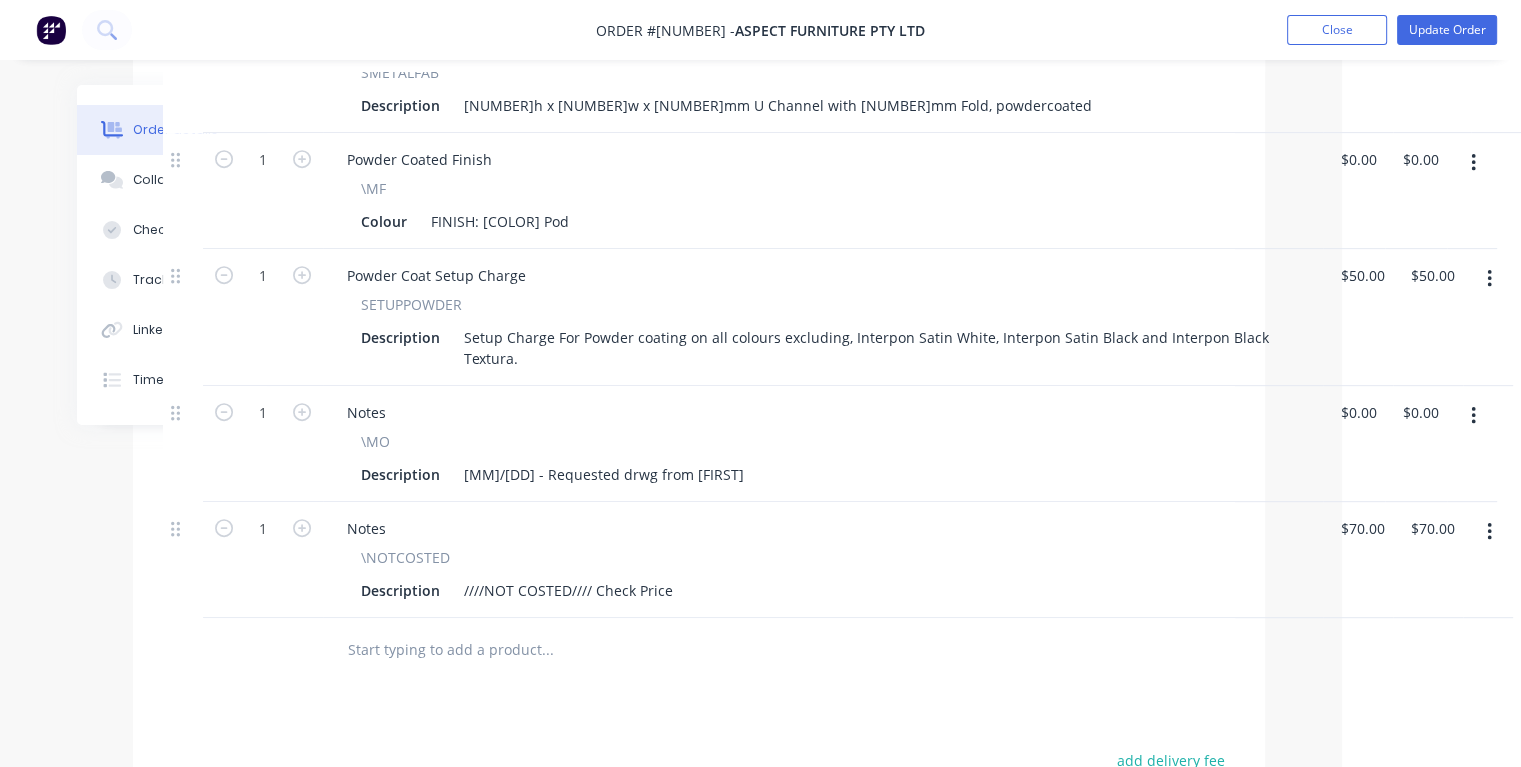 scroll, scrollTop: 1000, scrollLeft: 164, axis: both 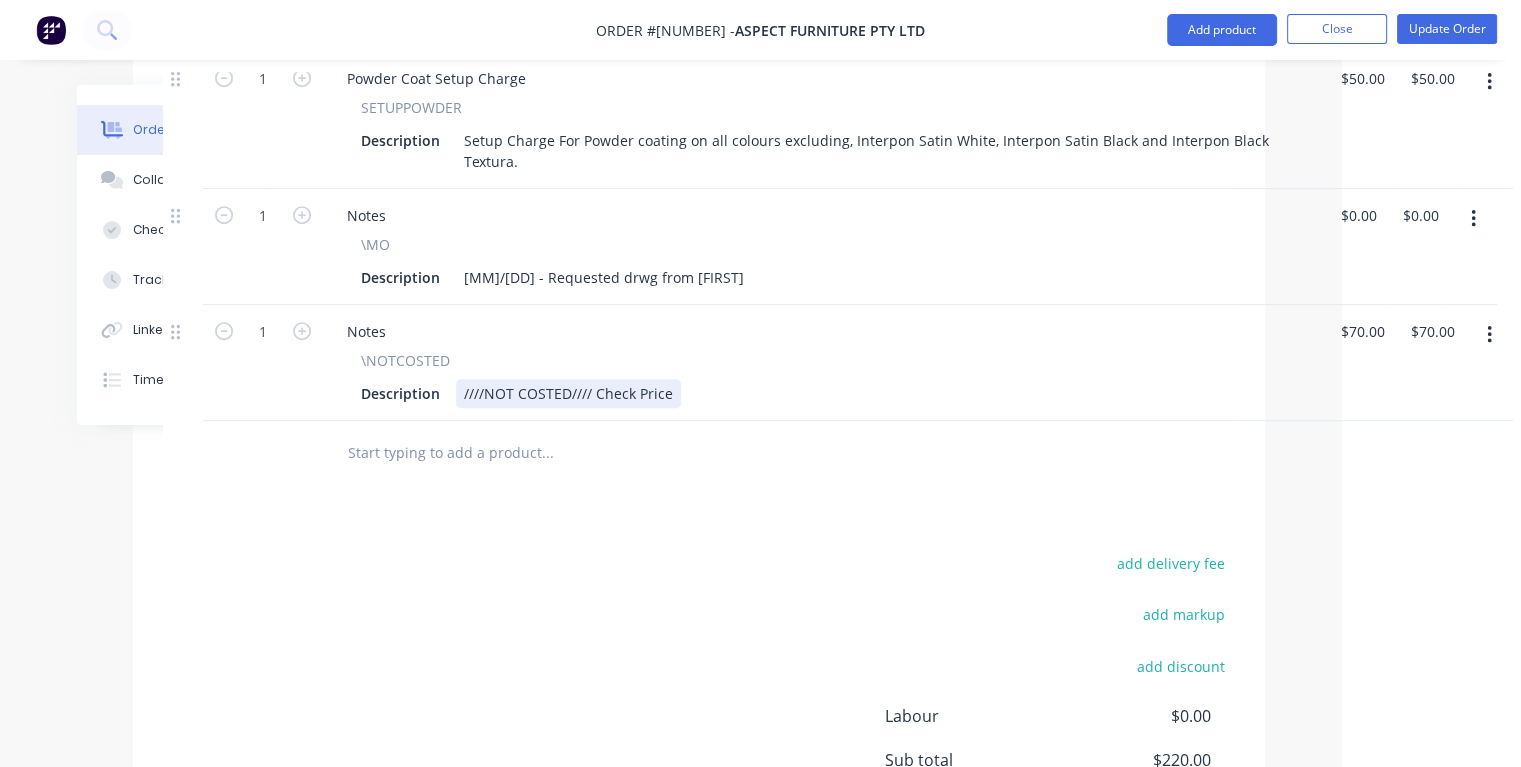 click on "Description ////NOT COSTED//// Check Price" at bounding box center [819, 393] 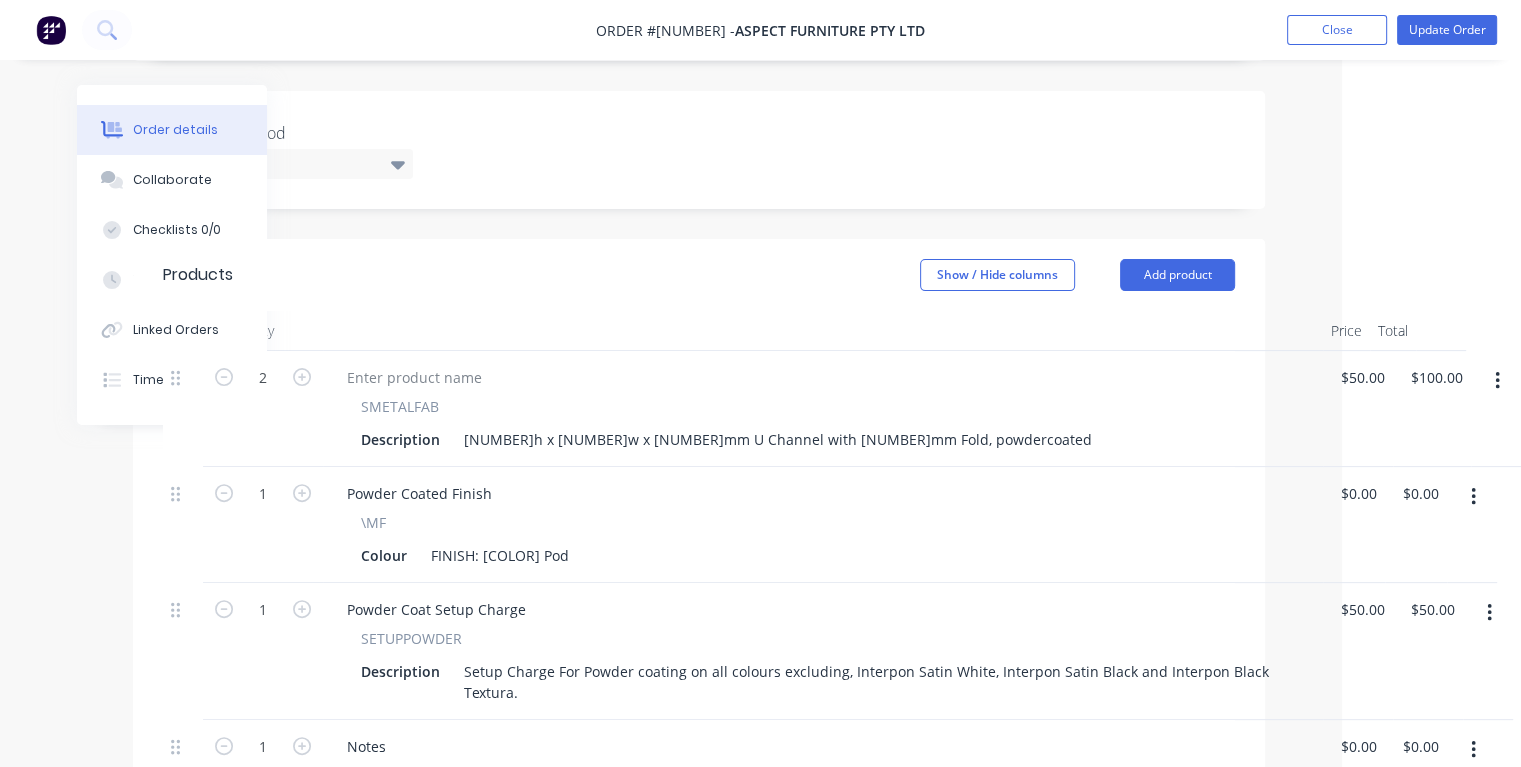 scroll, scrollTop: 0, scrollLeft: 164, axis: horizontal 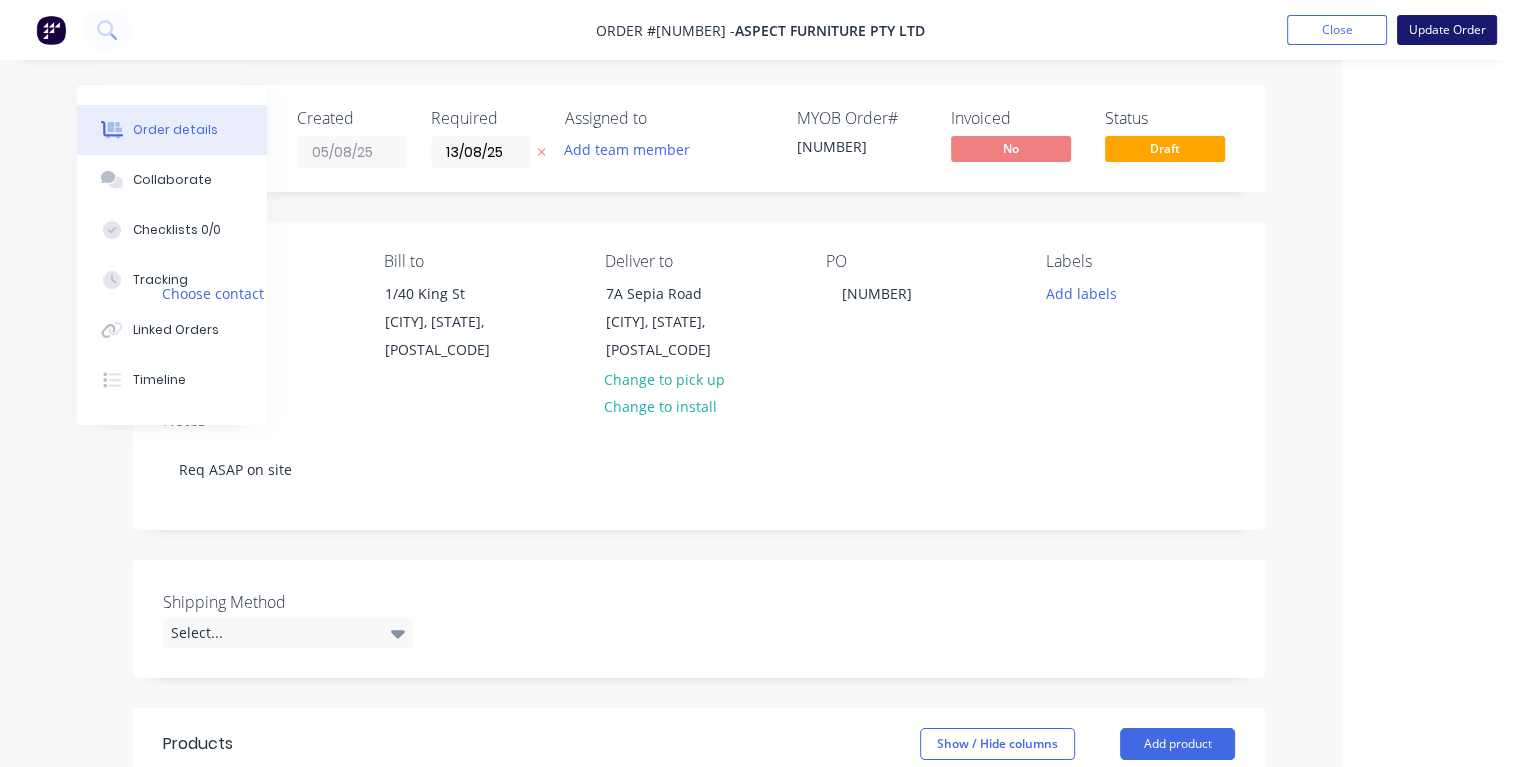 click on "Update Order" at bounding box center [1447, 30] 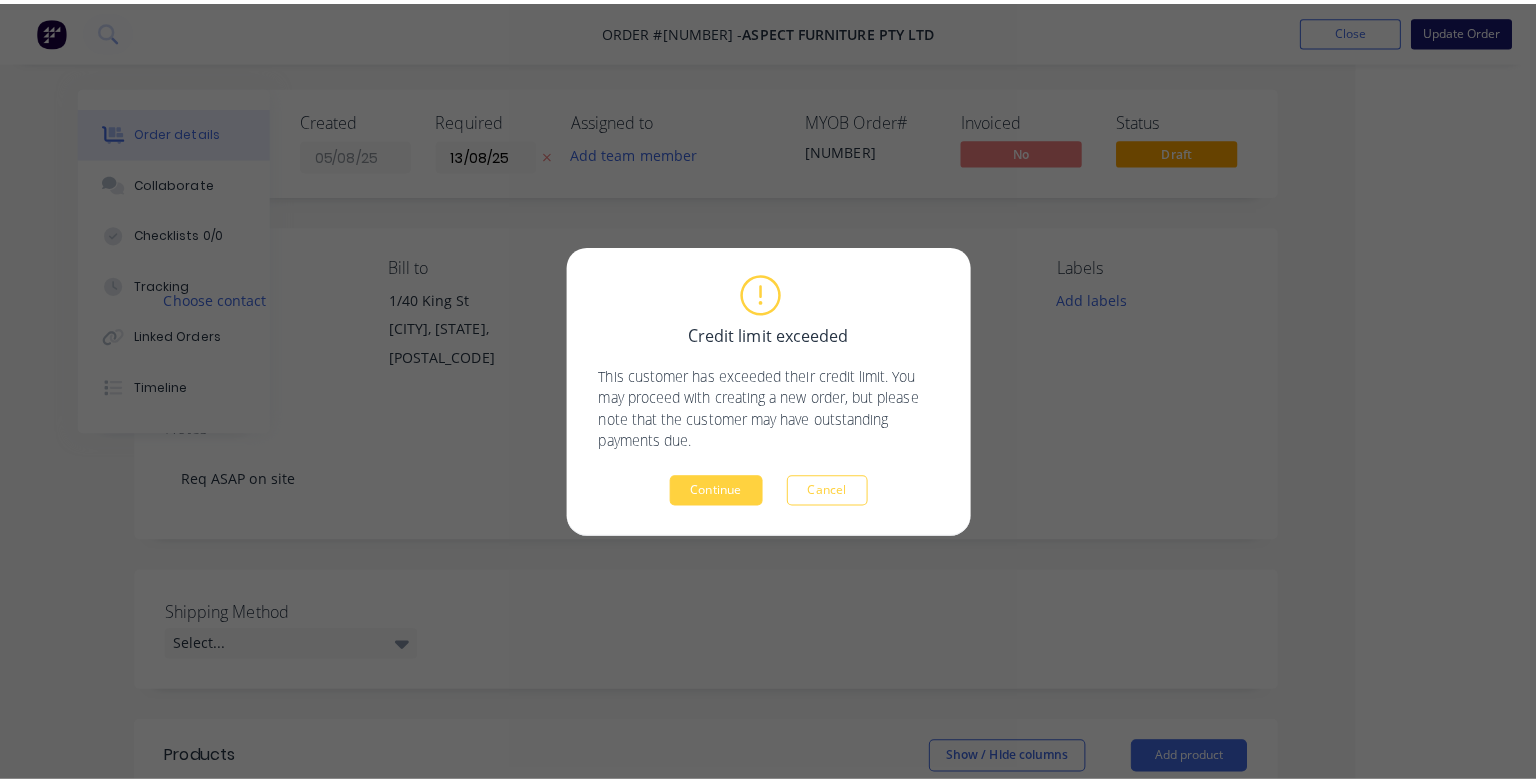 scroll, scrollTop: 0, scrollLeft: 156, axis: horizontal 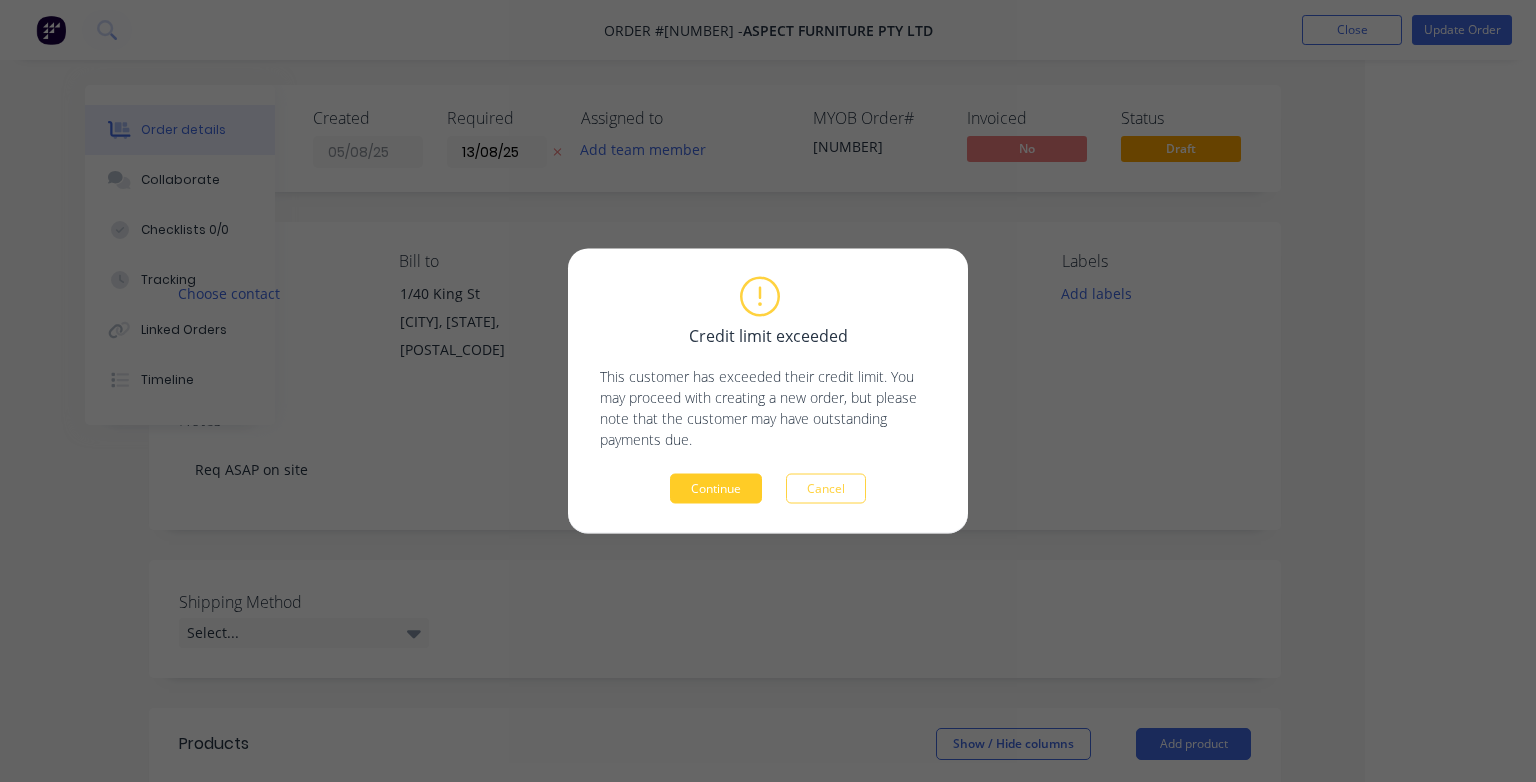 click on "Continue" at bounding box center (716, 489) 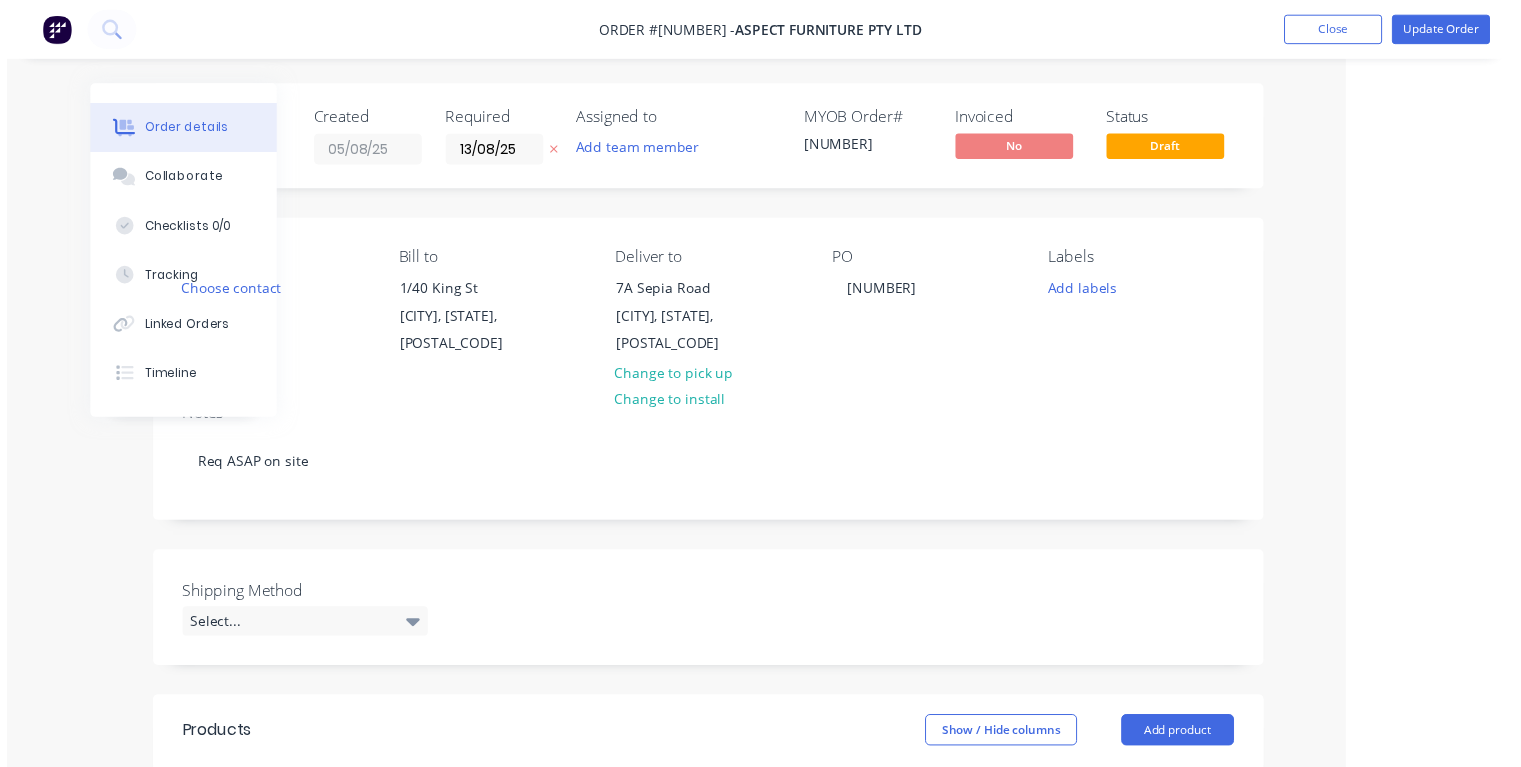 scroll, scrollTop: 0, scrollLeft: 108, axis: horizontal 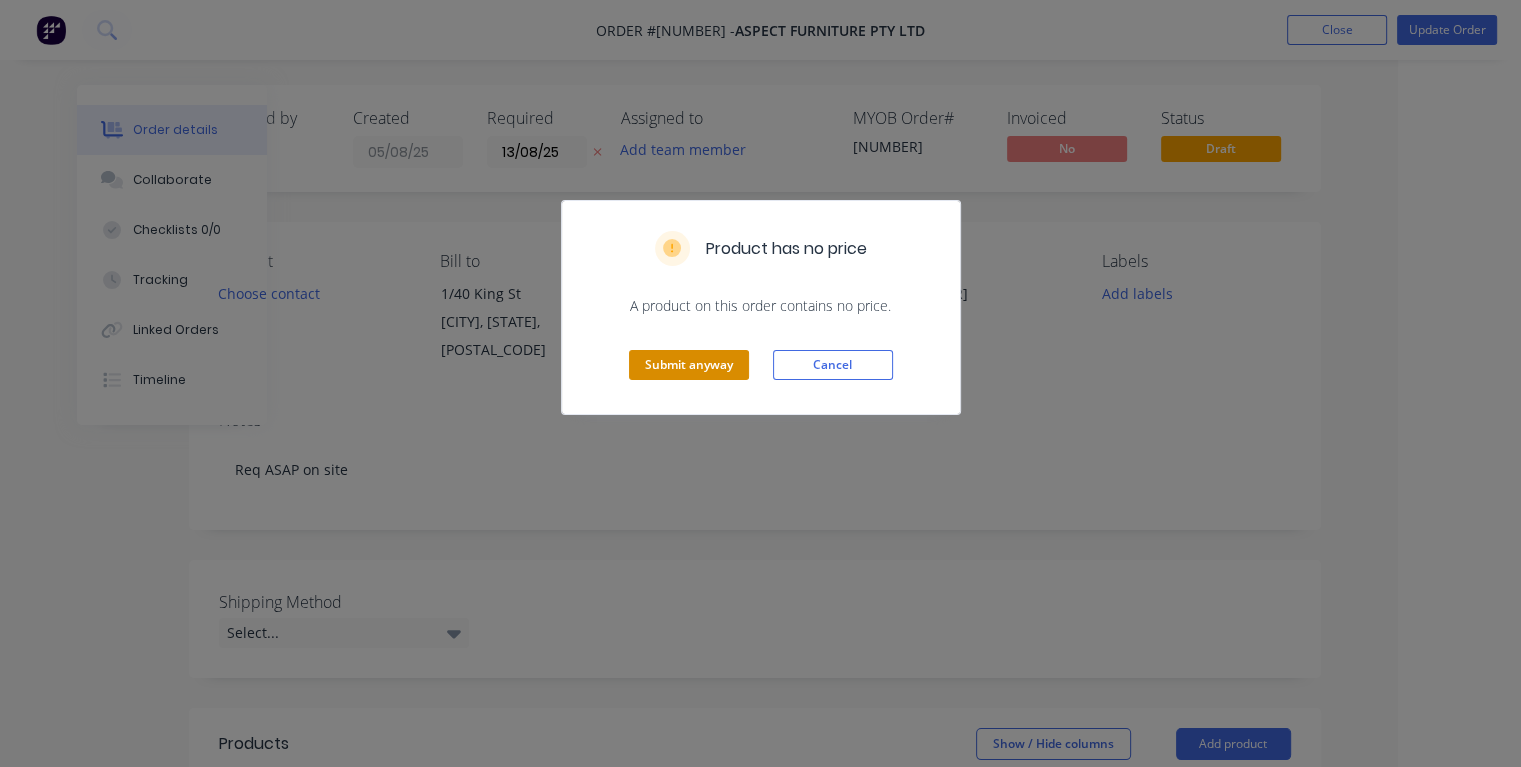 click on "Submit anyway" at bounding box center (689, 365) 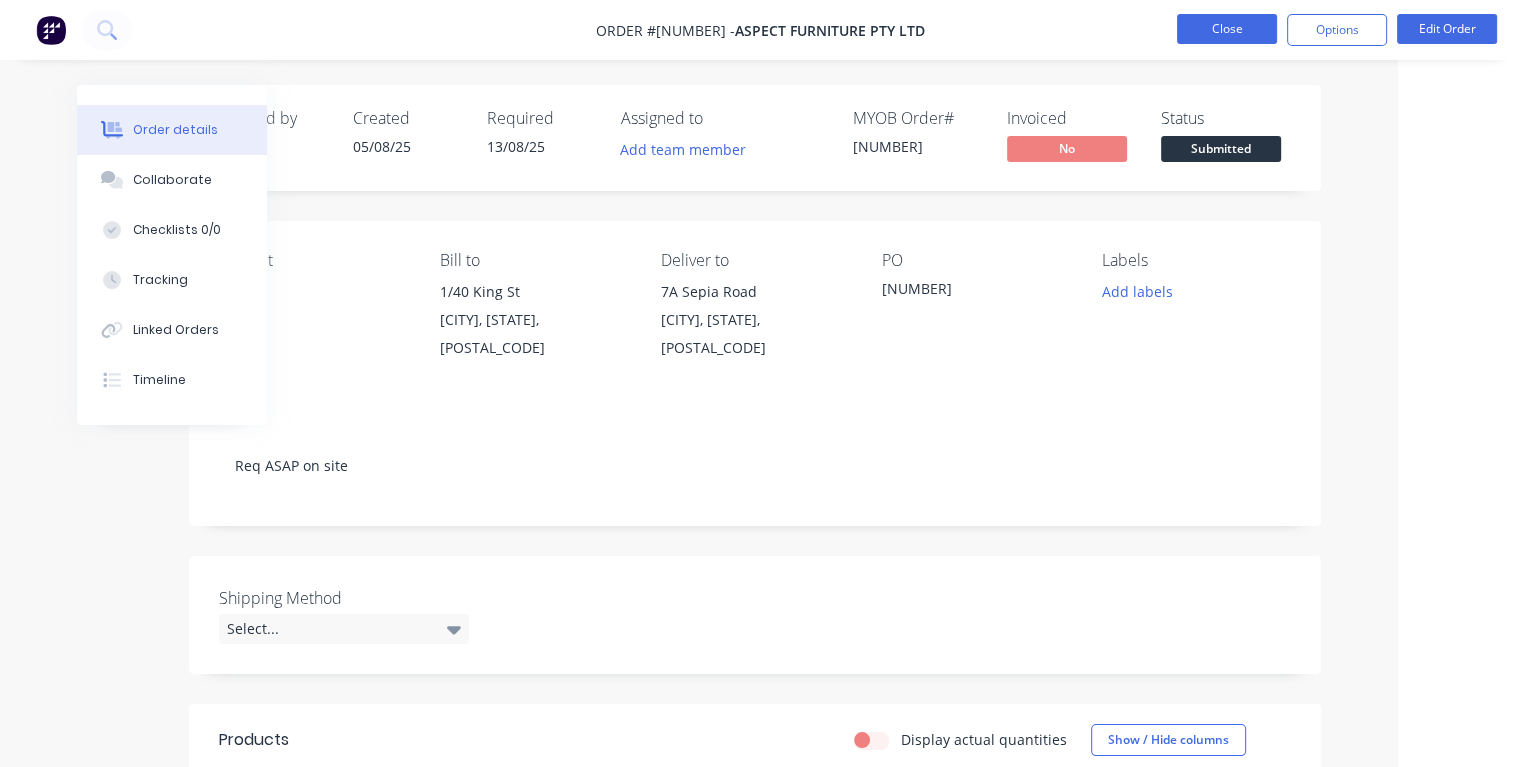click on "Close" at bounding box center [1227, 29] 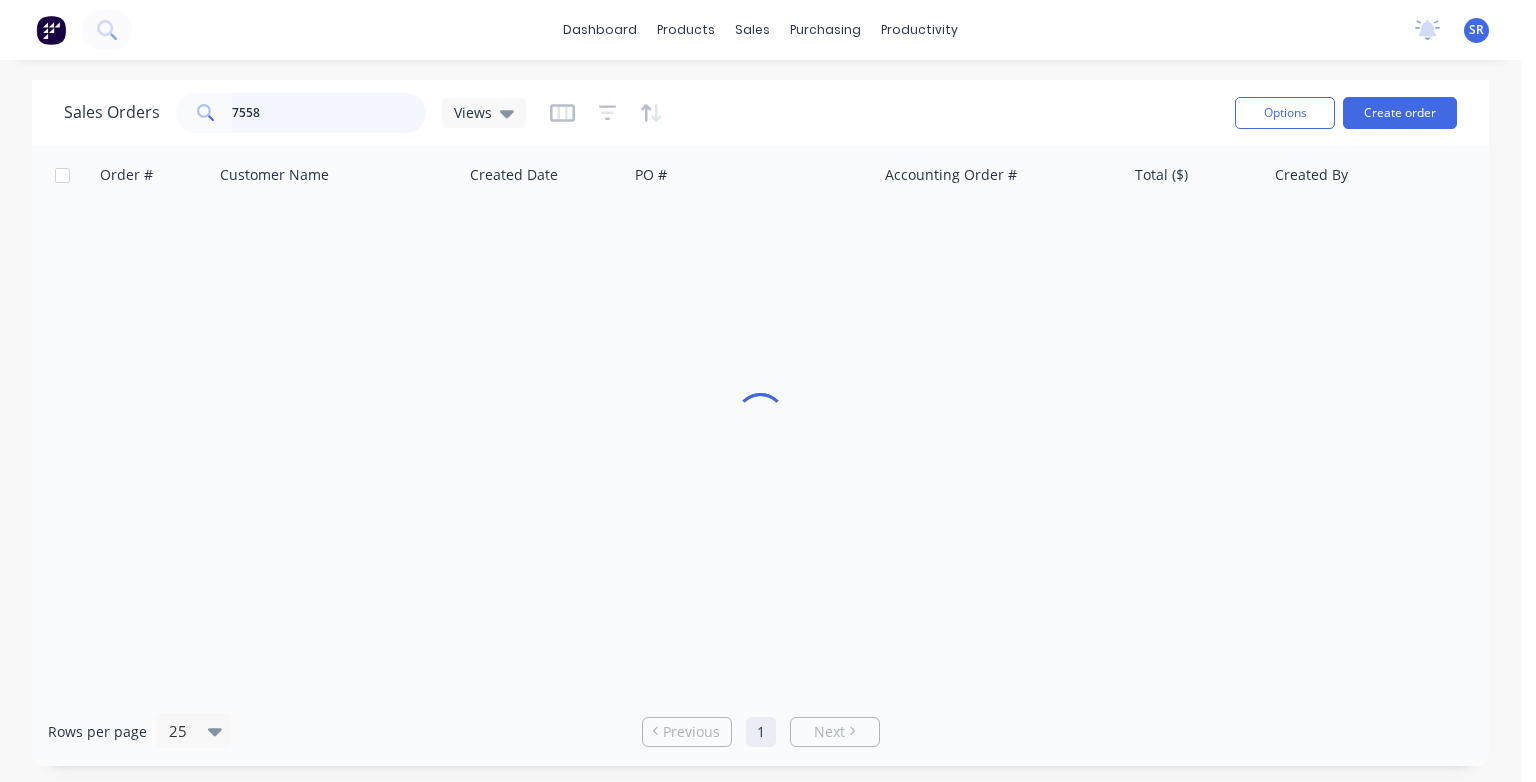 click on "7558" at bounding box center (329, 113) 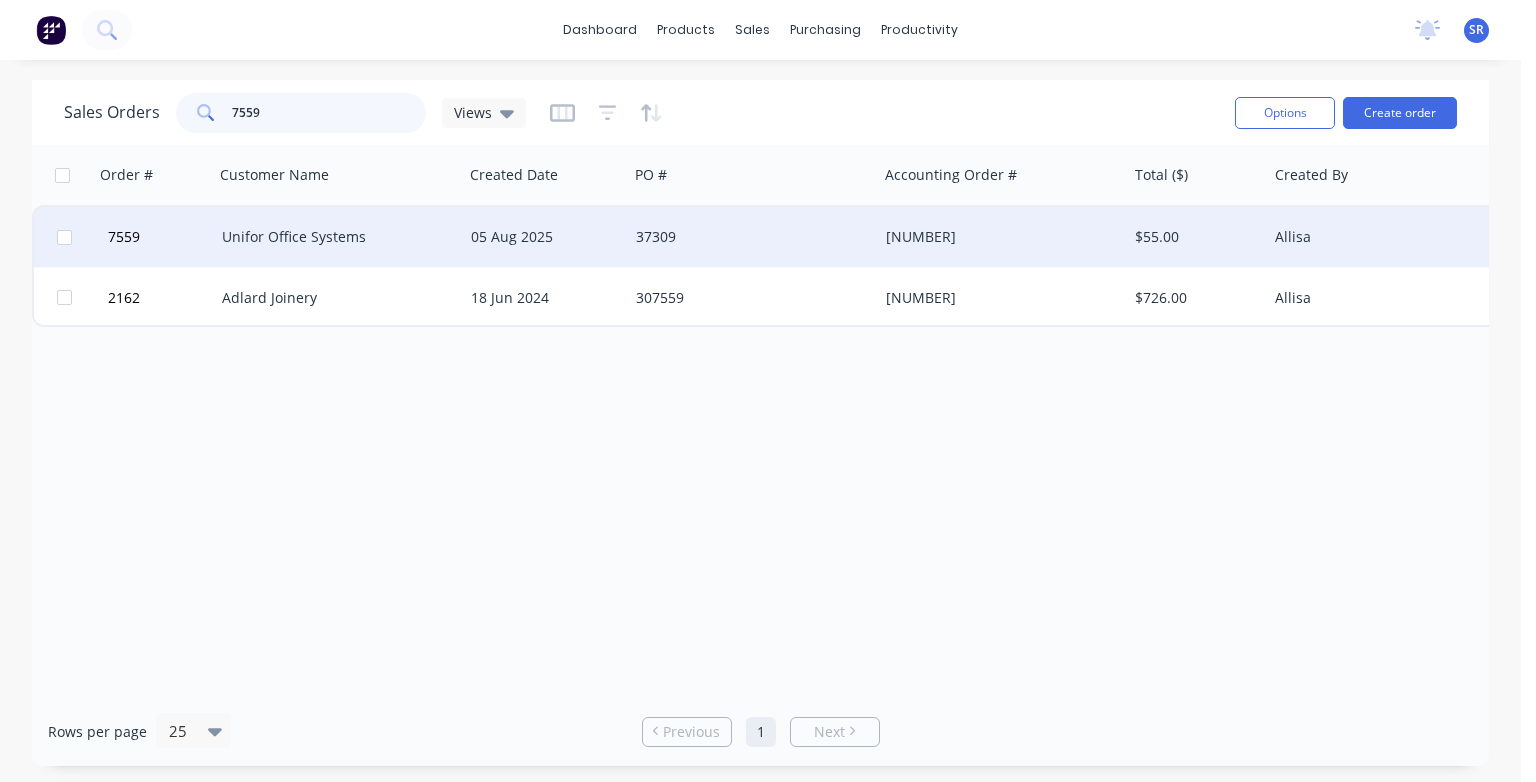 type on "7559" 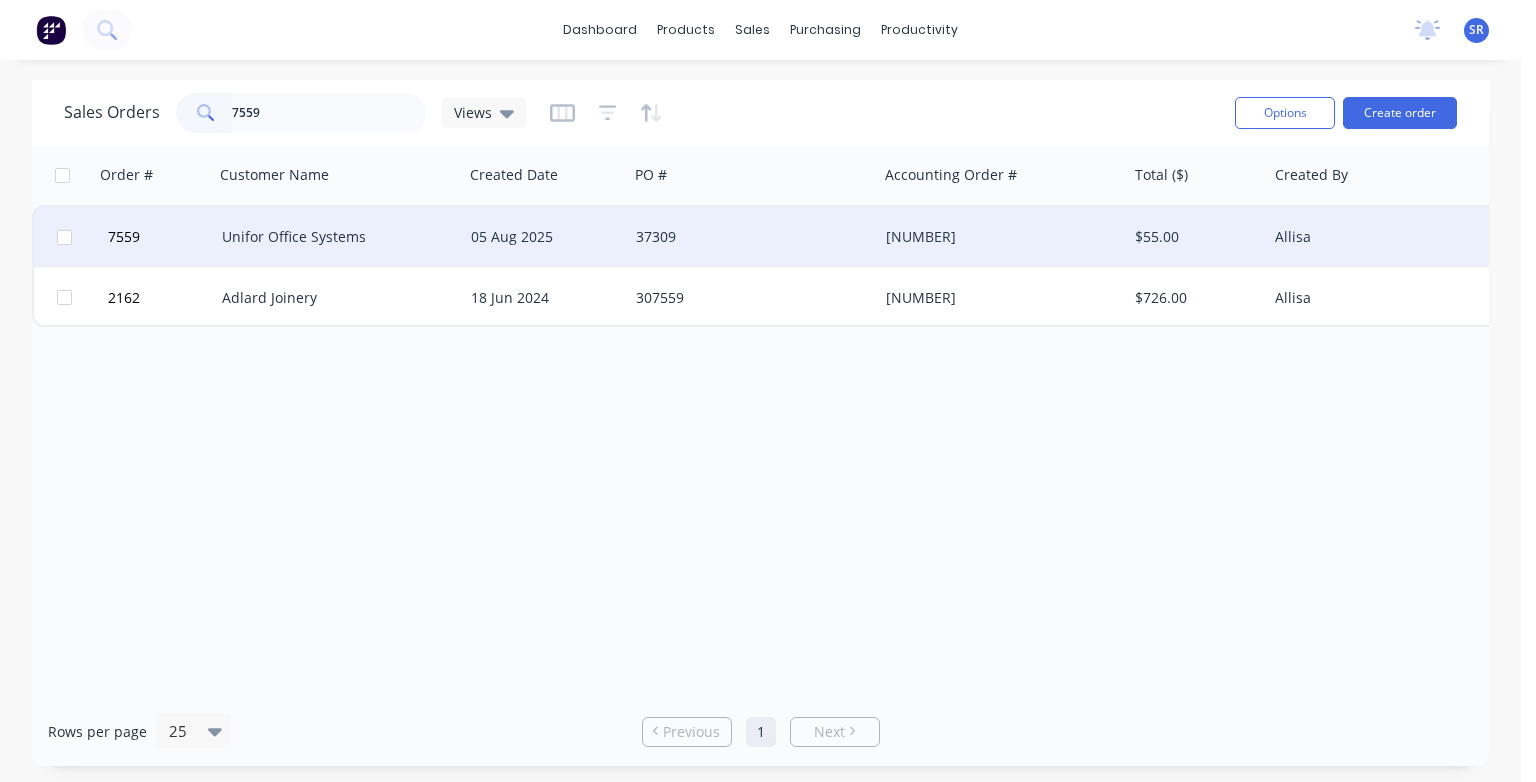 click on "Unifor Office Systems" at bounding box center (338, 237) 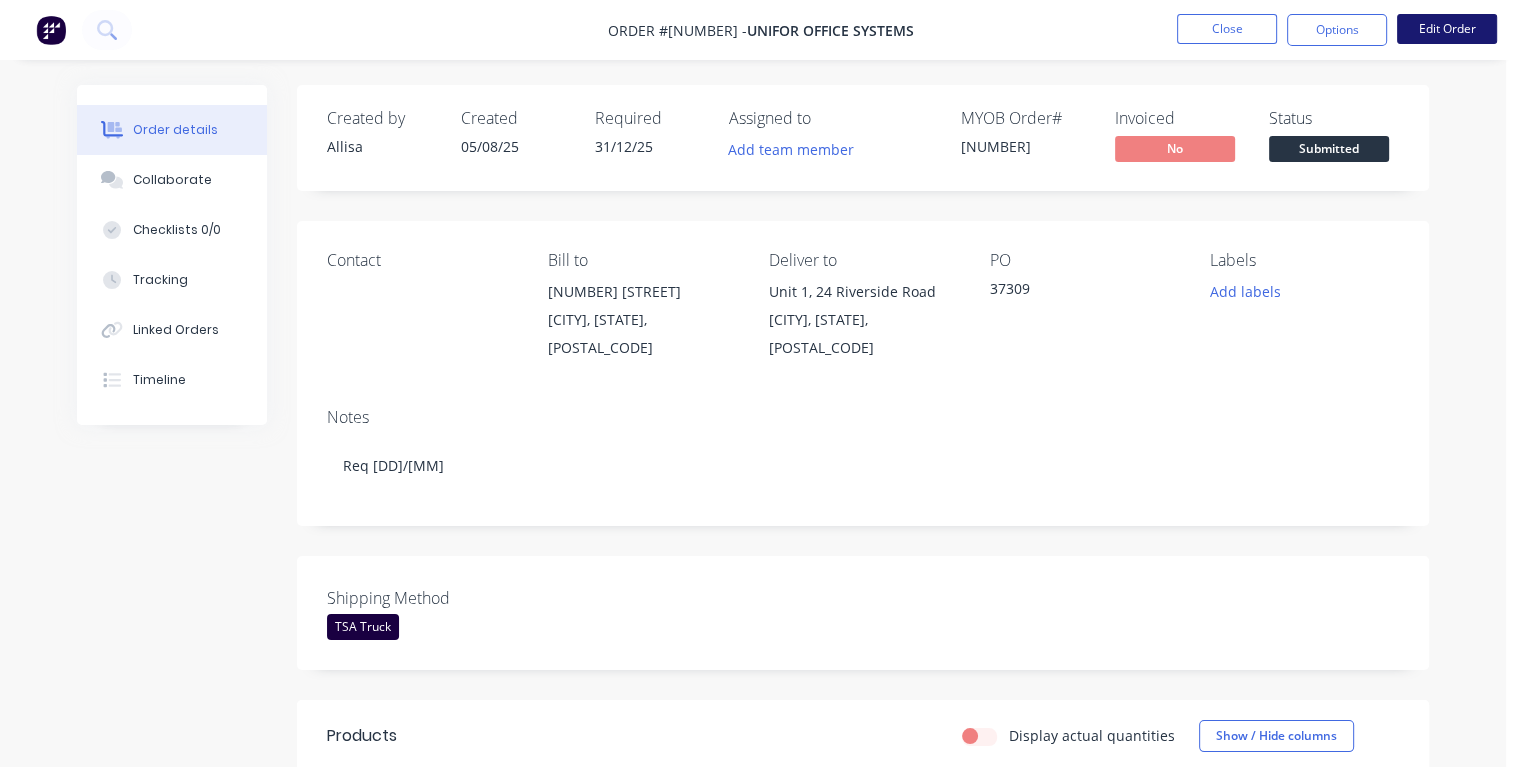 click on "Edit Order" at bounding box center (1447, 29) 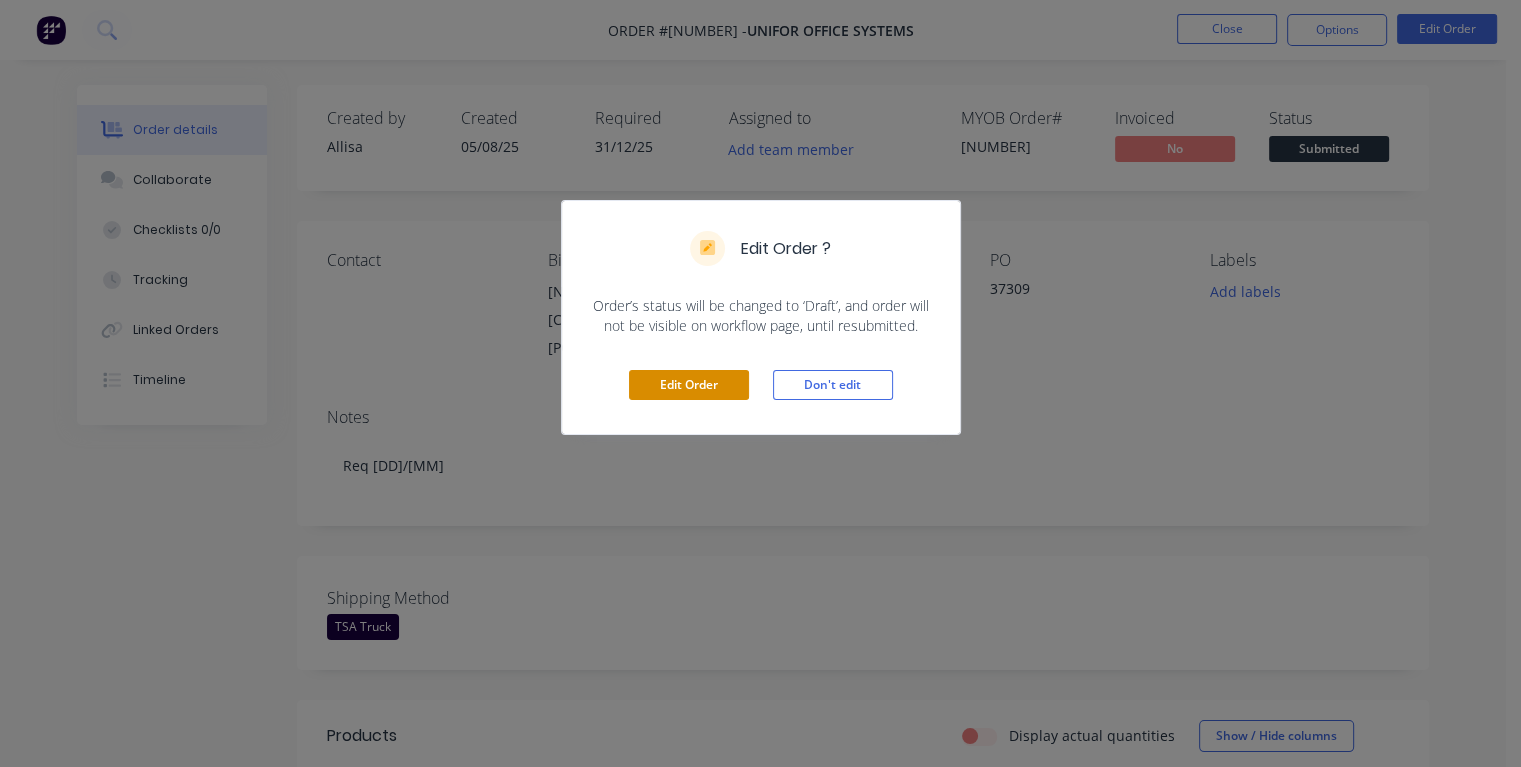 click on "Edit Order" at bounding box center [689, 385] 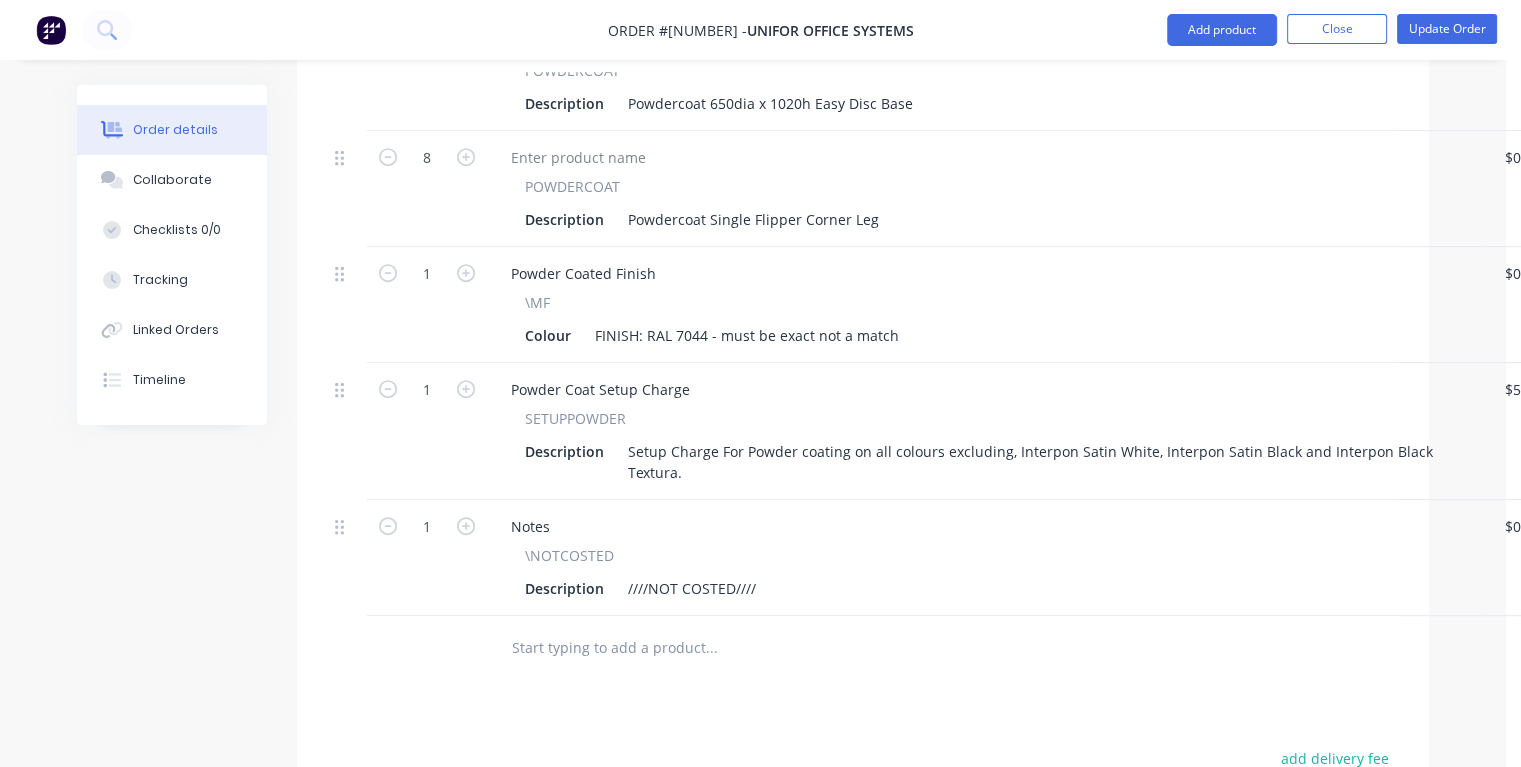 scroll, scrollTop: 1000, scrollLeft: 0, axis: vertical 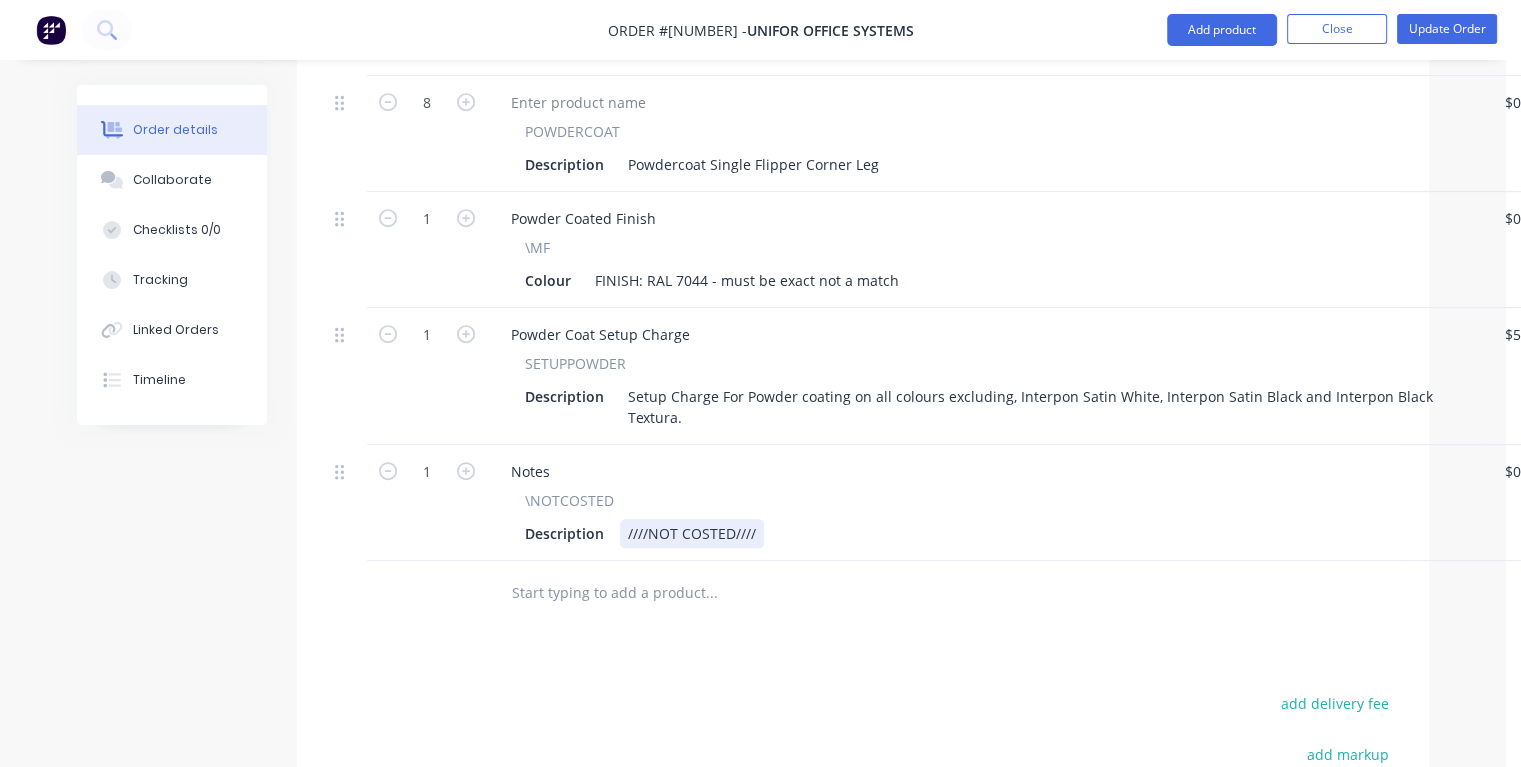 click on "Description ////NOT COSTED////" at bounding box center [983, 533] 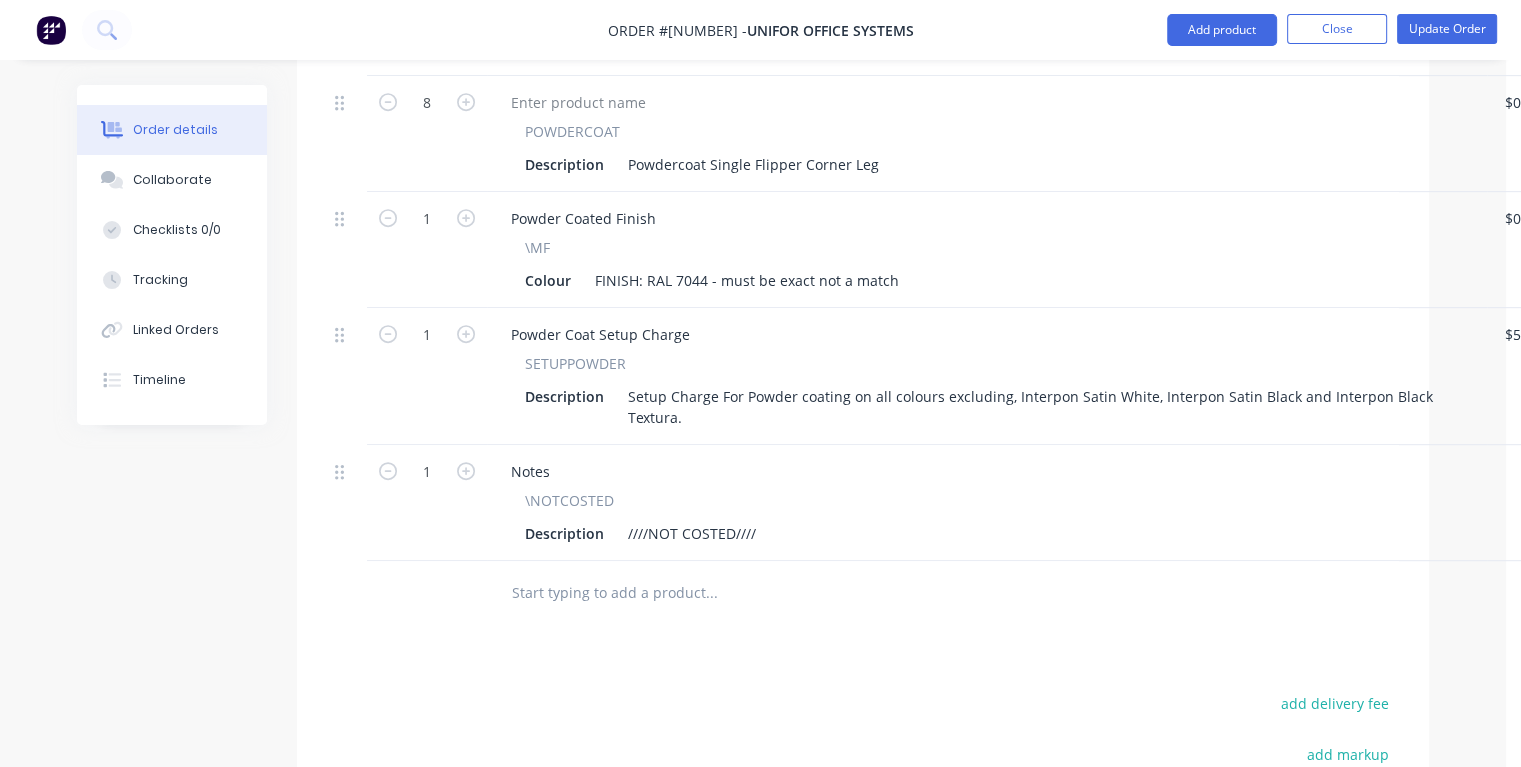 scroll, scrollTop: 1000, scrollLeft: 28, axis: both 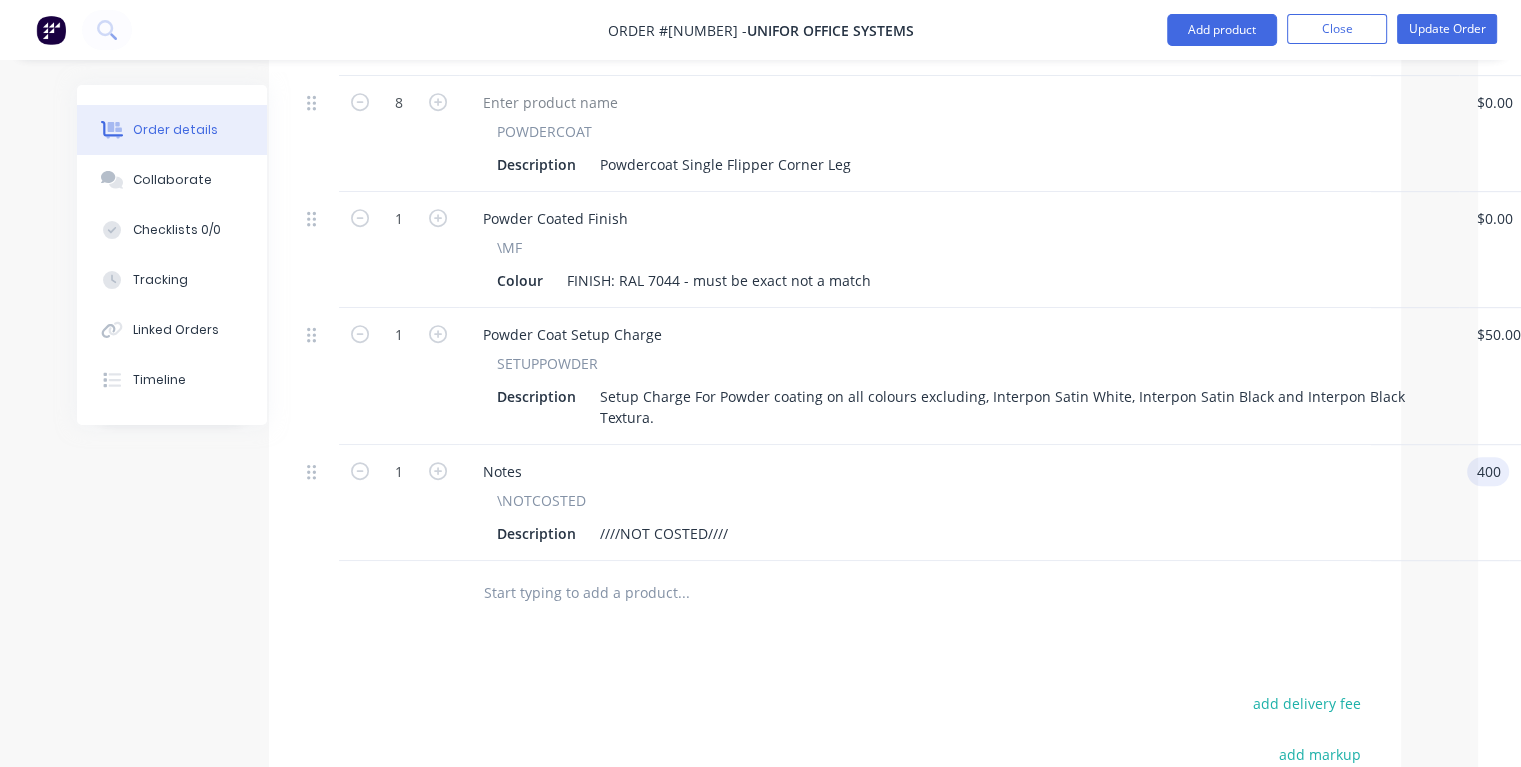 type on "$400.00" 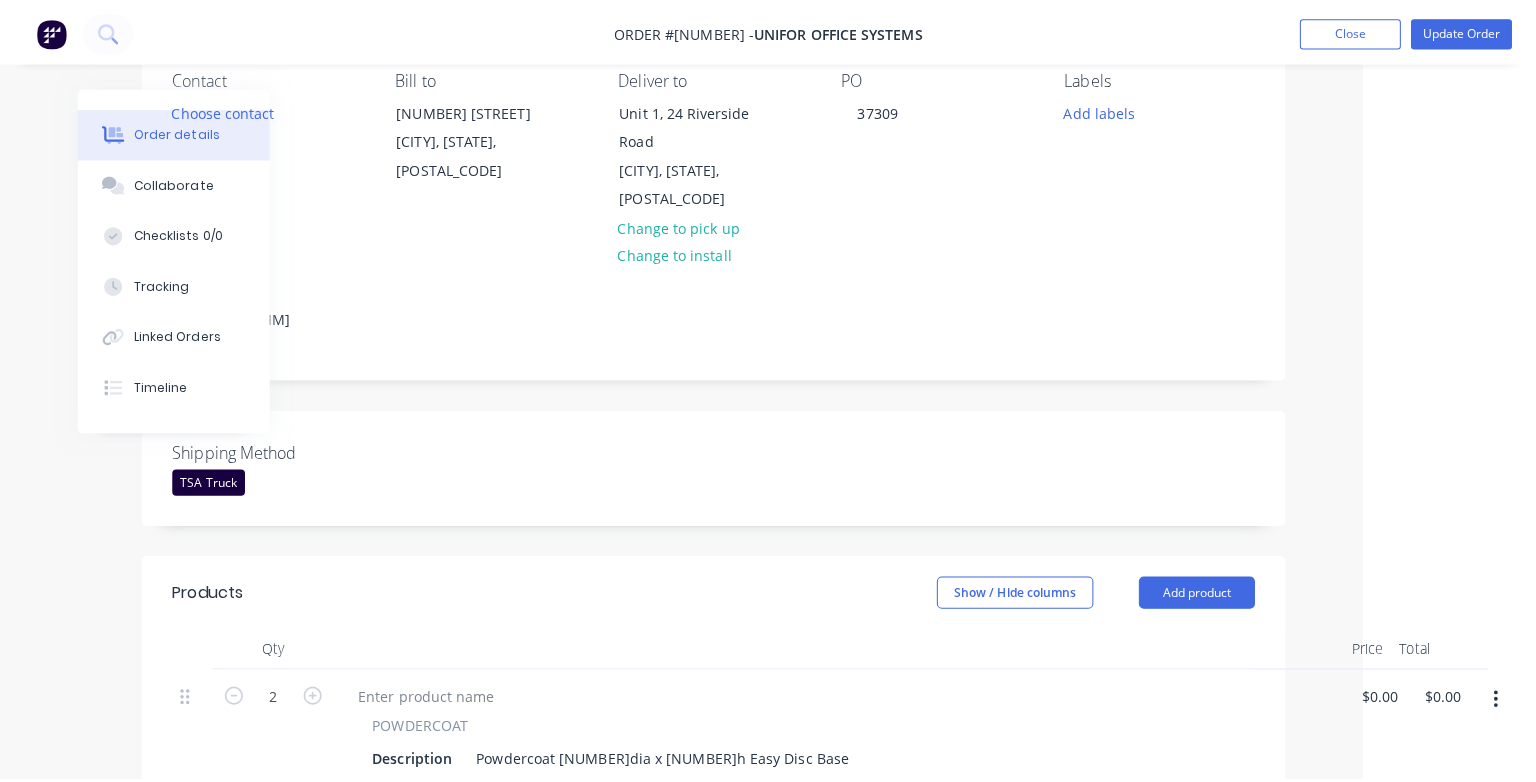 scroll, scrollTop: 0, scrollLeft: 156, axis: horizontal 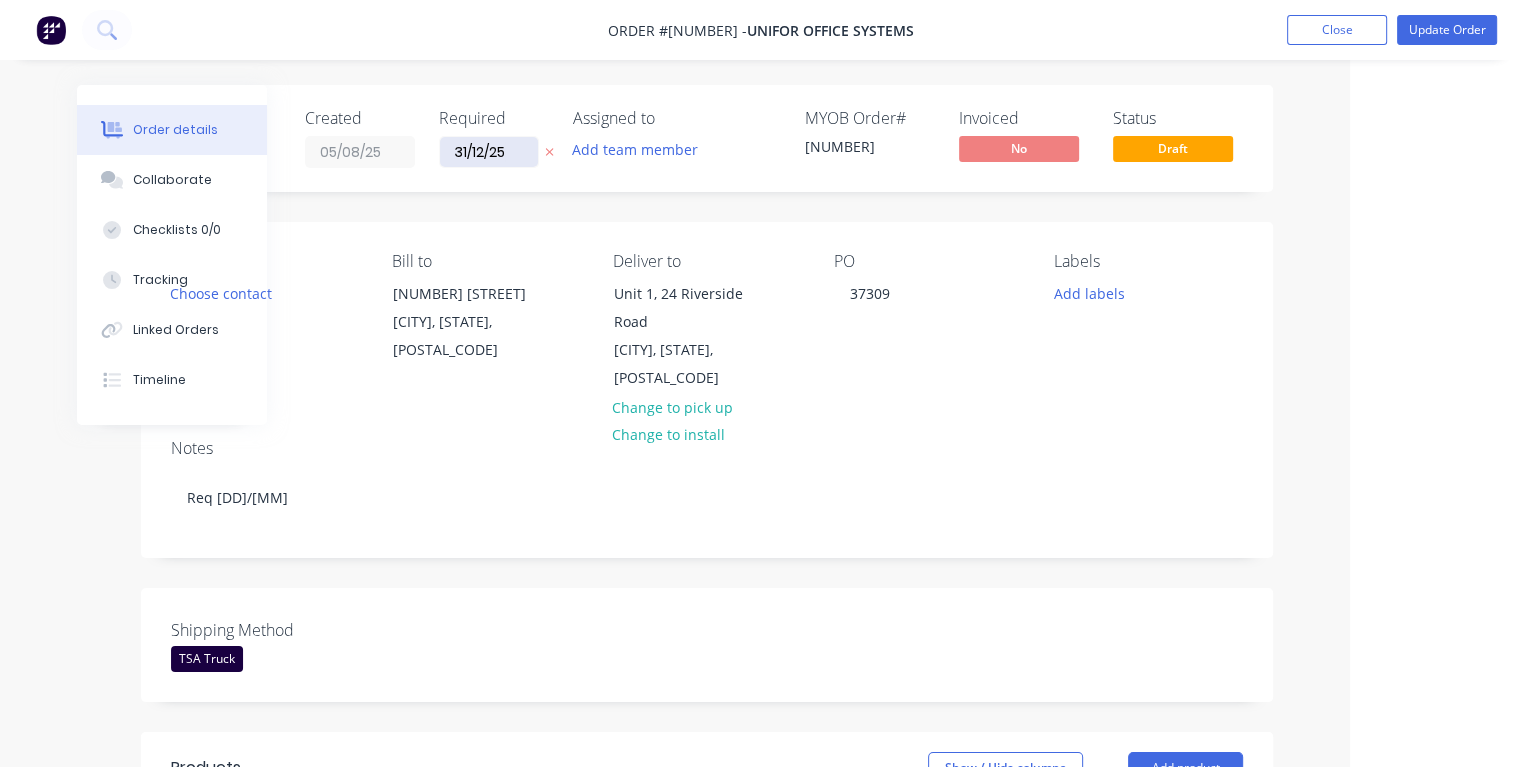 type on "$400.00" 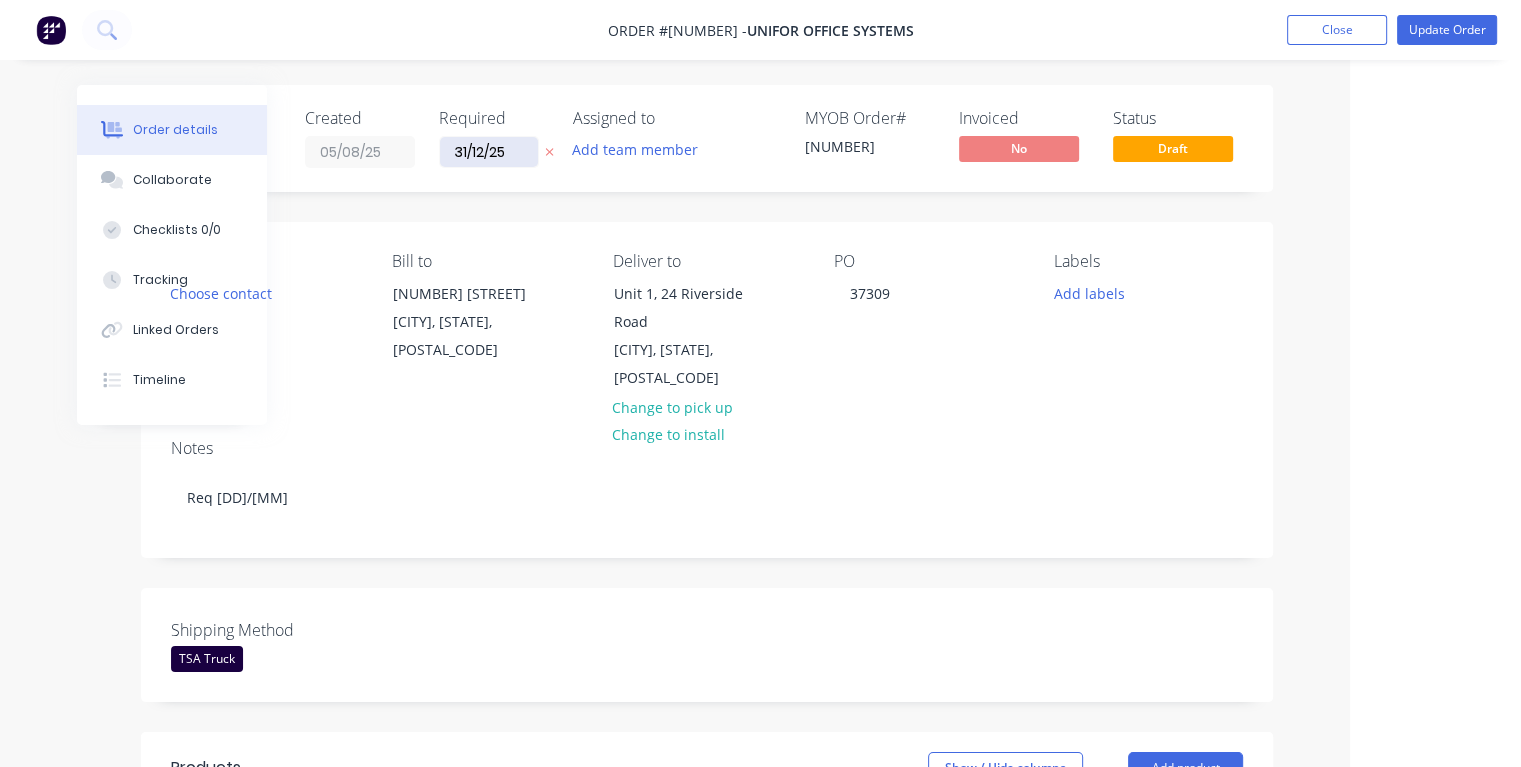 drag, startPoint x: 523, startPoint y: 146, endPoint x: 442, endPoint y: 157, distance: 81.7435 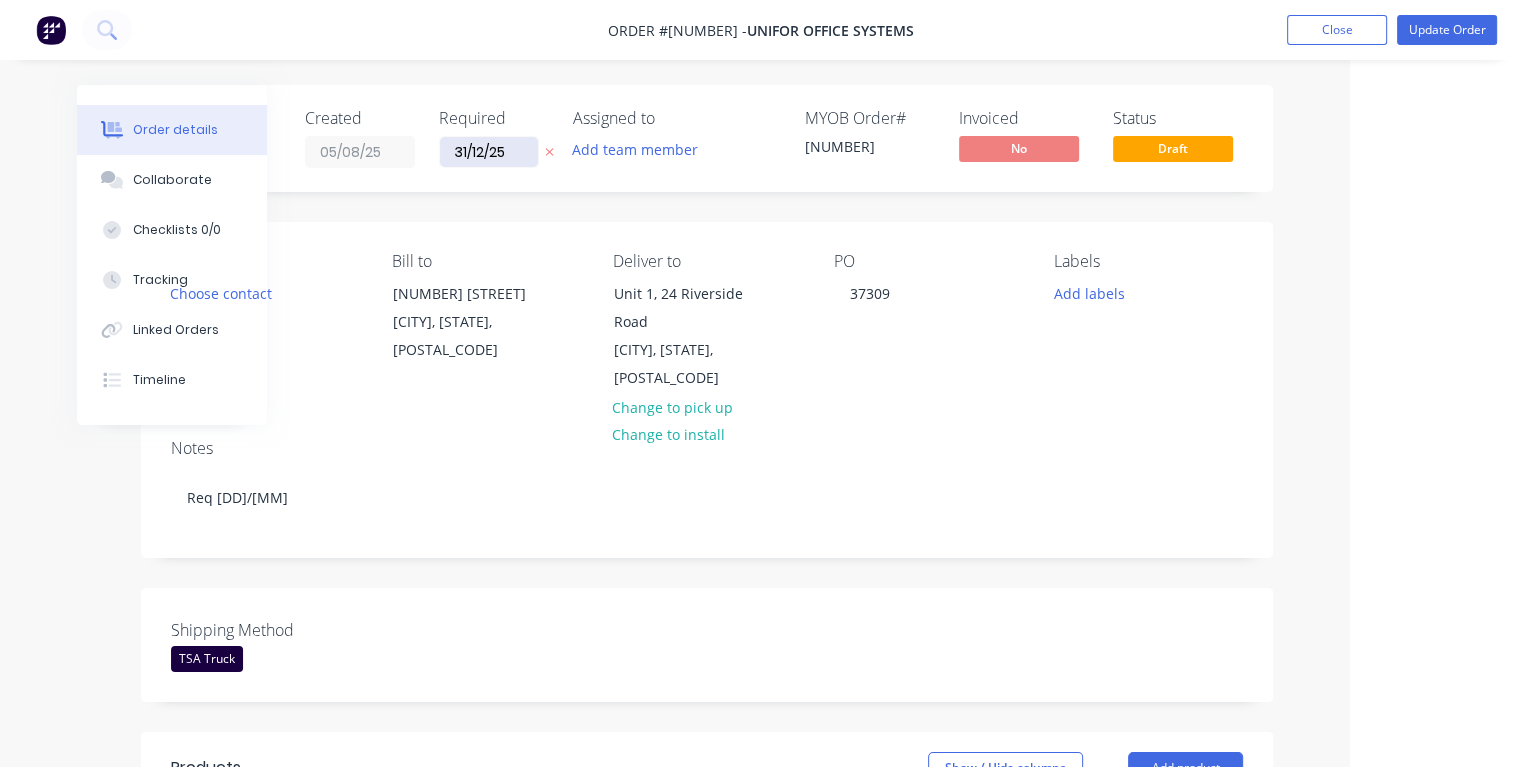 click on "31/12/25" at bounding box center (489, 152) 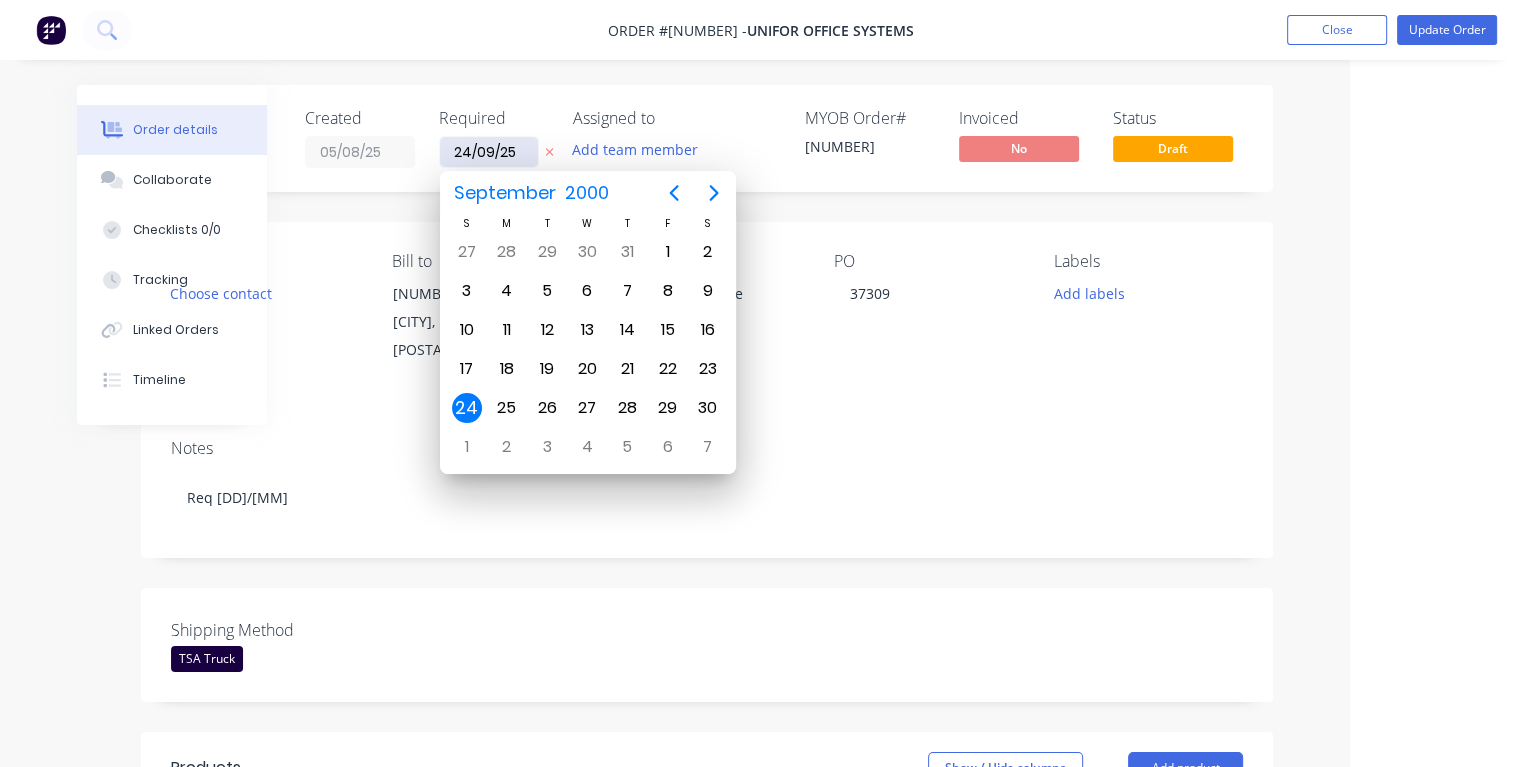 type on "24/09/25" 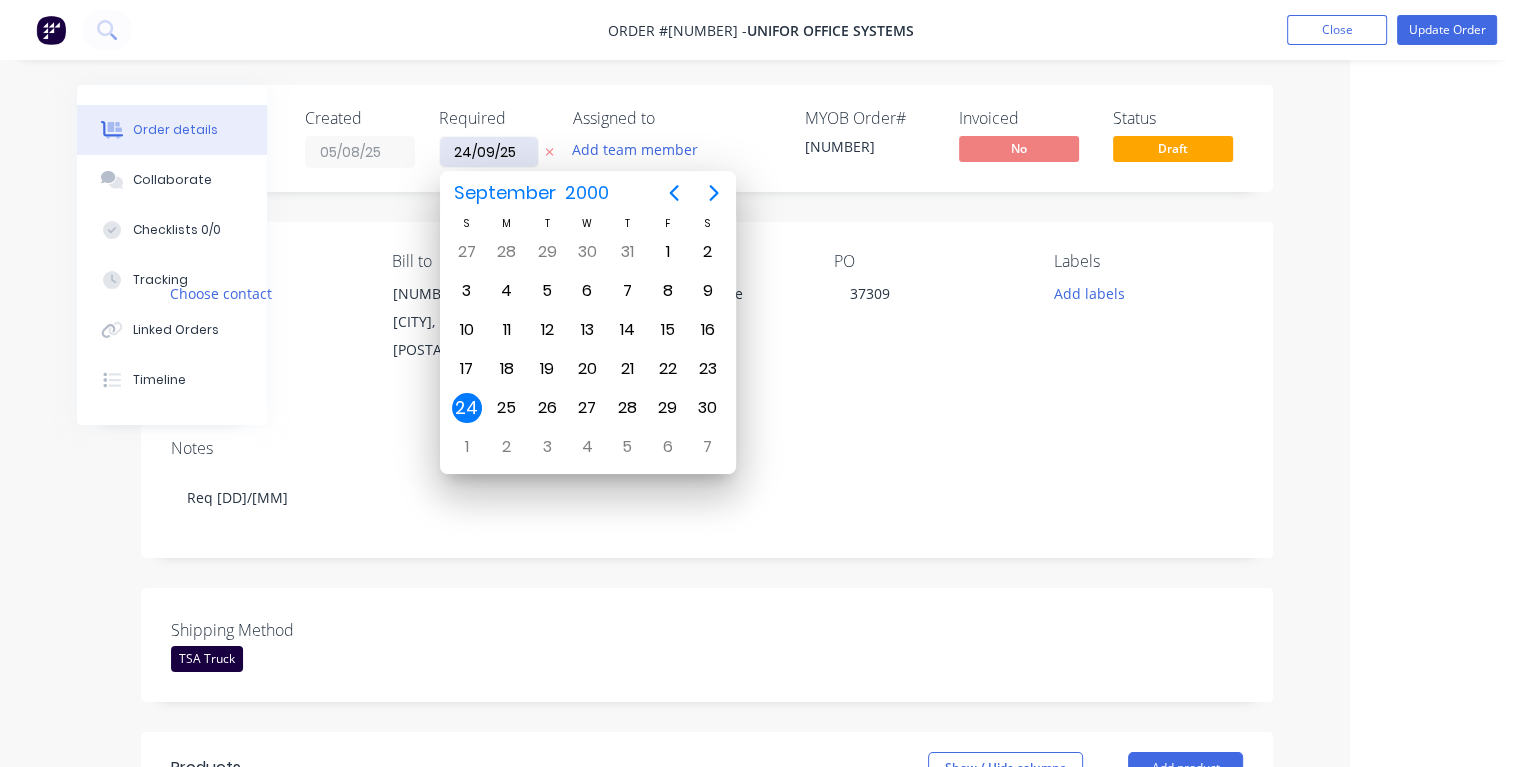 type 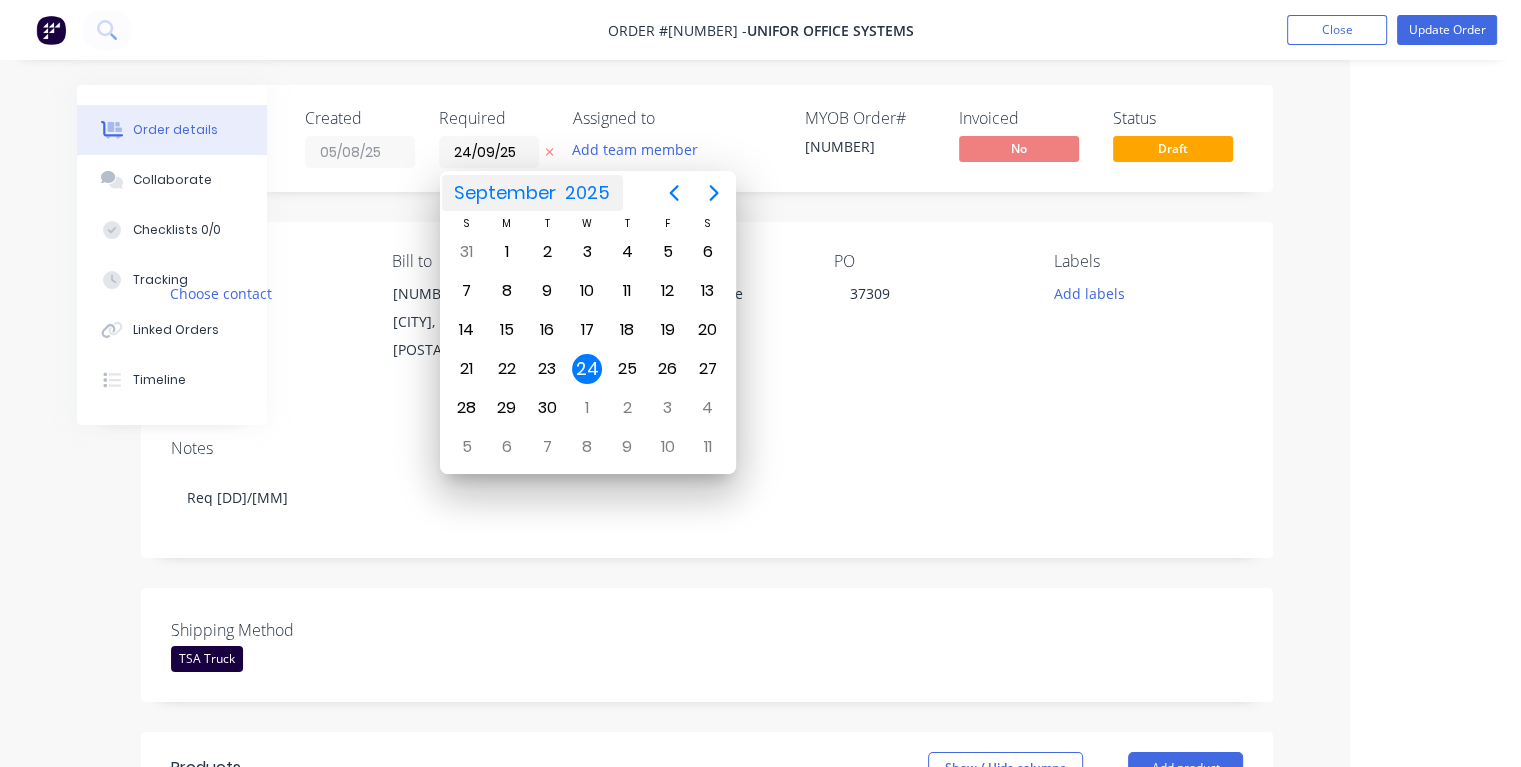 click on "24" at bounding box center [587, 369] 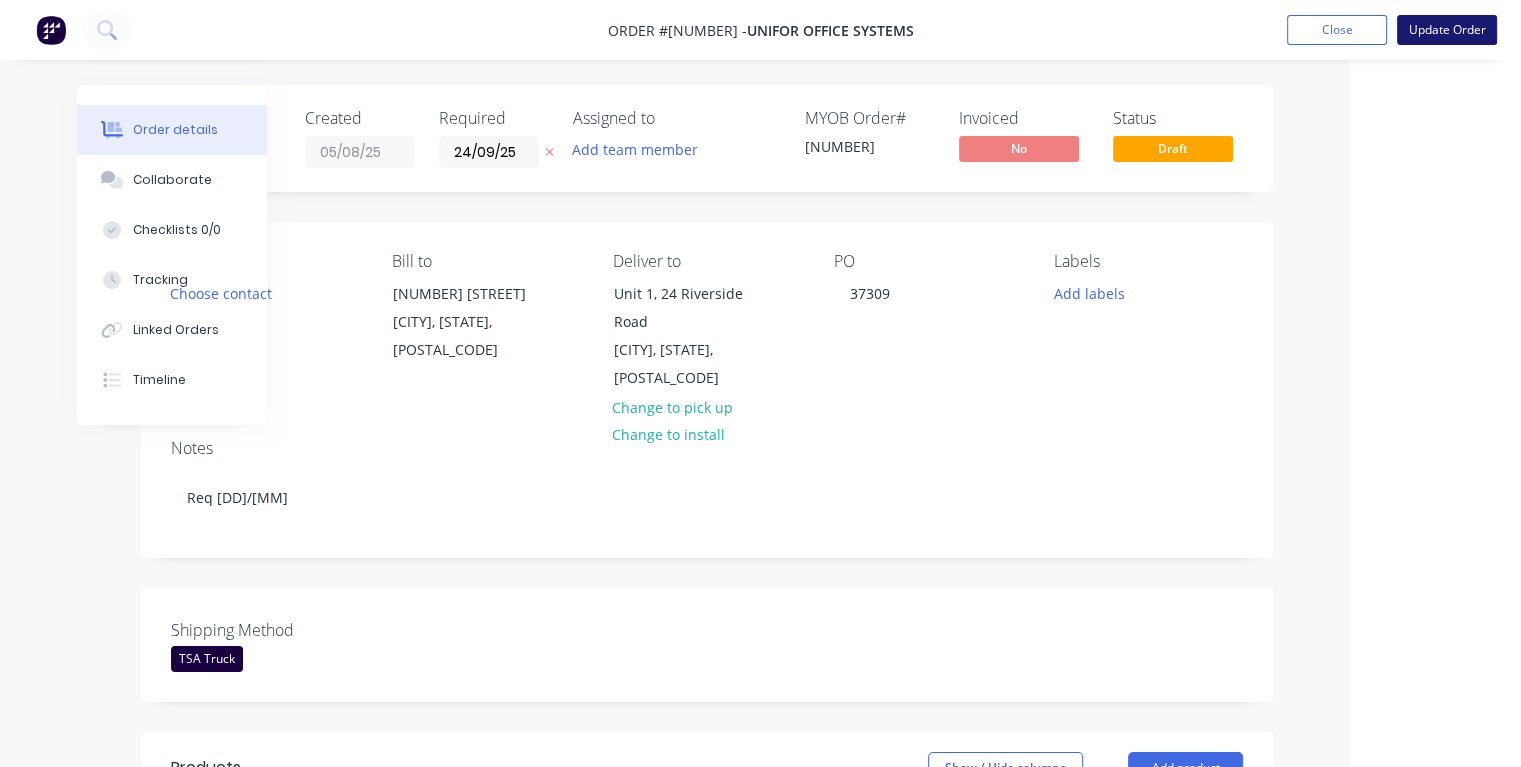 click on "Update Order" at bounding box center (1447, 30) 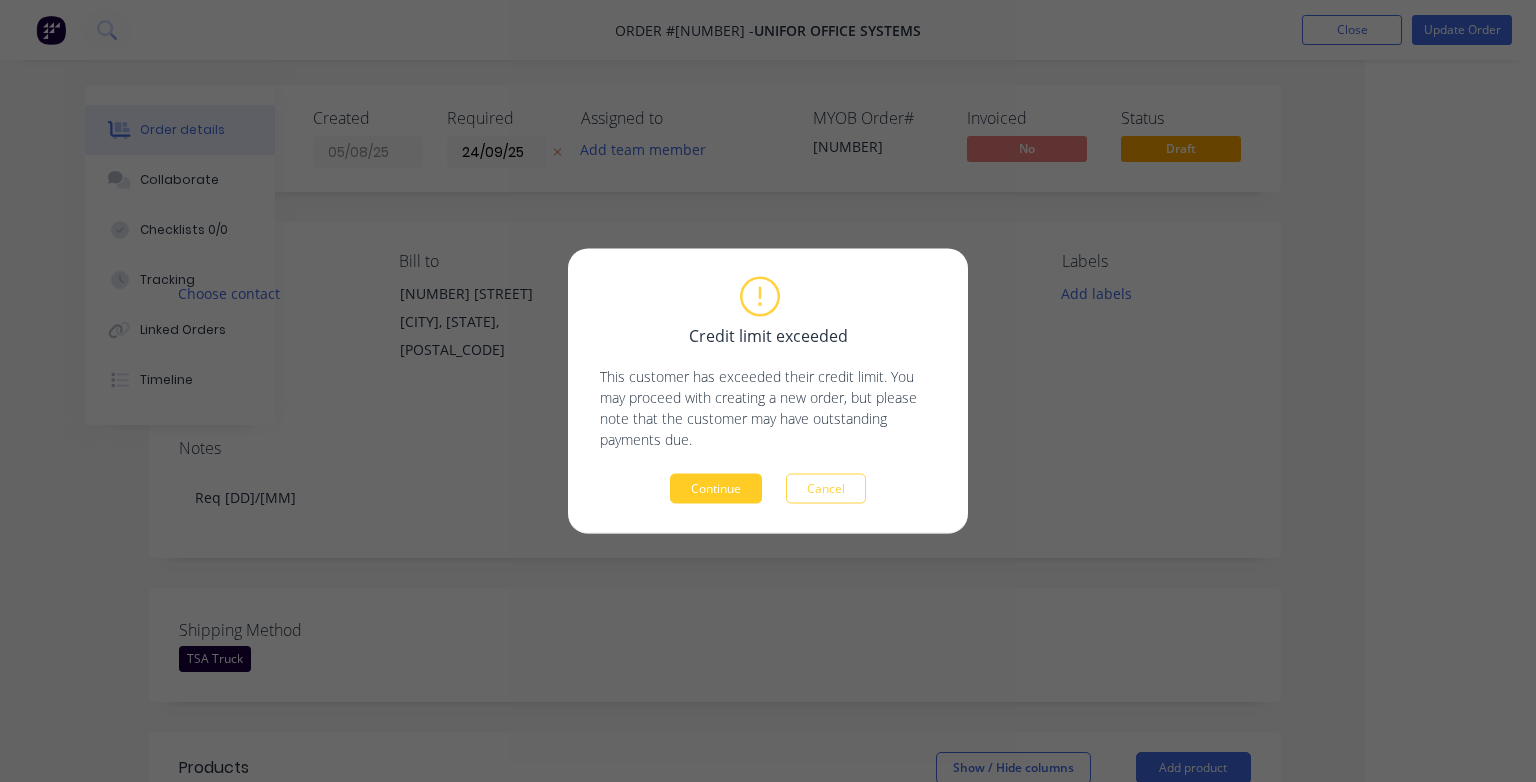 click on "Continue" at bounding box center [716, 489] 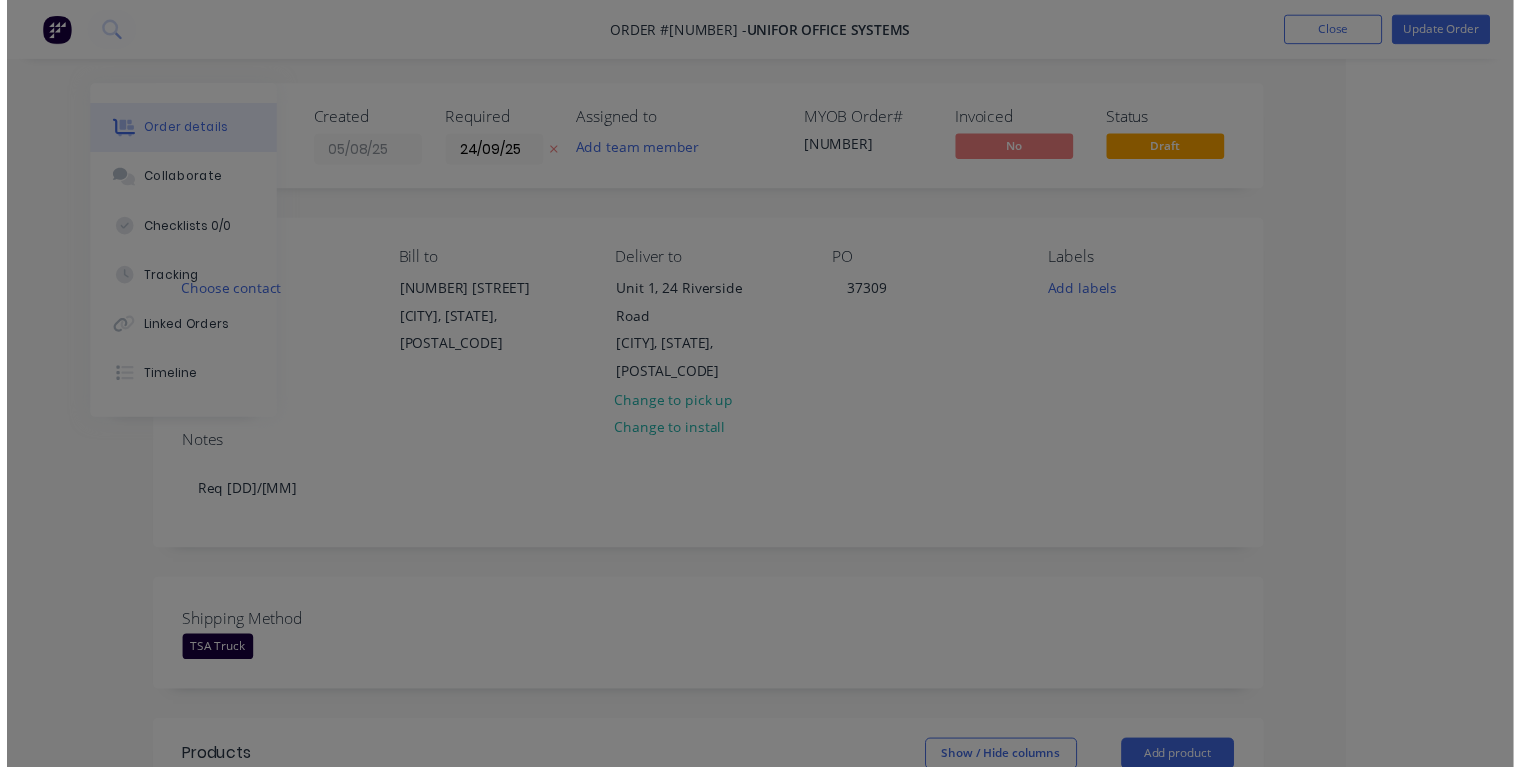 scroll, scrollTop: 0, scrollLeft: 108, axis: horizontal 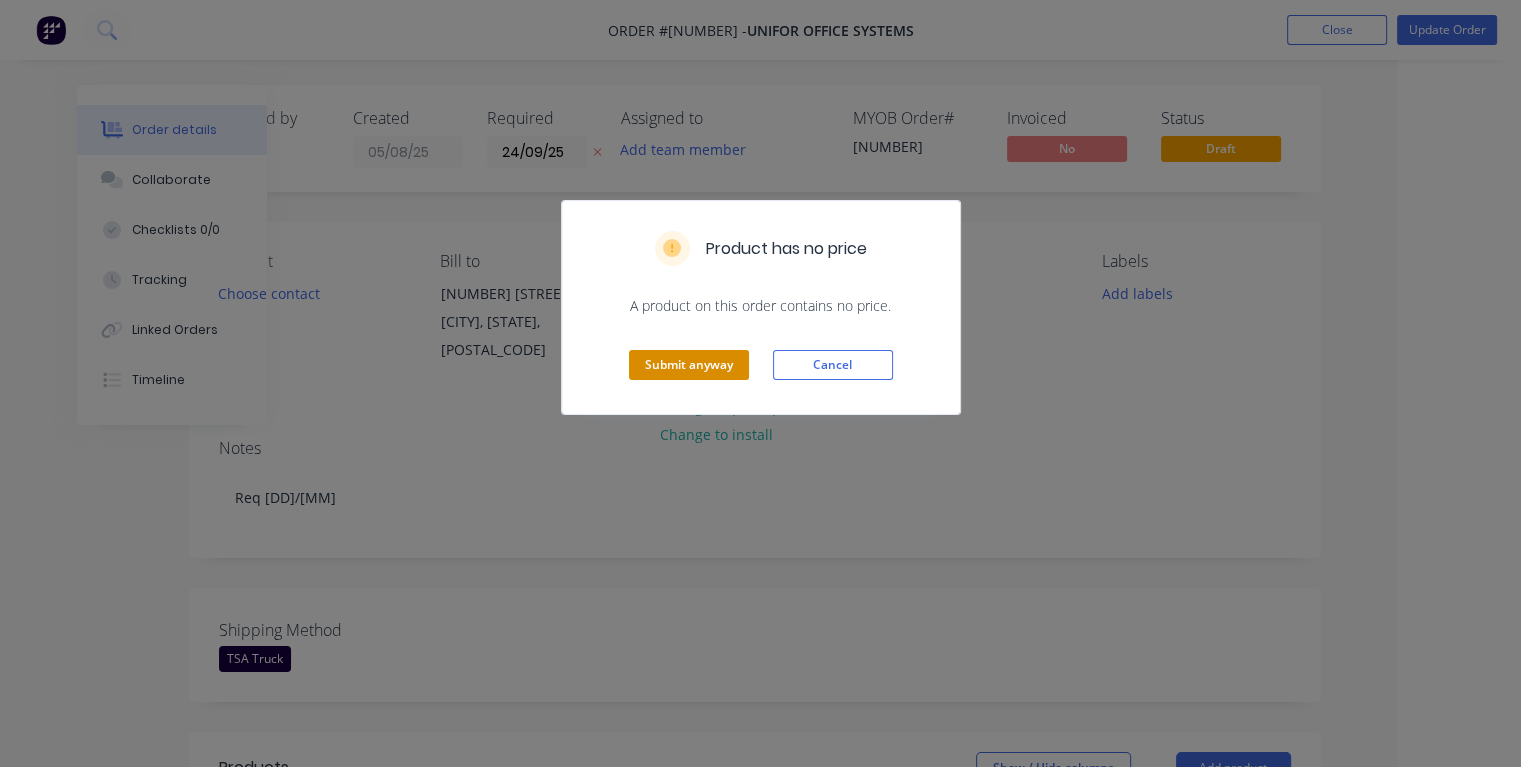 click on "Submit anyway" at bounding box center [689, 365] 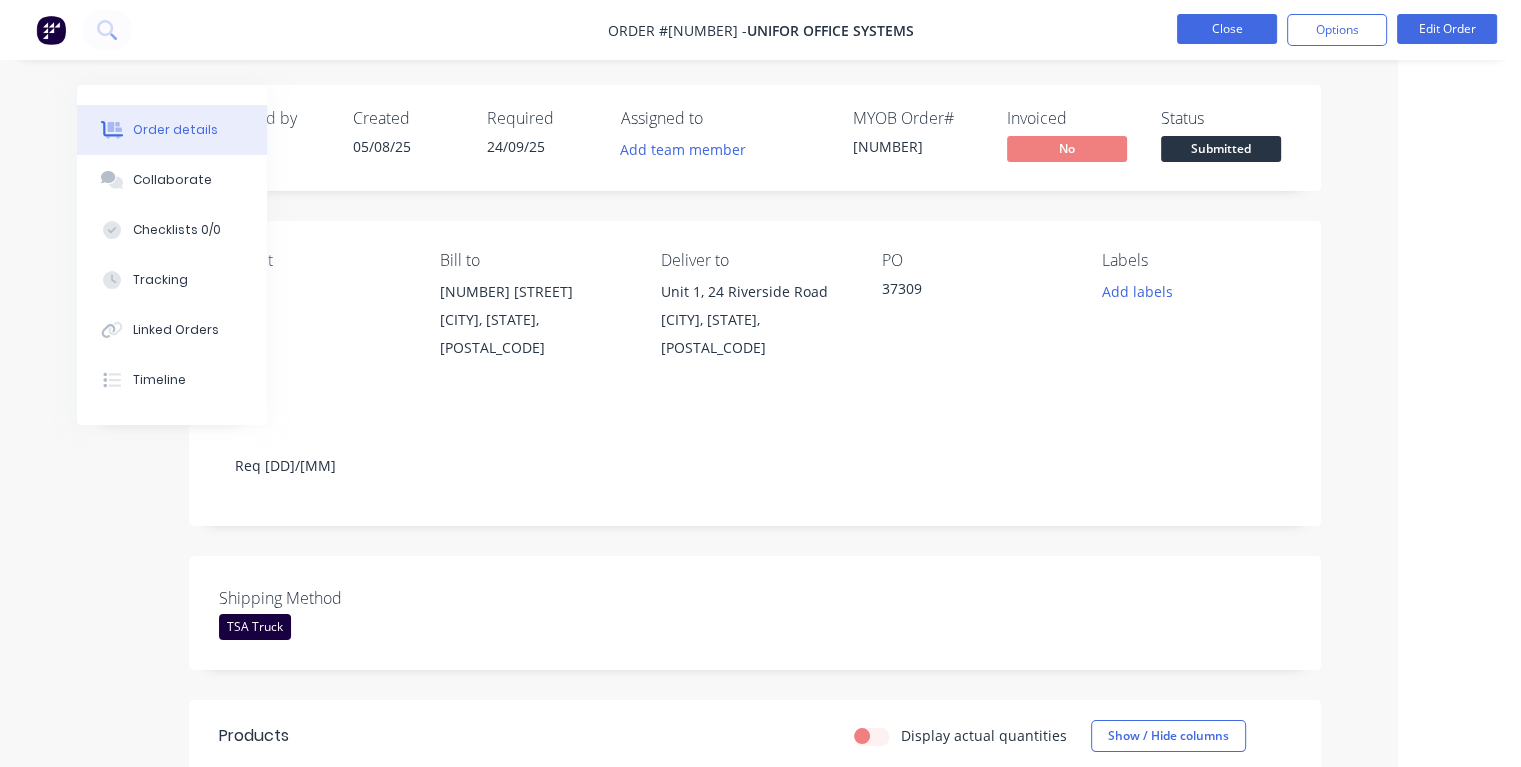 click on "Close" at bounding box center (1227, 29) 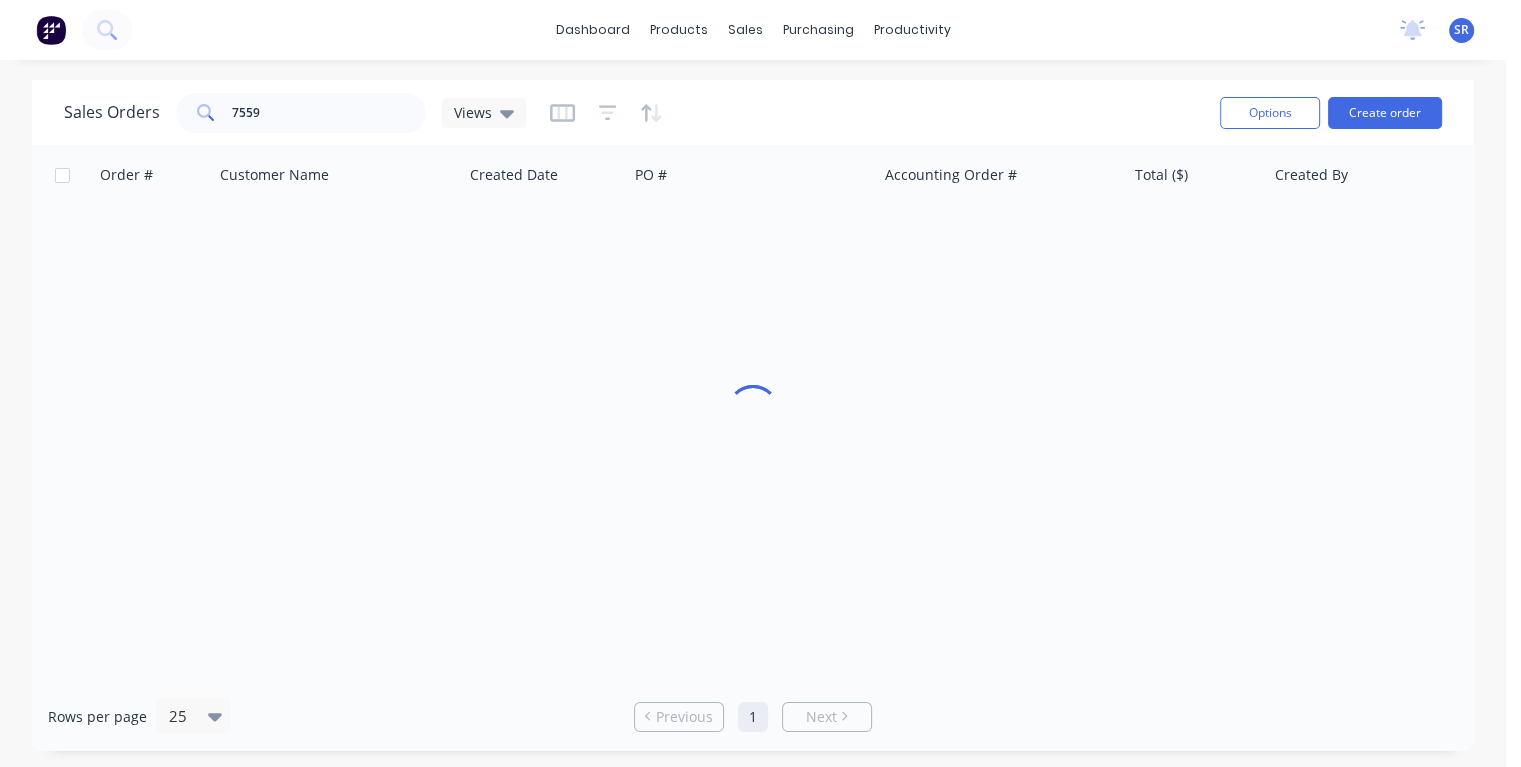 scroll, scrollTop: 0, scrollLeft: 0, axis: both 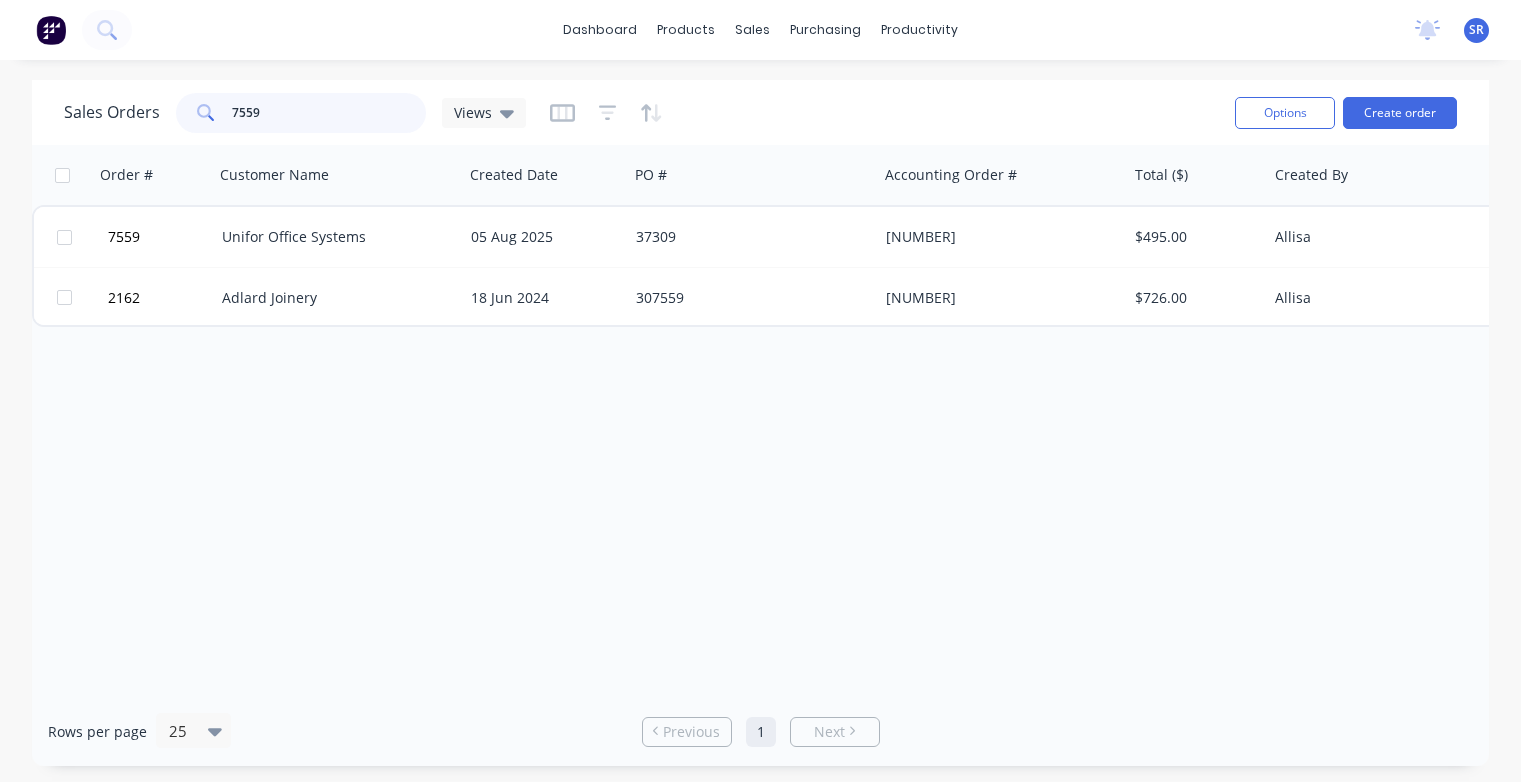 click on "7559" at bounding box center (329, 113) 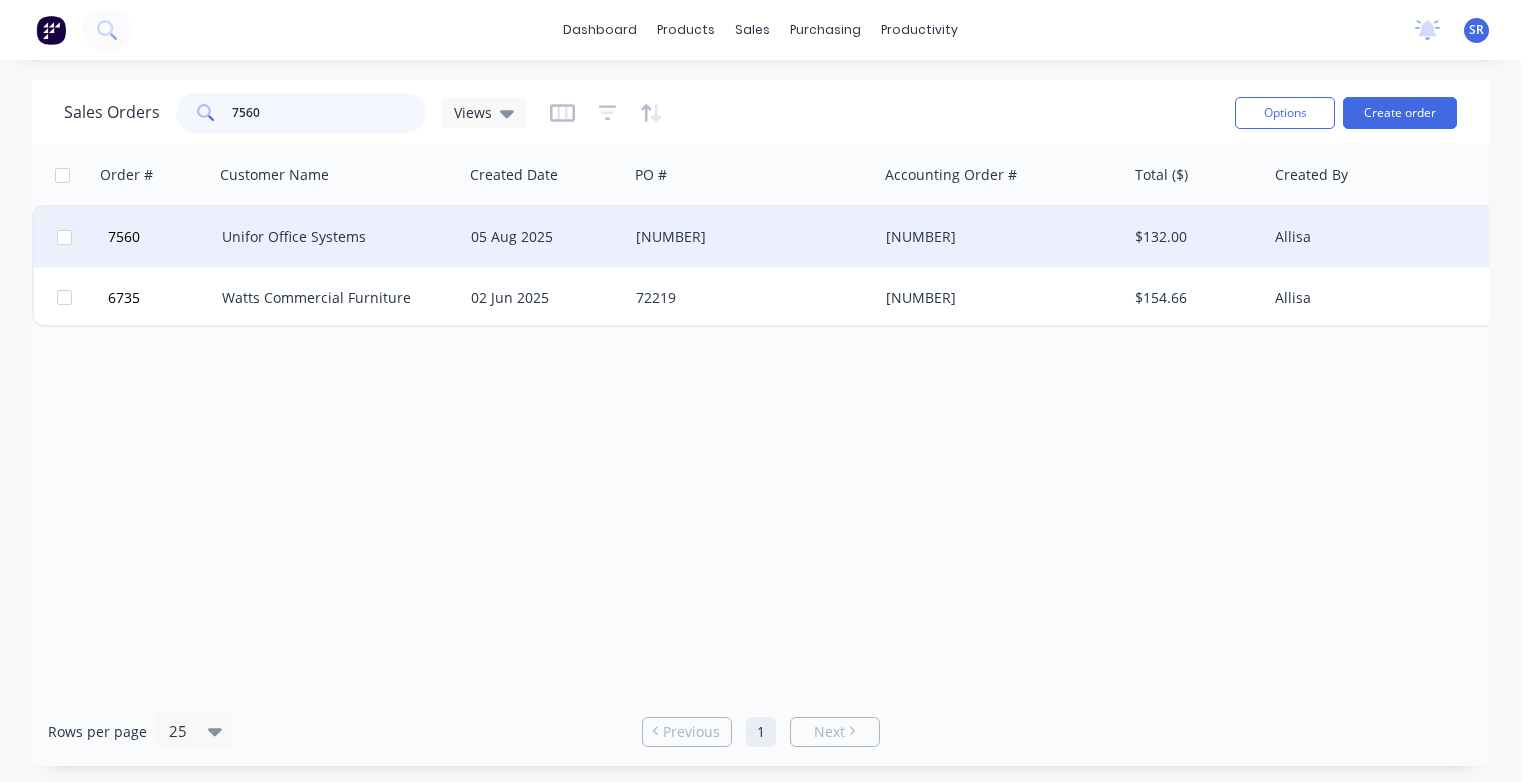type on "7560" 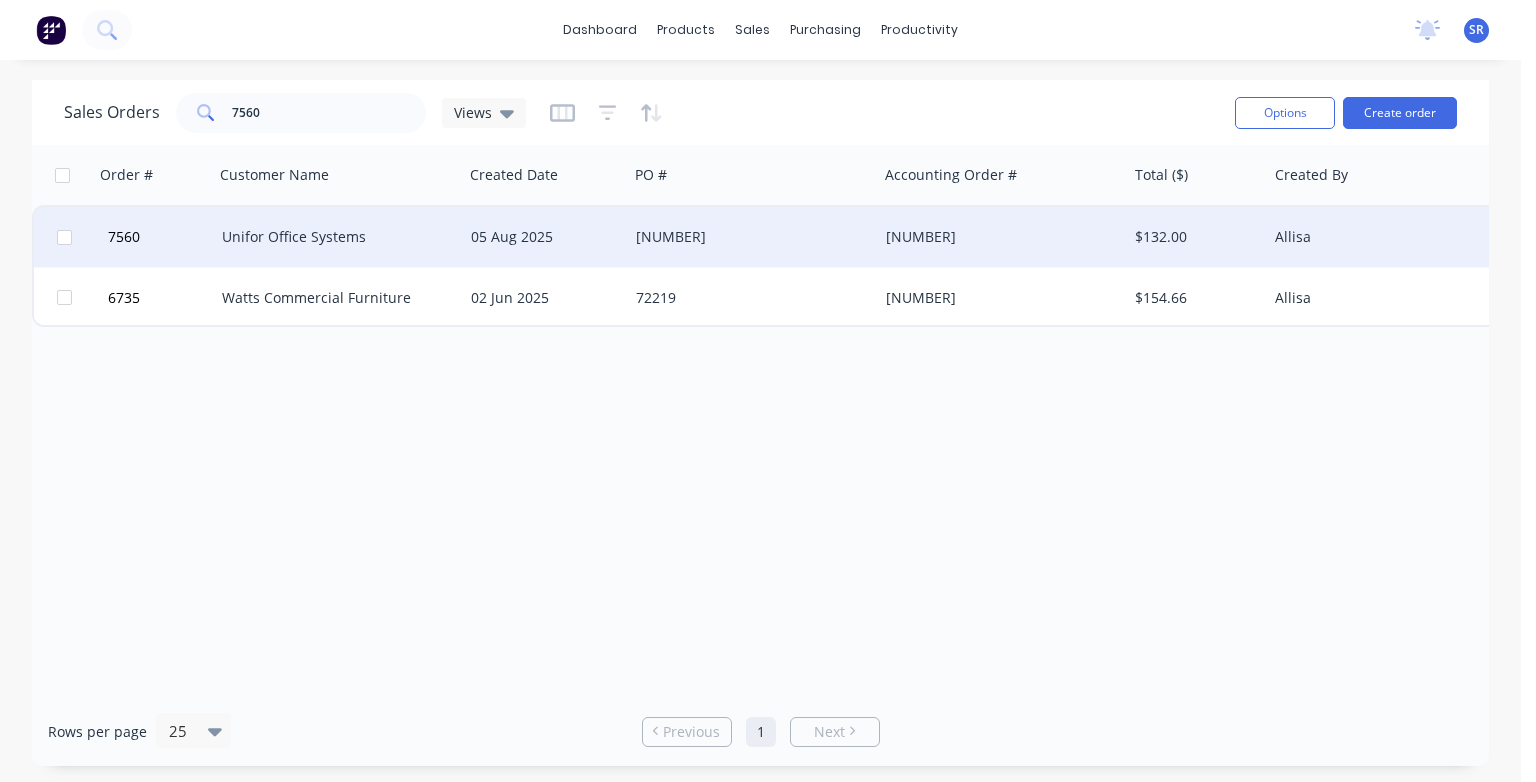 click on "Unifor Office Systems" at bounding box center (333, 237) 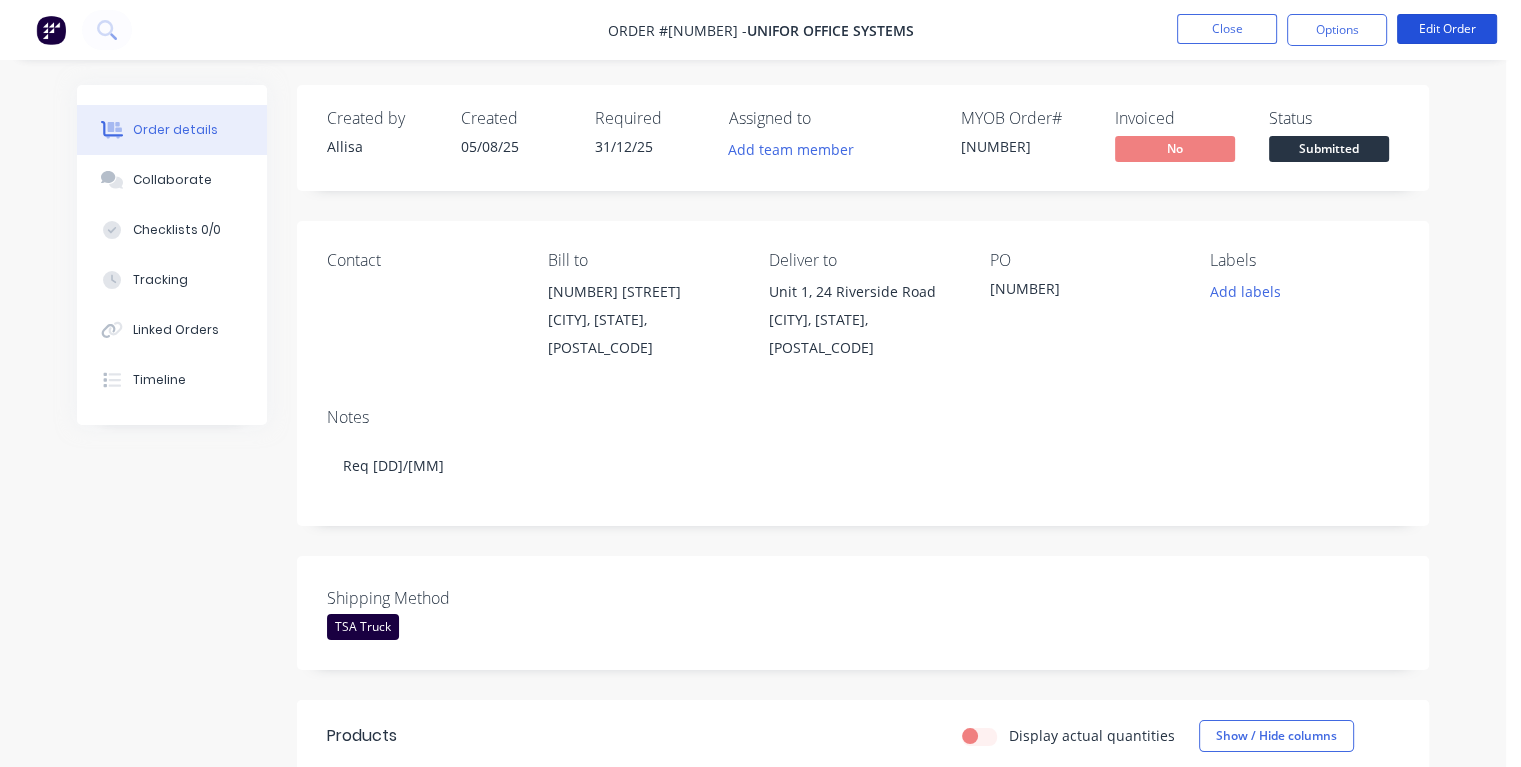 click on "Edit Order" at bounding box center (1447, 29) 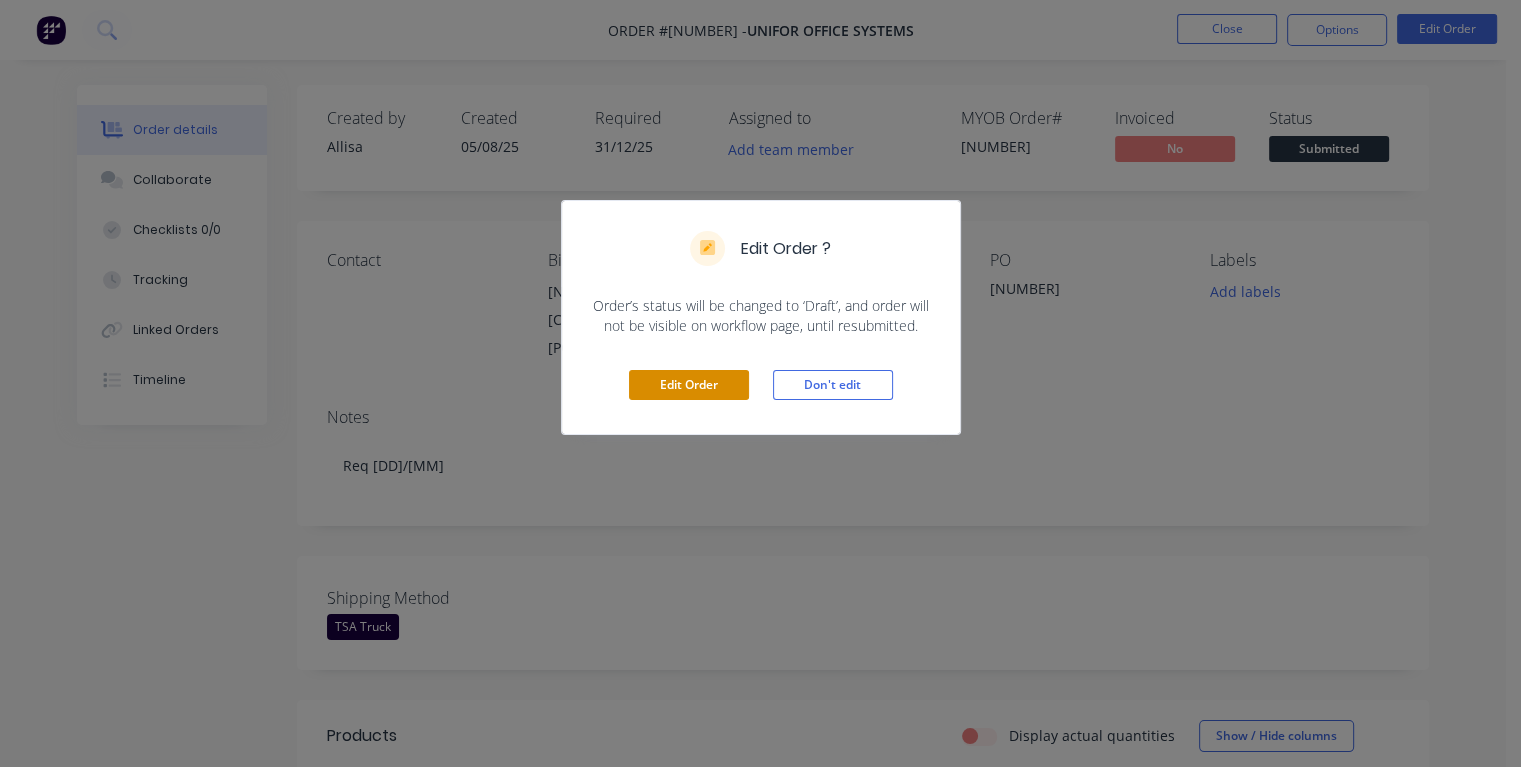 click on "Edit Order" at bounding box center (689, 385) 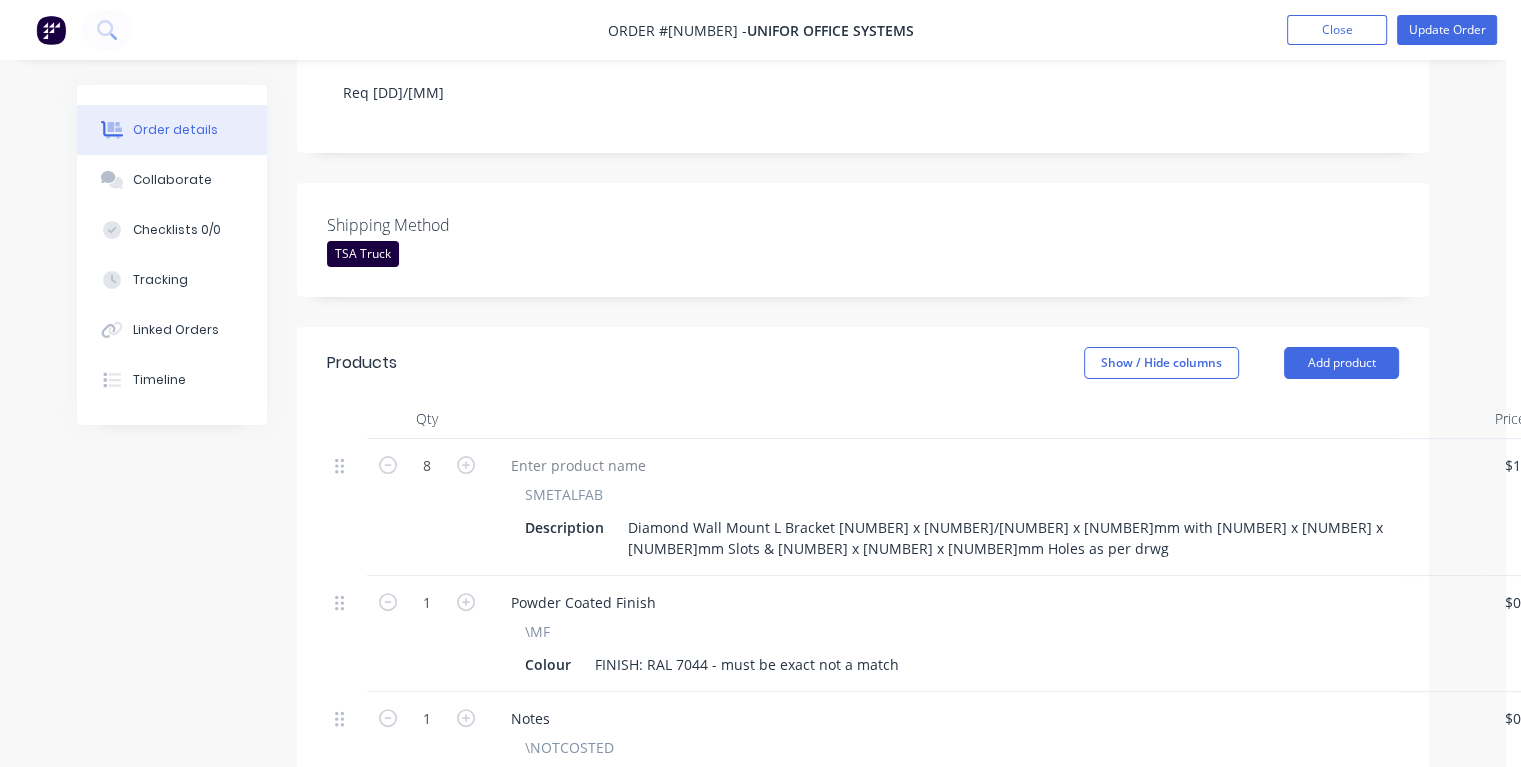 scroll, scrollTop: 900, scrollLeft: 0, axis: vertical 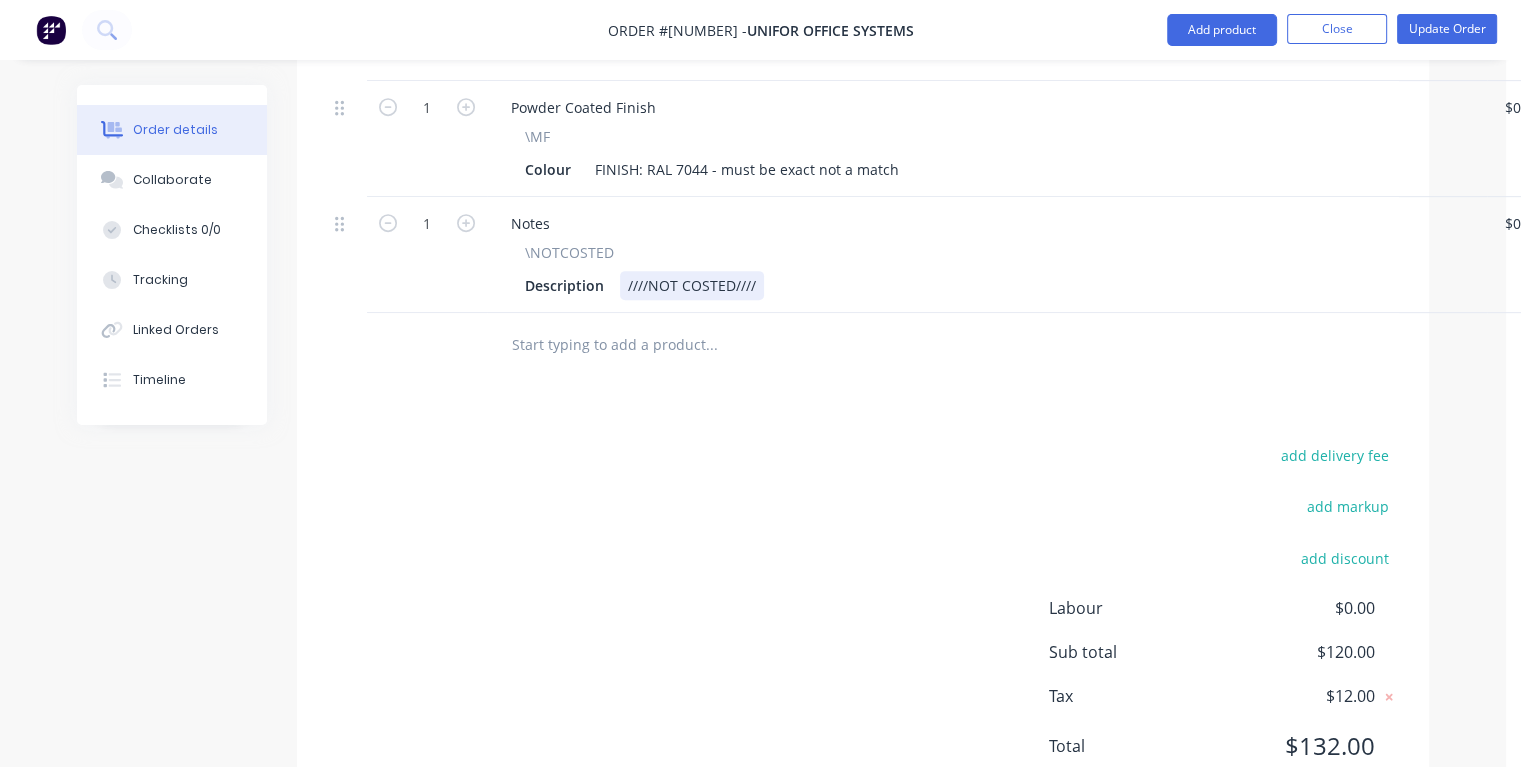 click on "Description ////NOT COSTED////" at bounding box center (983, 285) 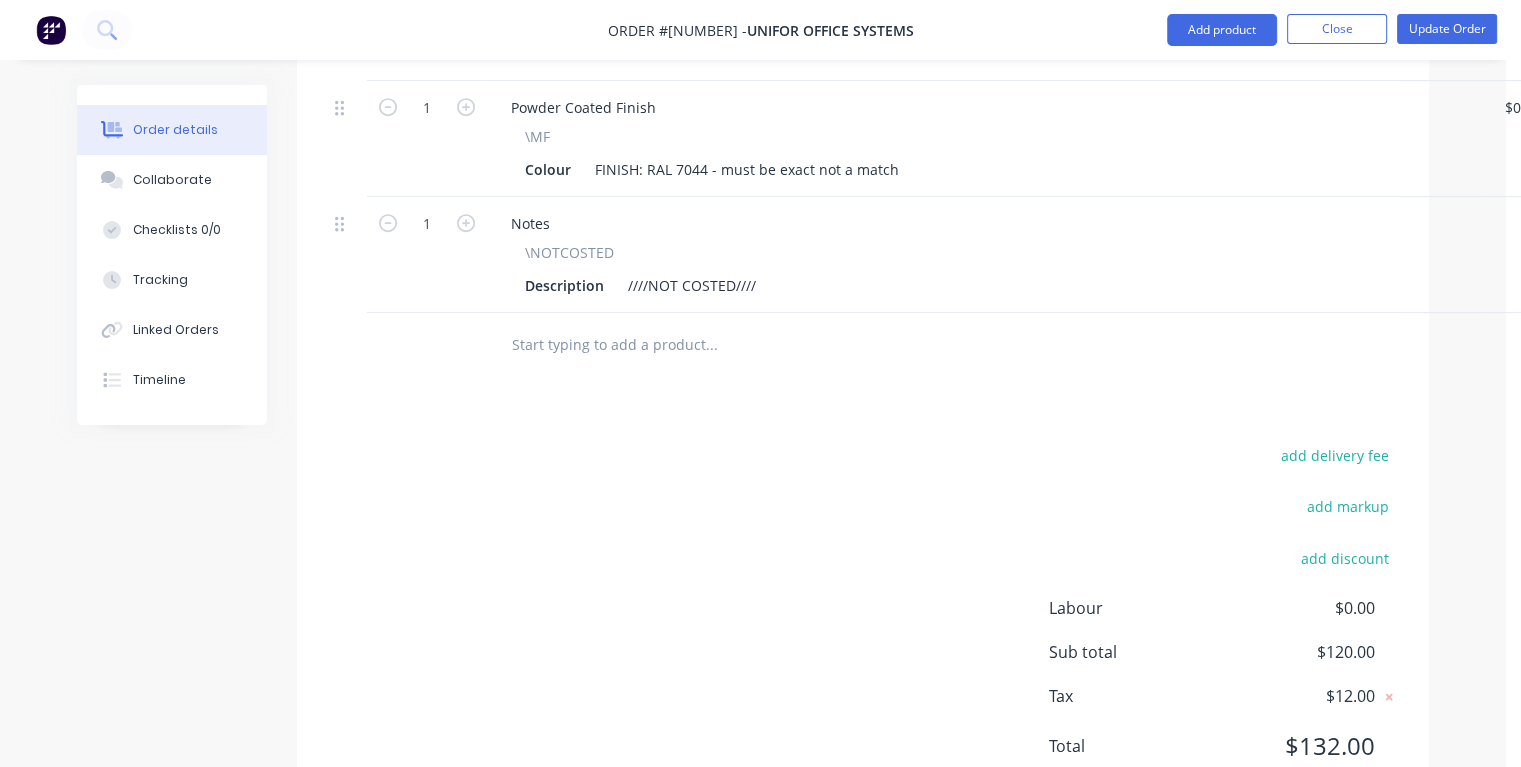 scroll, scrollTop: 900, scrollLeft: 28, axis: both 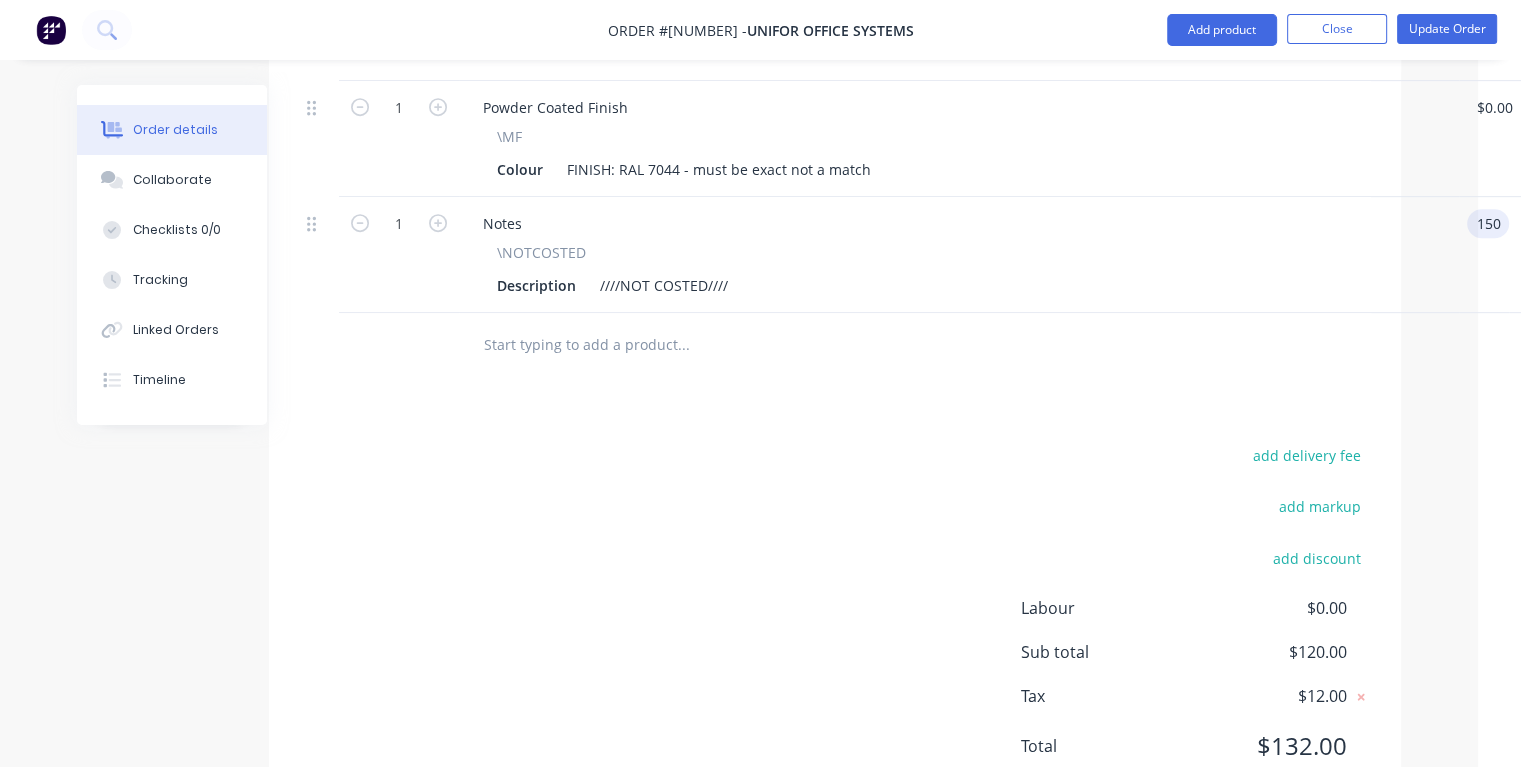 type on "$150.00" 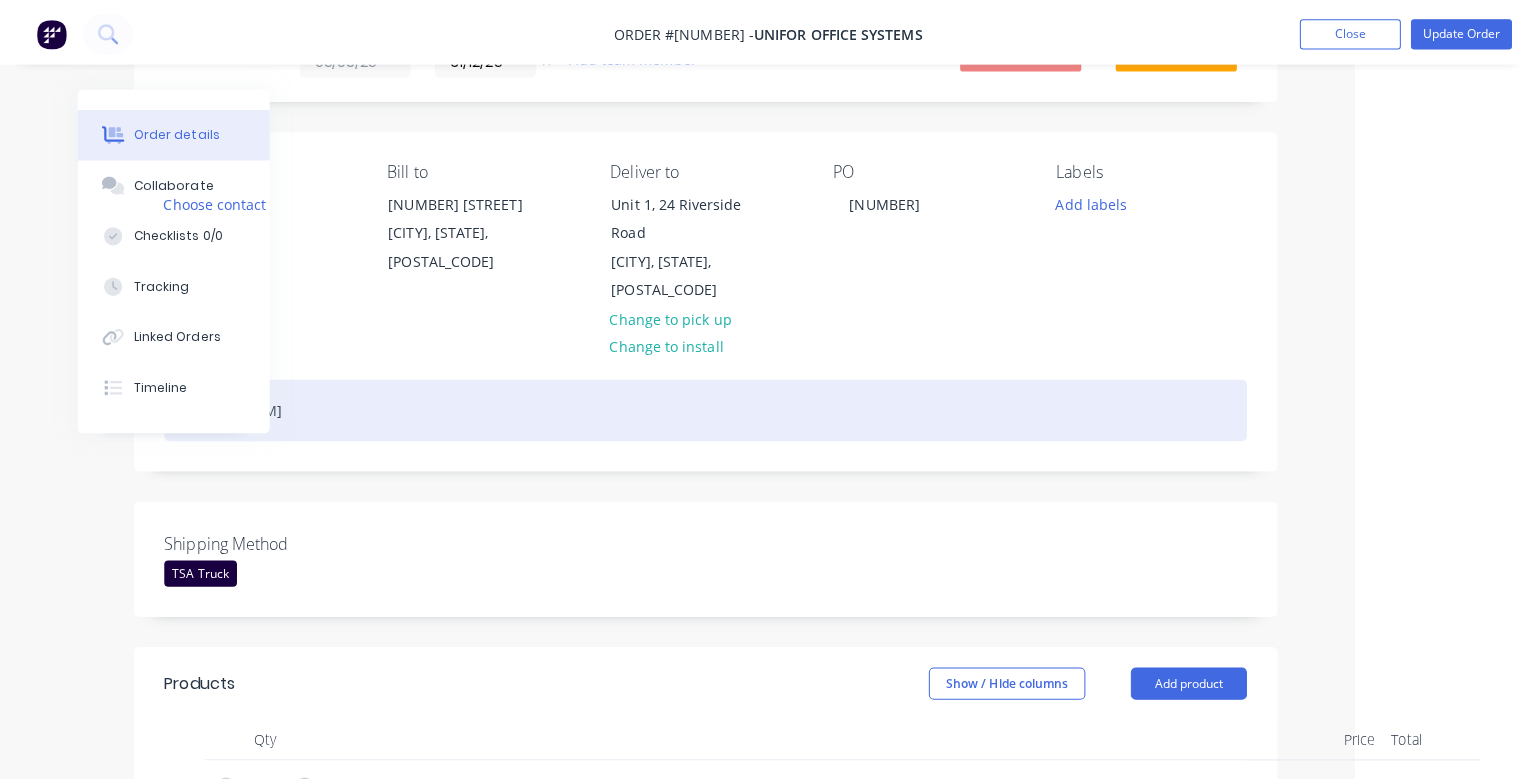 scroll, scrollTop: 0, scrollLeft: 164, axis: horizontal 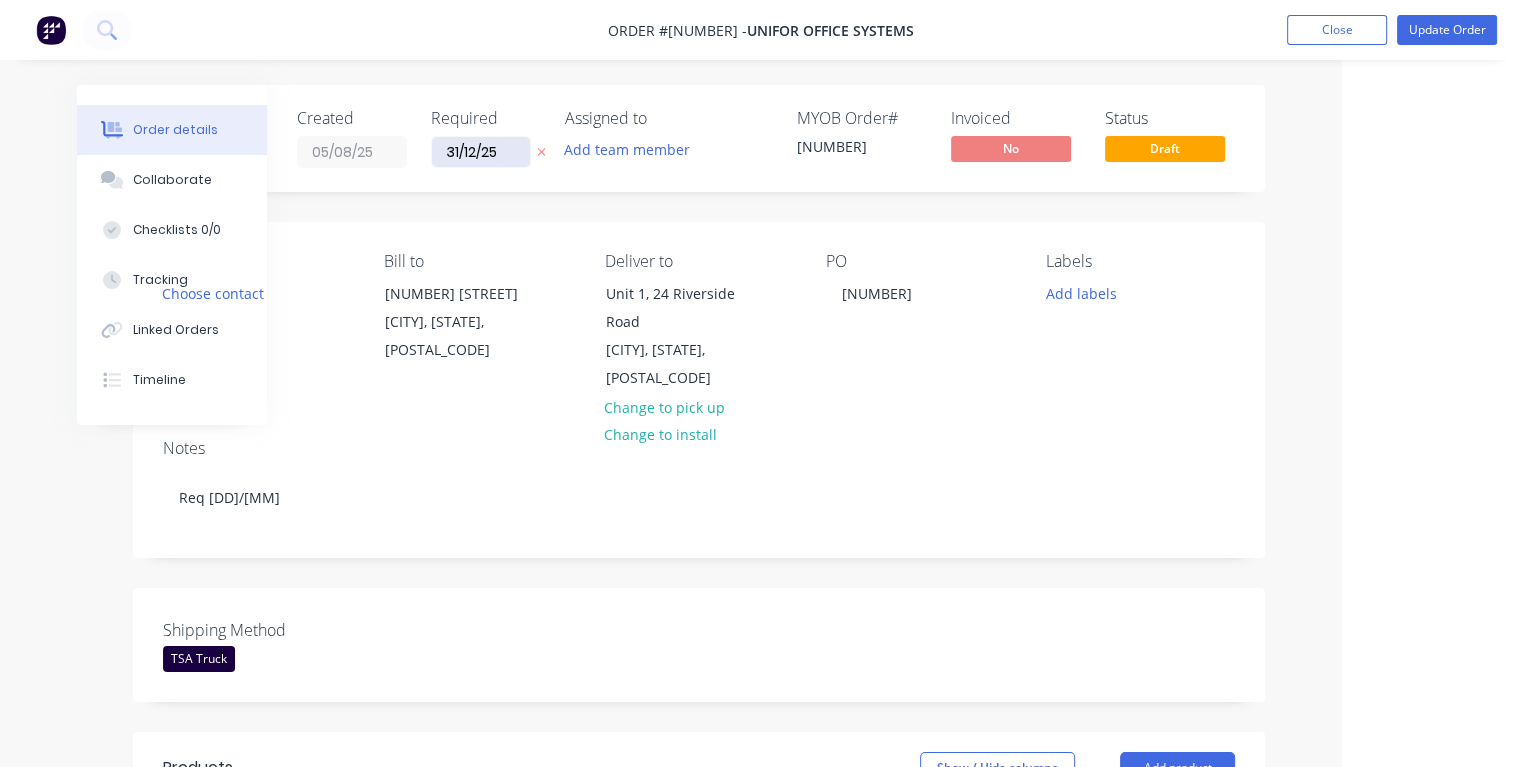 type on "$150.00" 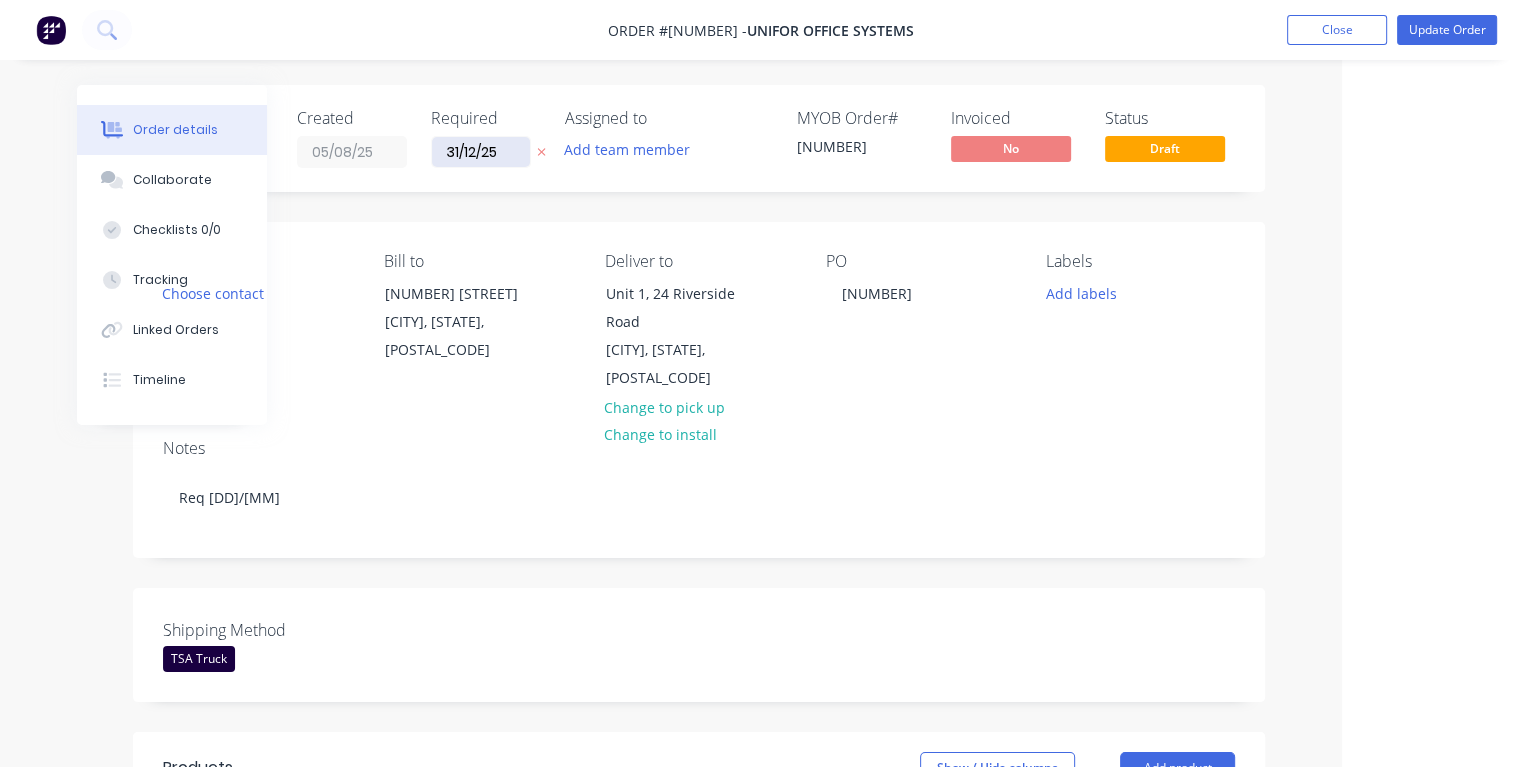drag, startPoint x: 508, startPoint y: 146, endPoint x: 436, endPoint y: 153, distance: 72.33948 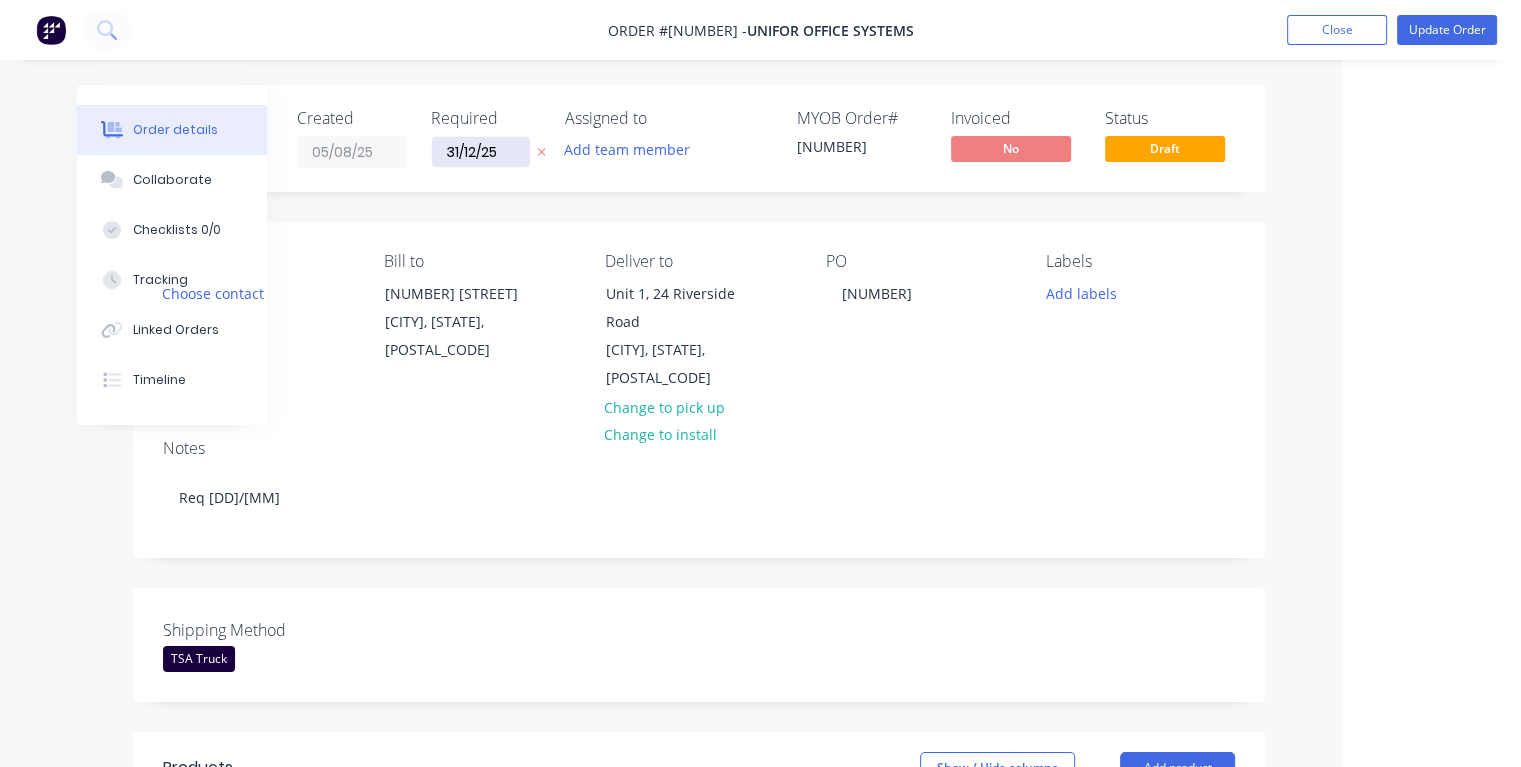 click on "31/12/25" at bounding box center (481, 152) 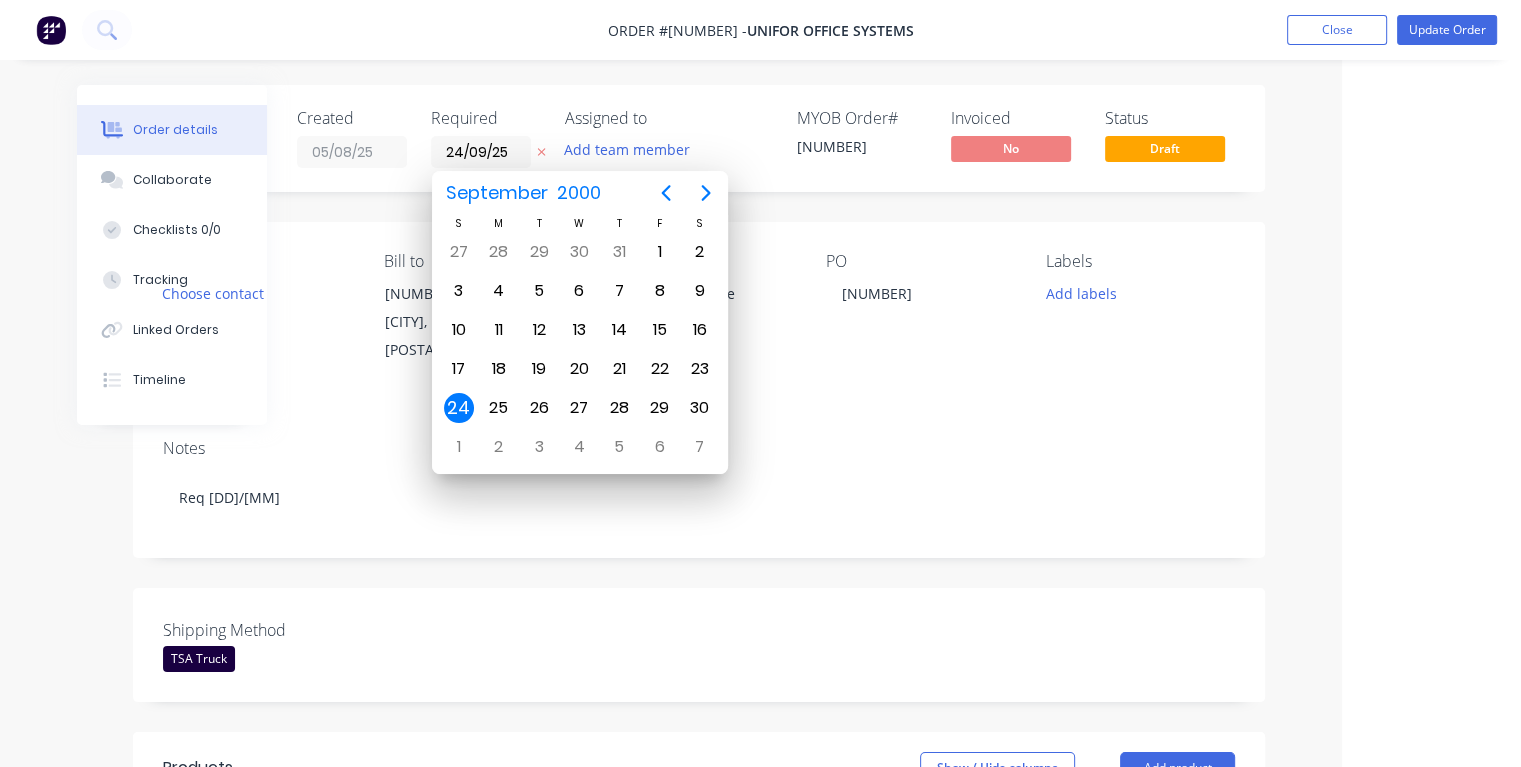type on "24/09/25" 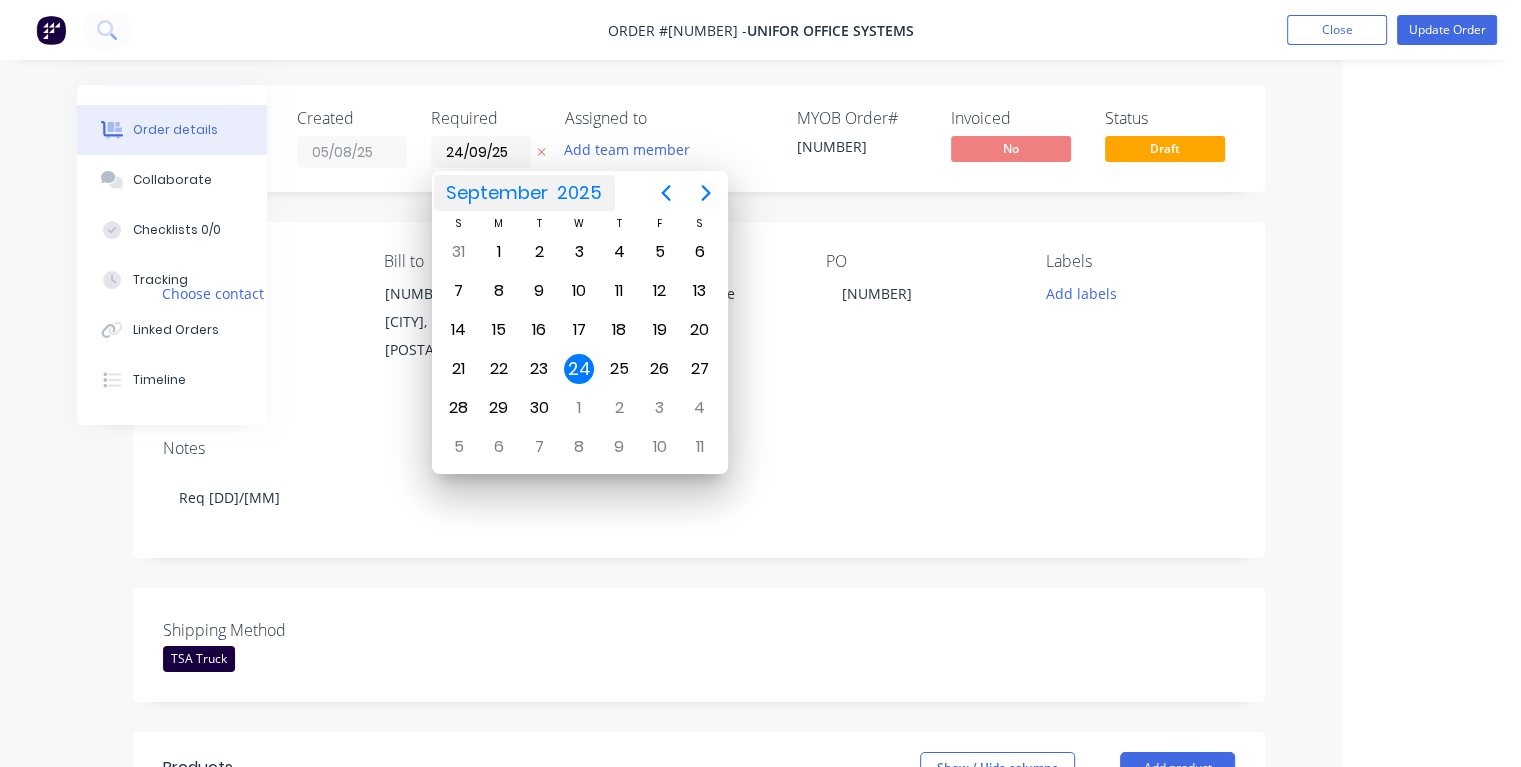 click on "24" at bounding box center [579, 369] 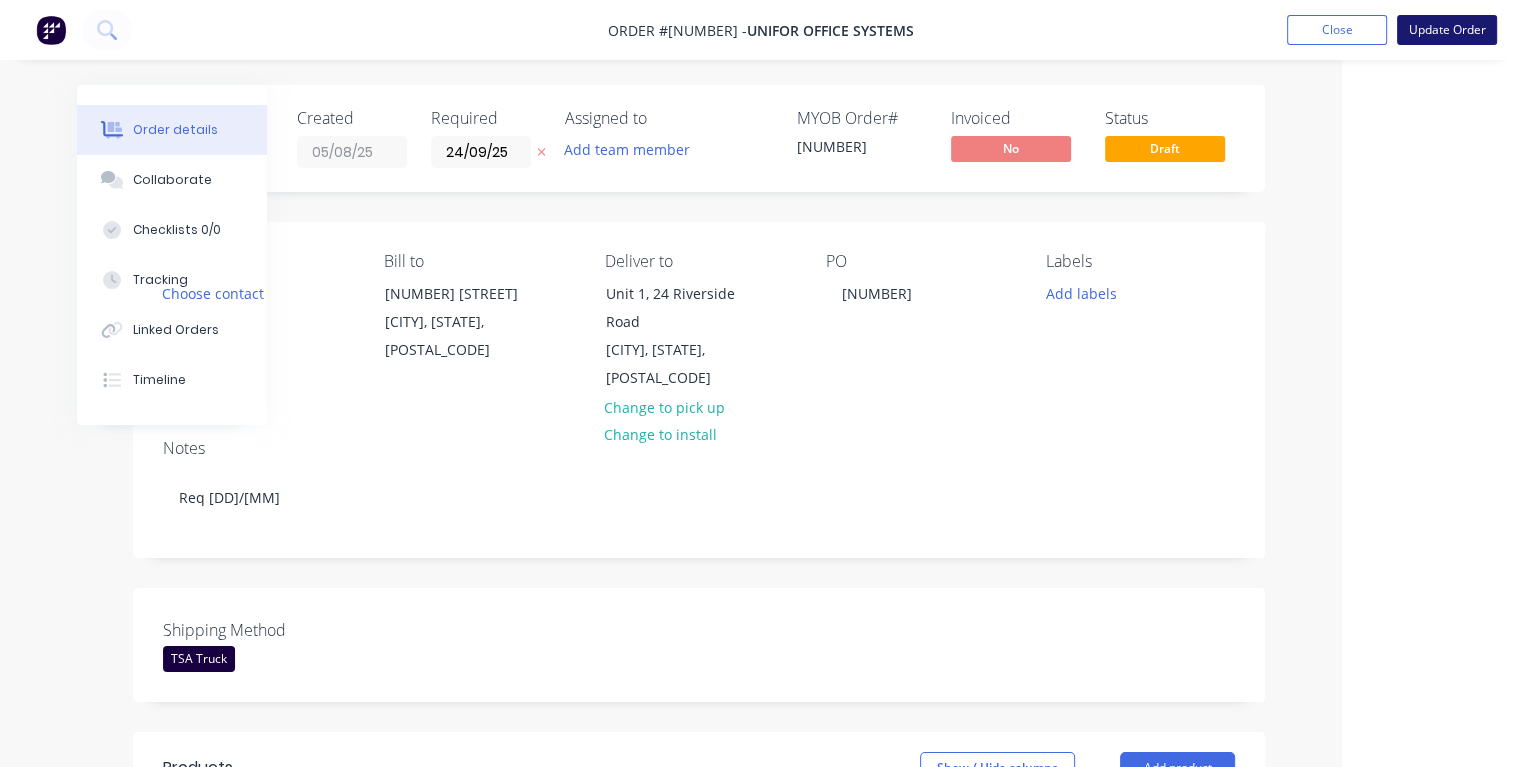 click on "Update Order" at bounding box center [1447, 30] 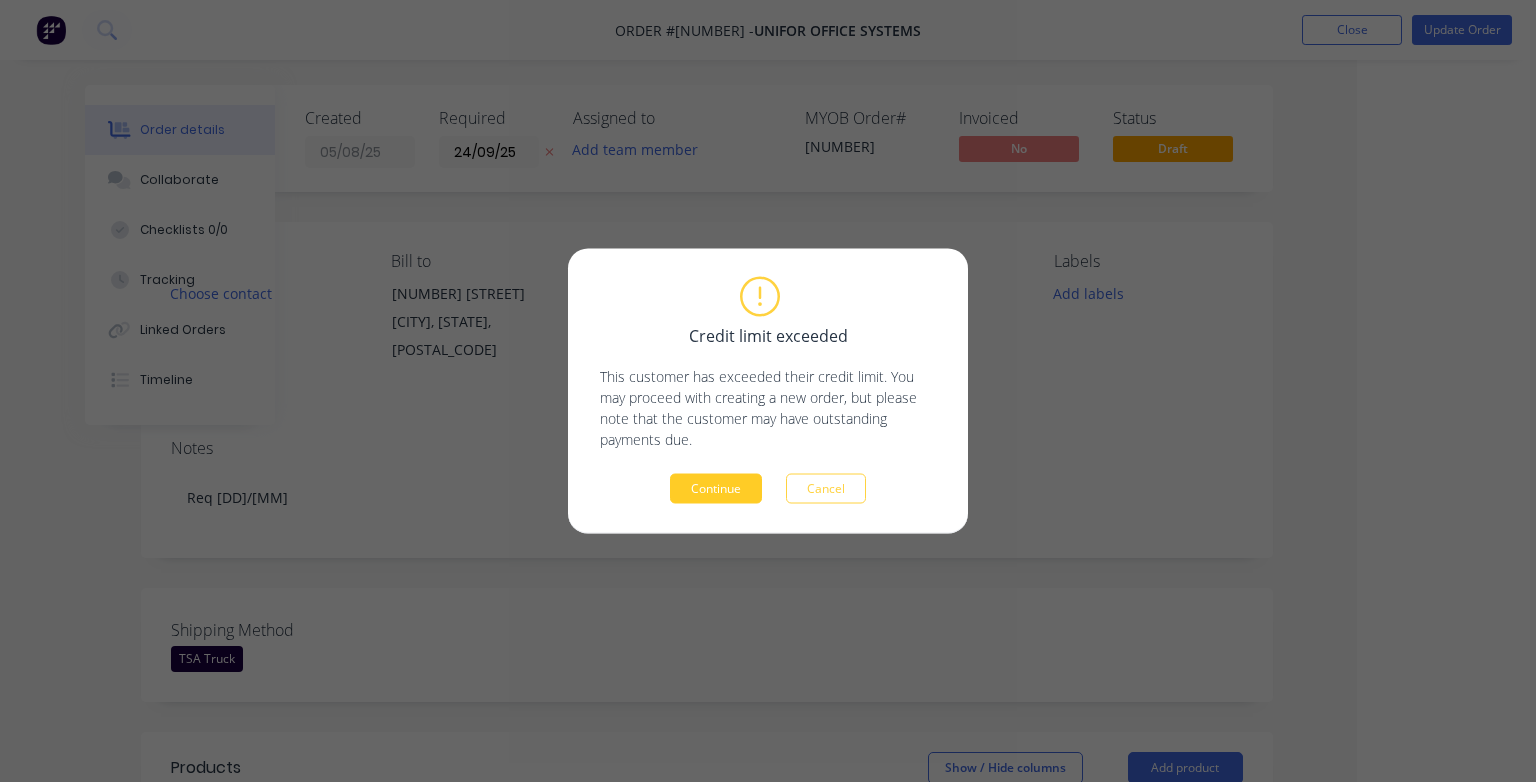 click on "Continue" at bounding box center [716, 489] 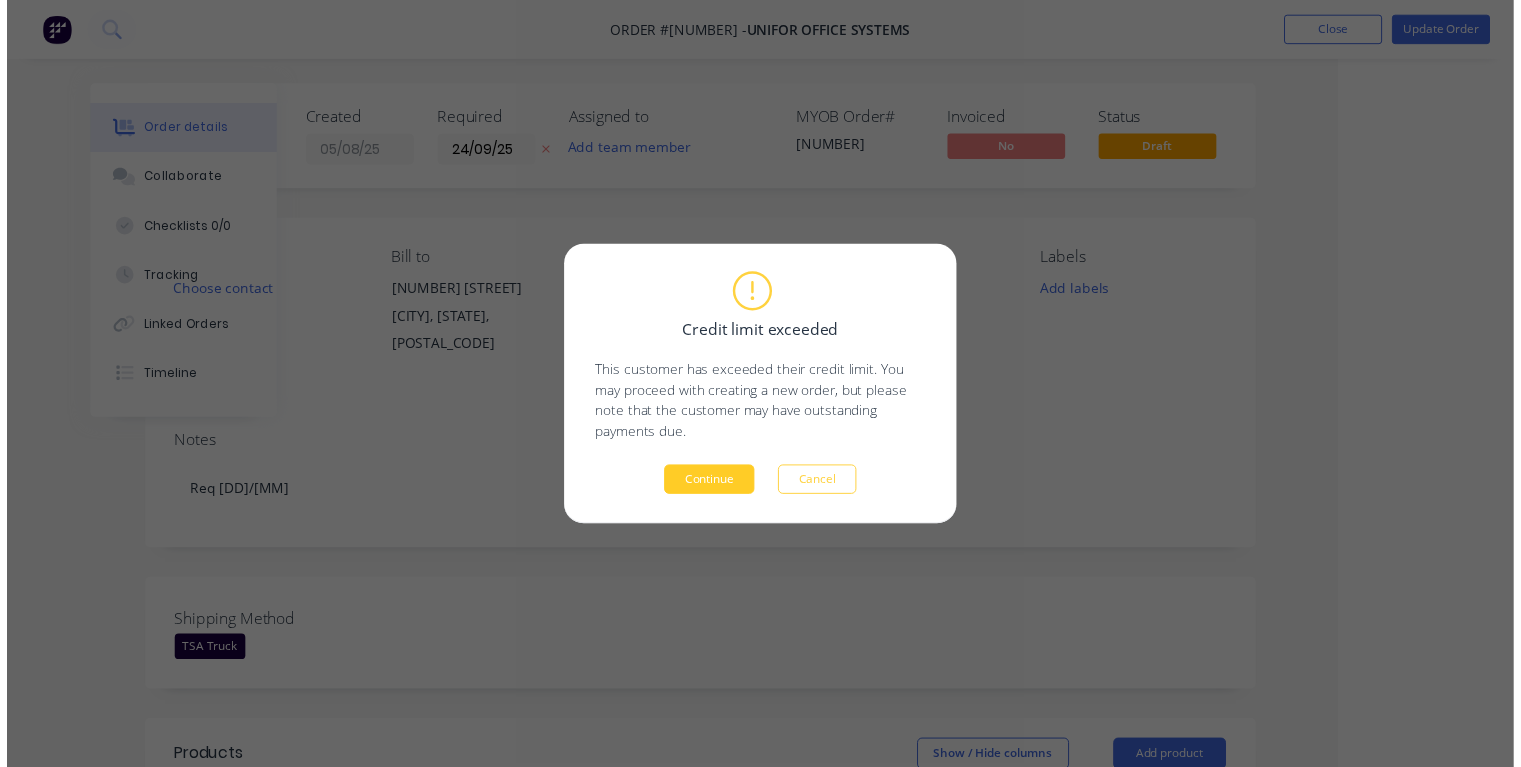 scroll, scrollTop: 0, scrollLeft: 108, axis: horizontal 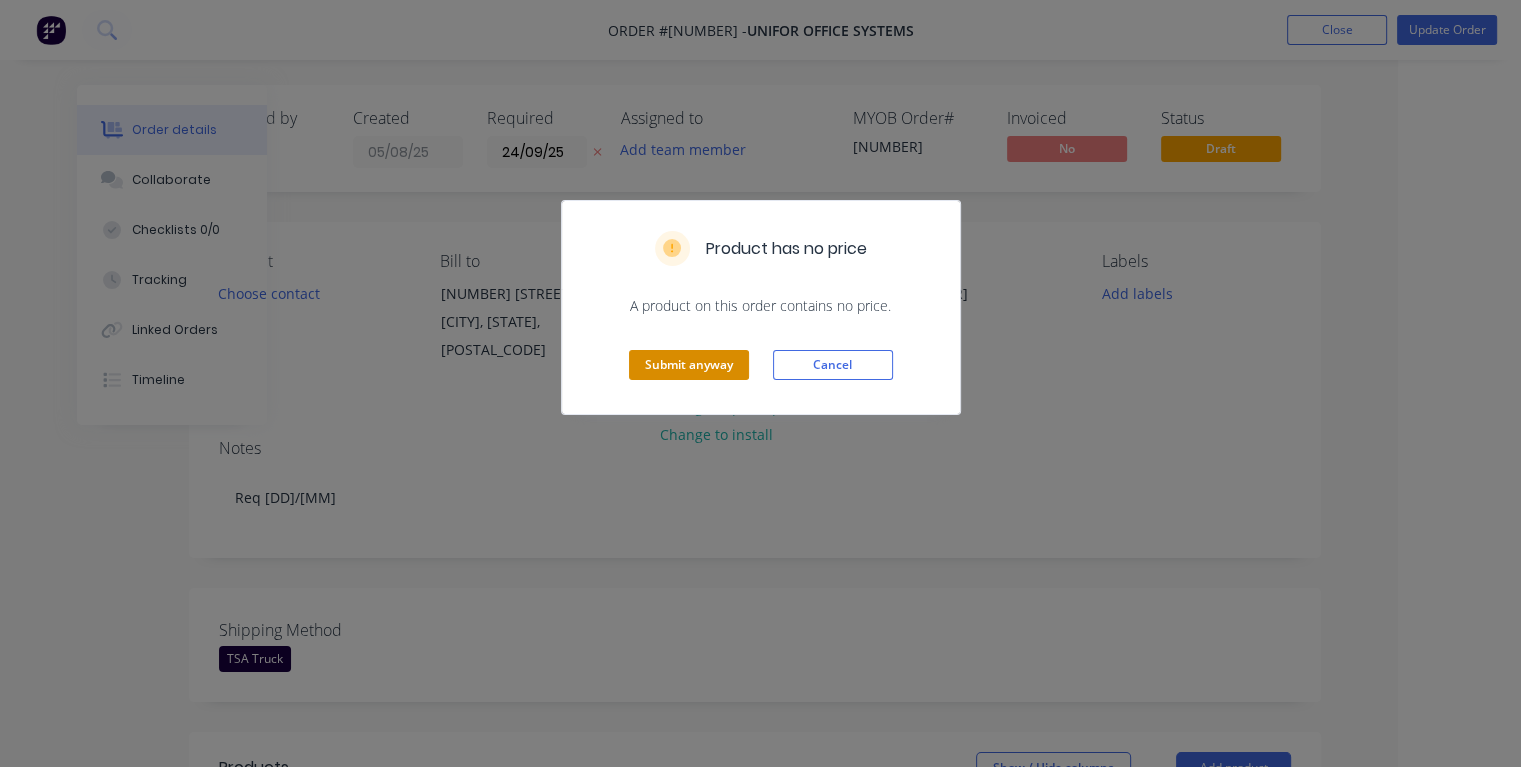 click on "Submit anyway" at bounding box center (689, 365) 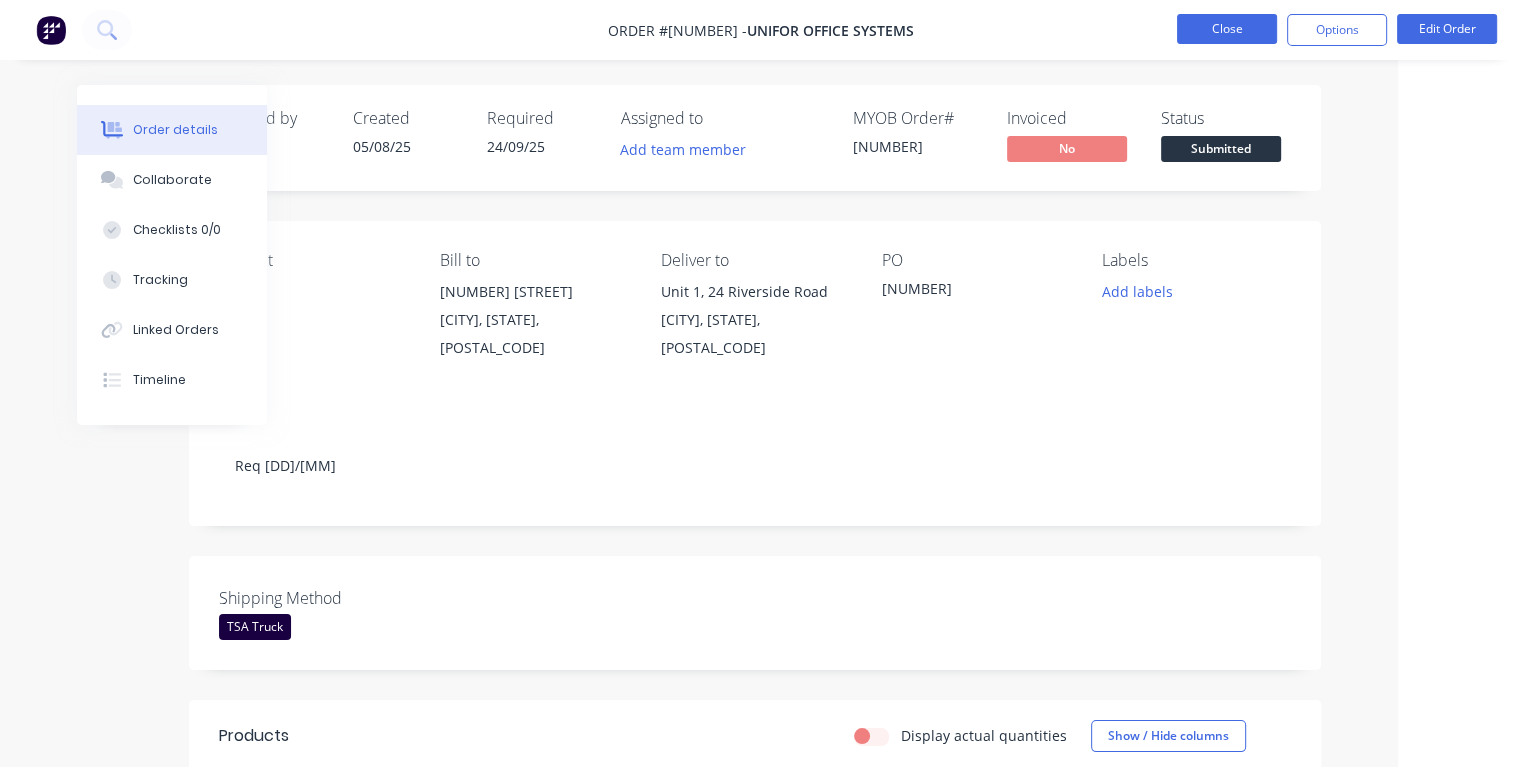 click on "Close" at bounding box center (1227, 29) 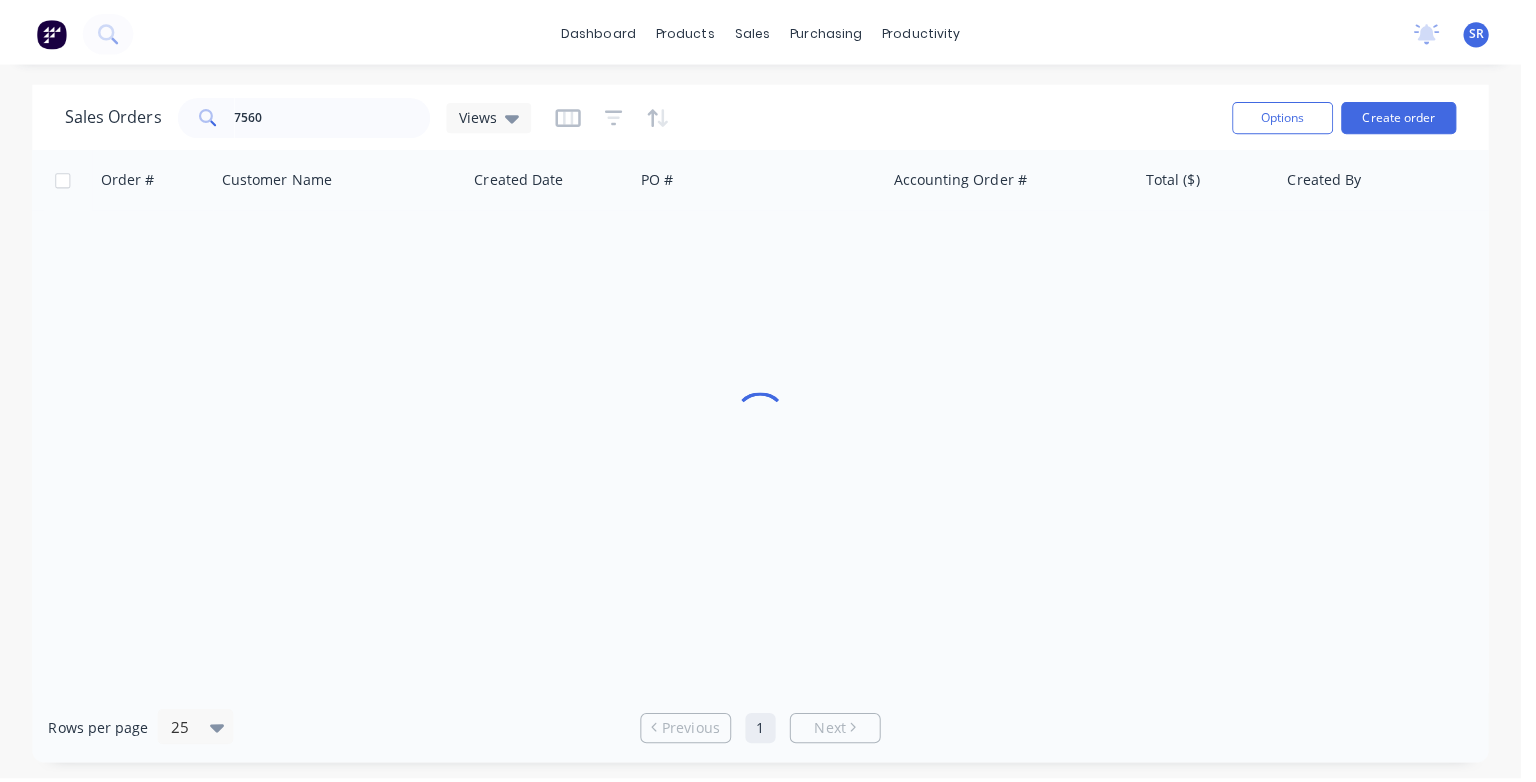 scroll, scrollTop: 0, scrollLeft: 0, axis: both 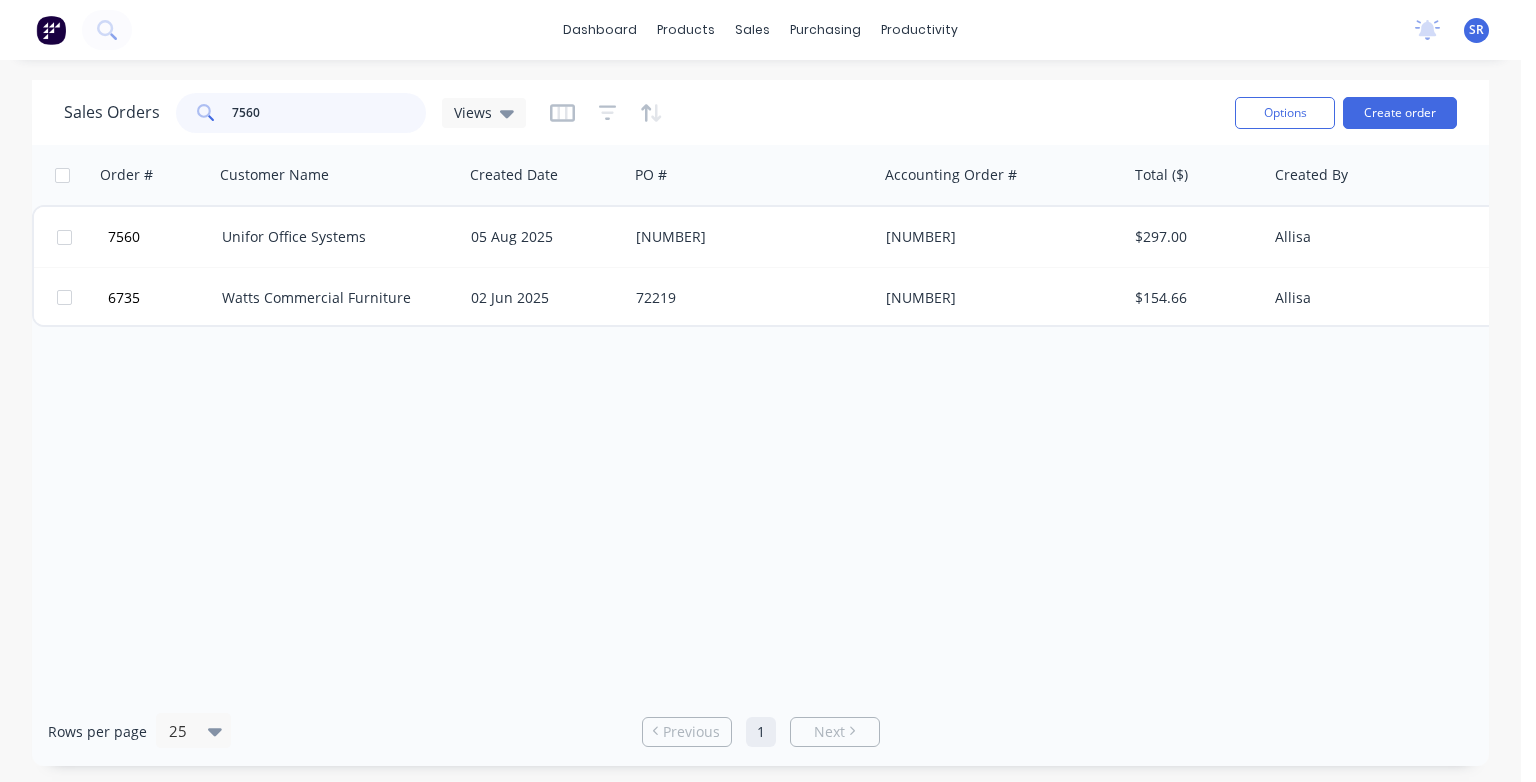 drag, startPoint x: 286, startPoint y: 106, endPoint x: 240, endPoint y: 110, distance: 46.173584 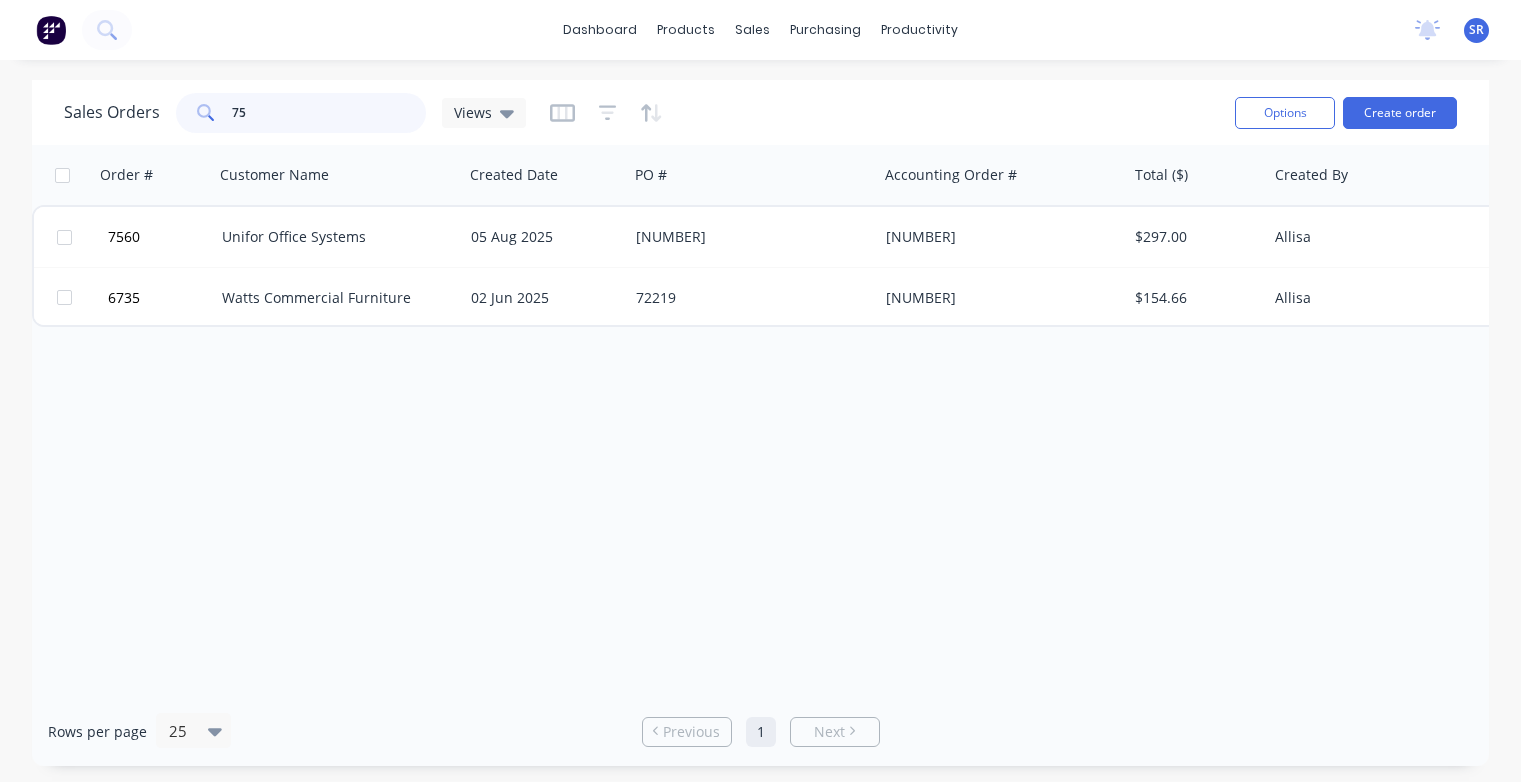 type on "7" 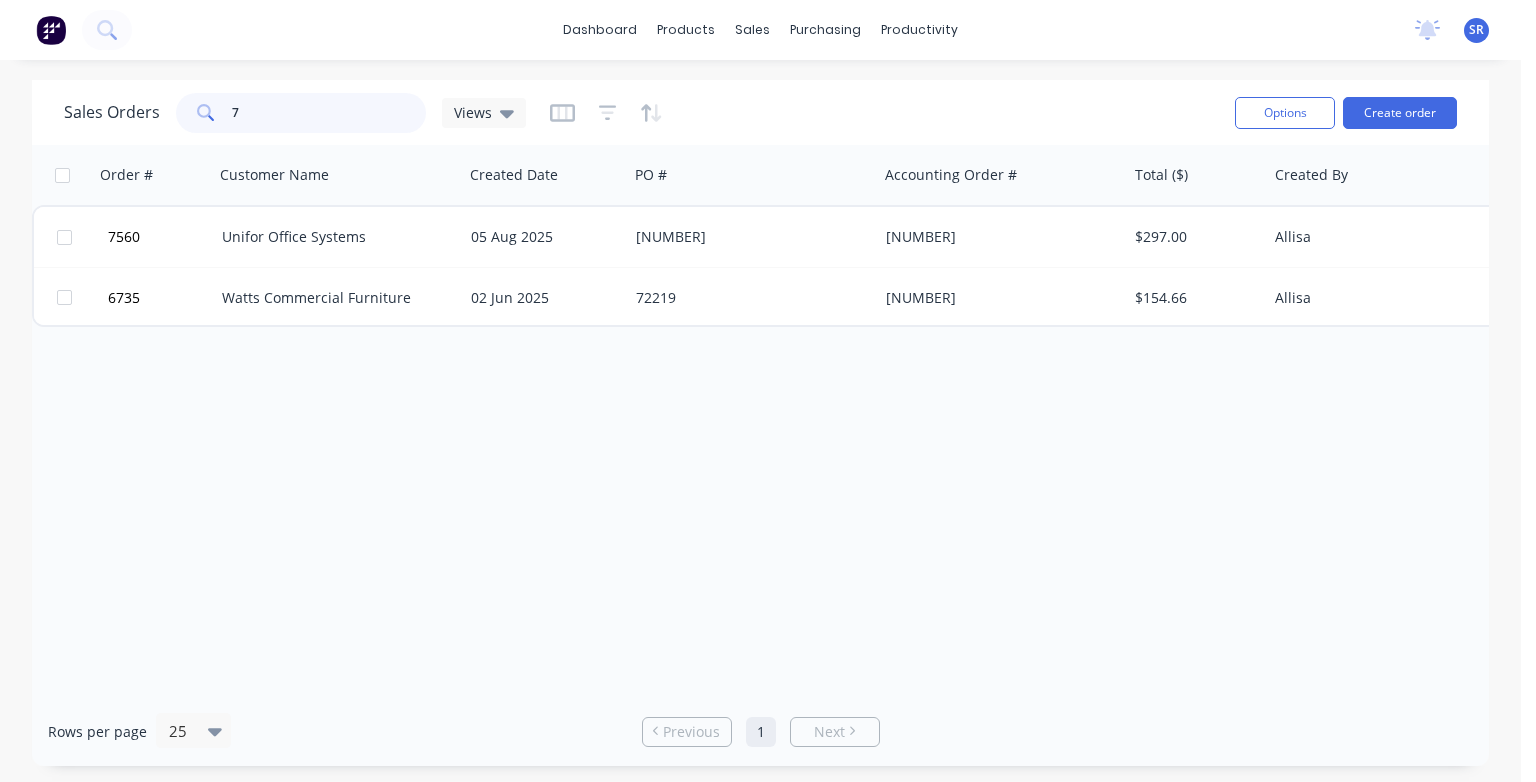type 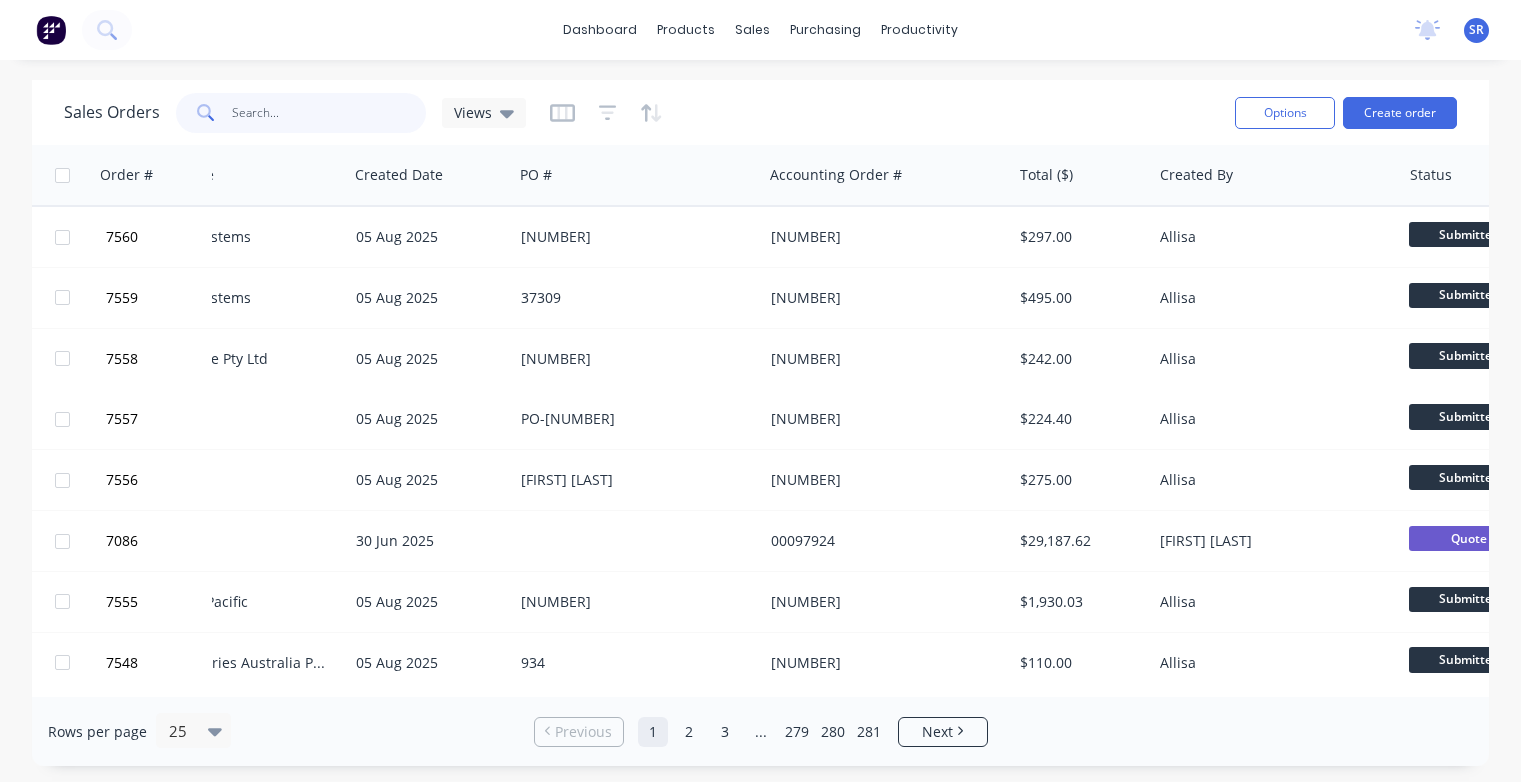 scroll, scrollTop: 0, scrollLeft: 114, axis: horizontal 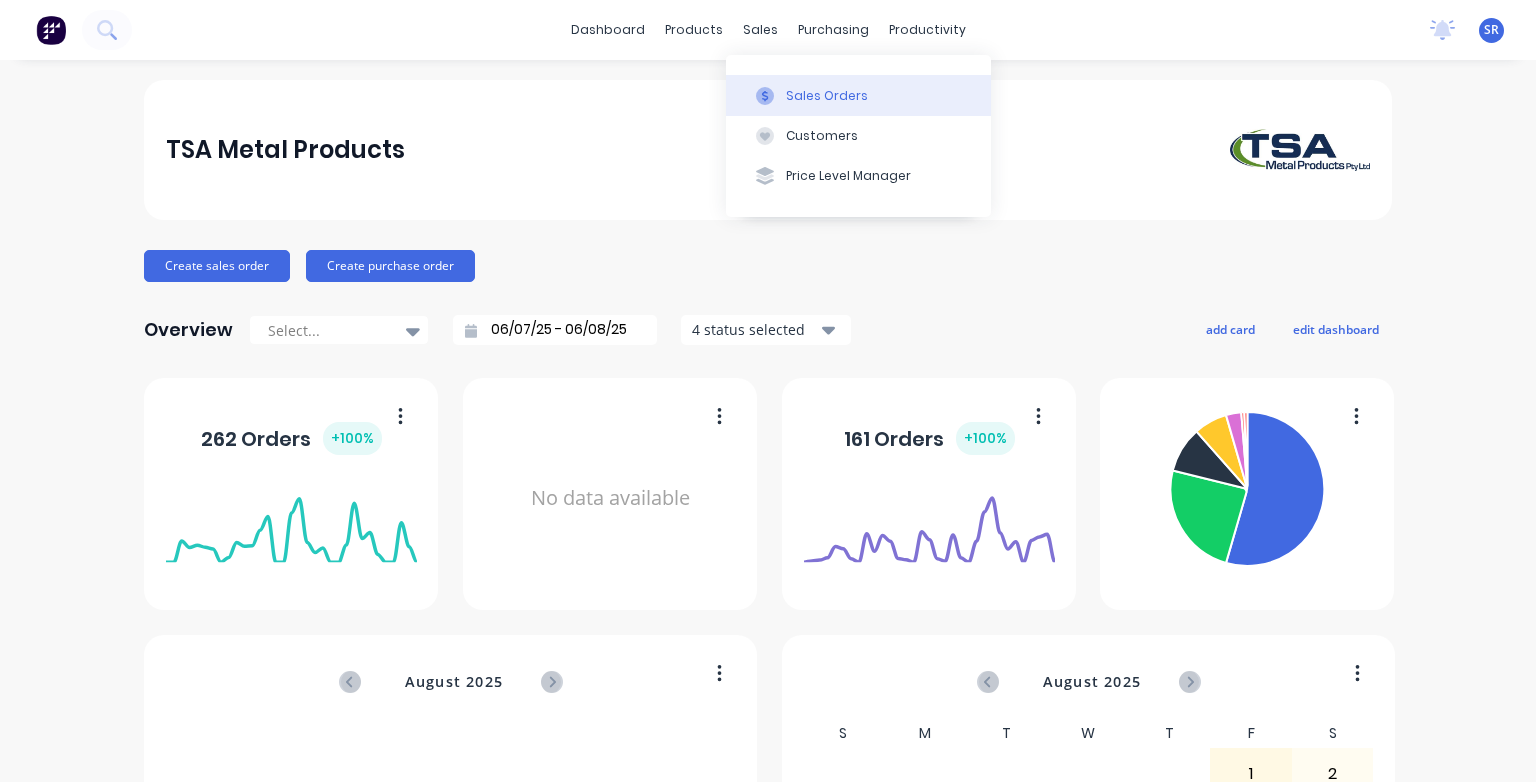 click on "Sales Orders" at bounding box center (827, 96) 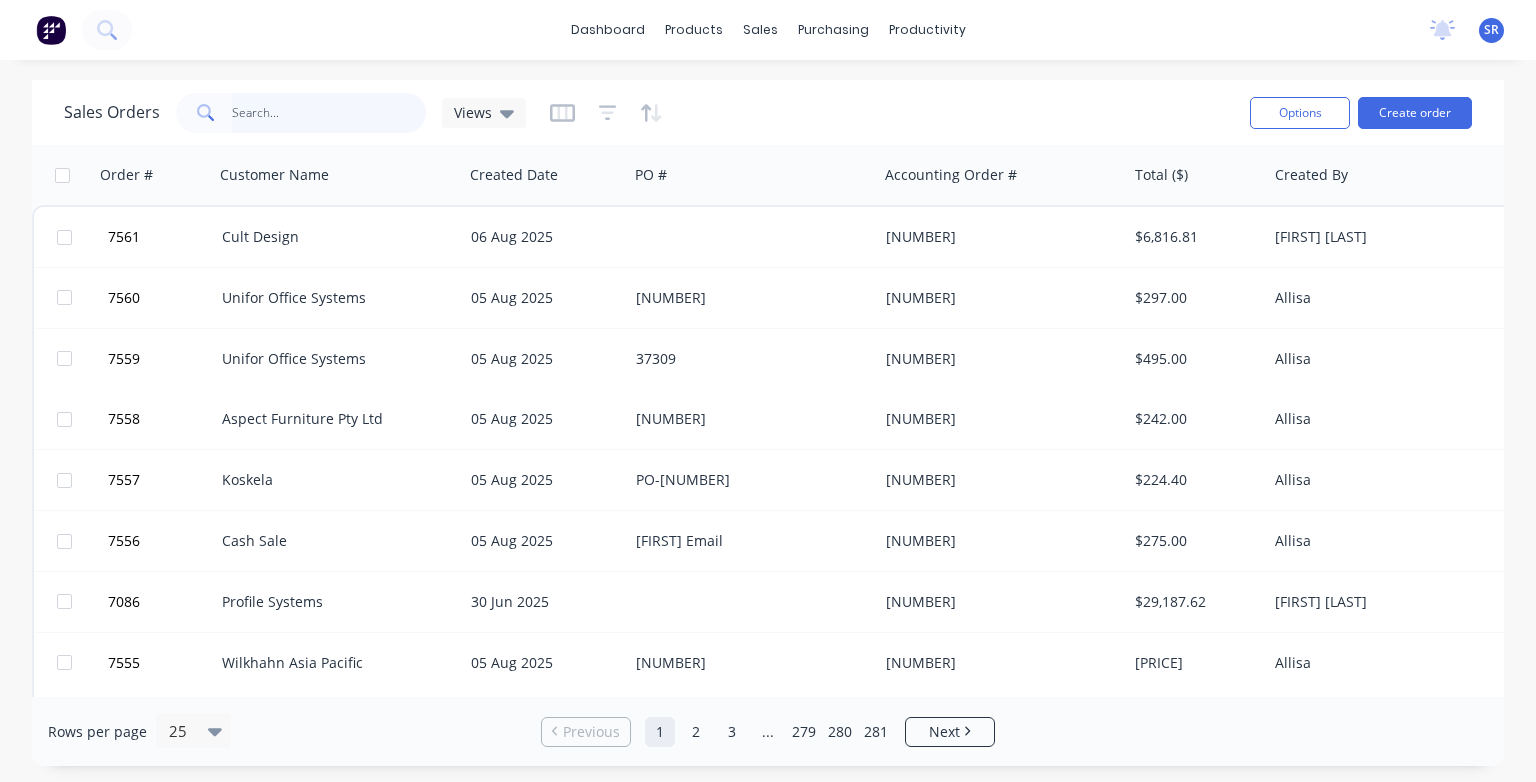click at bounding box center [329, 113] 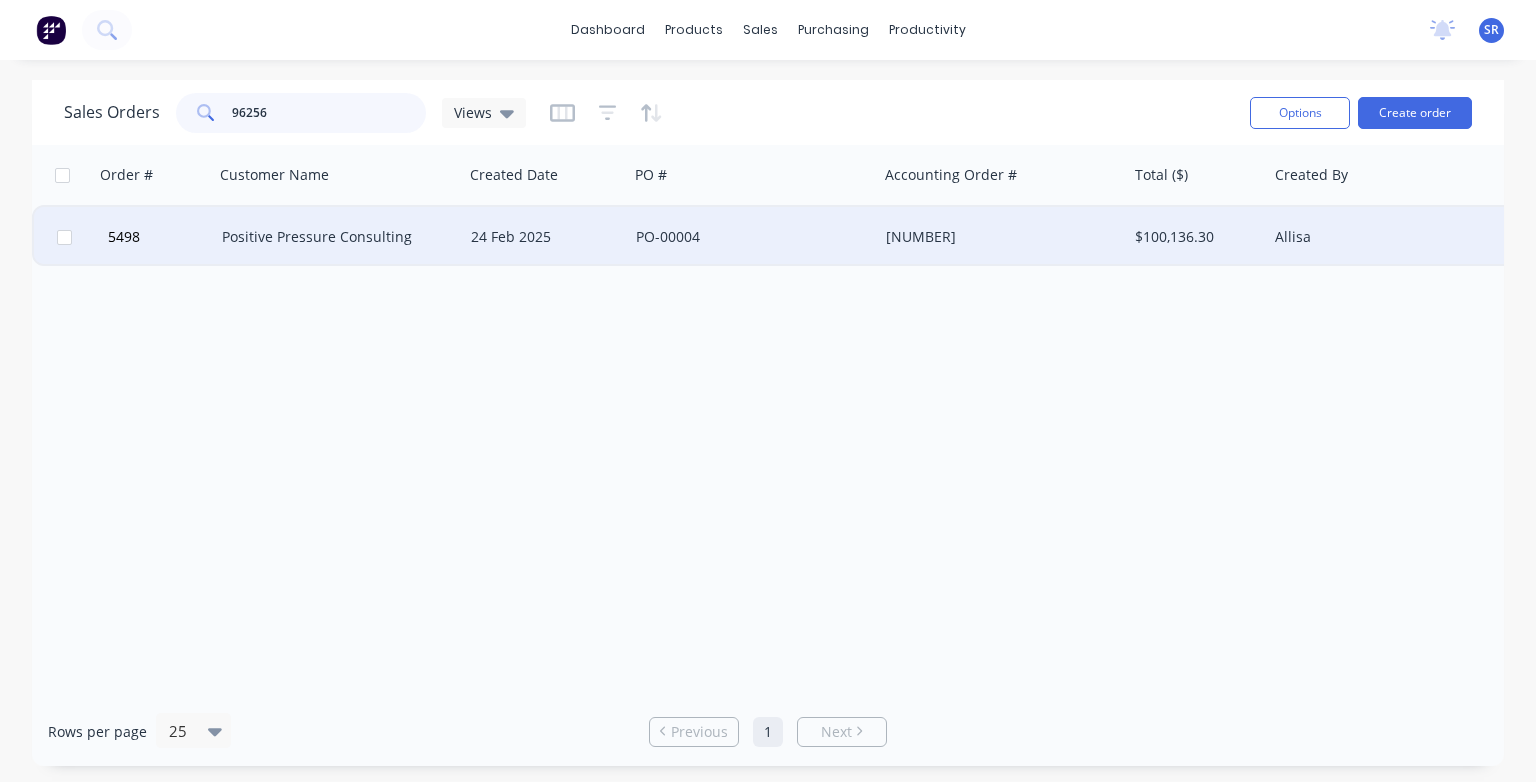 type on "96256" 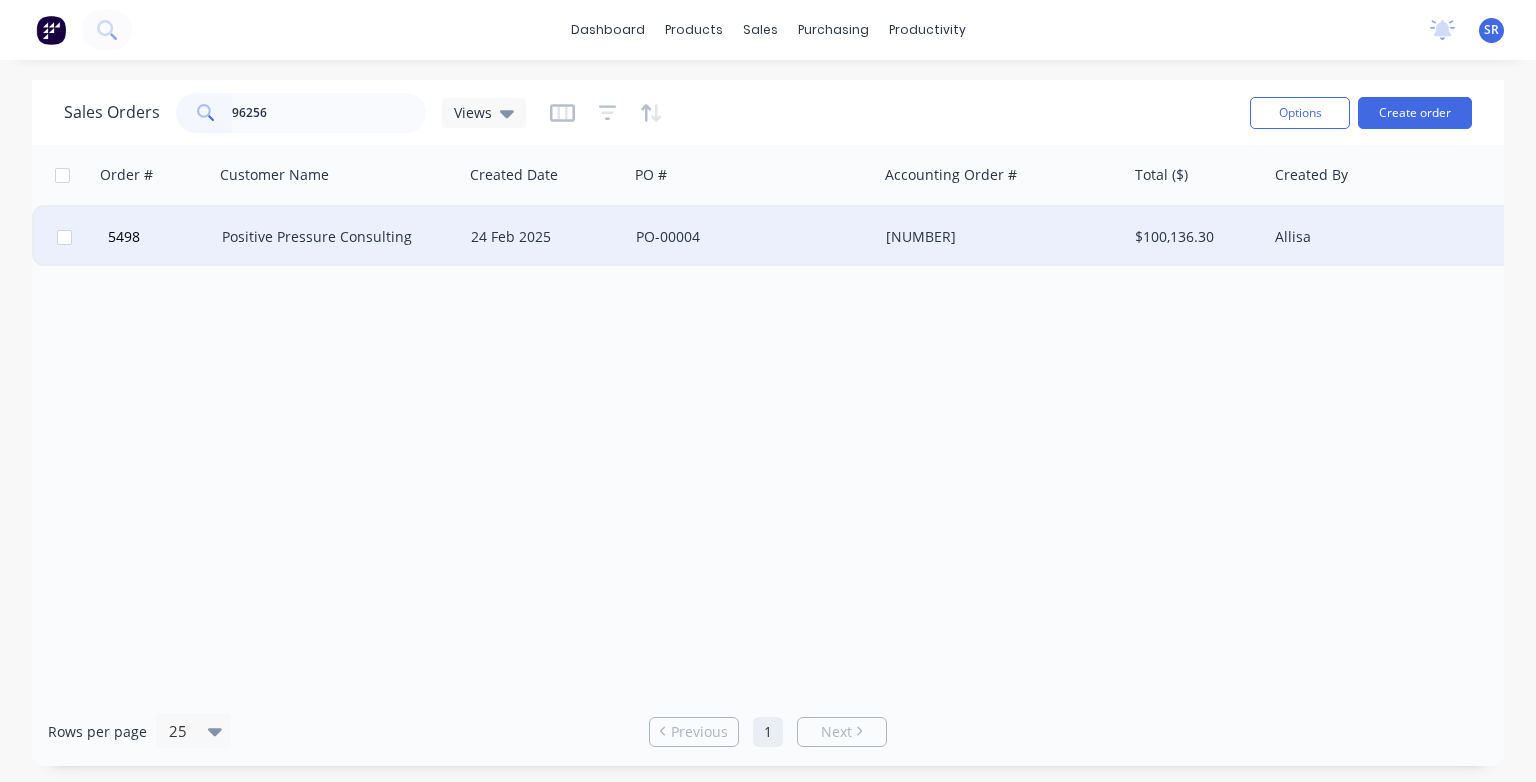 click on "Positive Pressure Consulting" at bounding box center (338, 237) 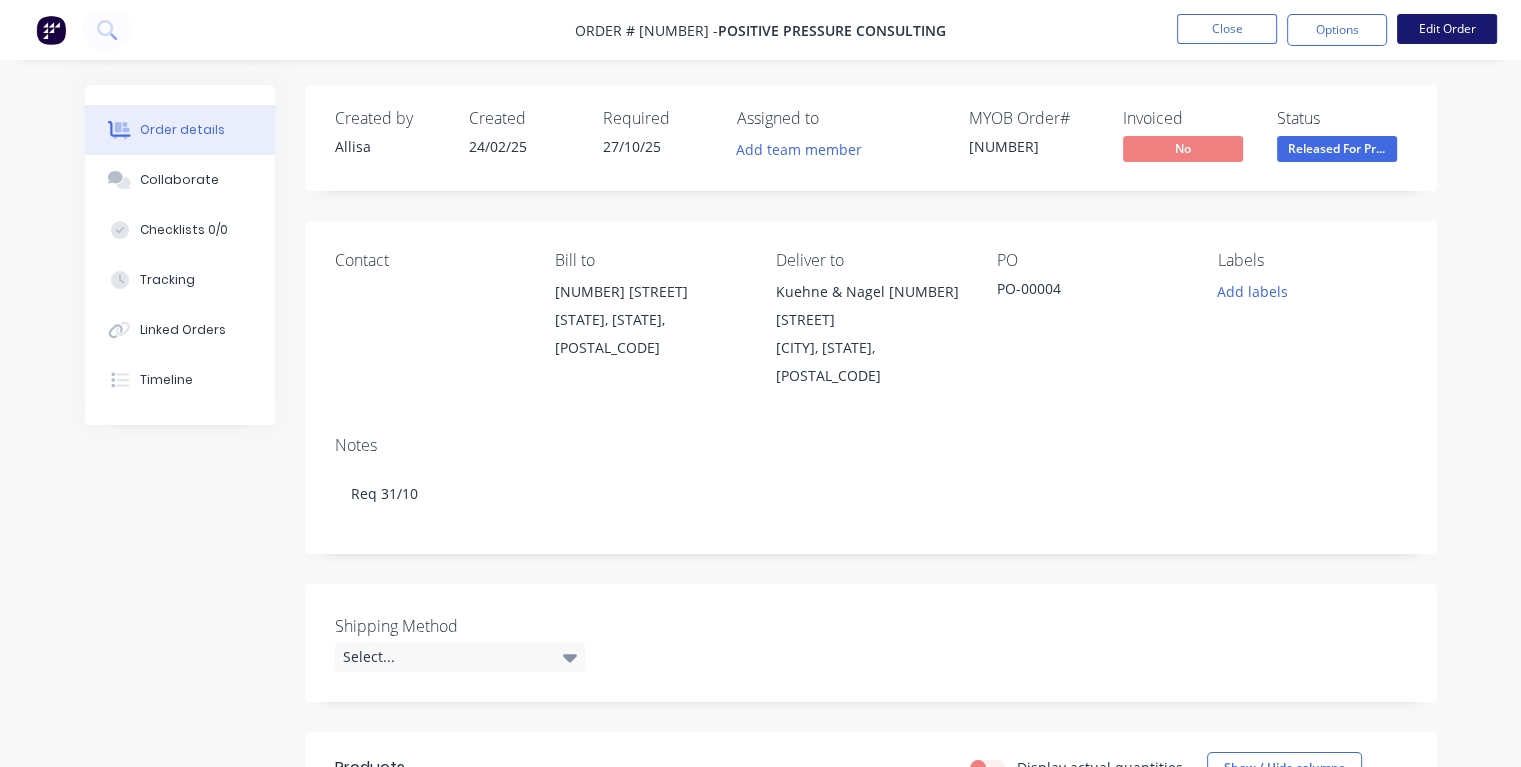 click on "Edit Order" at bounding box center [1447, 29] 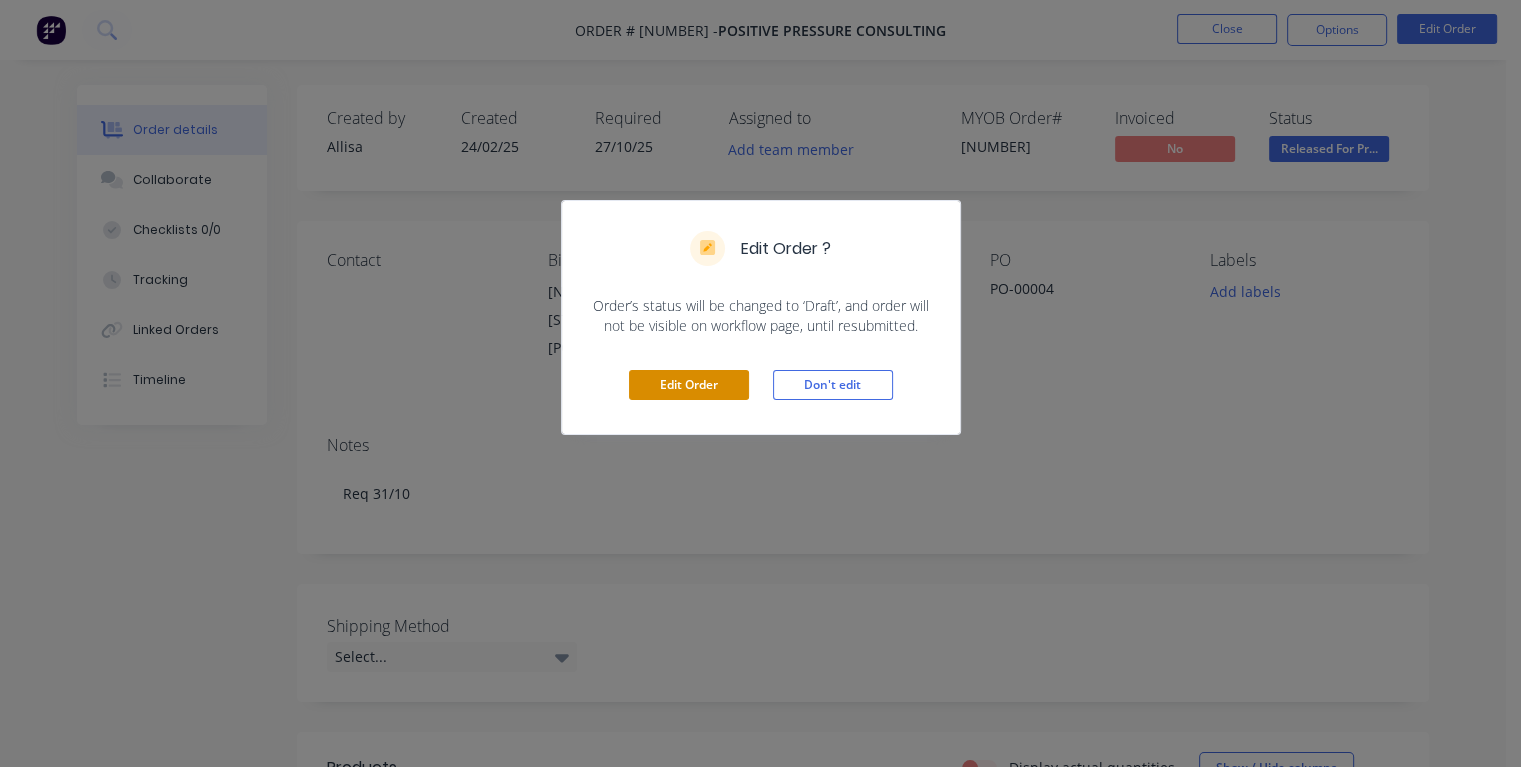 click on "Edit Order" at bounding box center (689, 385) 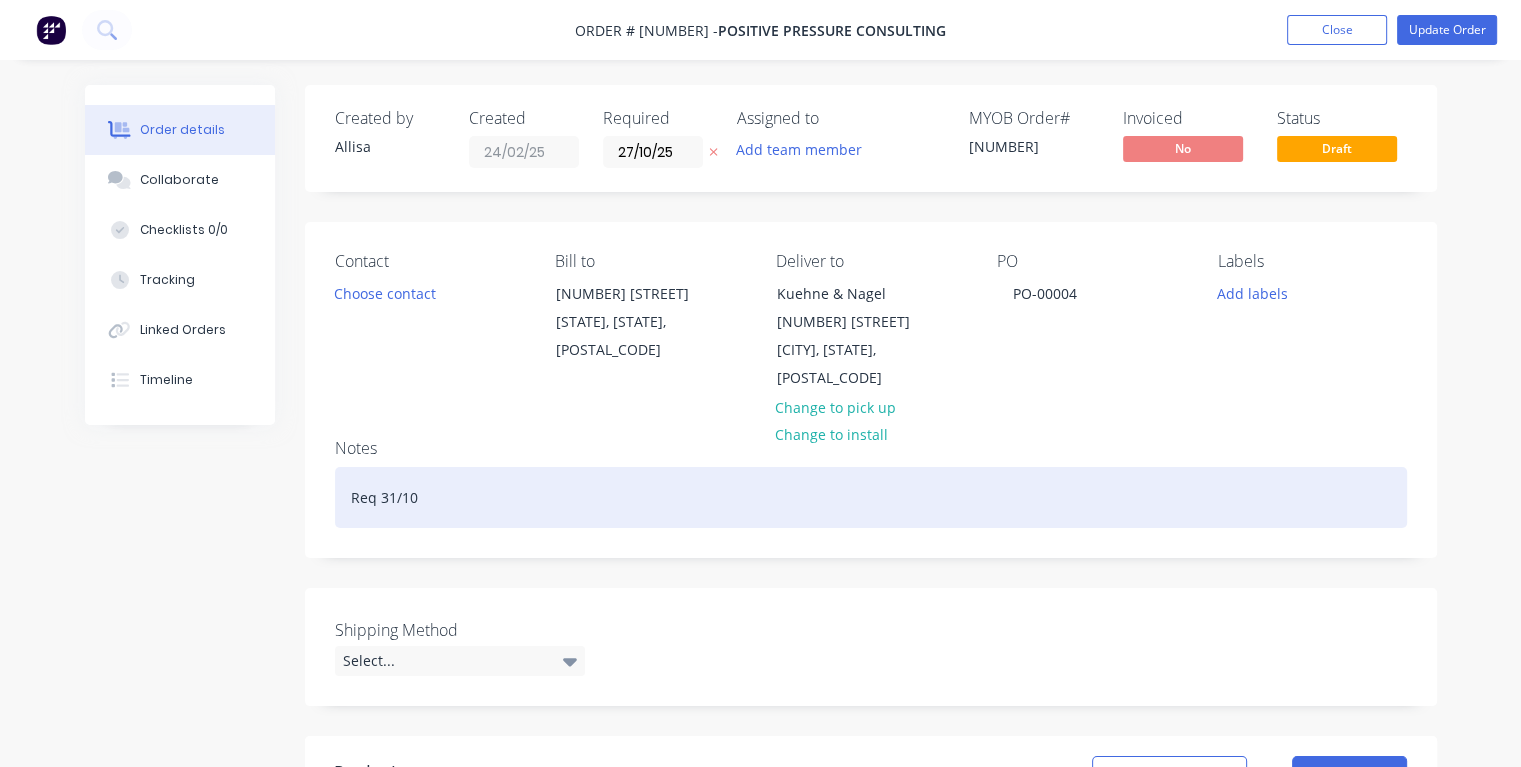 drag, startPoint x: 424, startPoint y: 492, endPoint x: 438, endPoint y: 500, distance: 16.124516 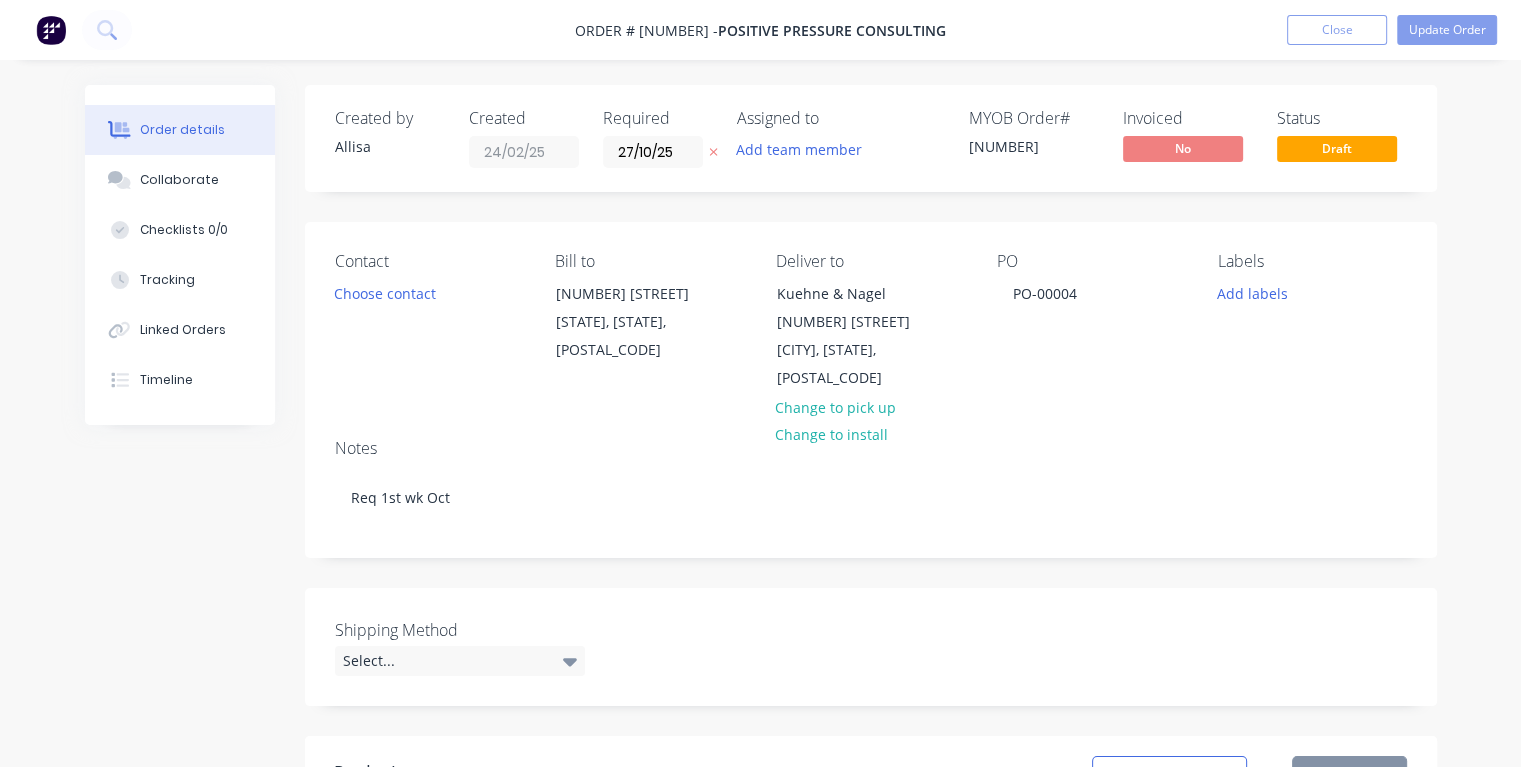 scroll, scrollTop: 20, scrollLeft: 0, axis: vertical 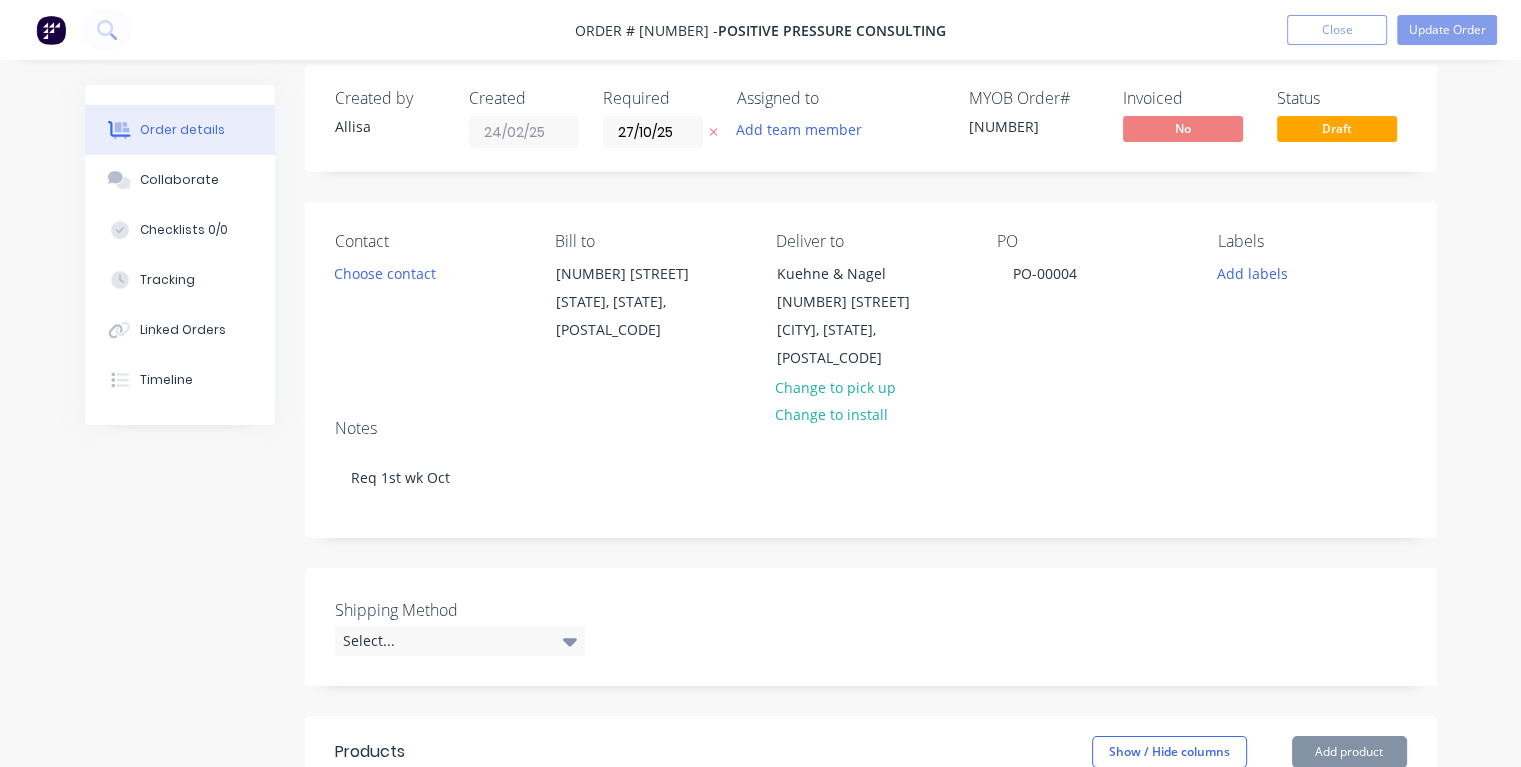 type 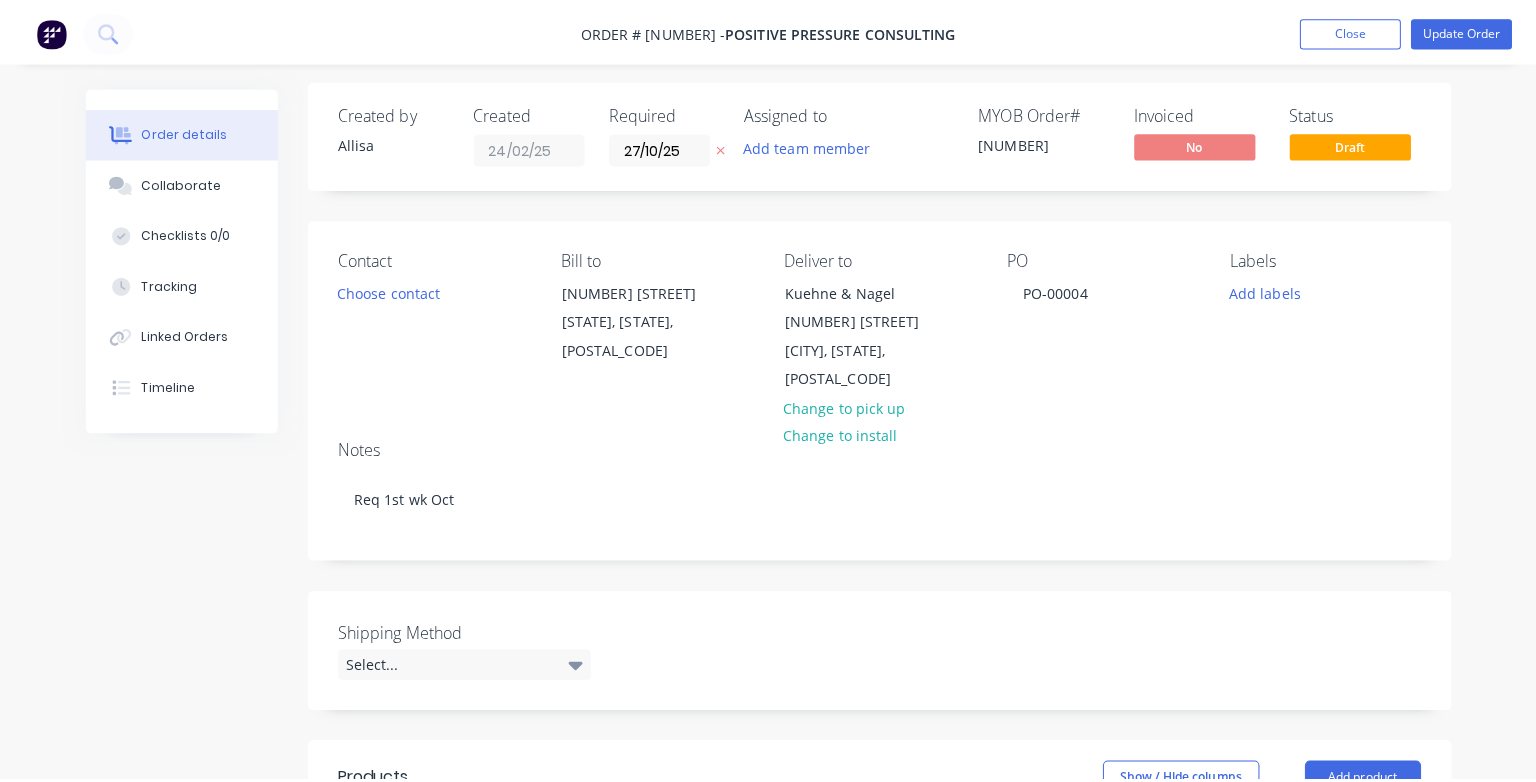 scroll, scrollTop: 0, scrollLeft: 0, axis: both 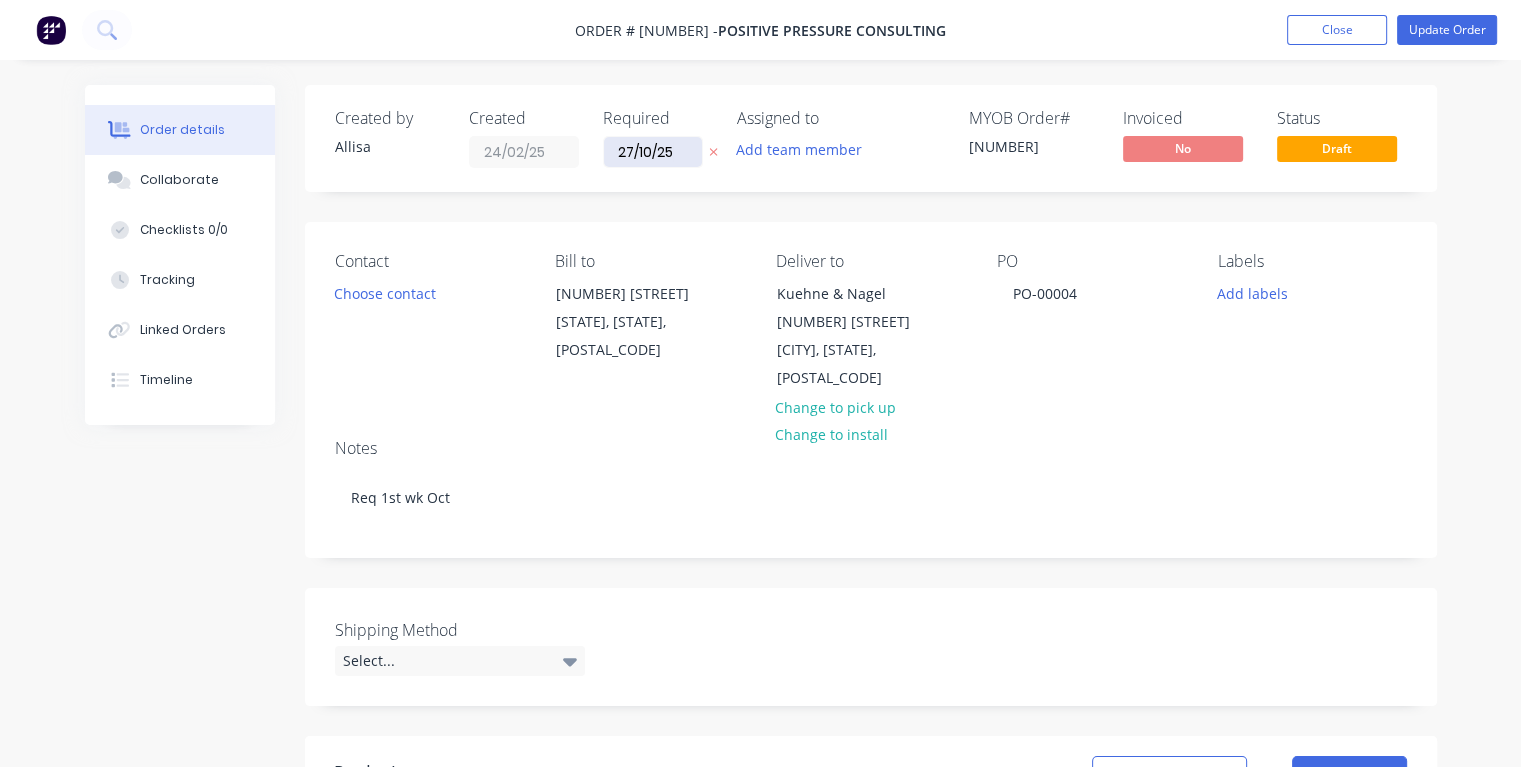 click on "27/10/25" at bounding box center (653, 152) 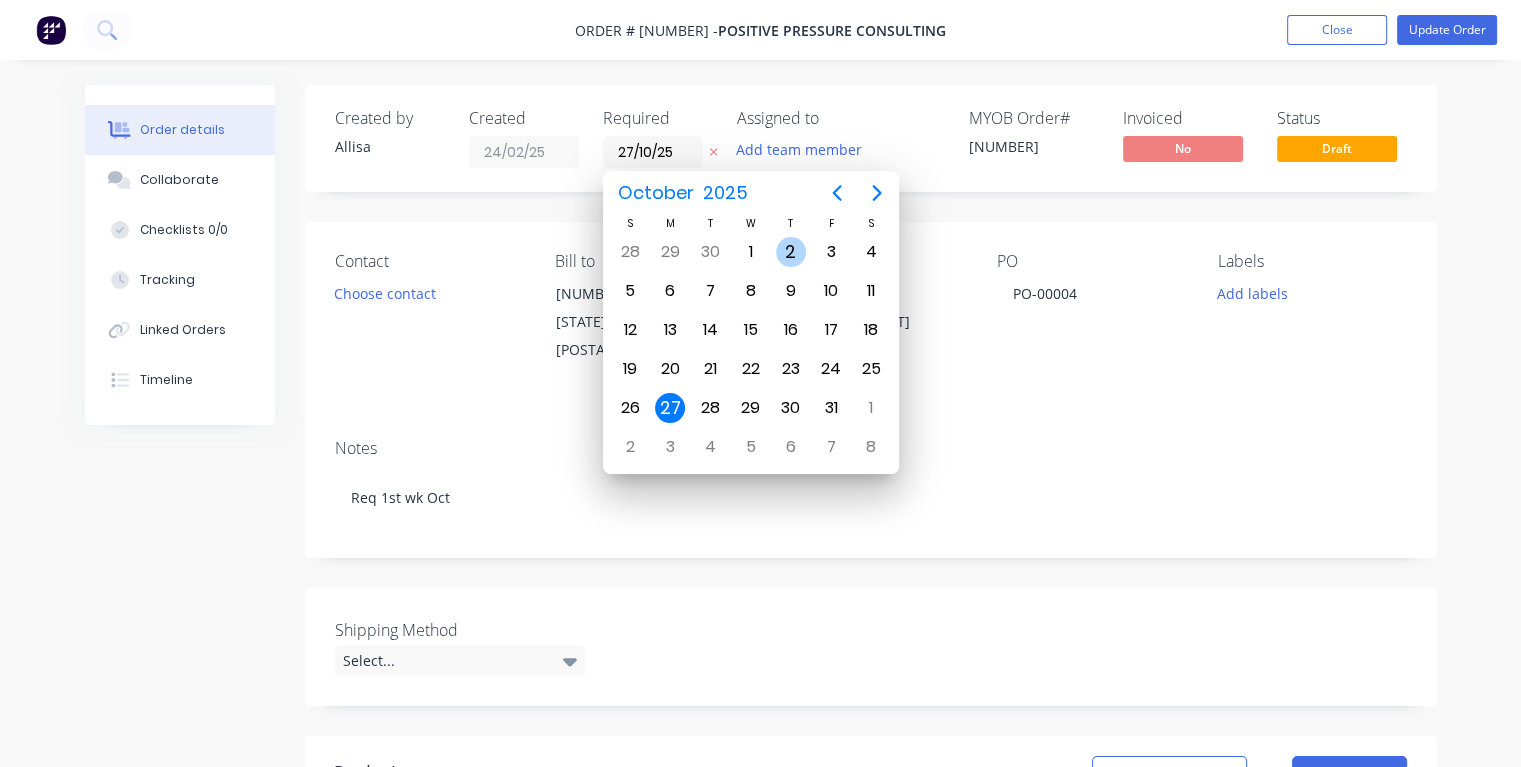 click on "2" at bounding box center [791, 252] 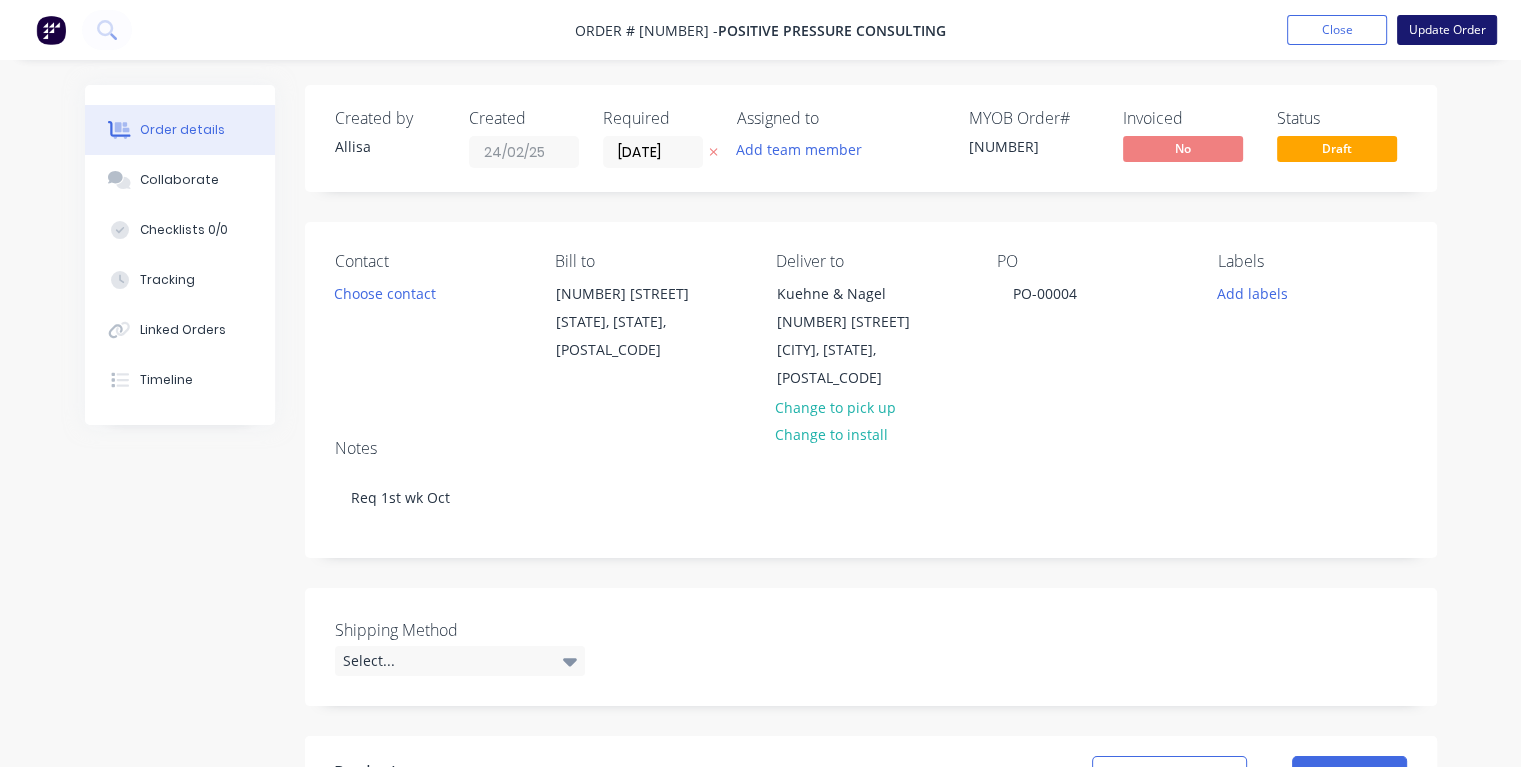 click on "Update Order" at bounding box center (1447, 30) 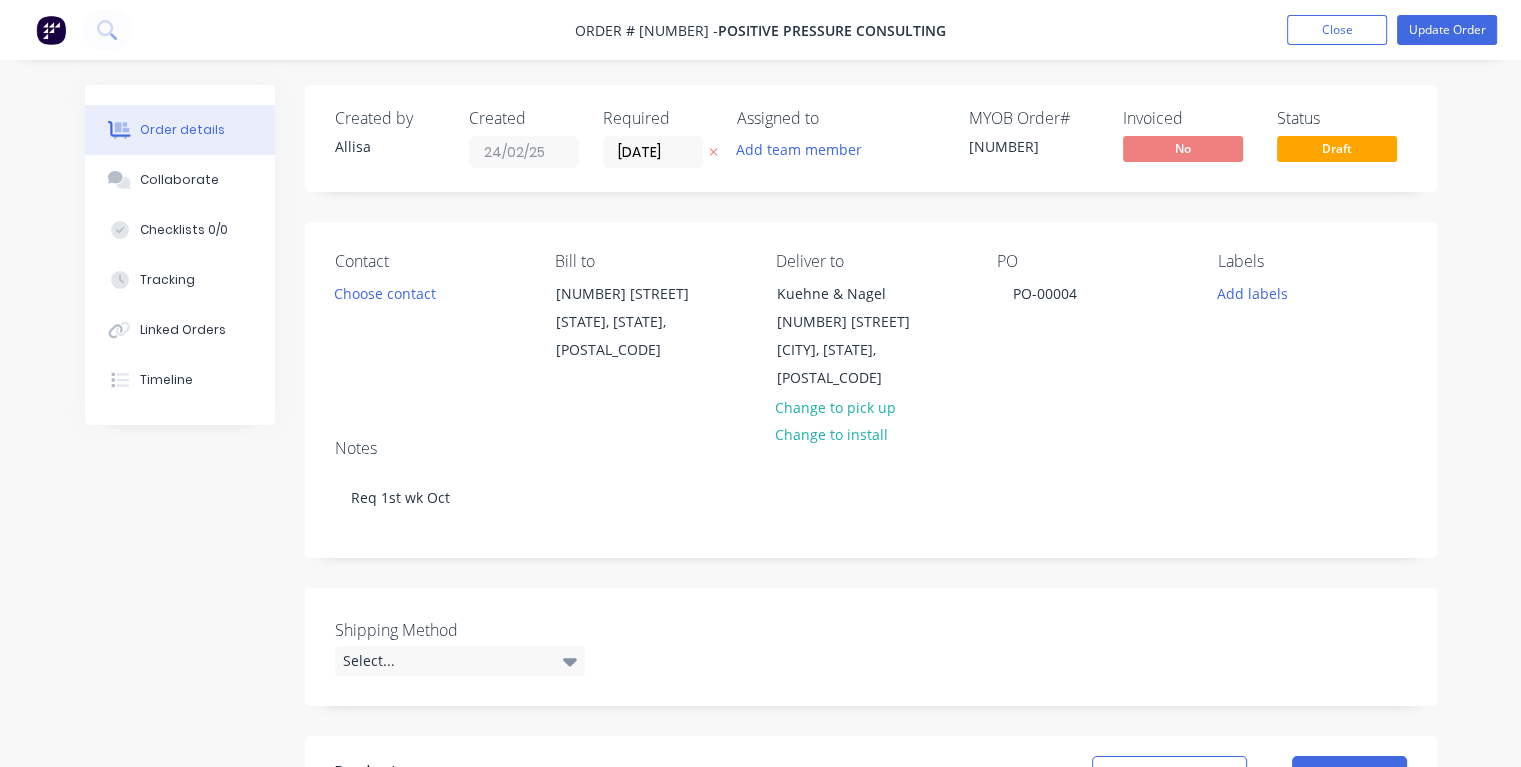 type on "$1,245.00" 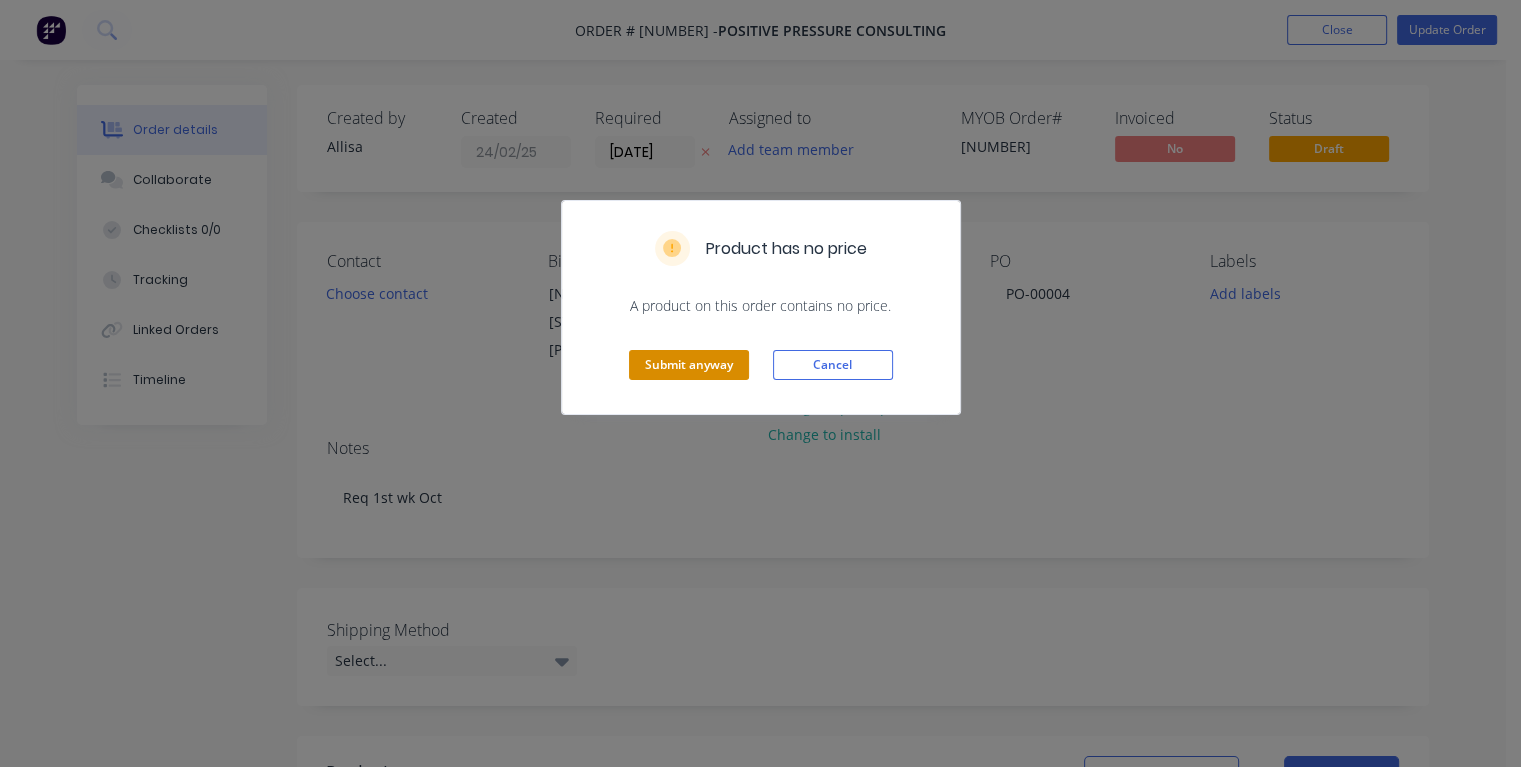 click on "Submit anyway" at bounding box center [689, 365] 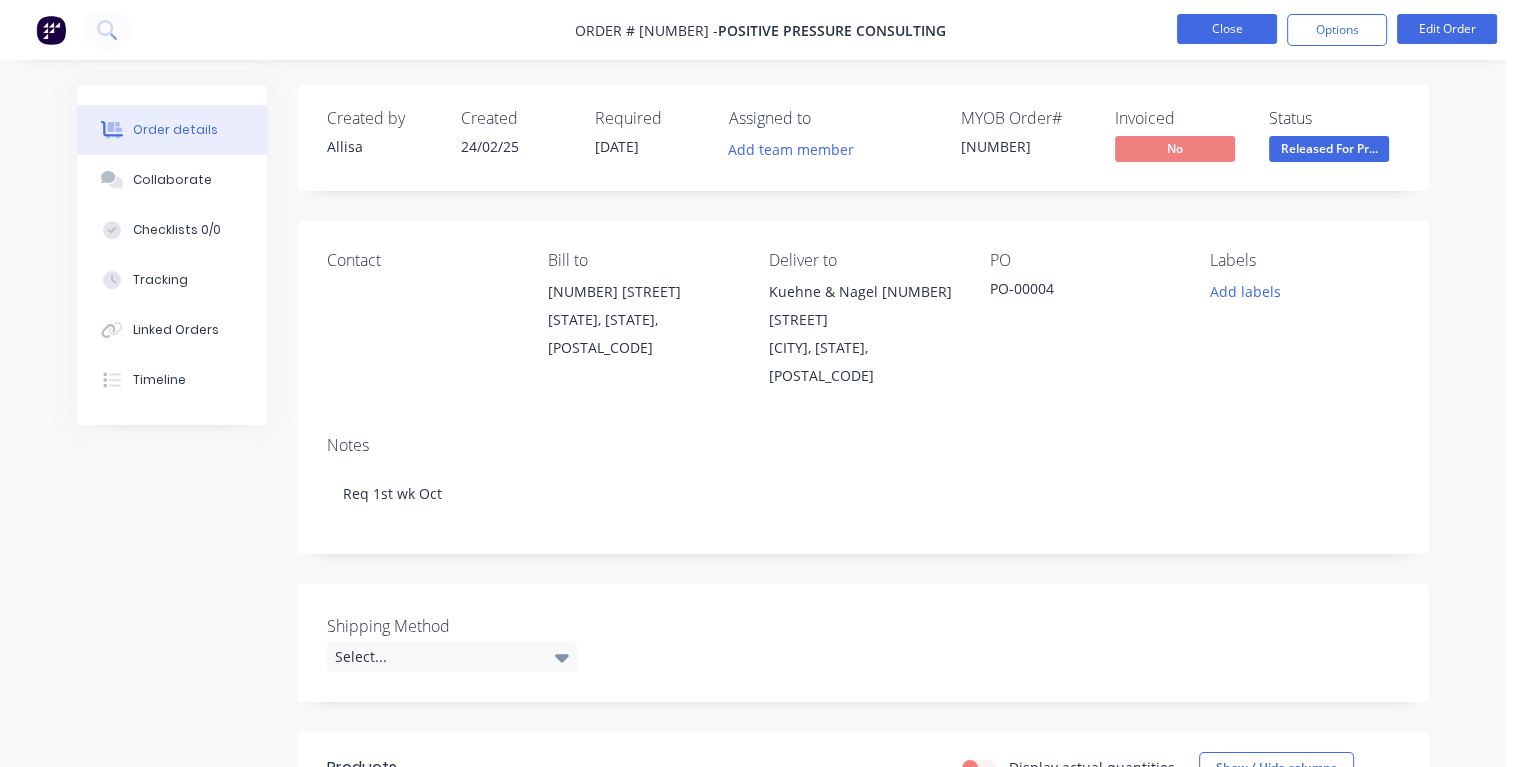 click on "Close" at bounding box center [1227, 29] 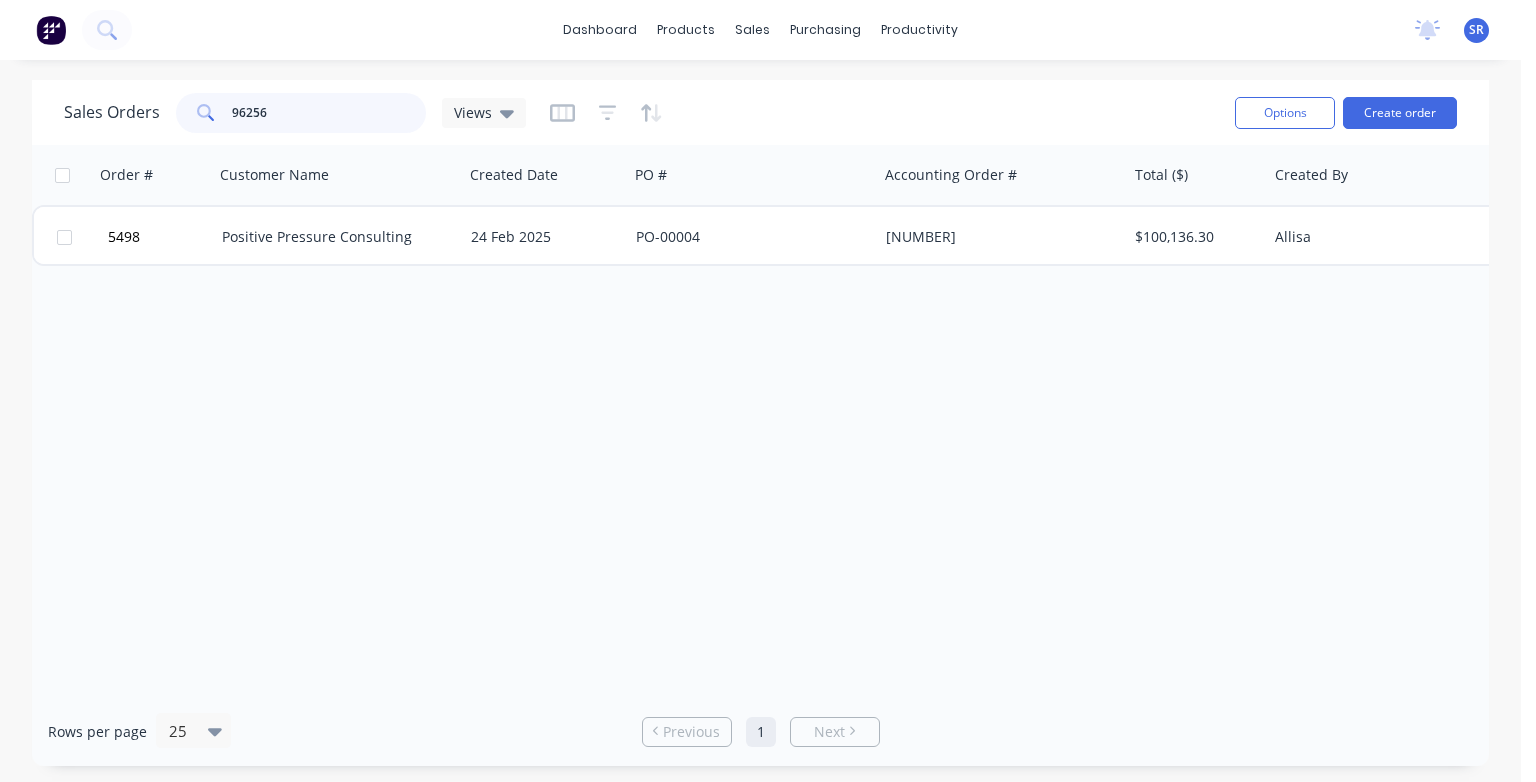 drag, startPoint x: 290, startPoint y: 119, endPoint x: 330, endPoint y: 122, distance: 40.112343 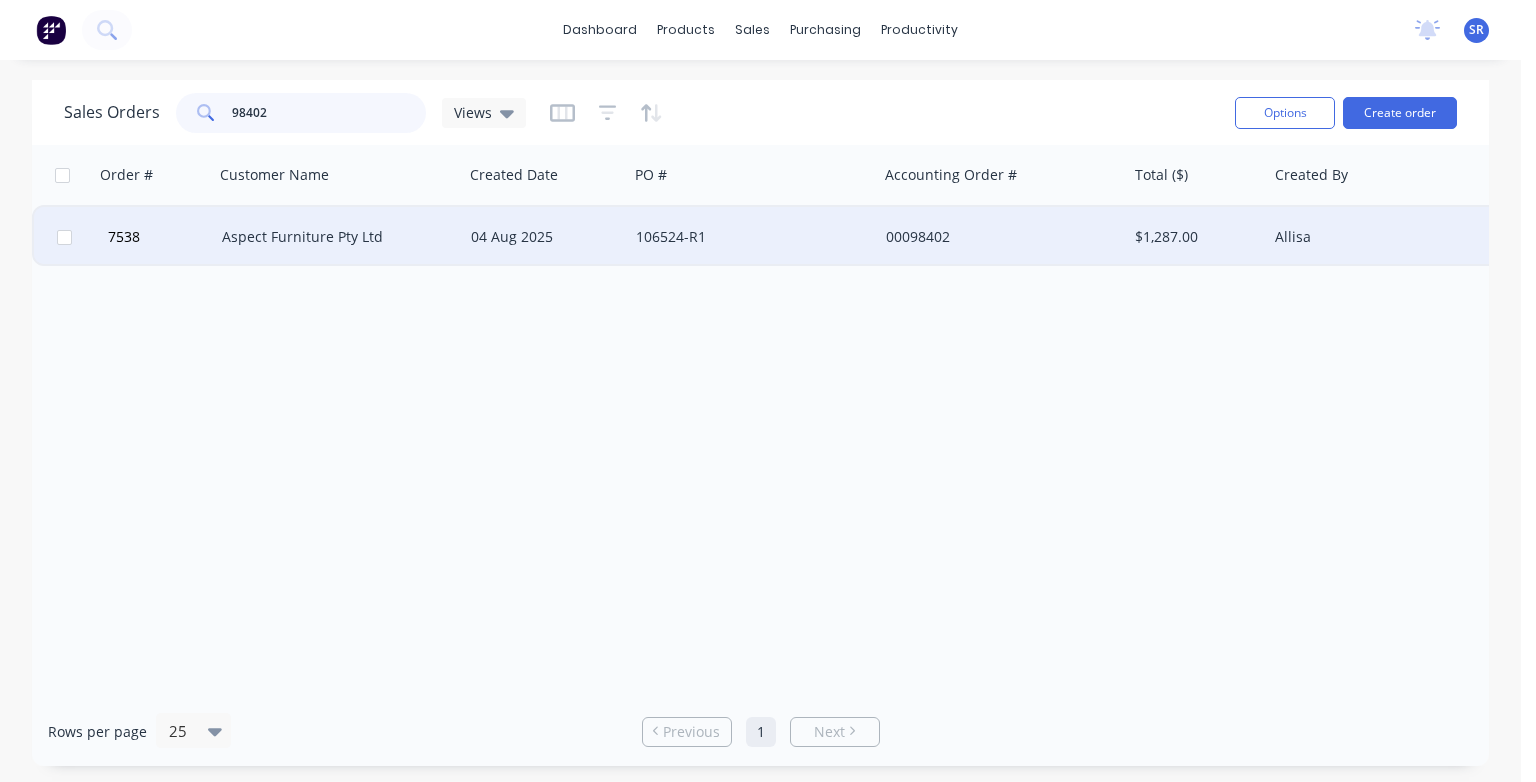 type on "98402" 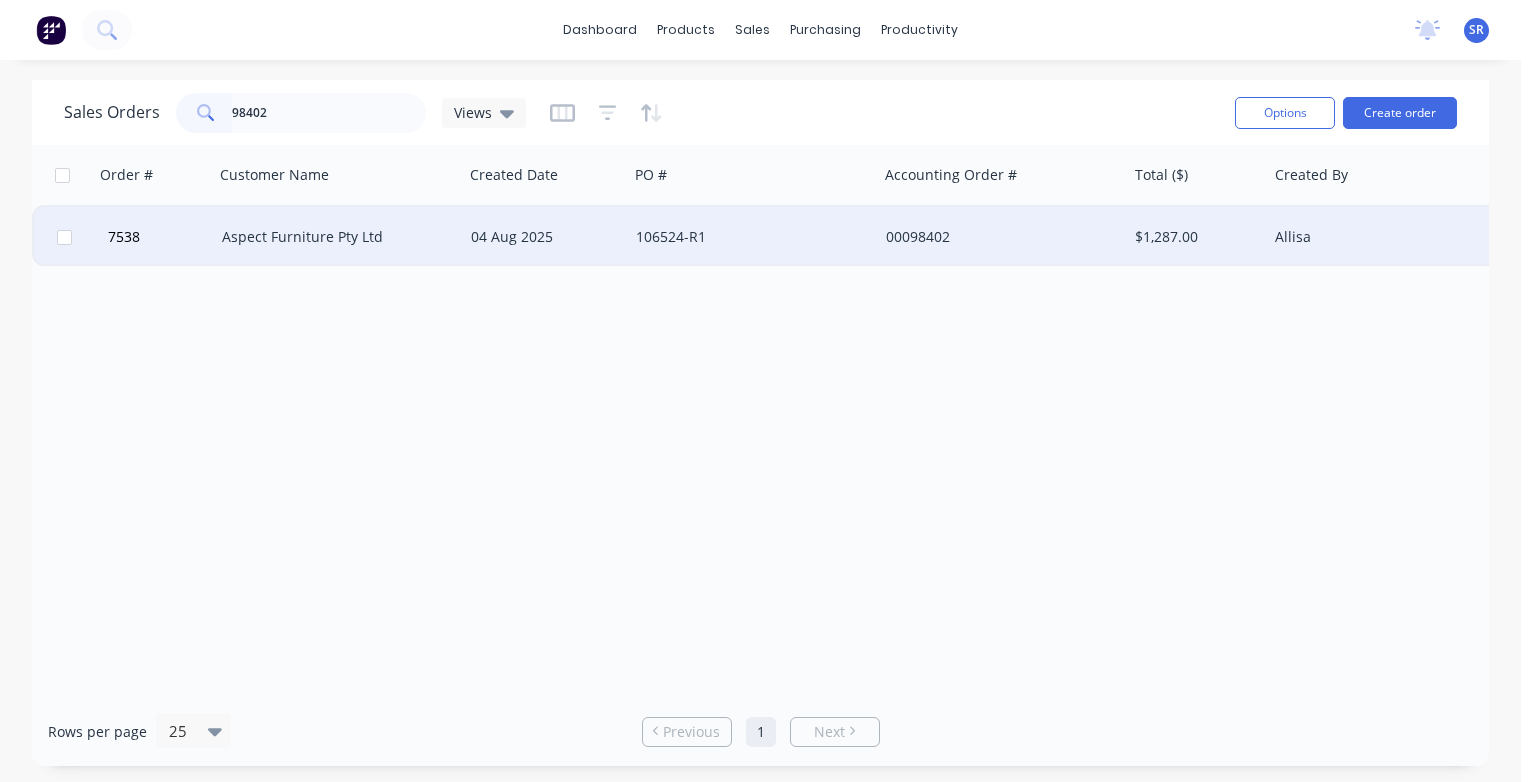 click on "Aspect Furniture Pty Ltd" at bounding box center (333, 237) 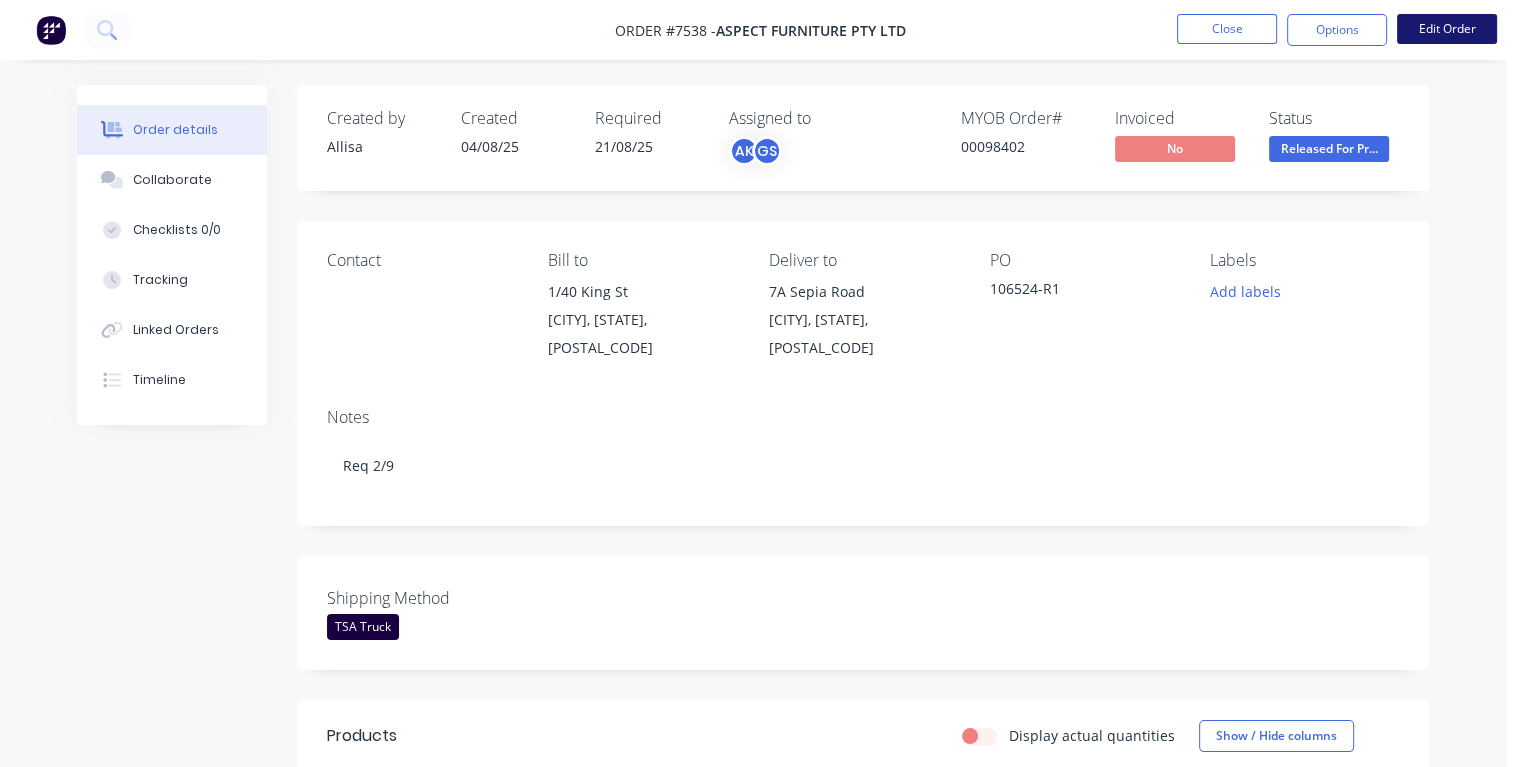 click on "Edit Order" at bounding box center (1447, 29) 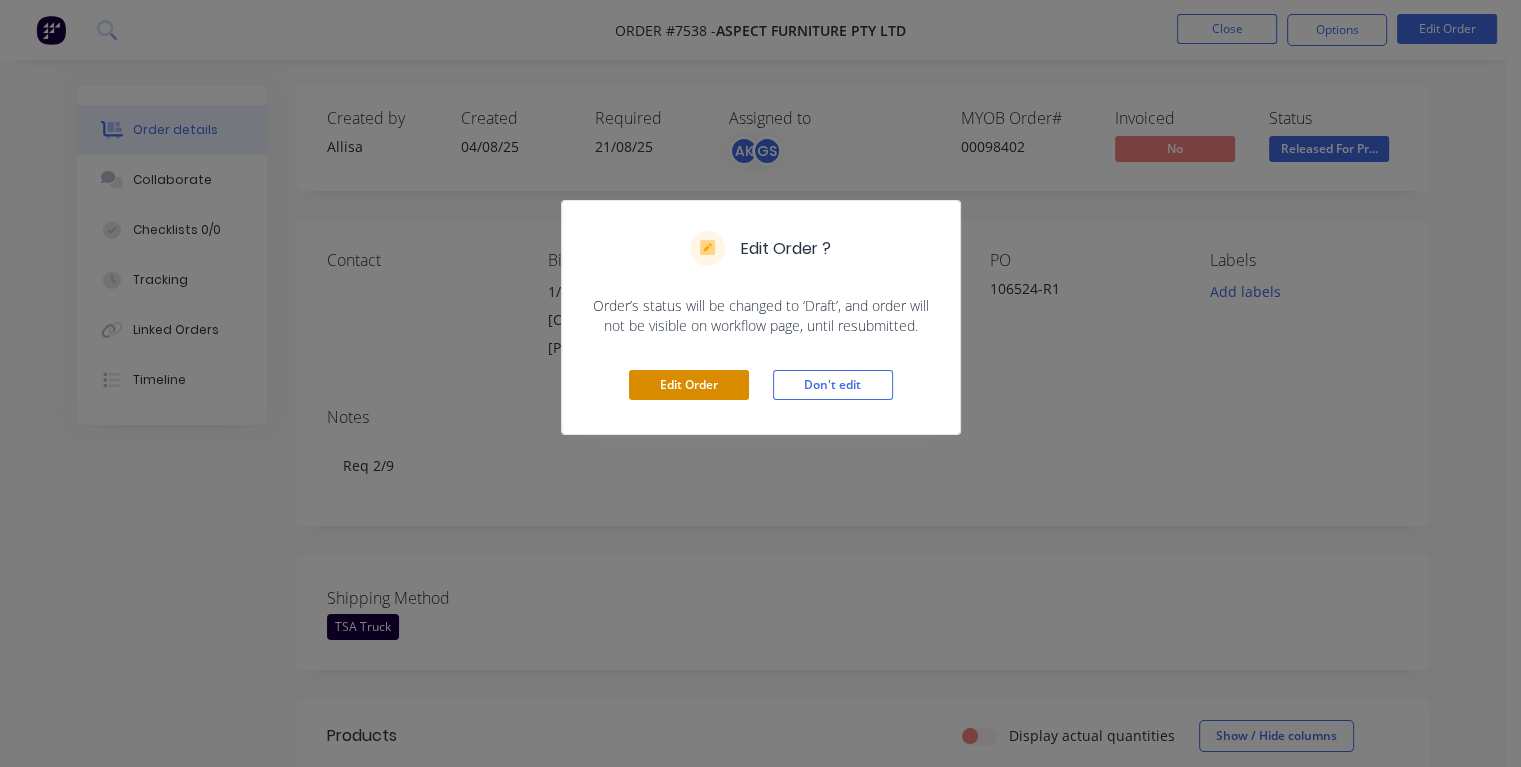 click on "Edit Order" at bounding box center (689, 385) 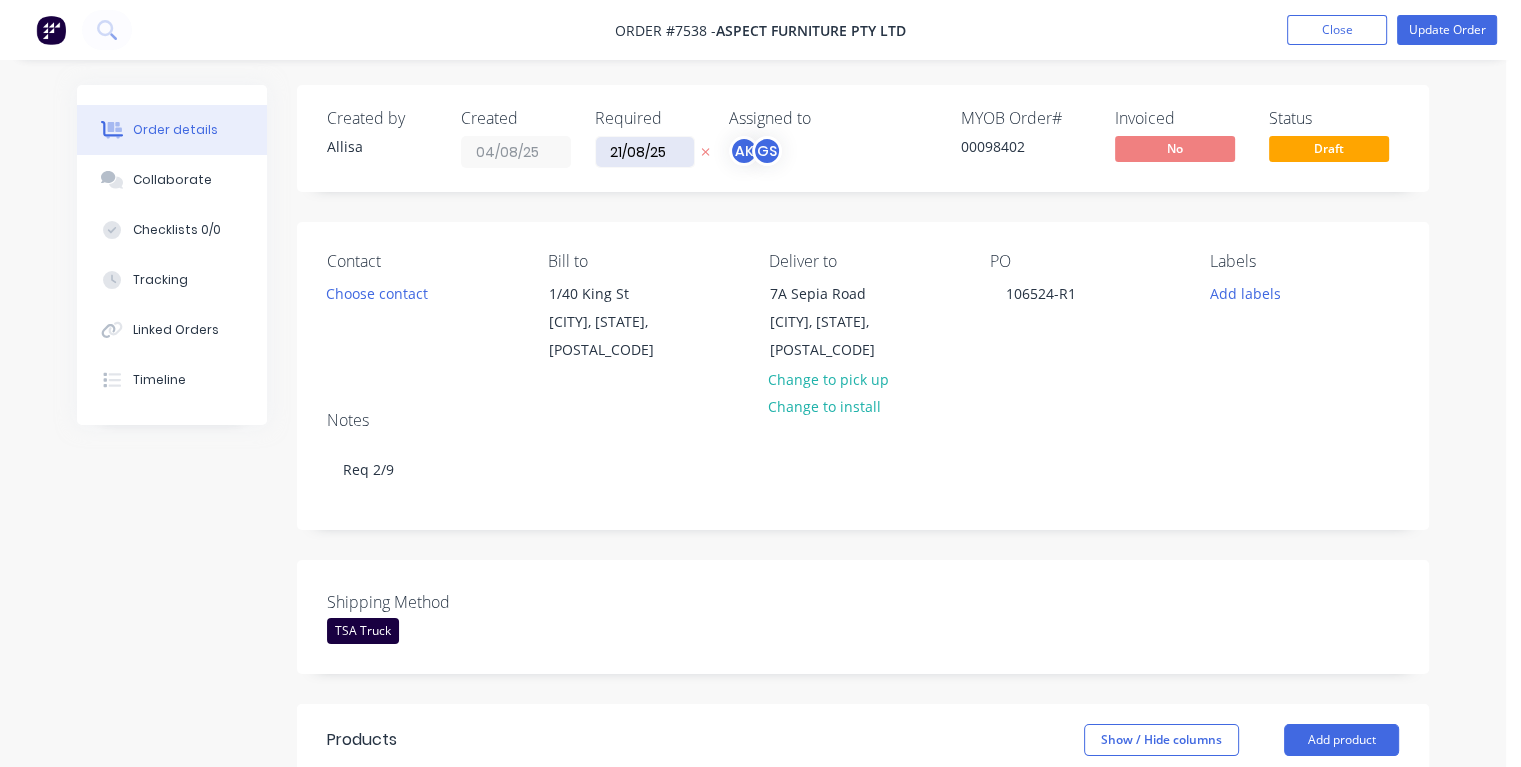 click on "21/08/25" at bounding box center [645, 152] 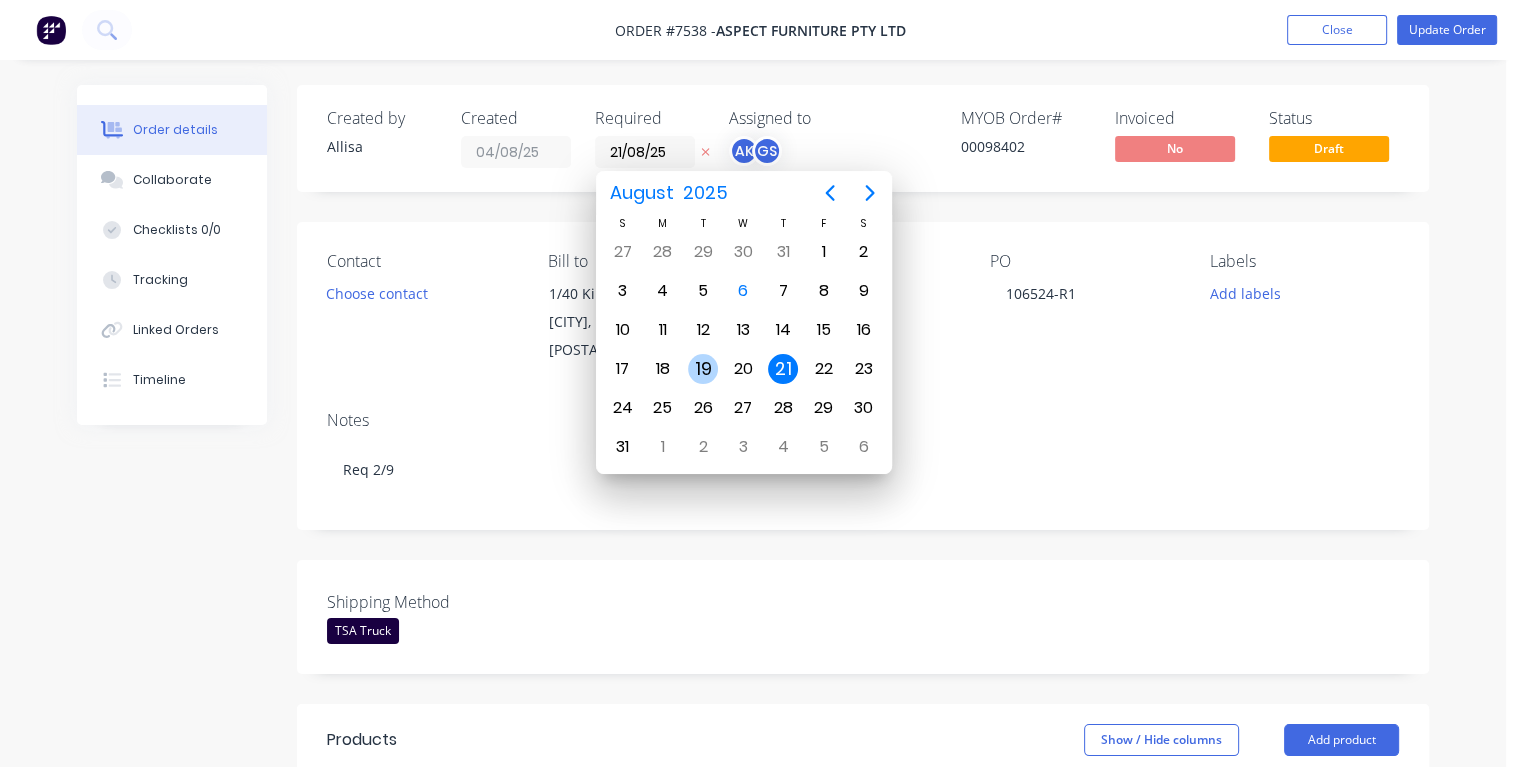click on "19" at bounding box center [703, 369] 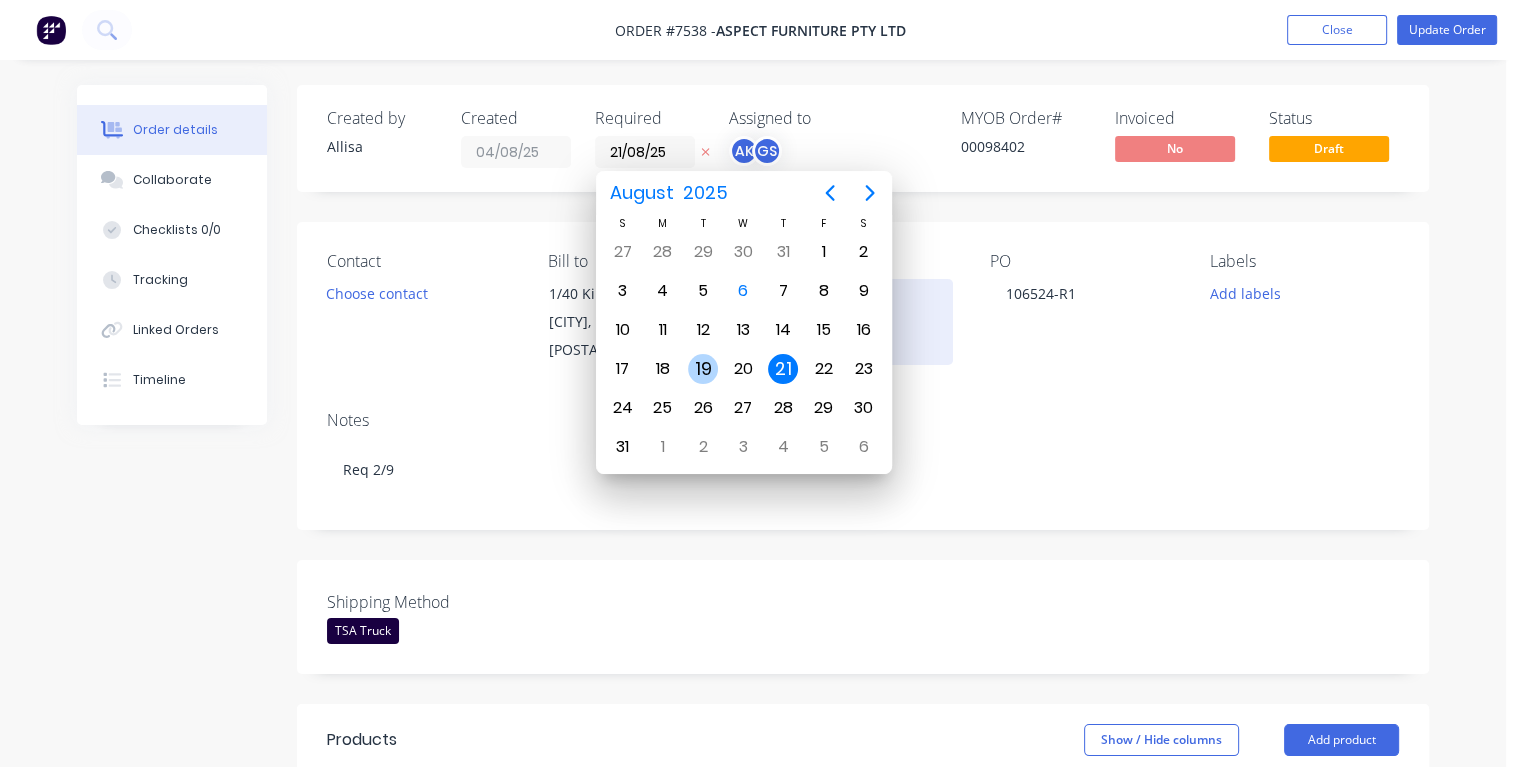 type on "19/08/25" 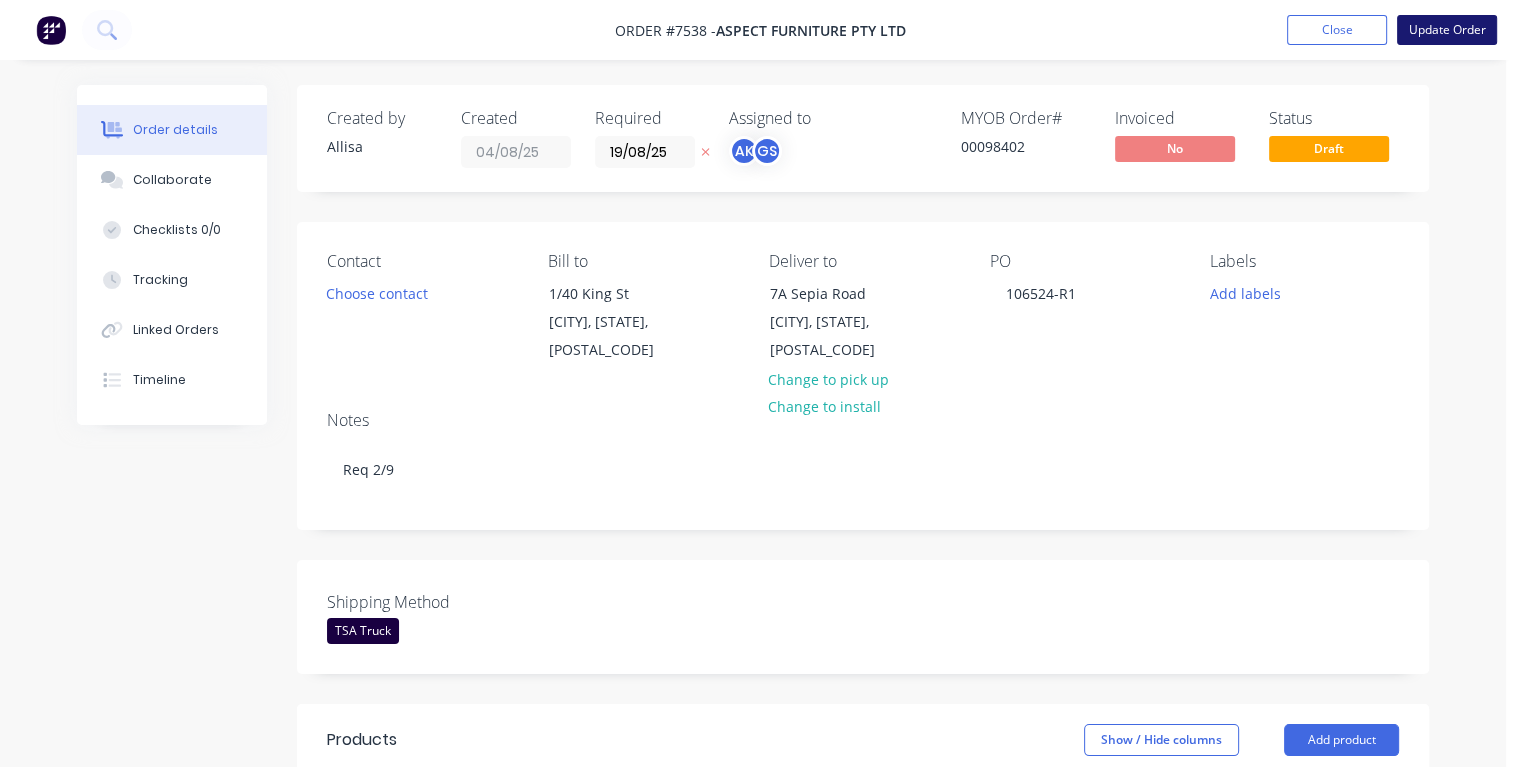 click on "Update Order" at bounding box center (1447, 30) 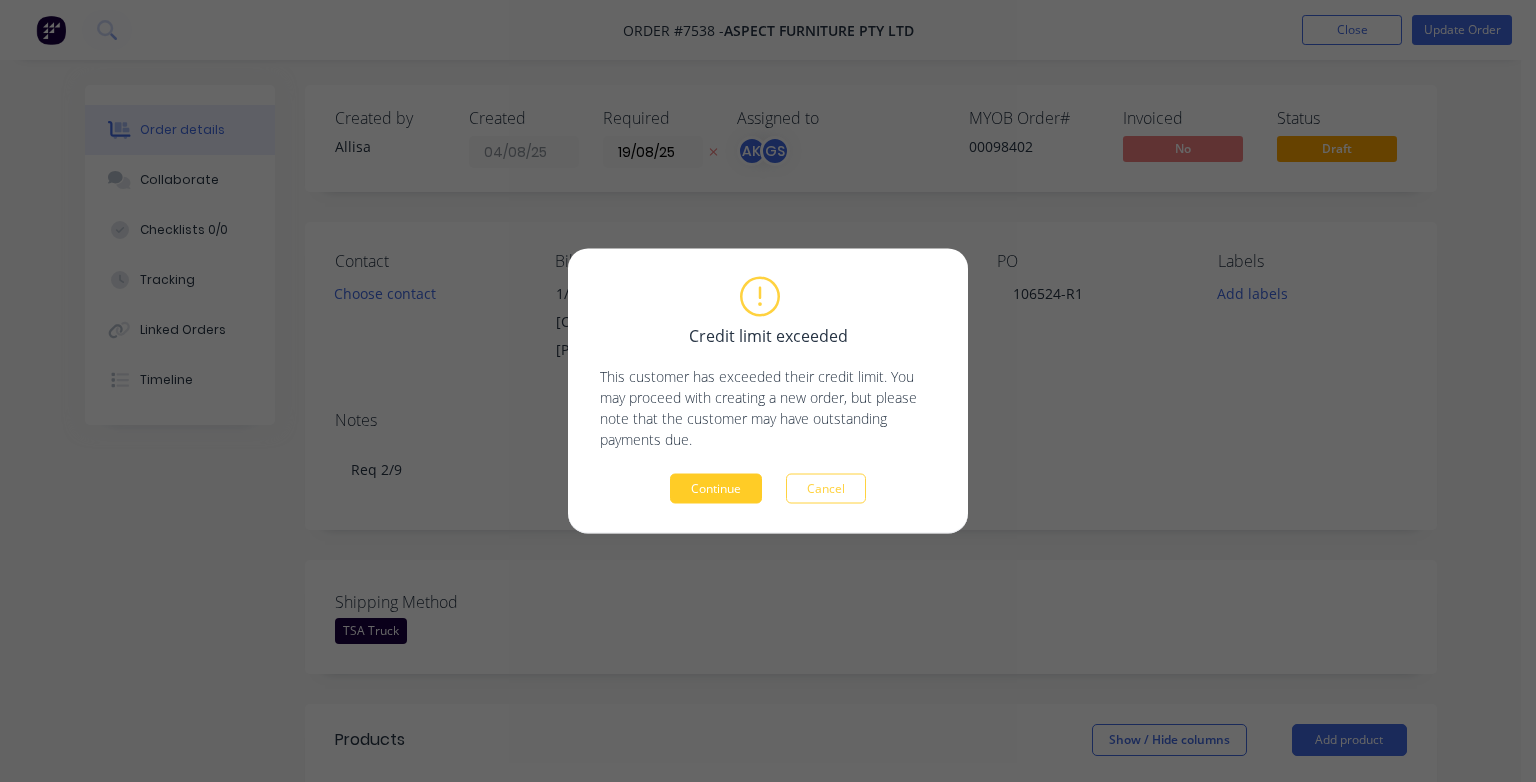 click on "Continue" at bounding box center (716, 489) 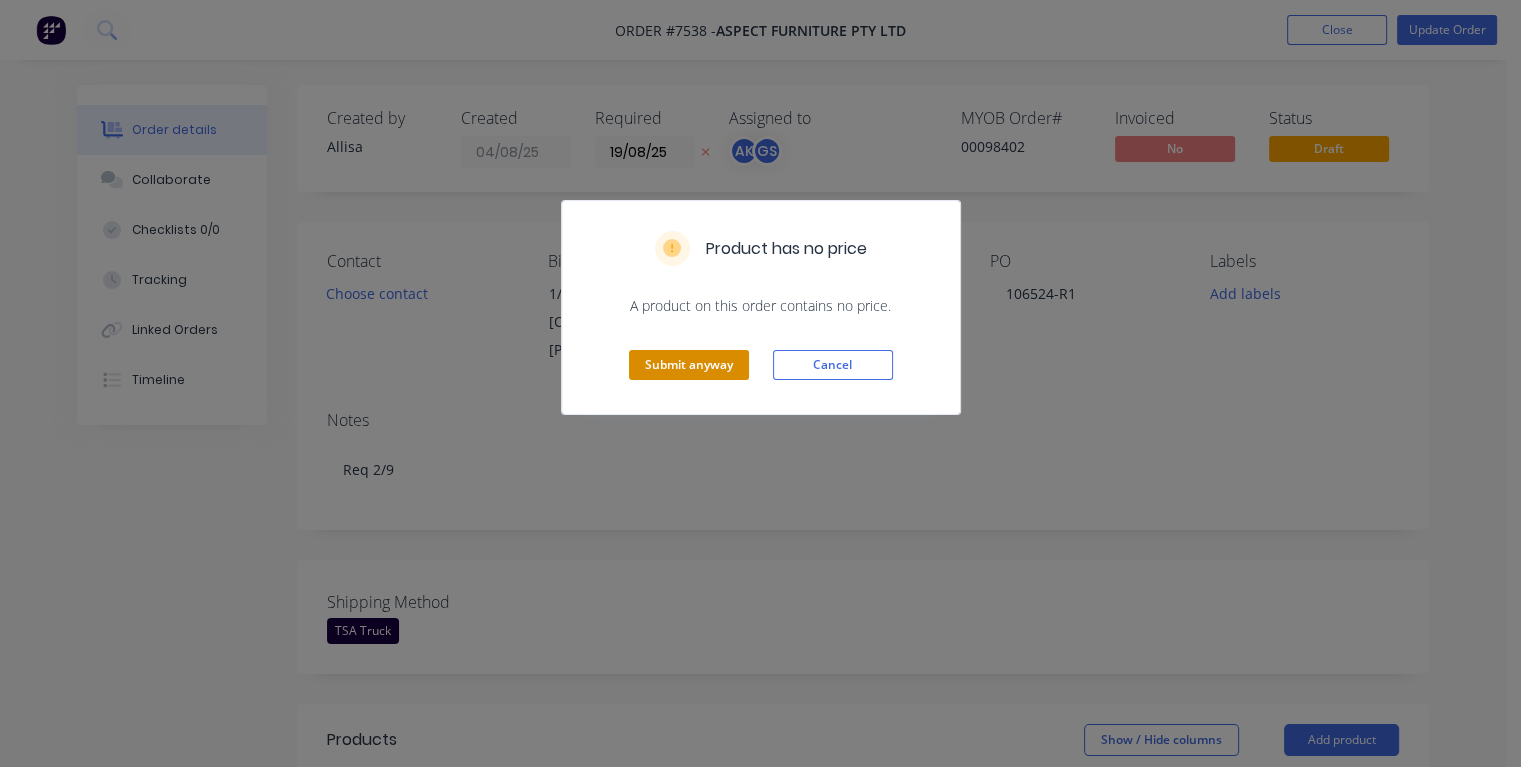 click on "Submit anyway" at bounding box center [689, 365] 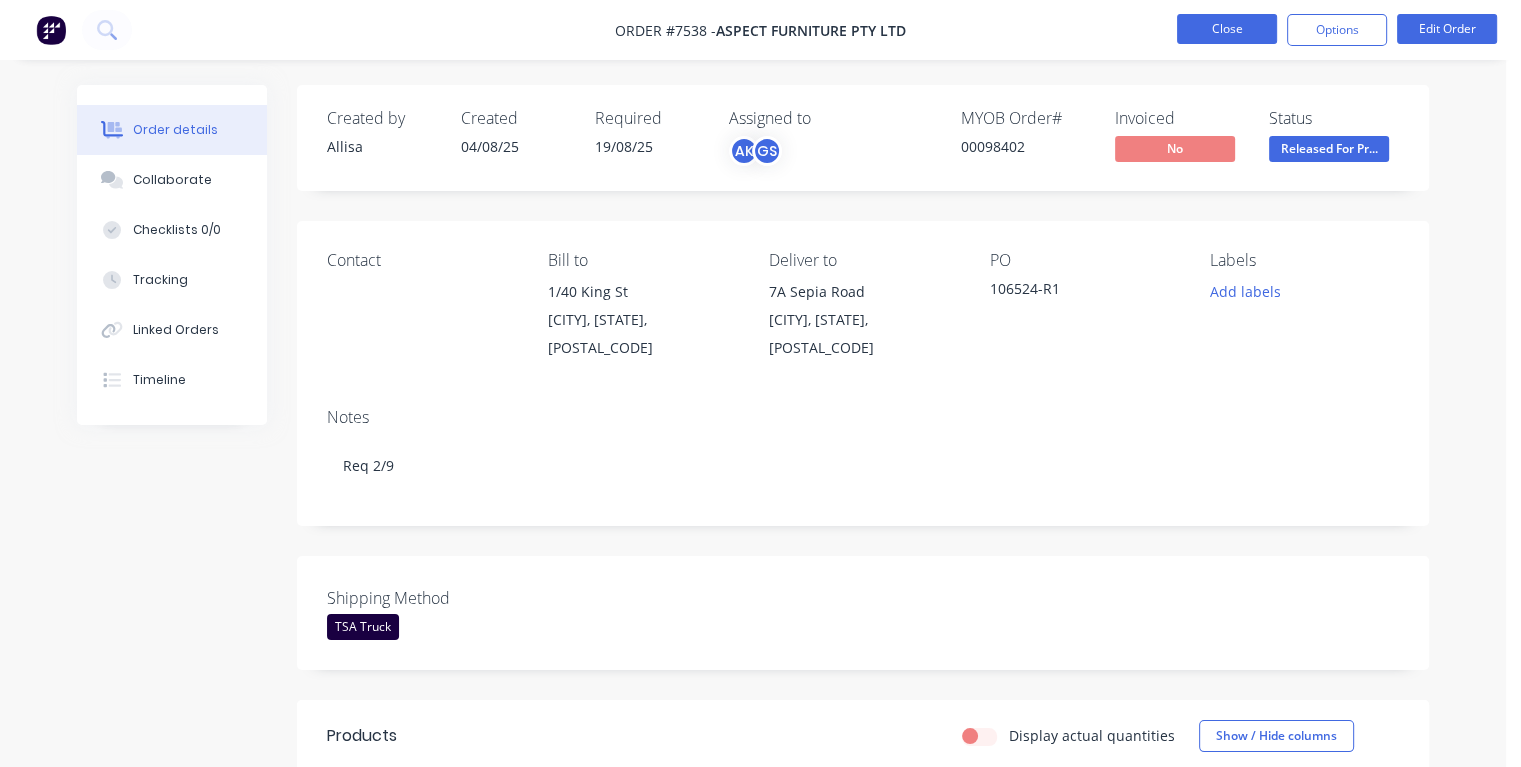 click on "Close" at bounding box center [1227, 29] 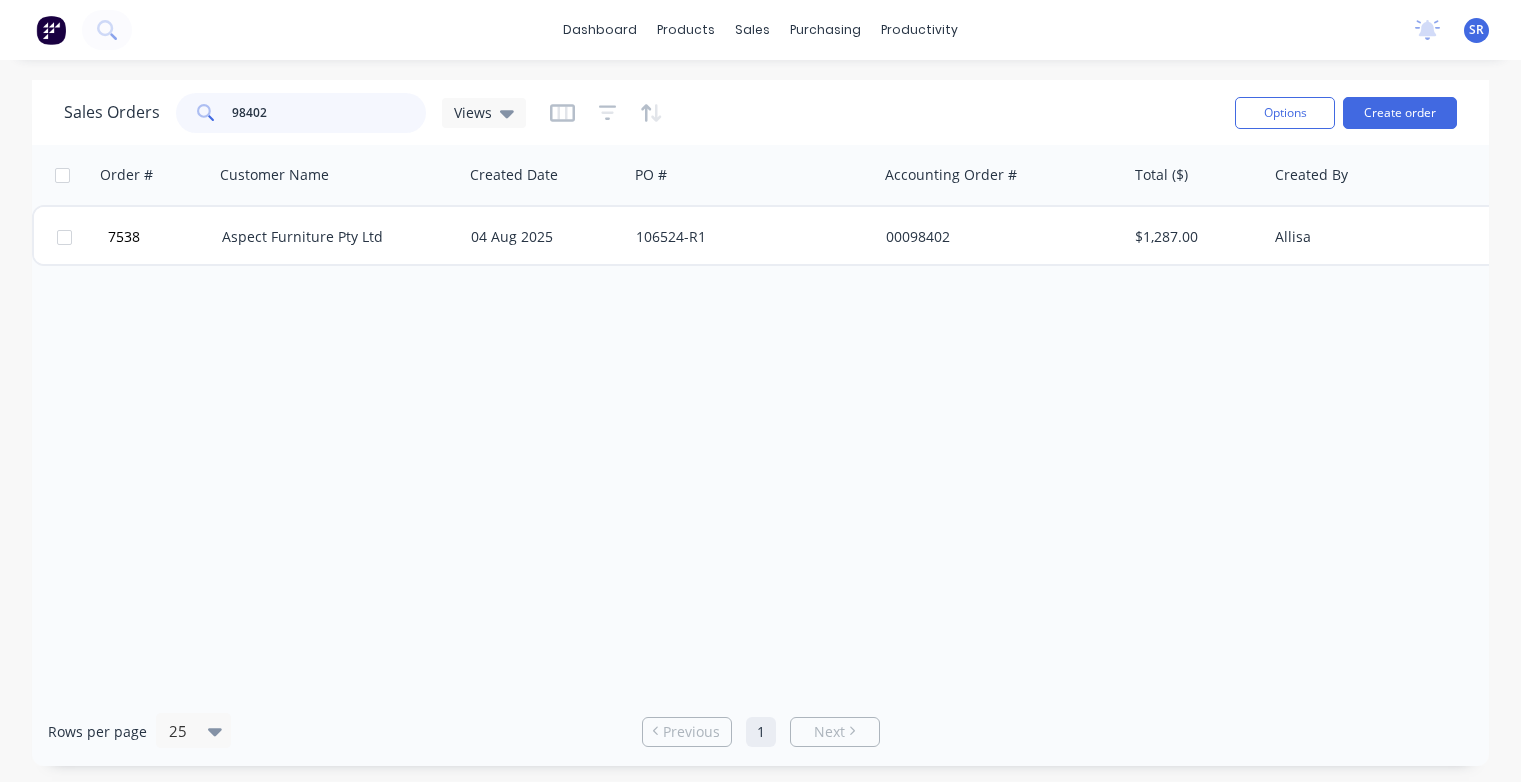 click on "98402" at bounding box center [329, 113] 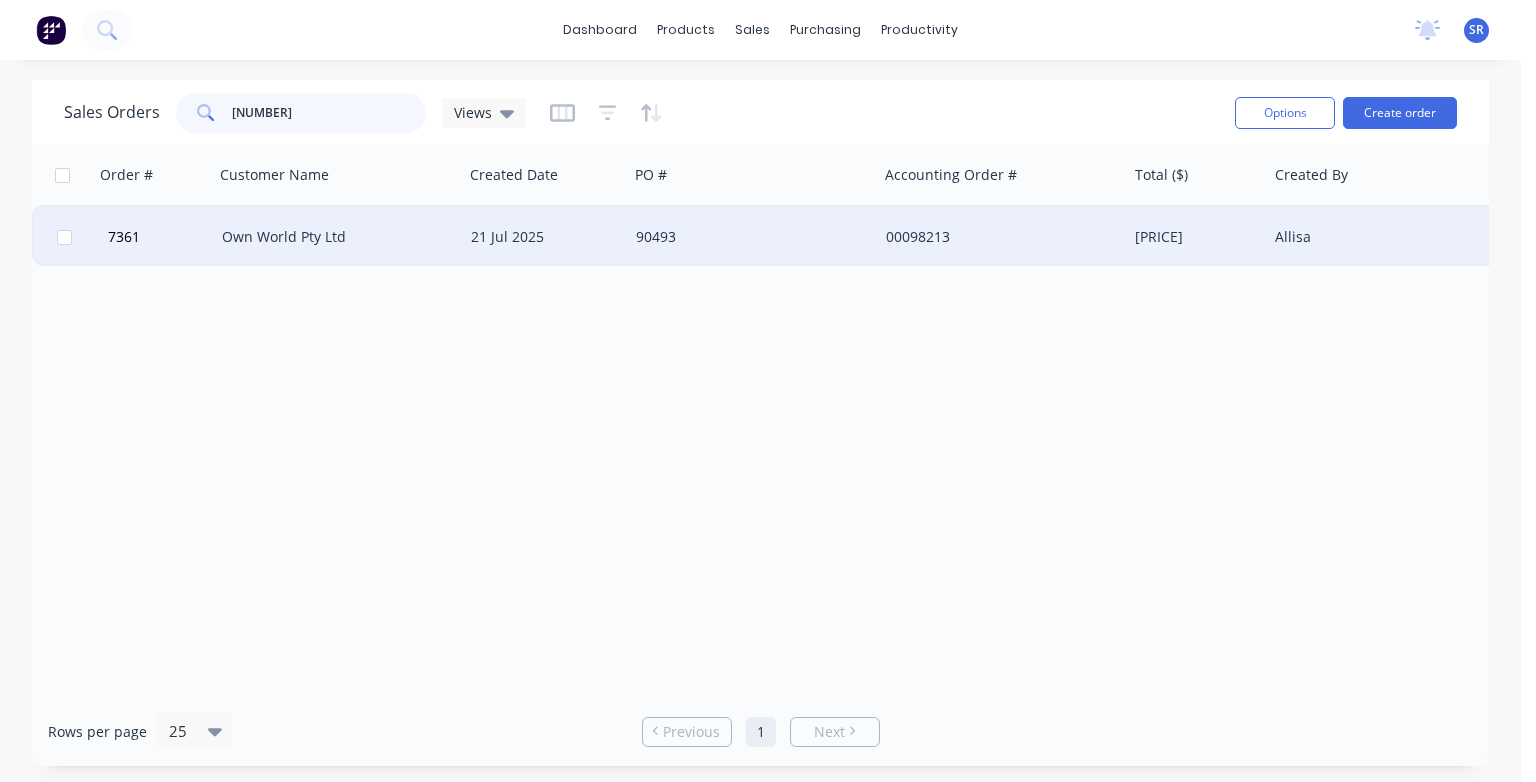 type on "98213" 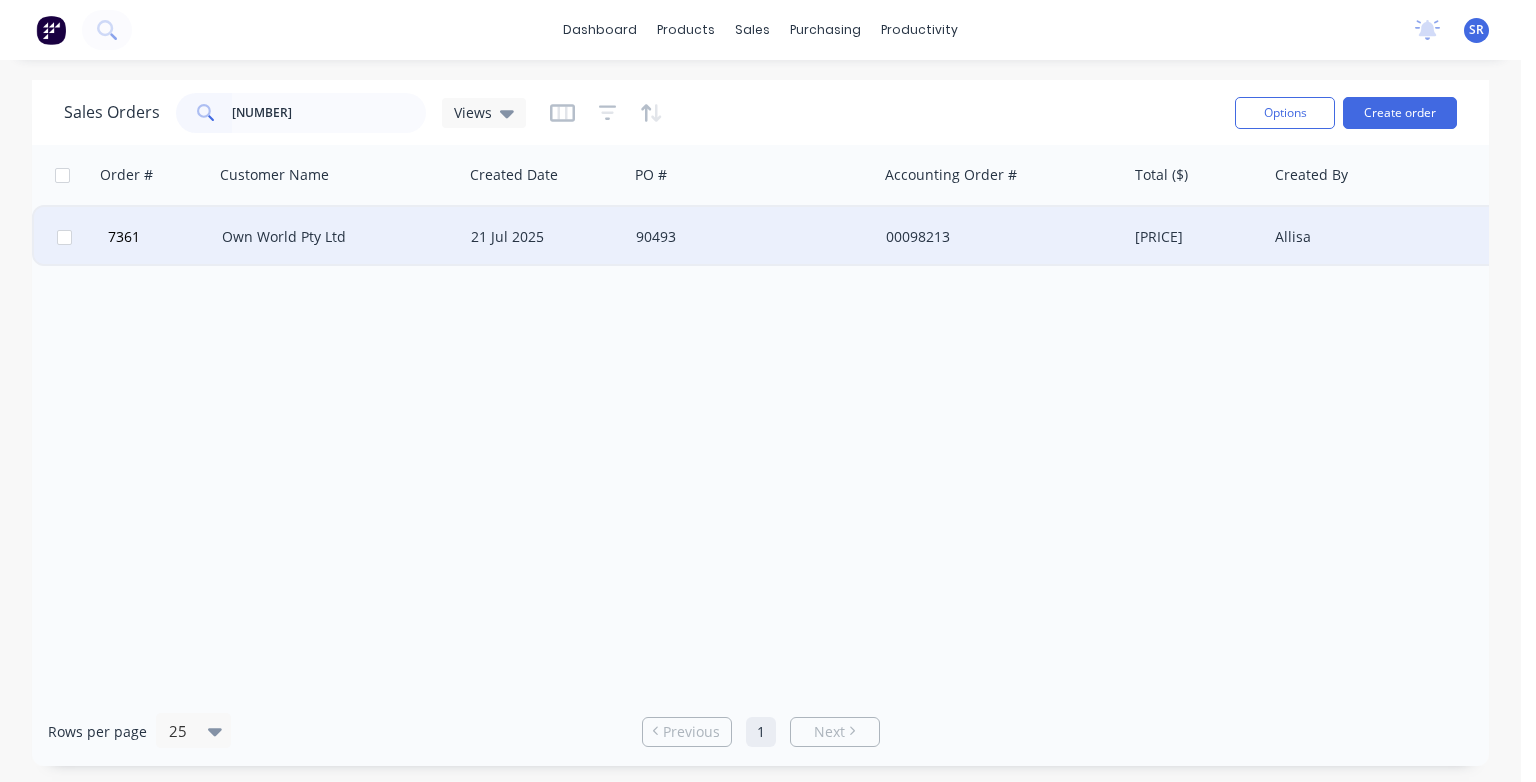 click on "Own World Pty Ltd" at bounding box center (333, 237) 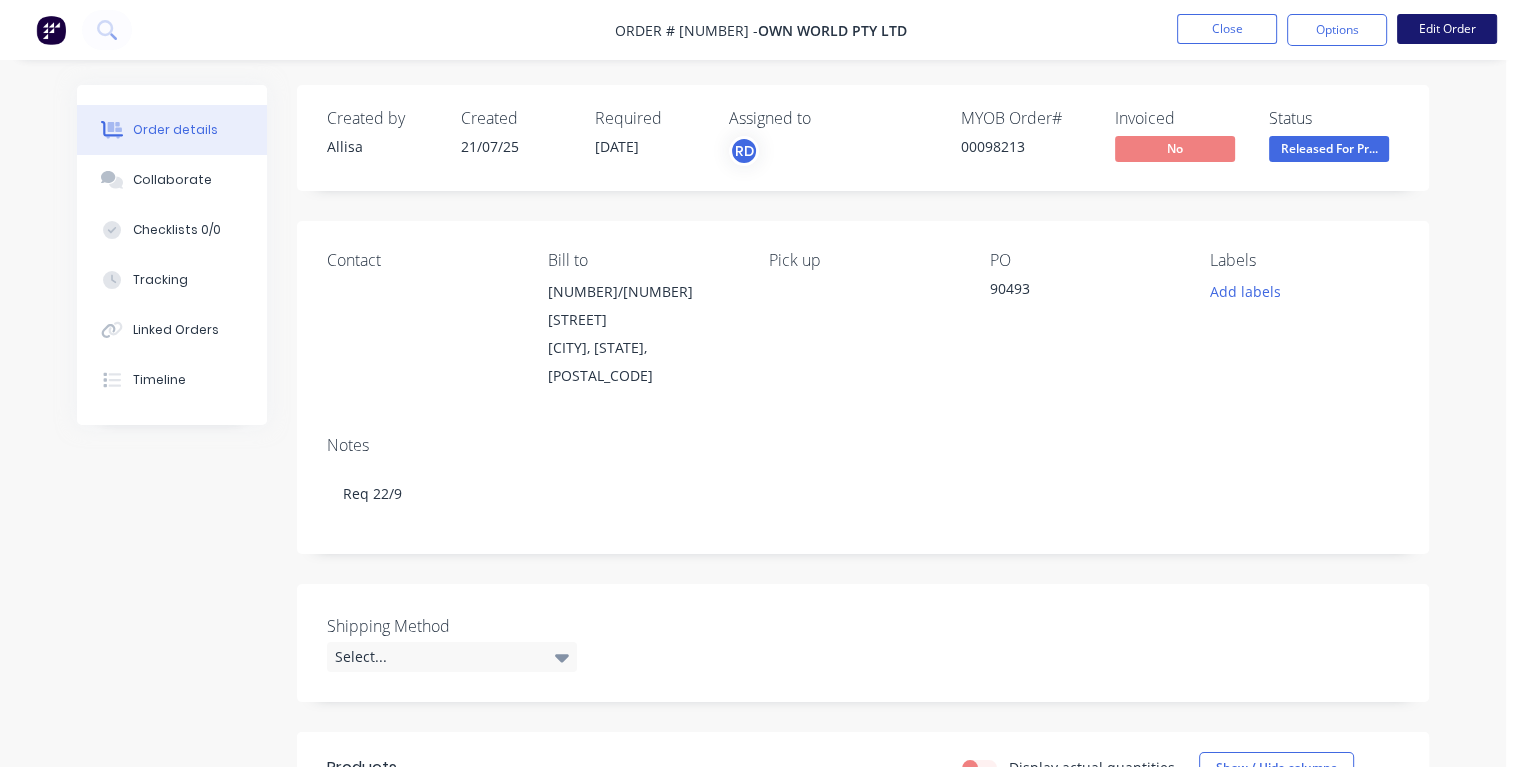 click on "Edit Order" at bounding box center [1447, 29] 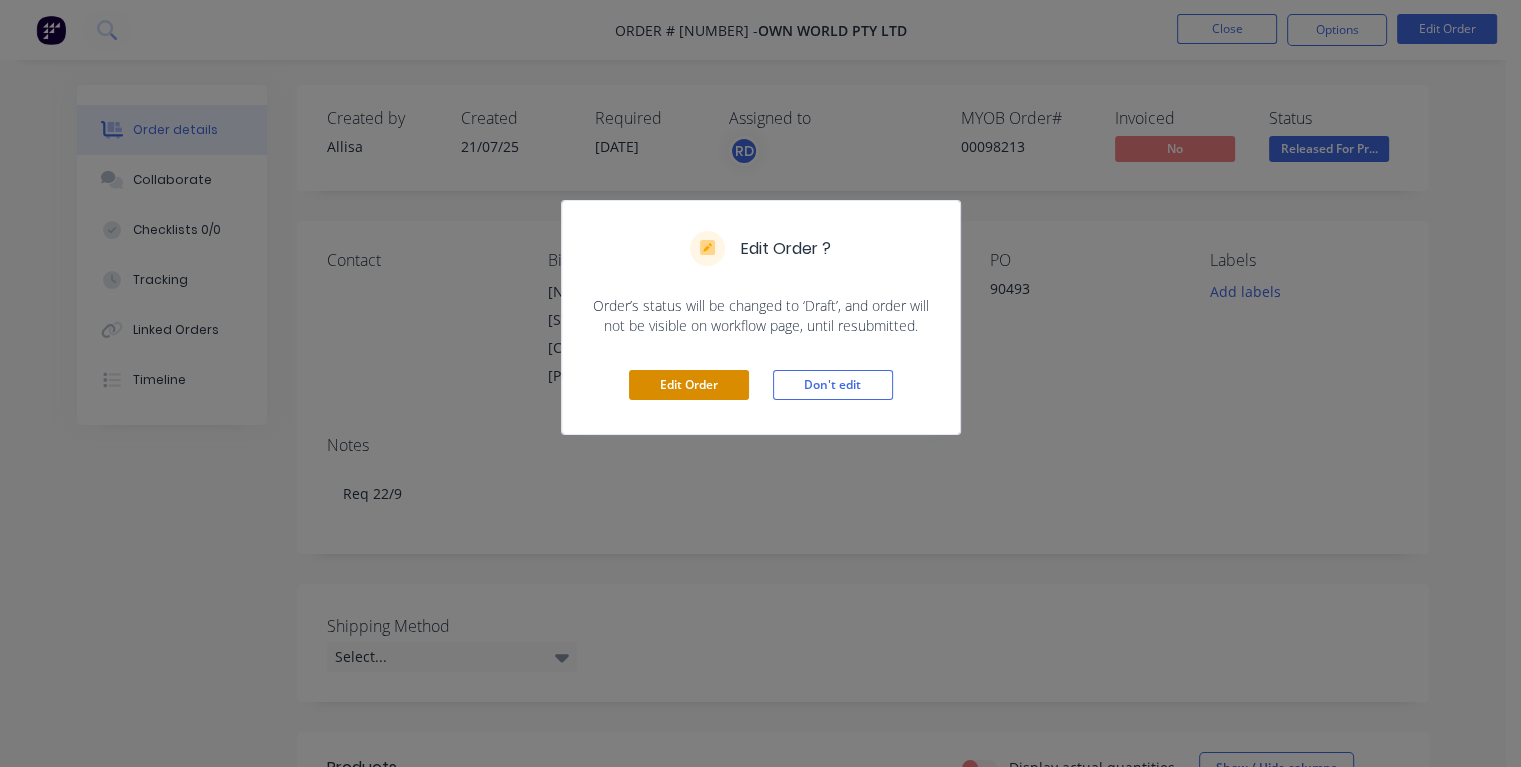 click on "Edit Order" at bounding box center [689, 385] 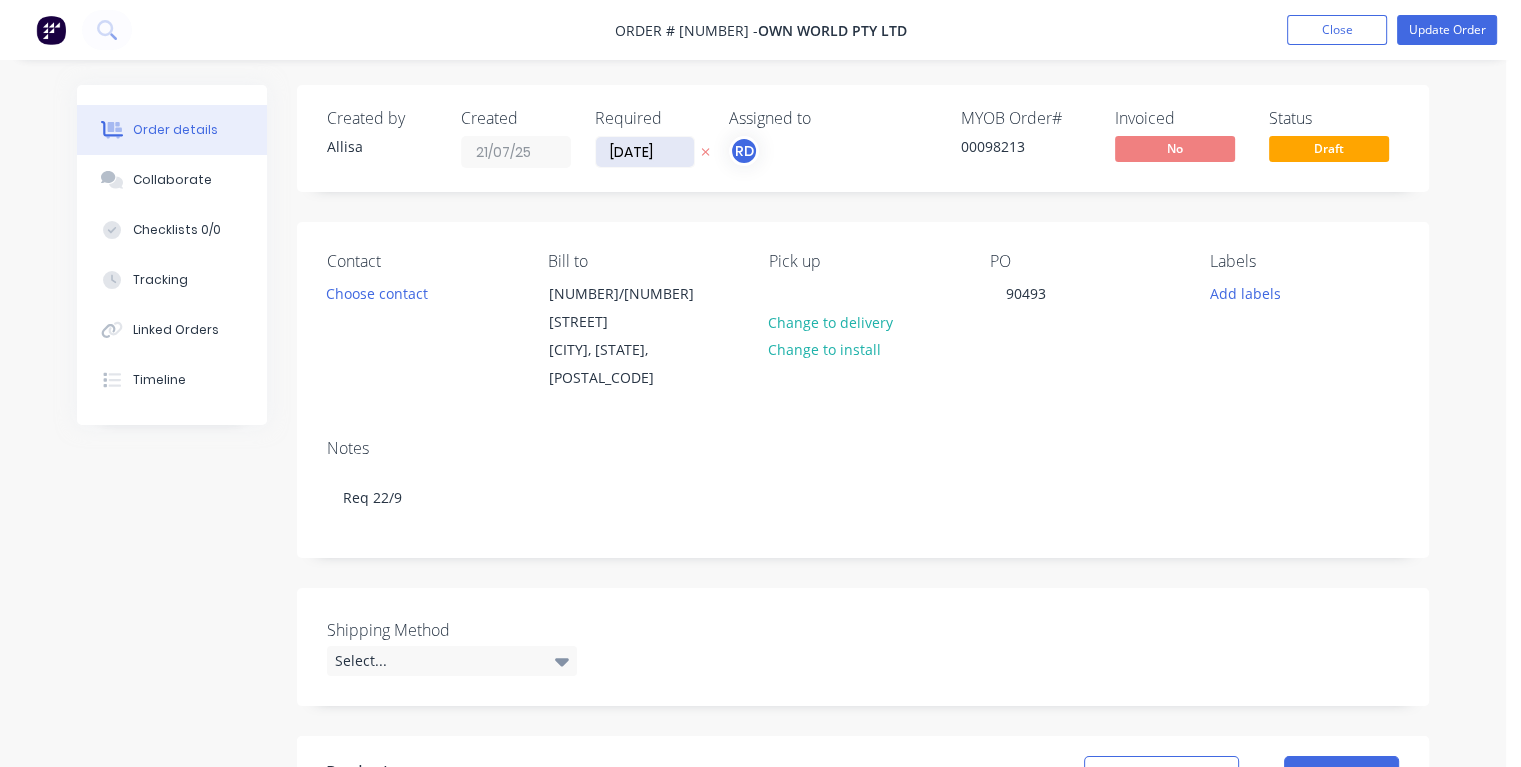 click on "18/09/25" at bounding box center [645, 152] 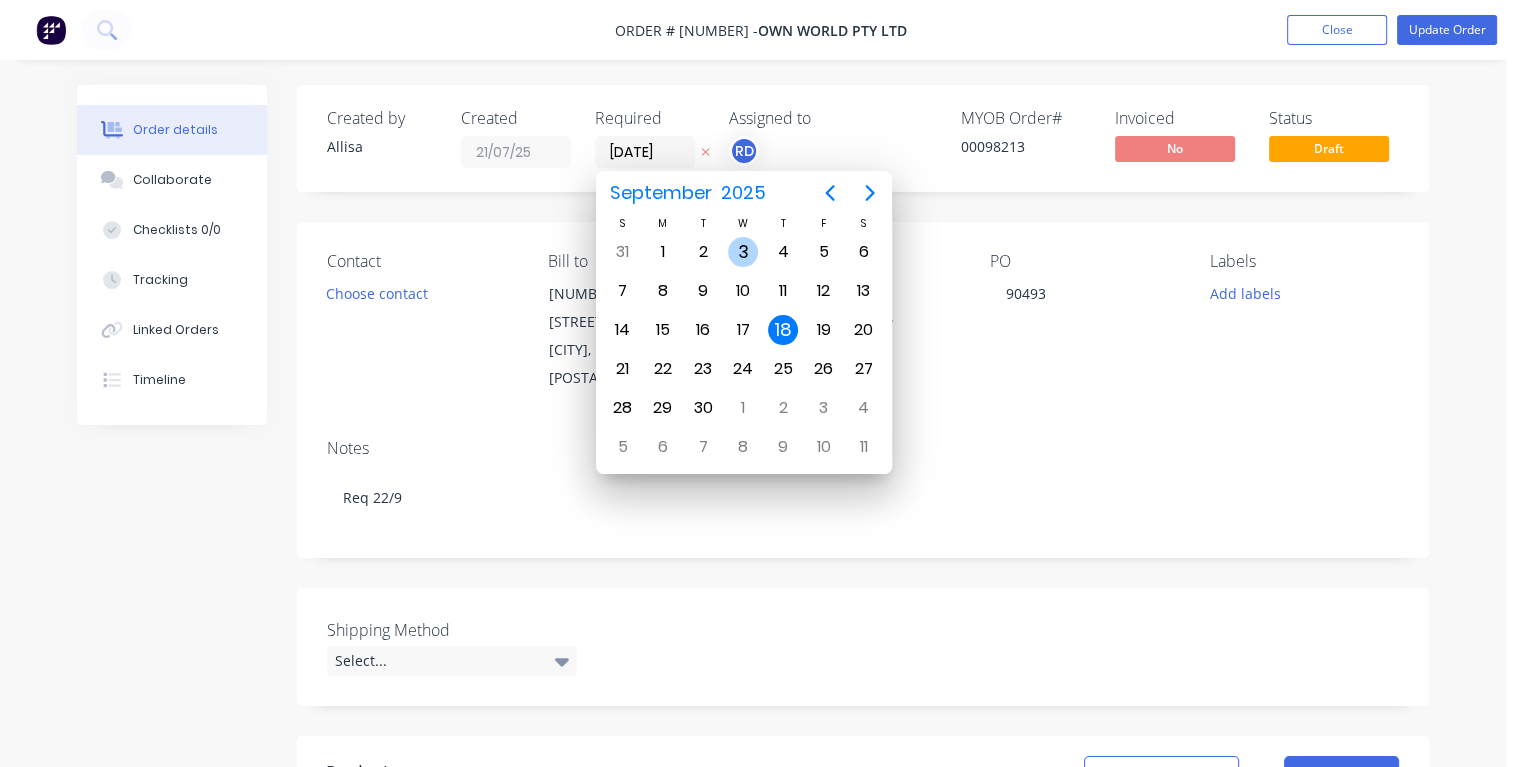 type on "03/09/25" 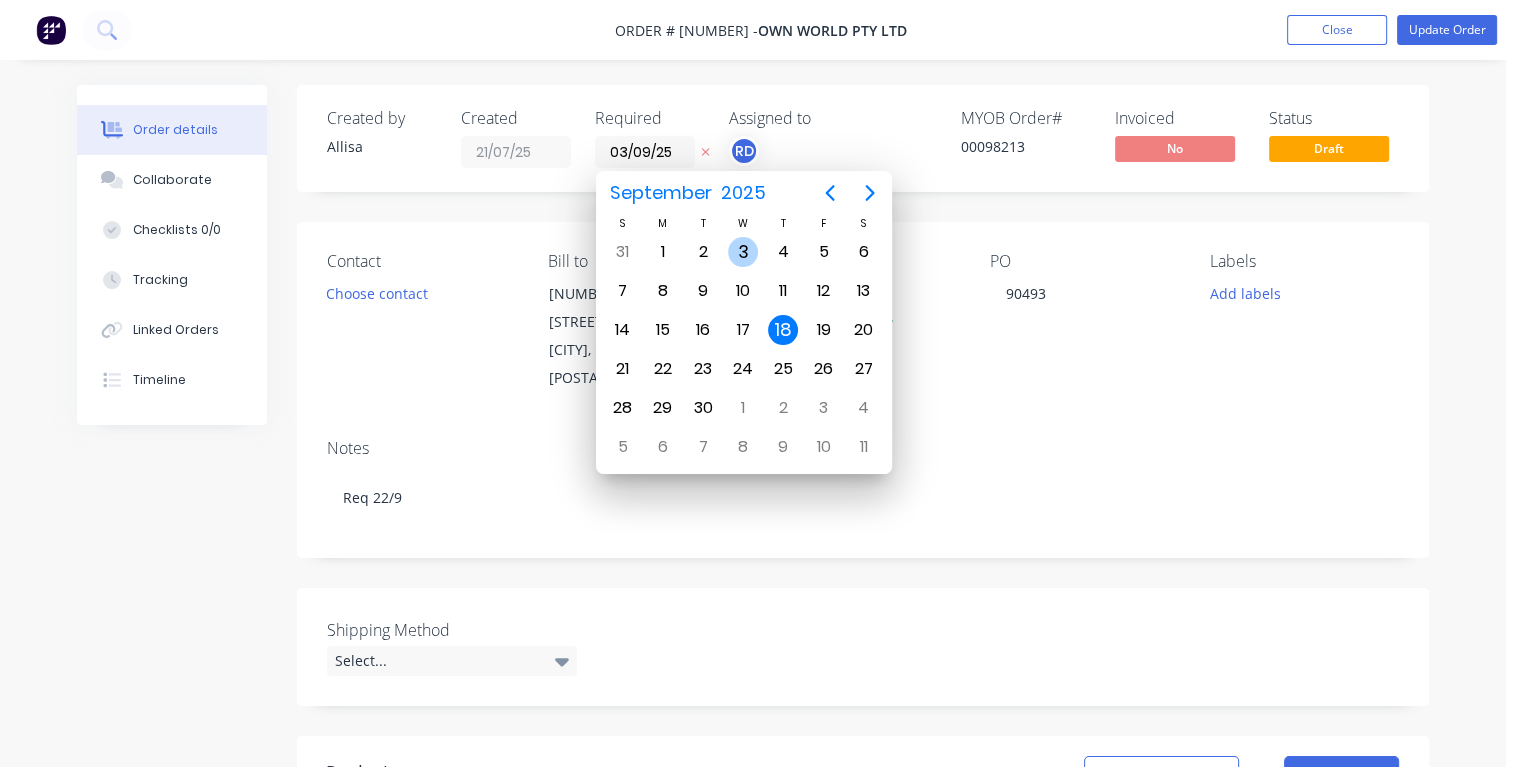 click on "3" at bounding box center (743, 252) 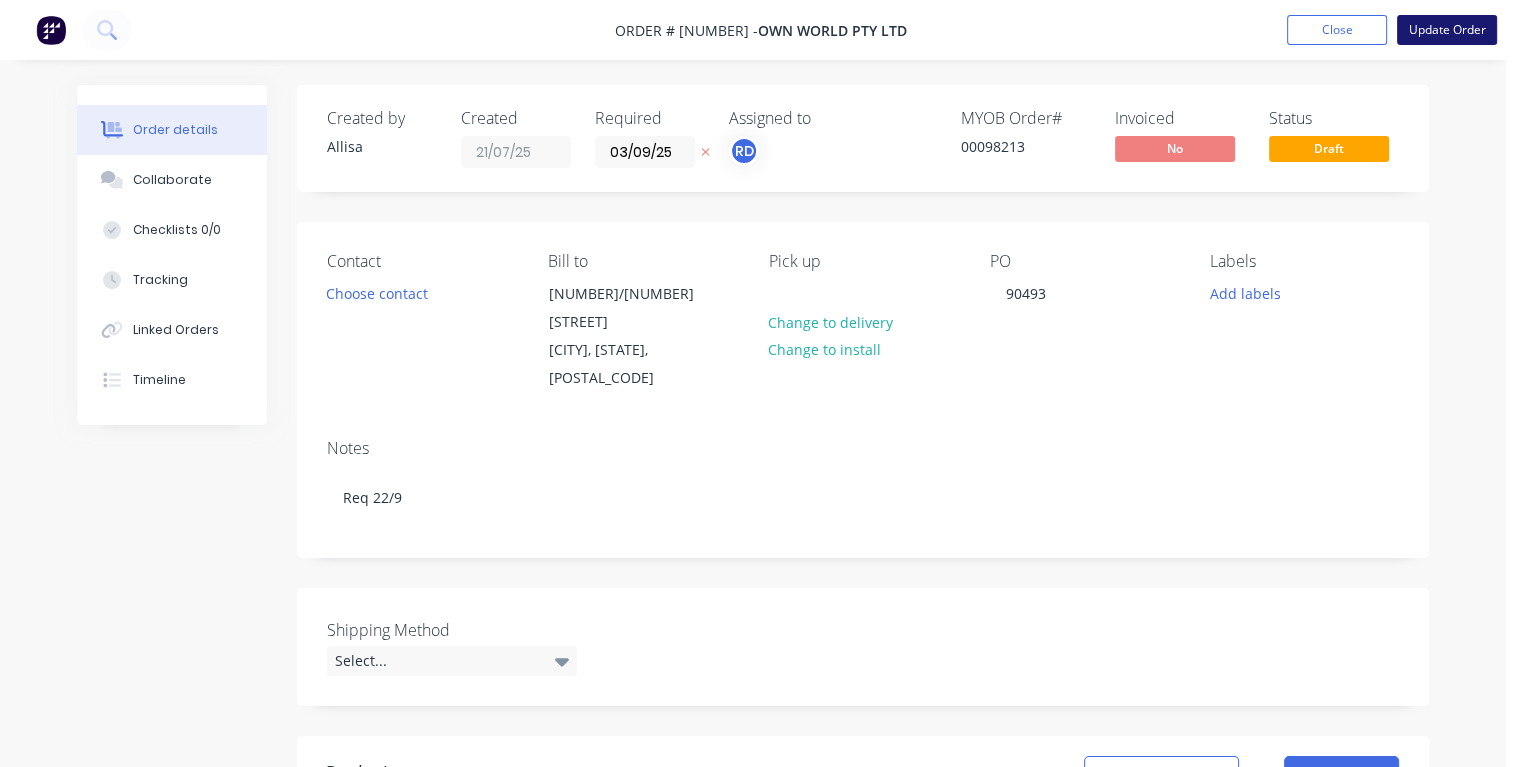 click on "Update Order" at bounding box center [1447, 30] 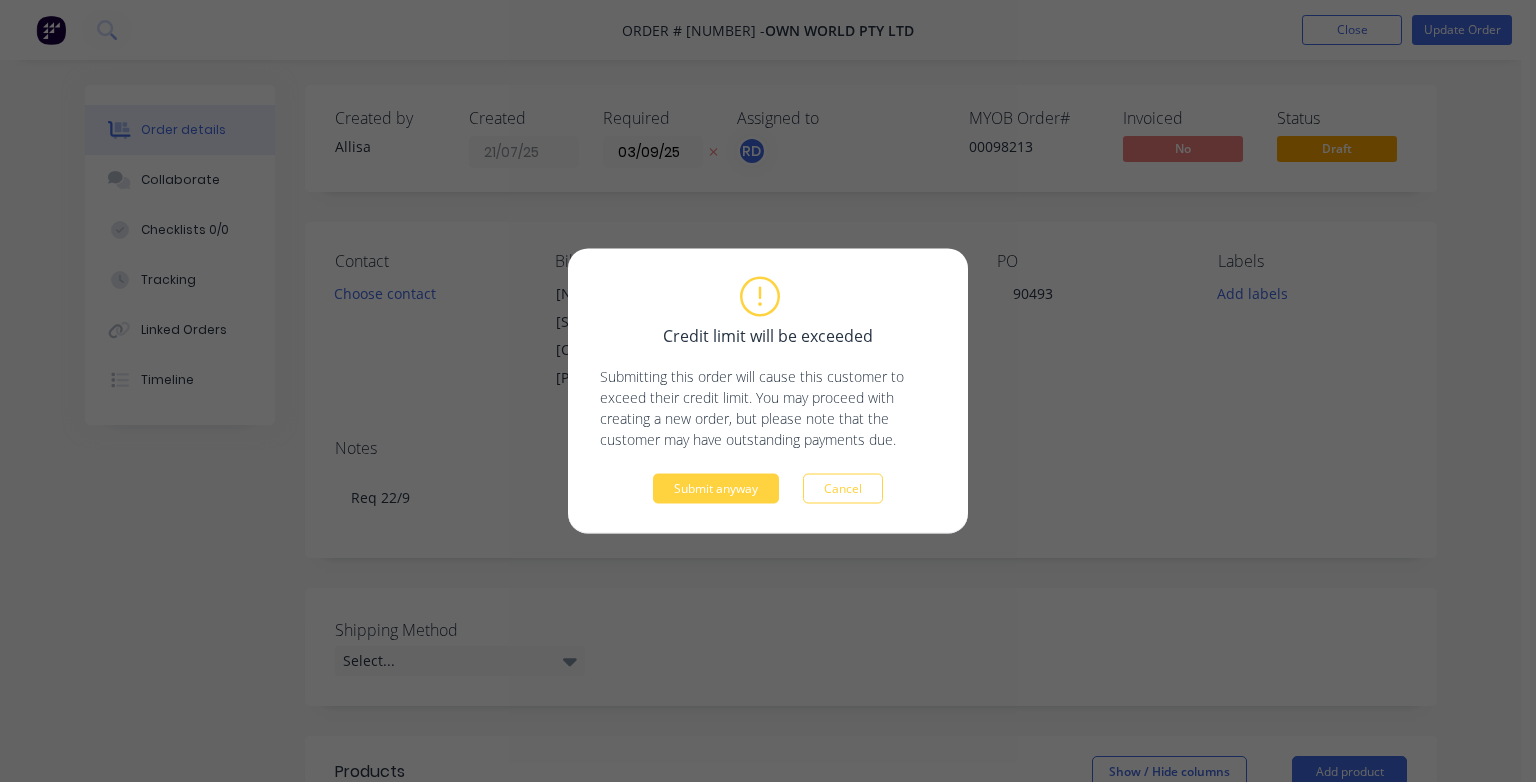 click on "Credit limit will be exceeded Submitting this order will cause this customer to exceed their credit limit. You may proceed with creating a new order, but please note that the customer may have outstanding payments due. Submit anyway   Cancel" at bounding box center [768, 391] 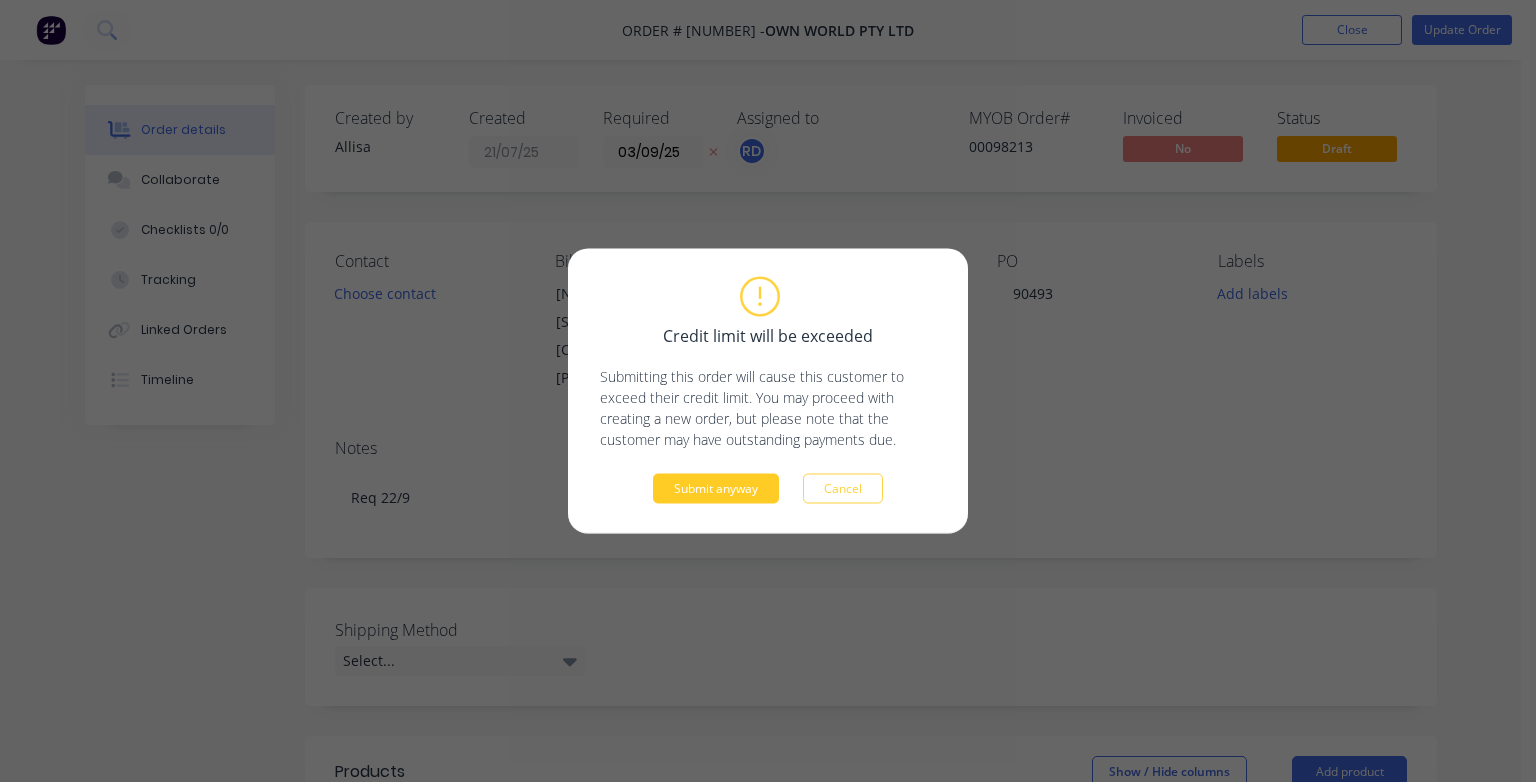 click on "Submit anyway" at bounding box center (716, 489) 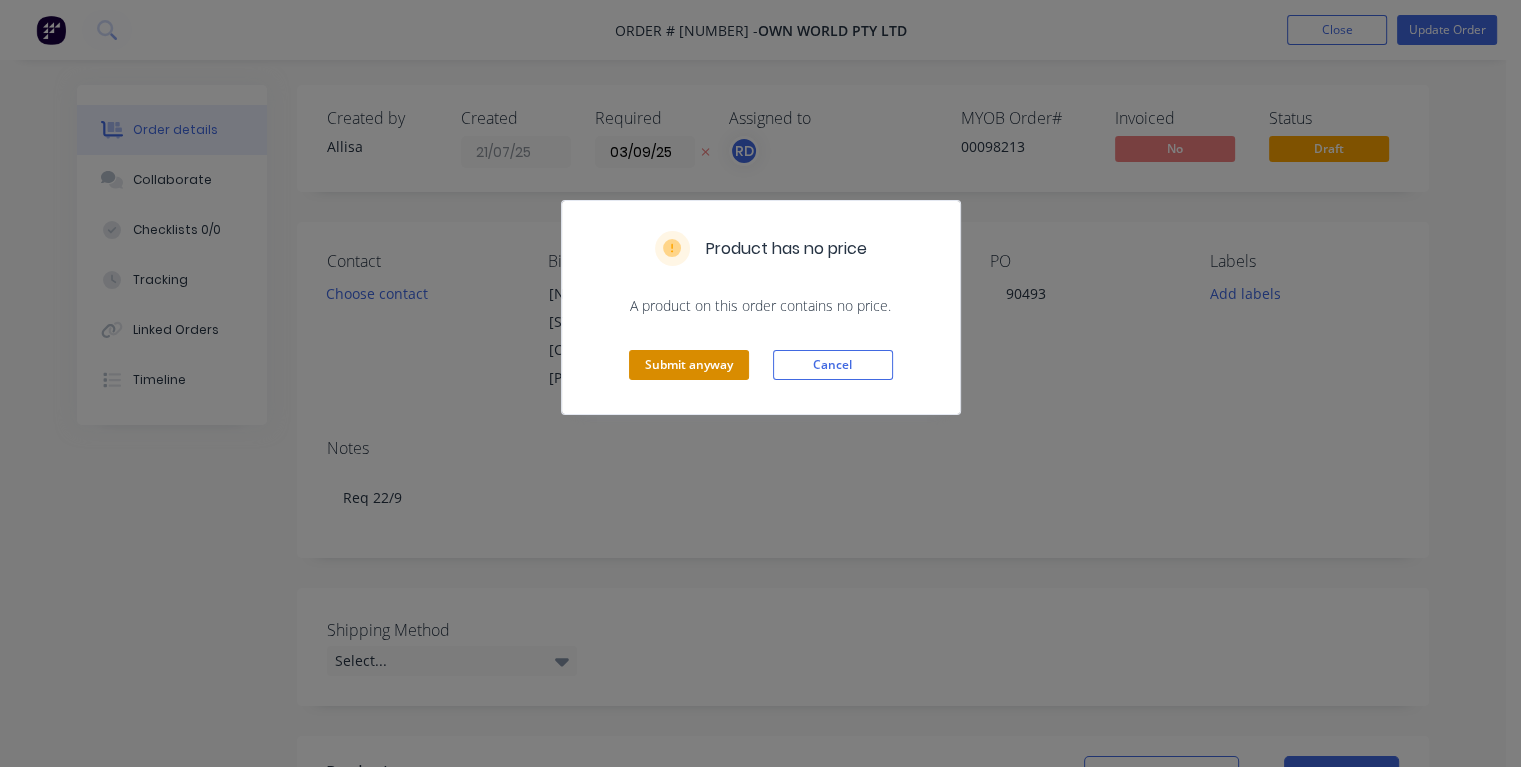 click on "Submit anyway" at bounding box center [689, 365] 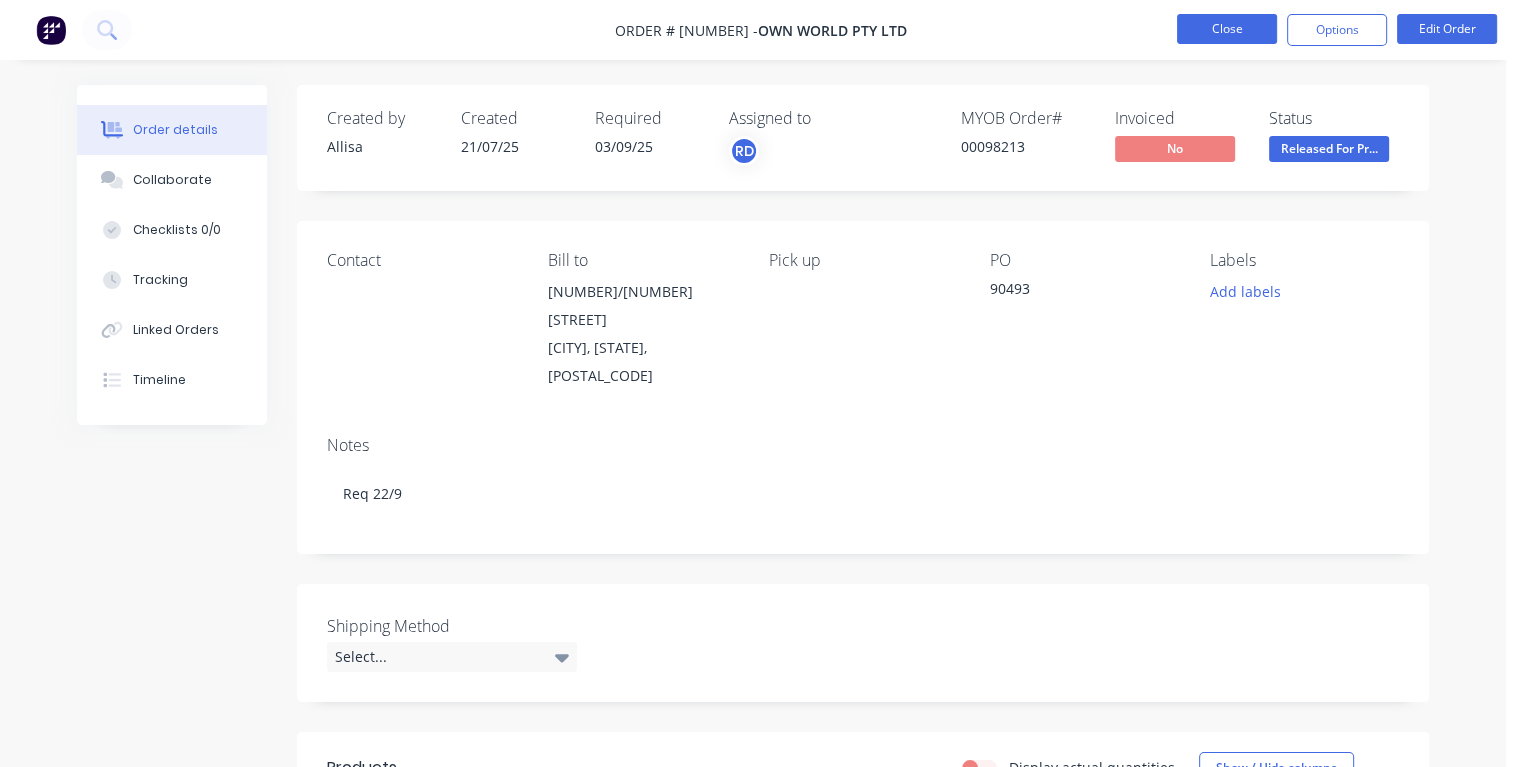 click on "Close" at bounding box center (1227, 29) 